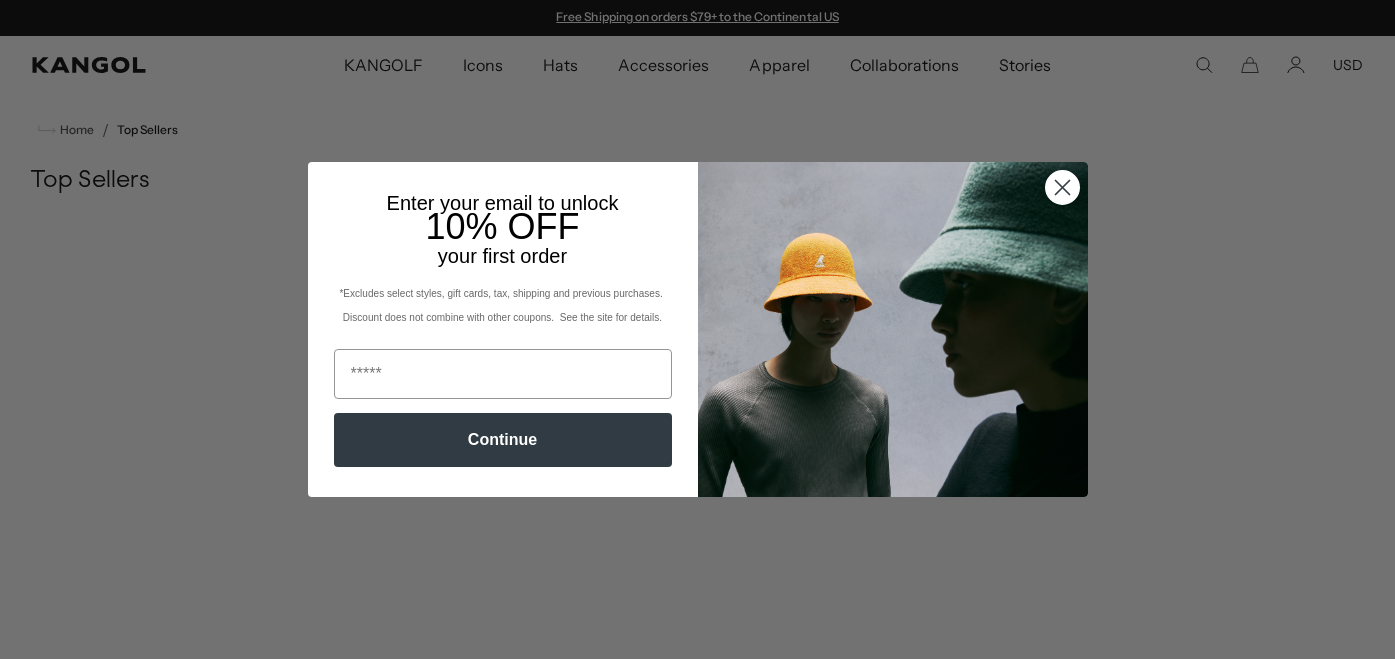 scroll, scrollTop: 0, scrollLeft: 0, axis: both 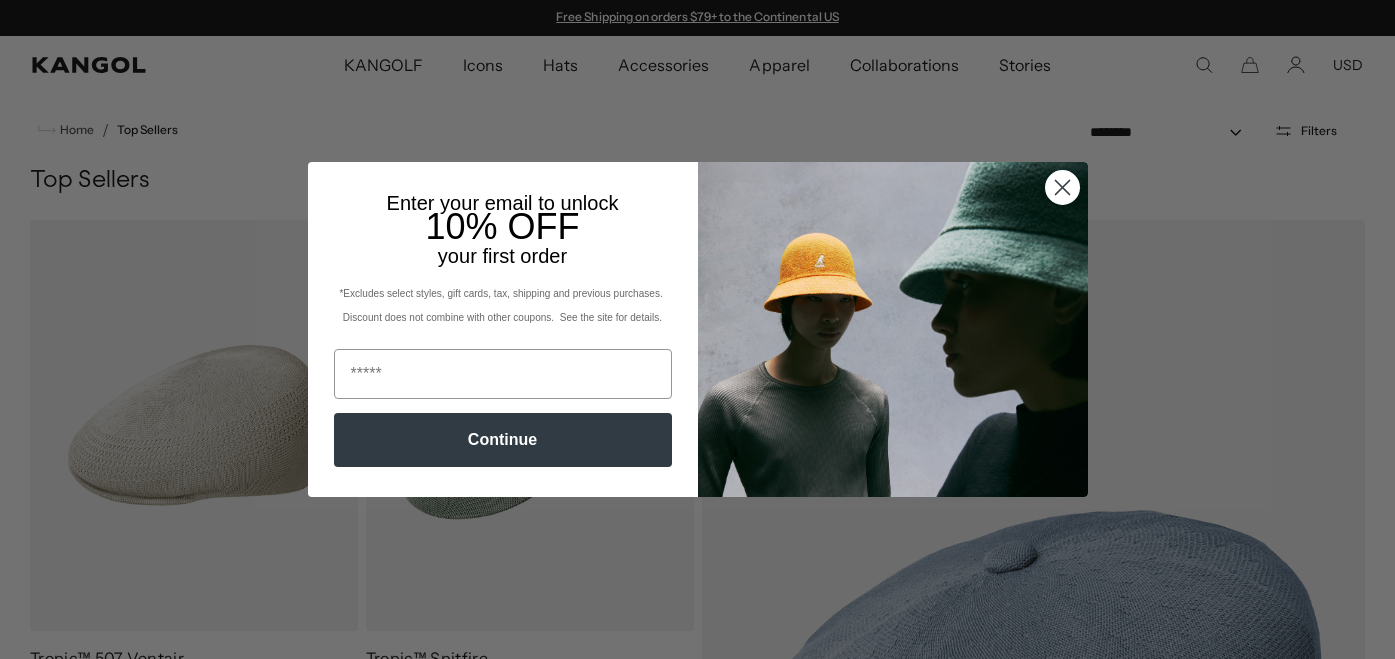 click 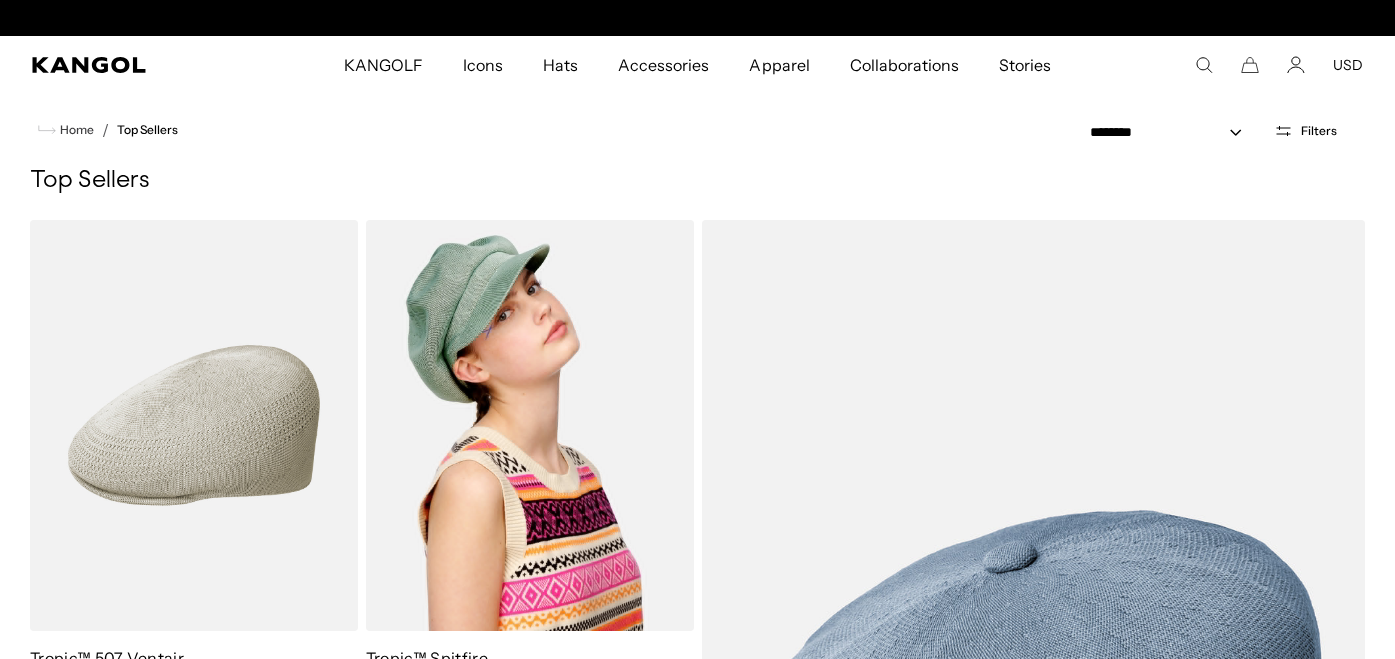 scroll, scrollTop: 131, scrollLeft: 0, axis: vertical 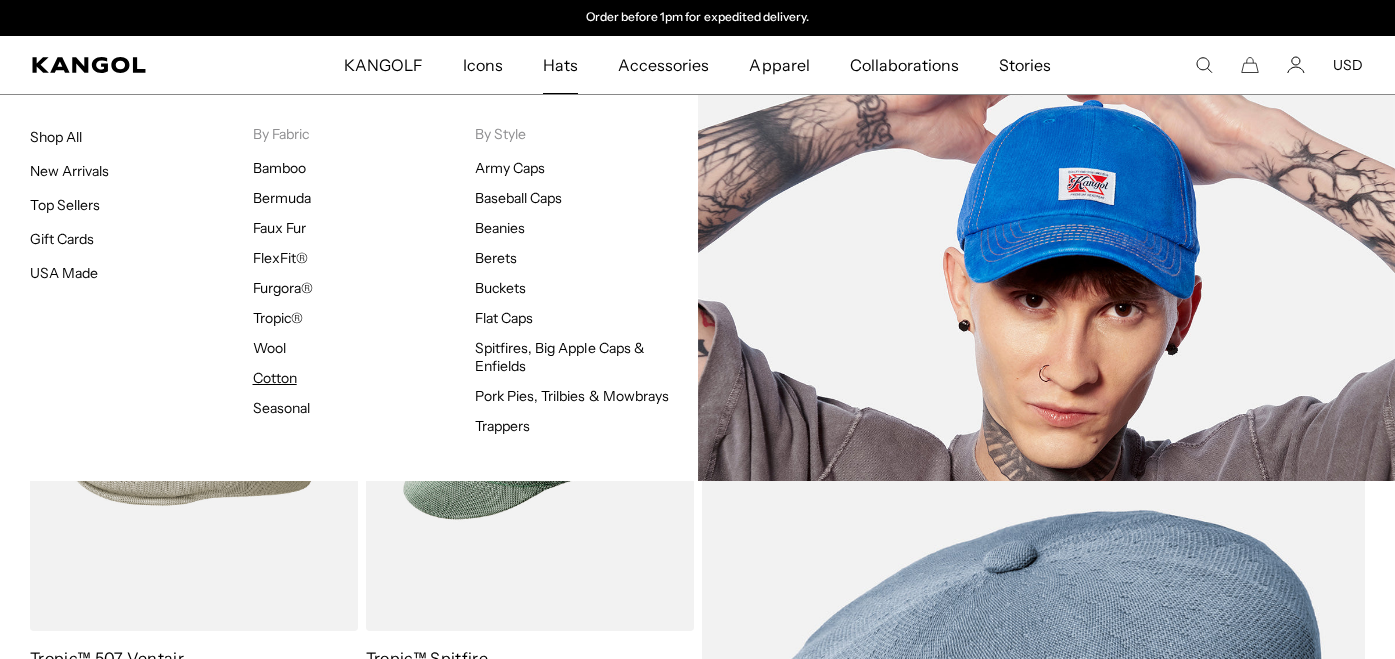 click on "Cotton" at bounding box center (275, 378) 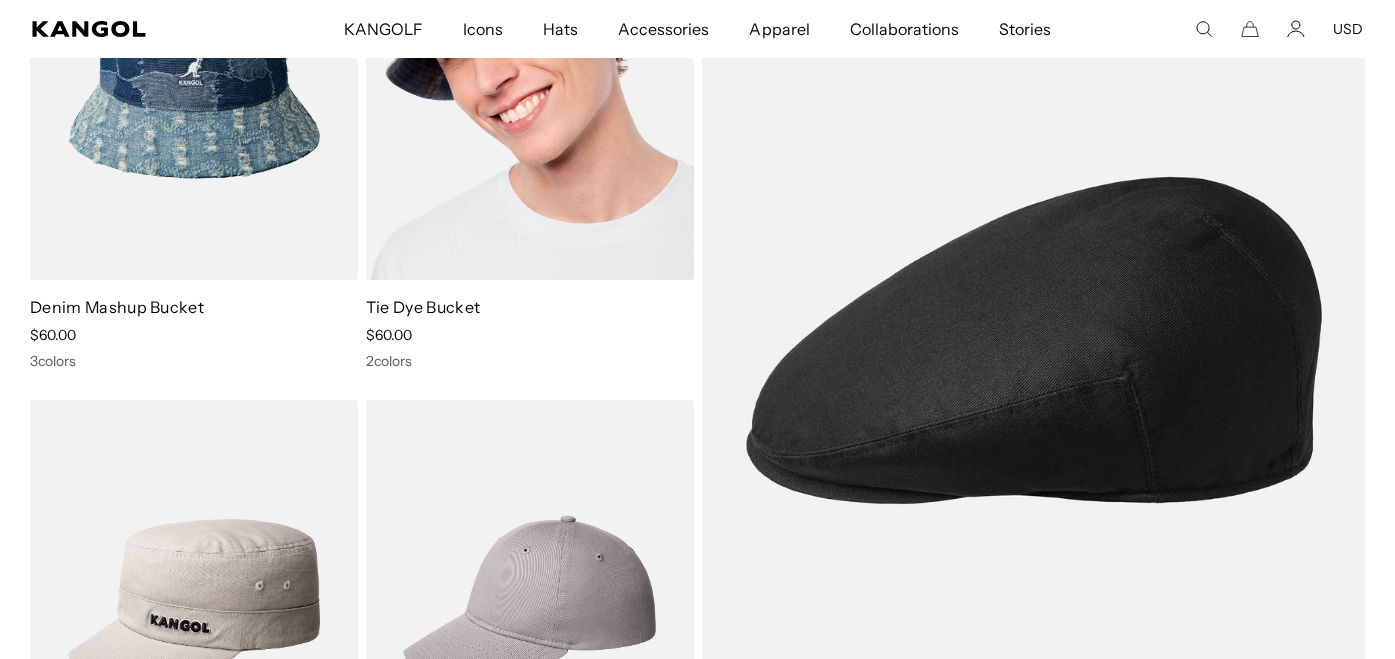 scroll, scrollTop: 368, scrollLeft: 0, axis: vertical 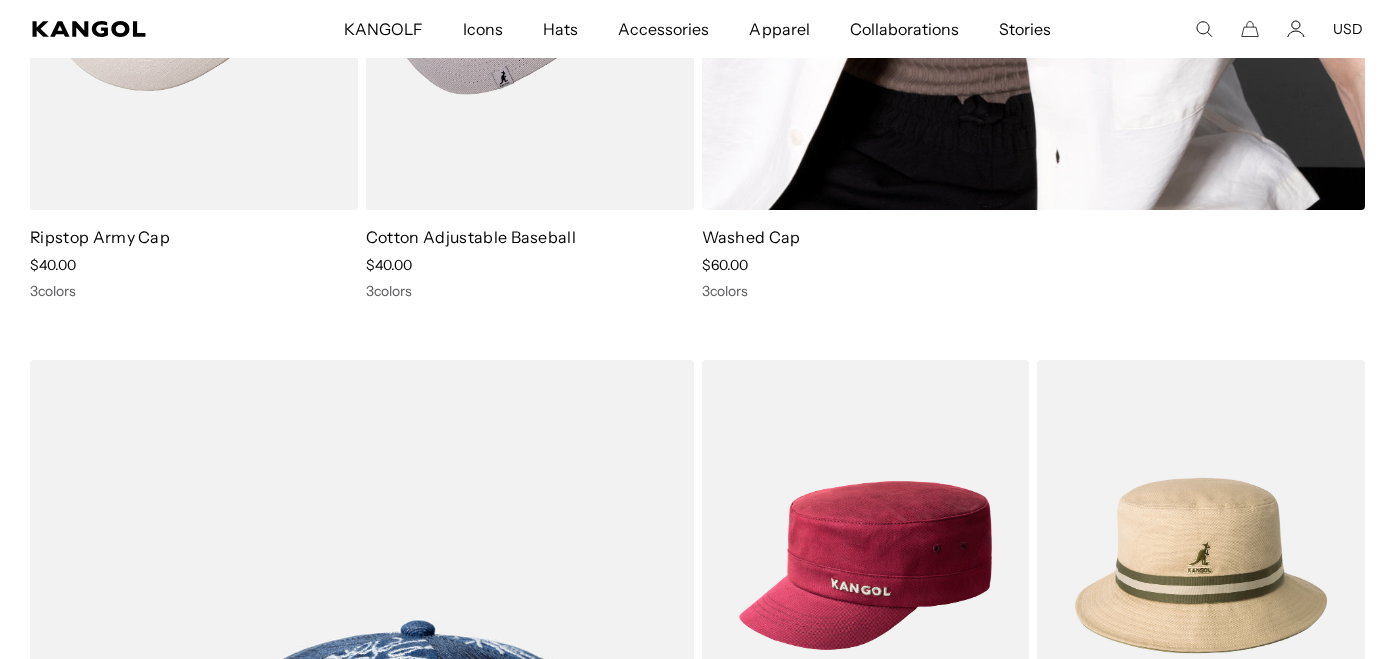 click at bounding box center (1034, -262) 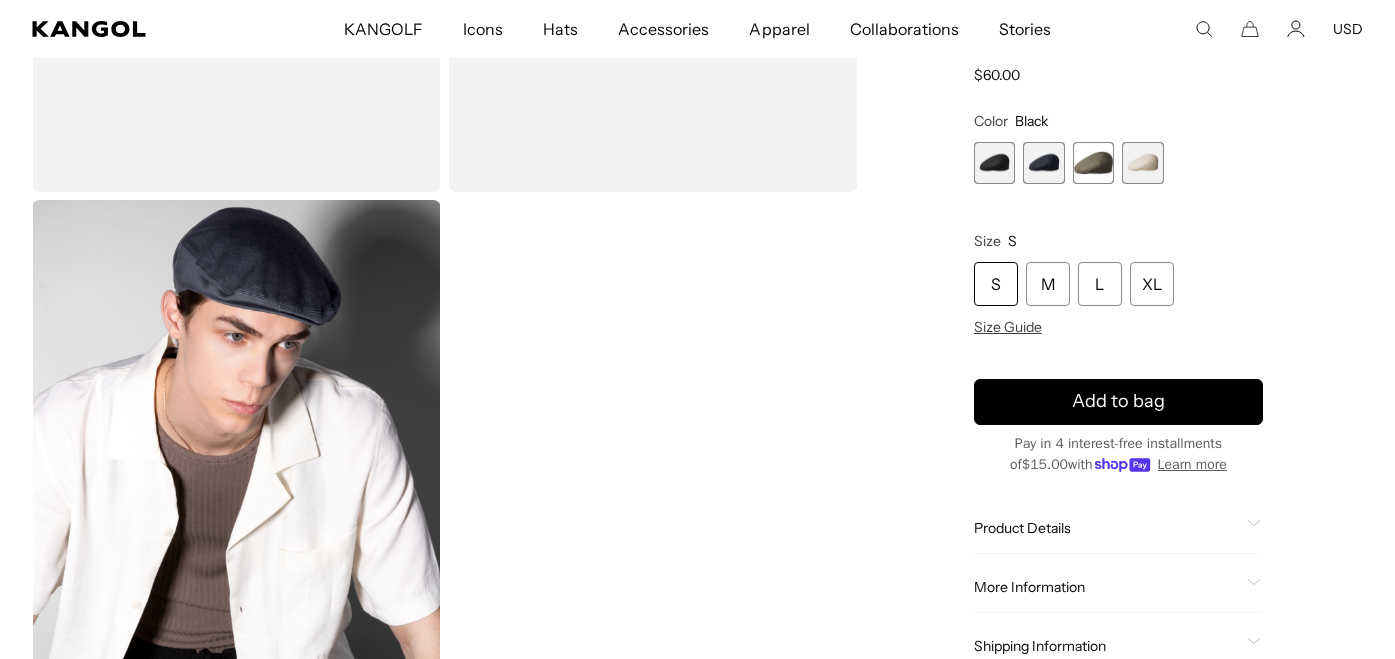 scroll, scrollTop: 470, scrollLeft: 0, axis: vertical 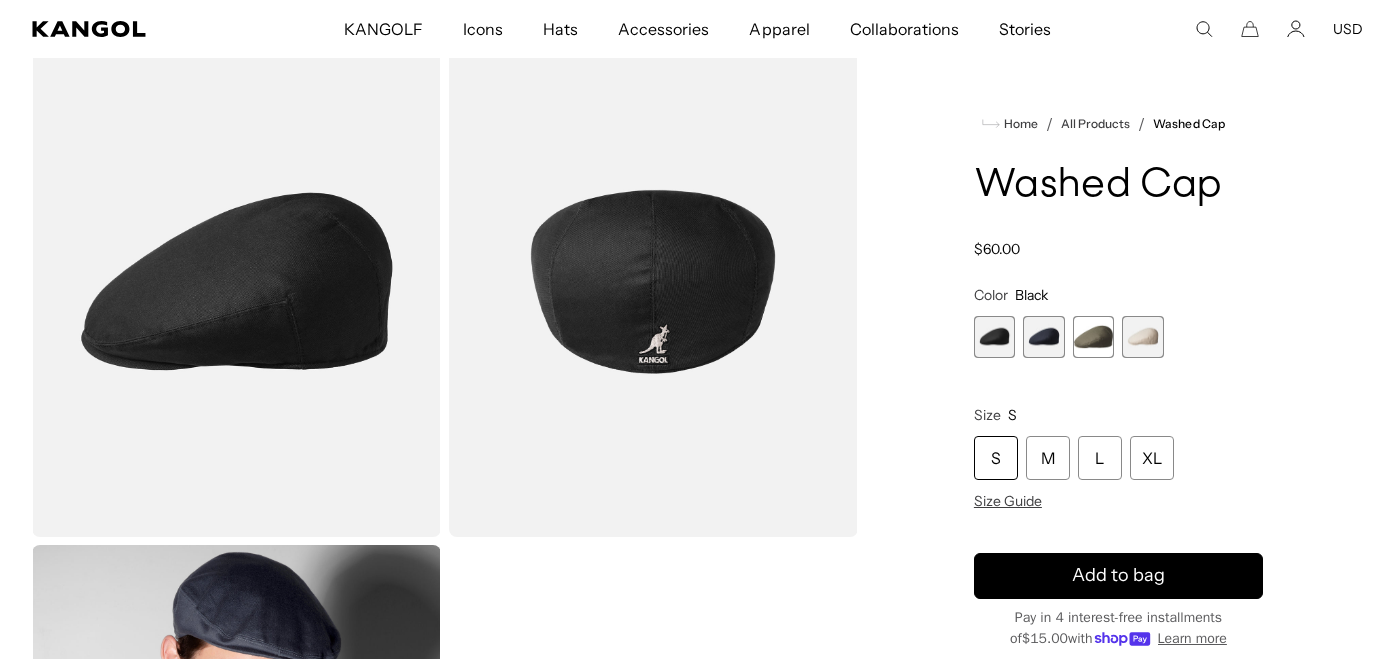 click at bounding box center (1094, 337) 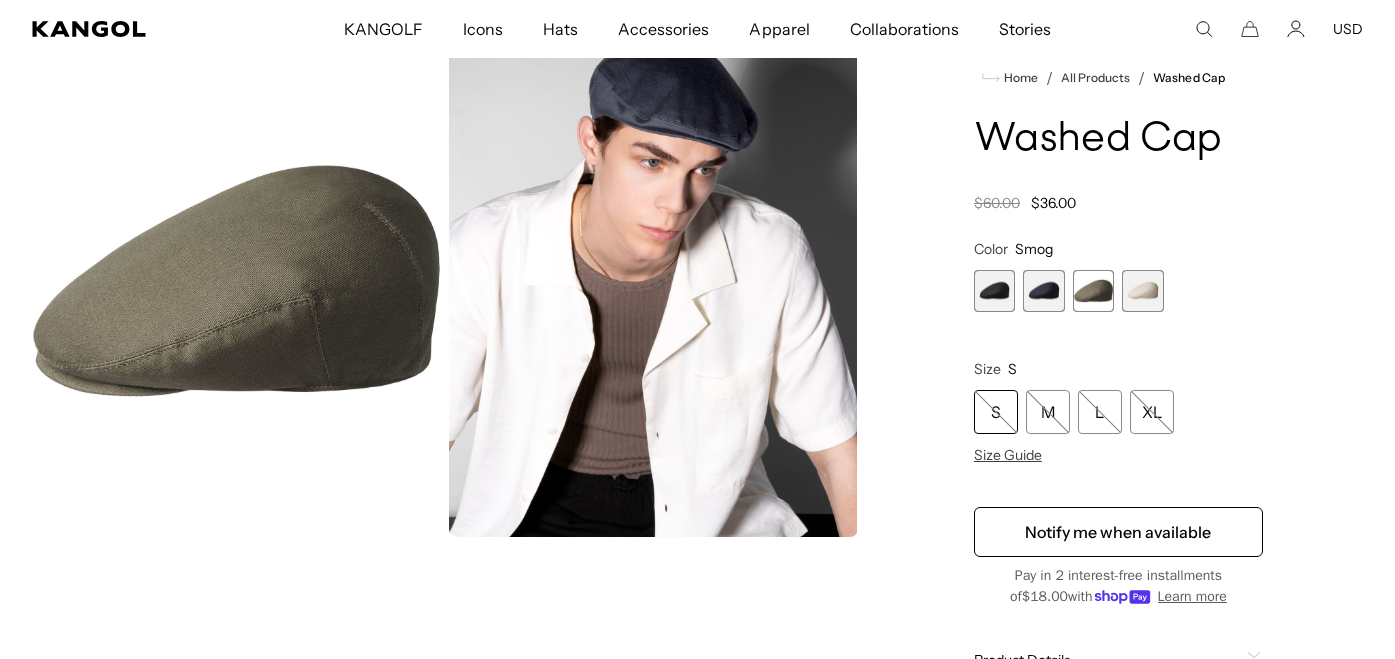 click at bounding box center [1044, 291] 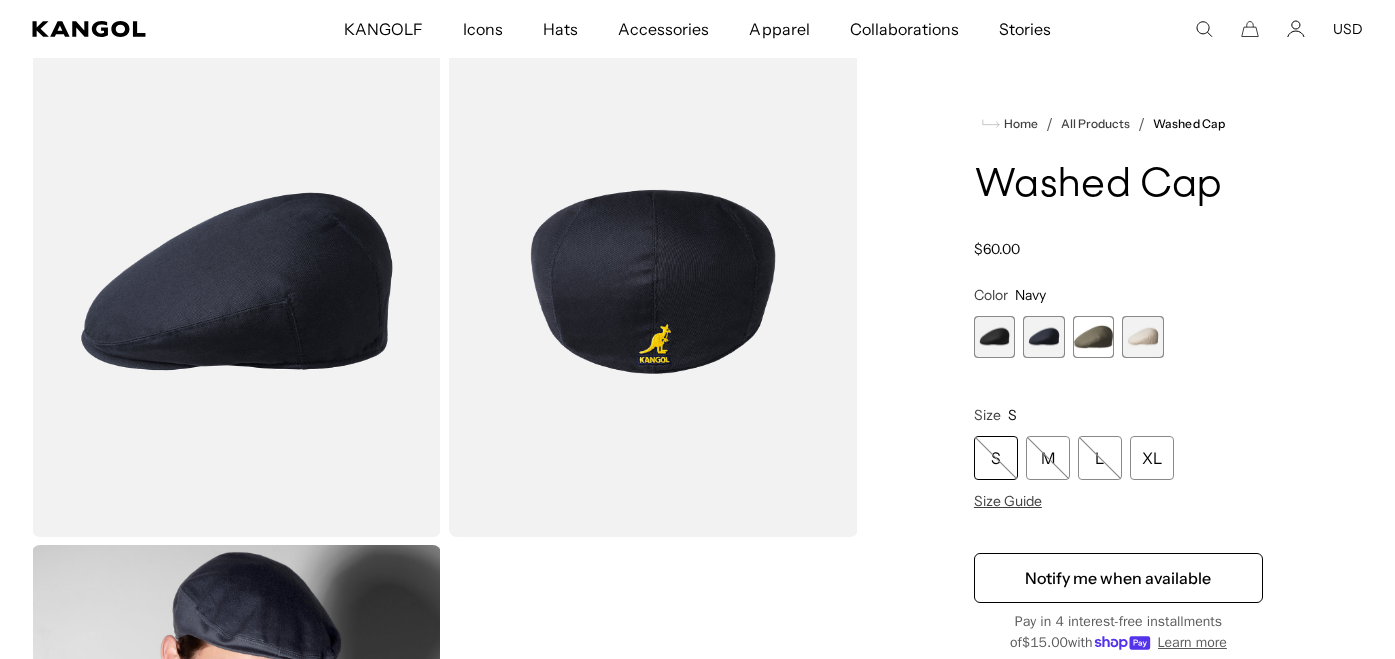 scroll, scrollTop: 0, scrollLeft: 412, axis: horizontal 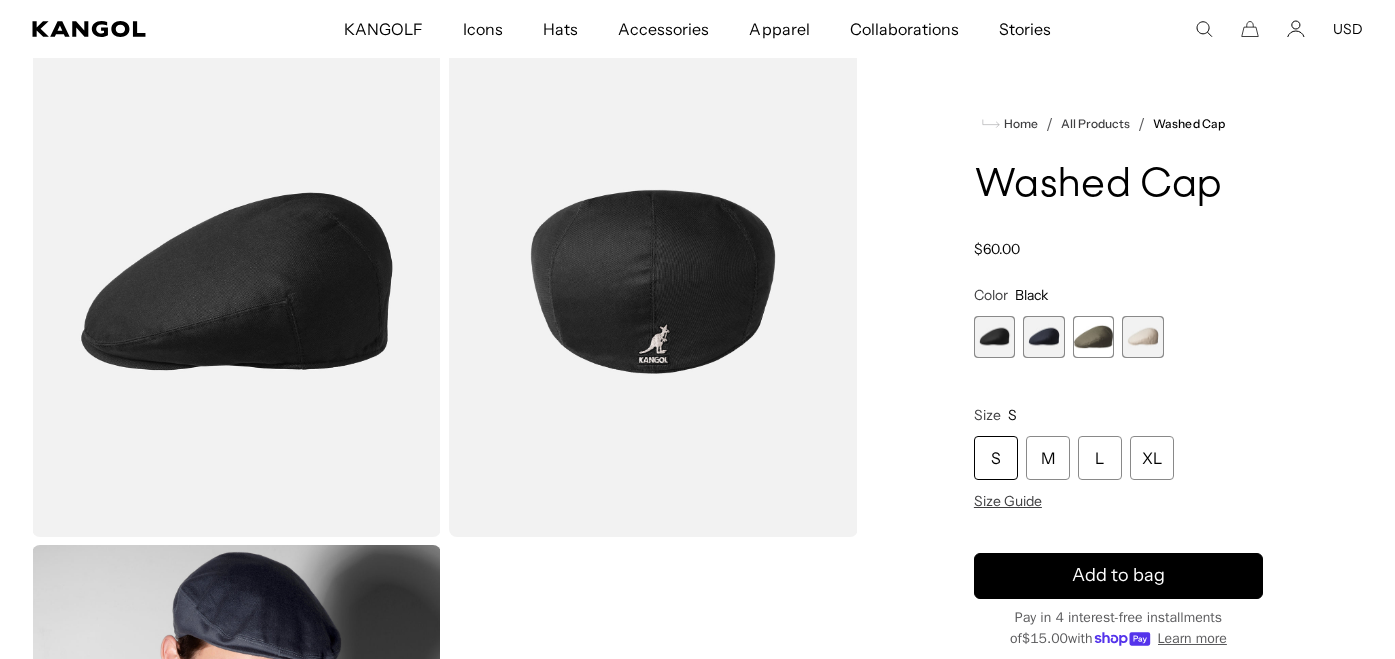 click at bounding box center (1143, 337) 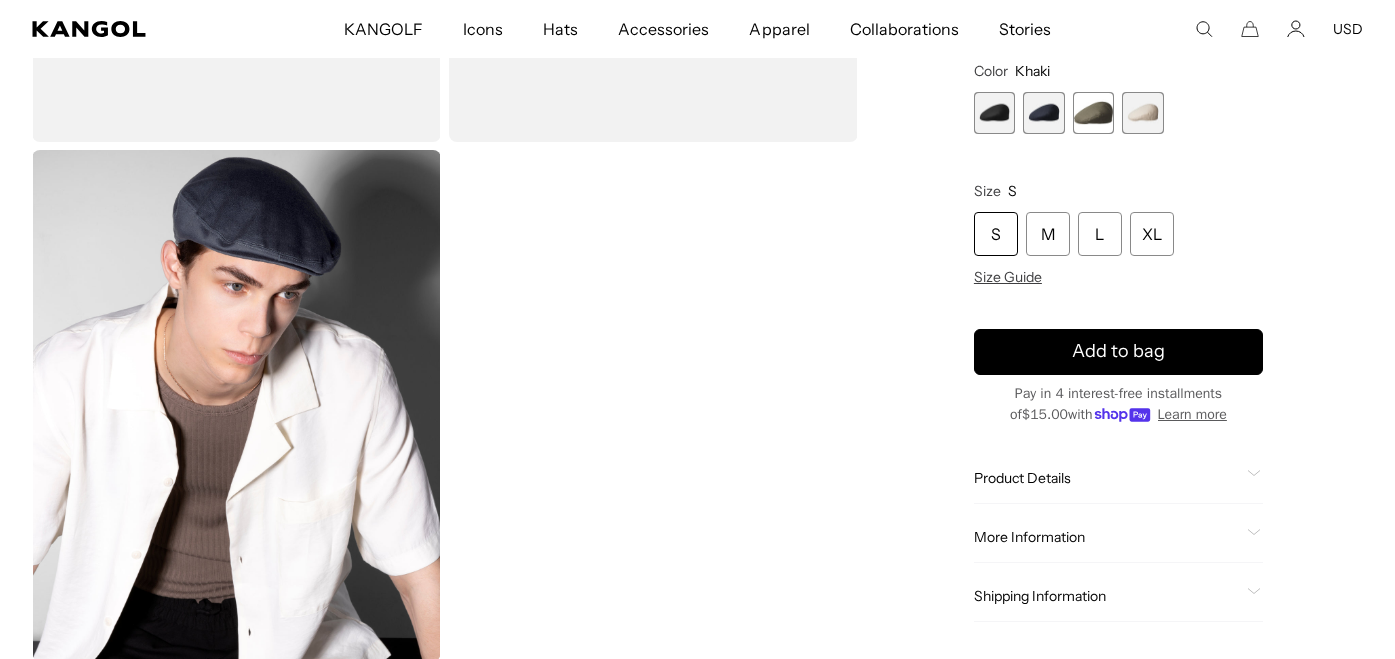 scroll, scrollTop: 507, scrollLeft: 0, axis: vertical 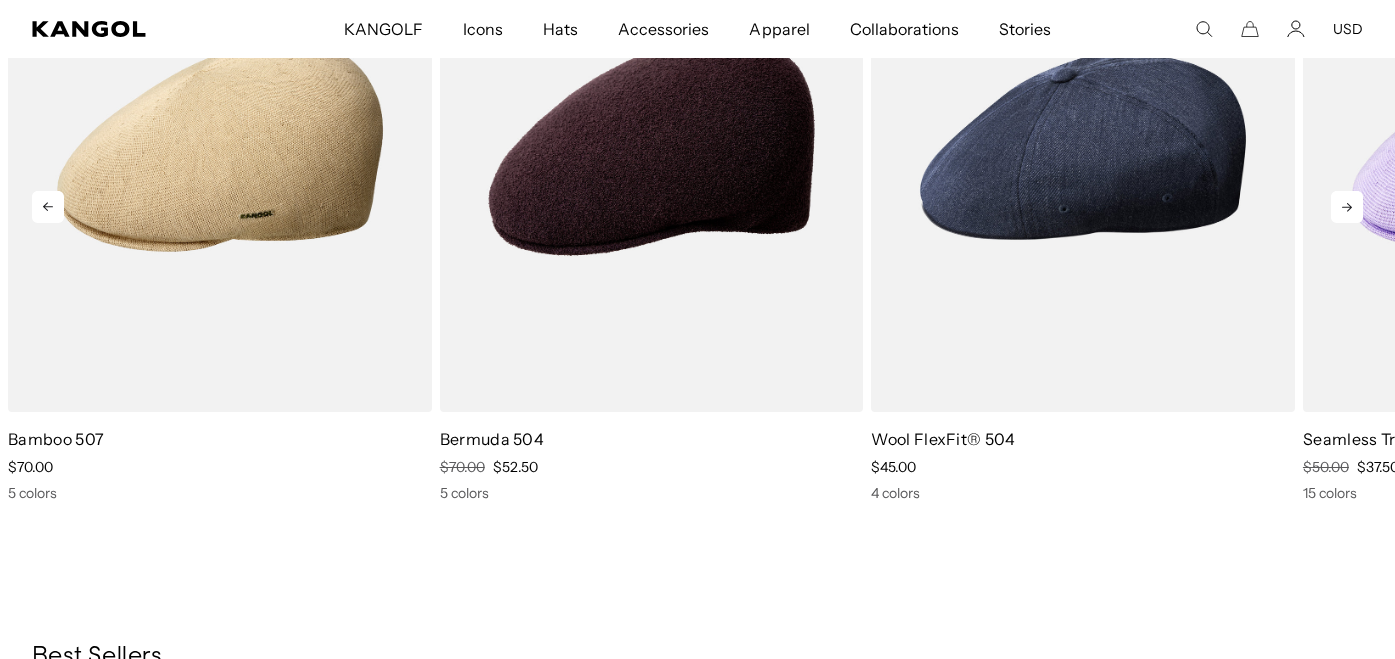 click 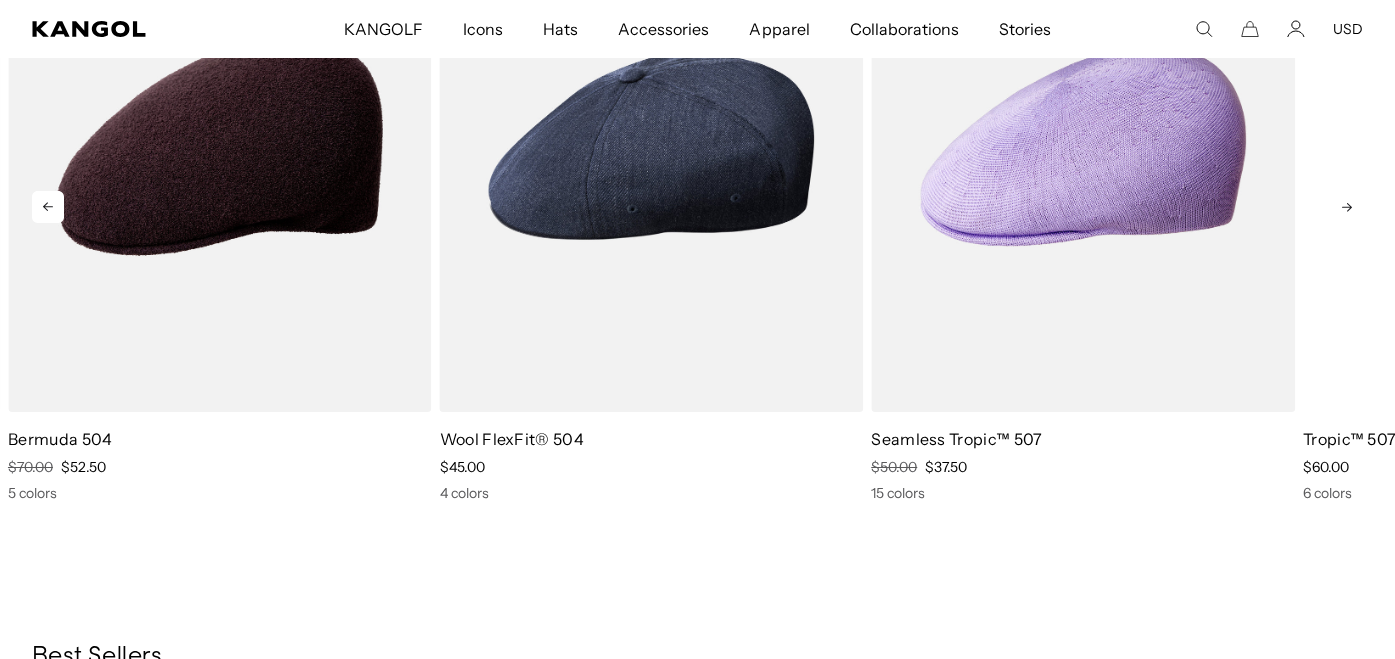 scroll, scrollTop: 0, scrollLeft: 412, axis: horizontal 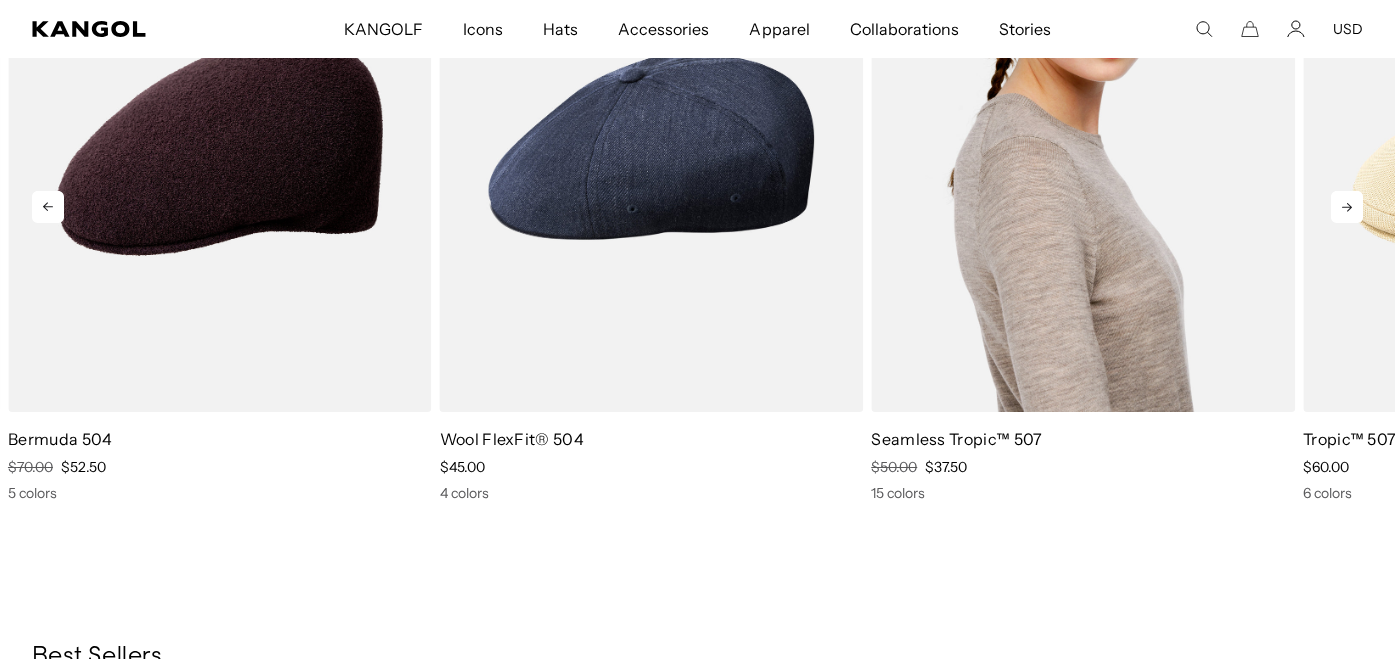click at bounding box center [1083, 146] 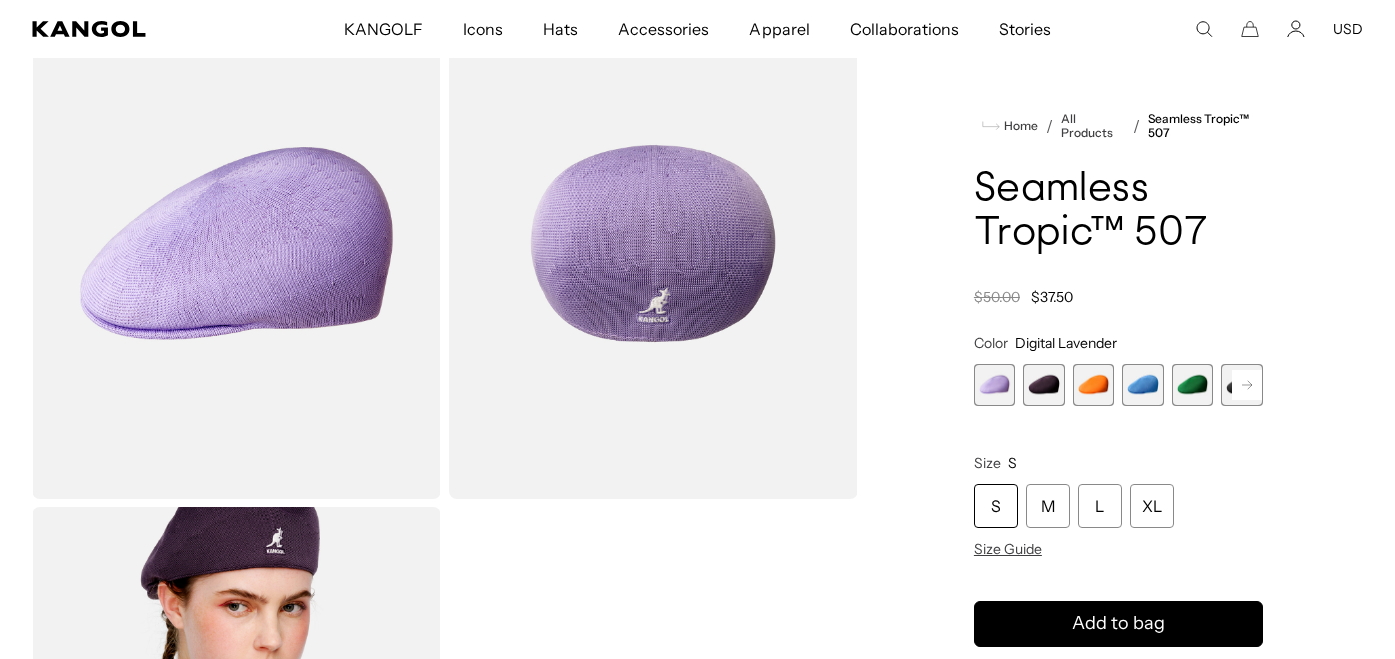 scroll, scrollTop: 143, scrollLeft: 0, axis: vertical 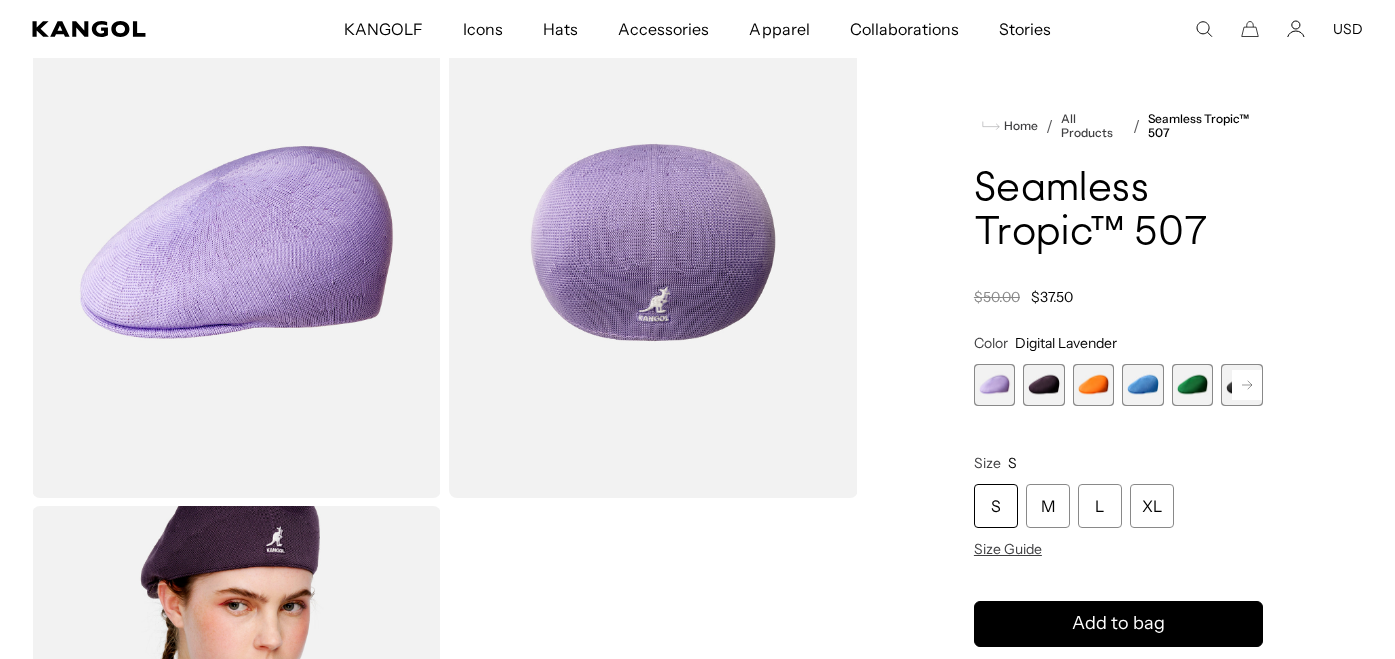 click at bounding box center (1044, 385) 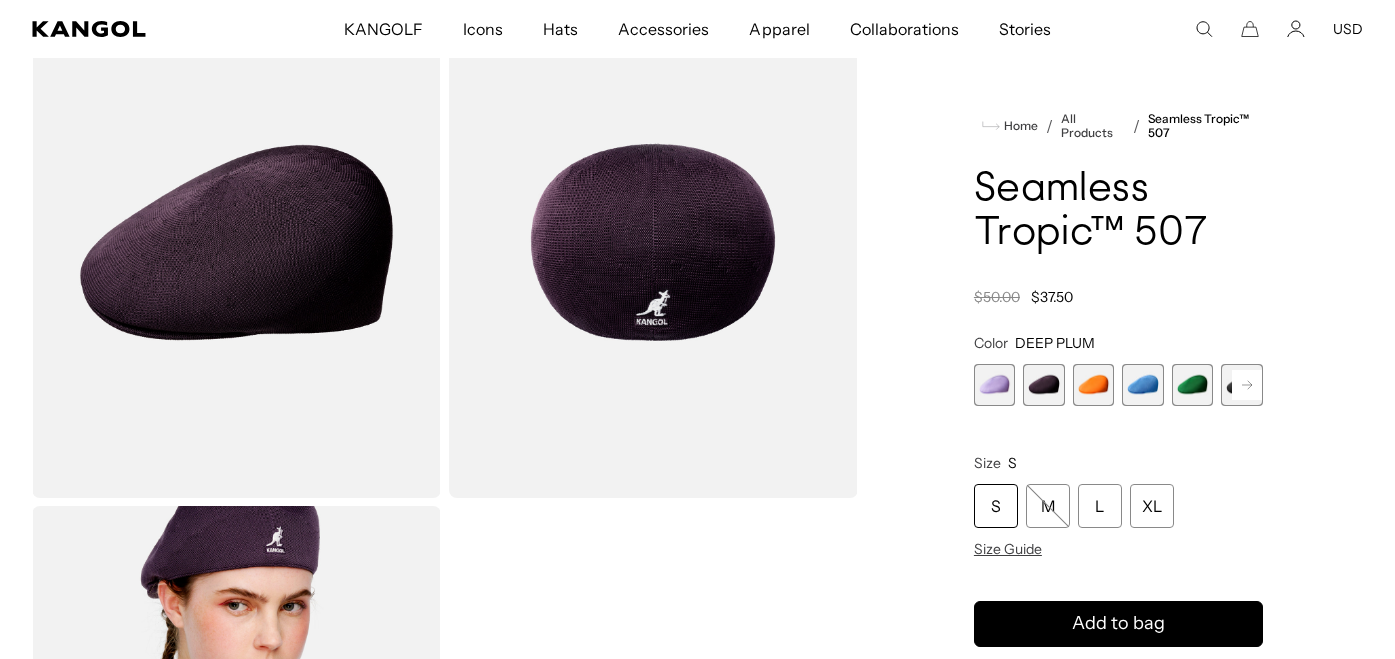 scroll, scrollTop: 0, scrollLeft: 412, axis: horizontal 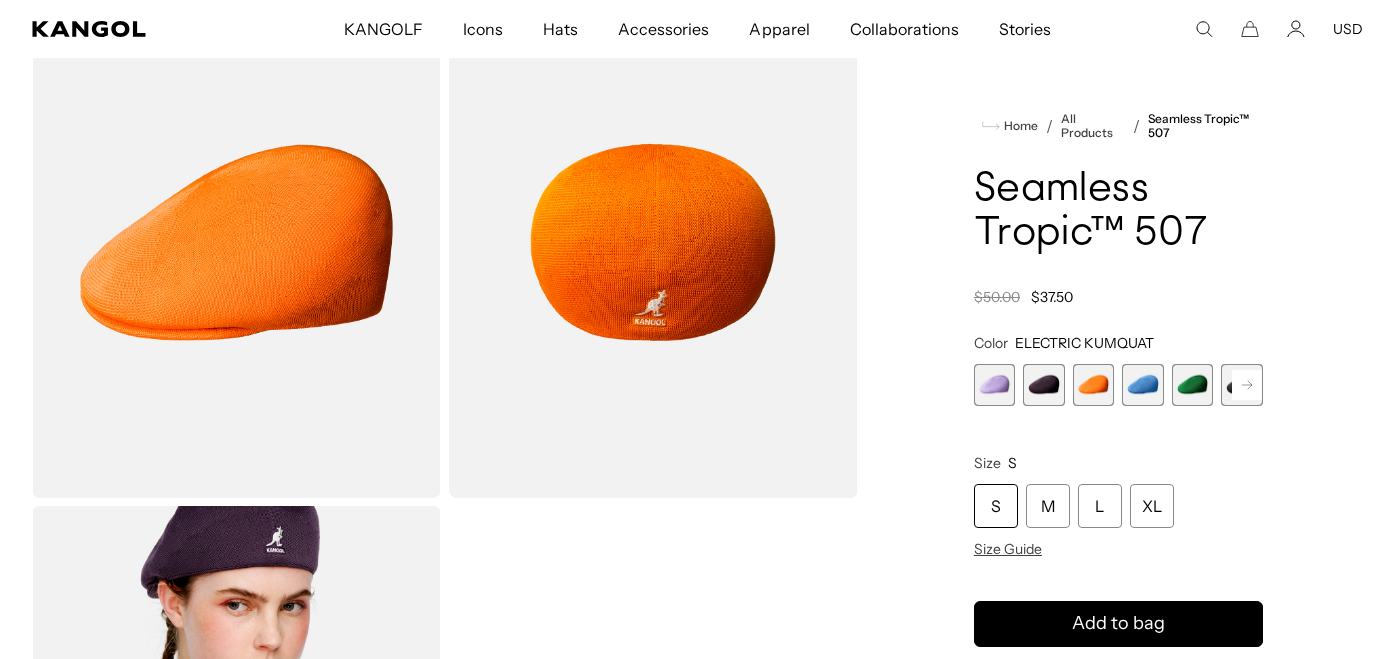 click at bounding box center (1143, 385) 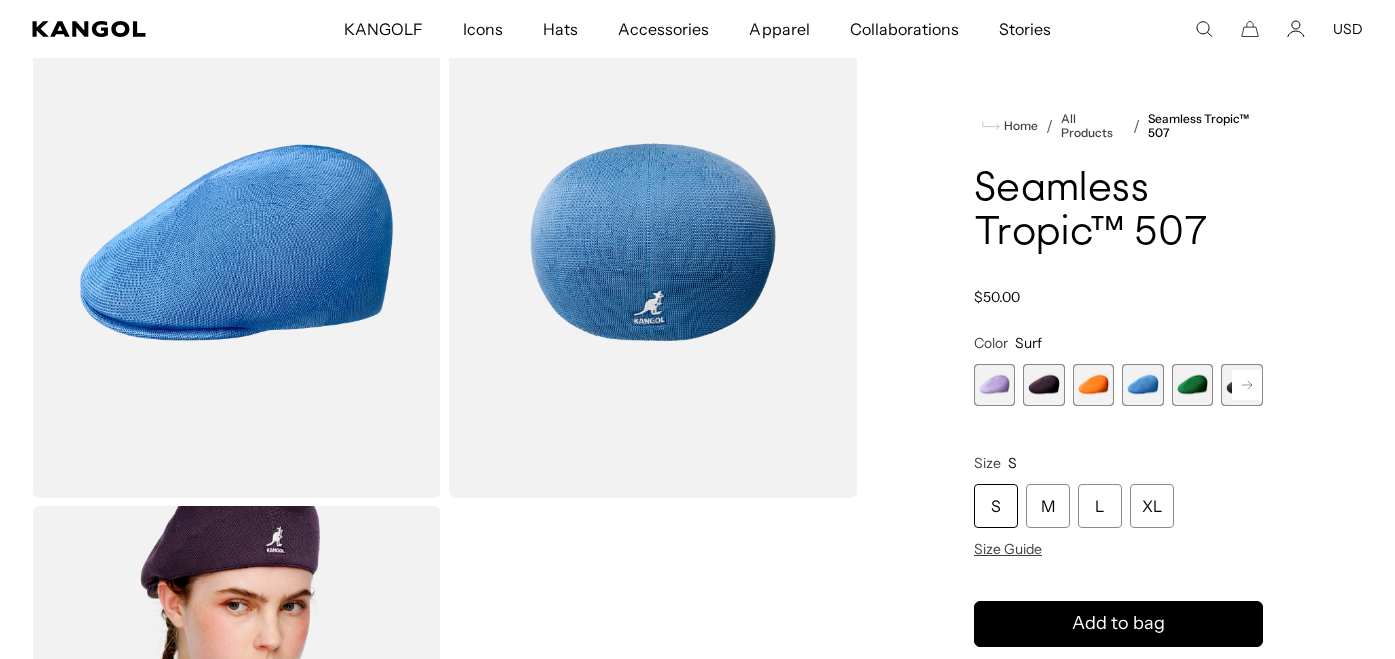 click at bounding box center [1193, 385] 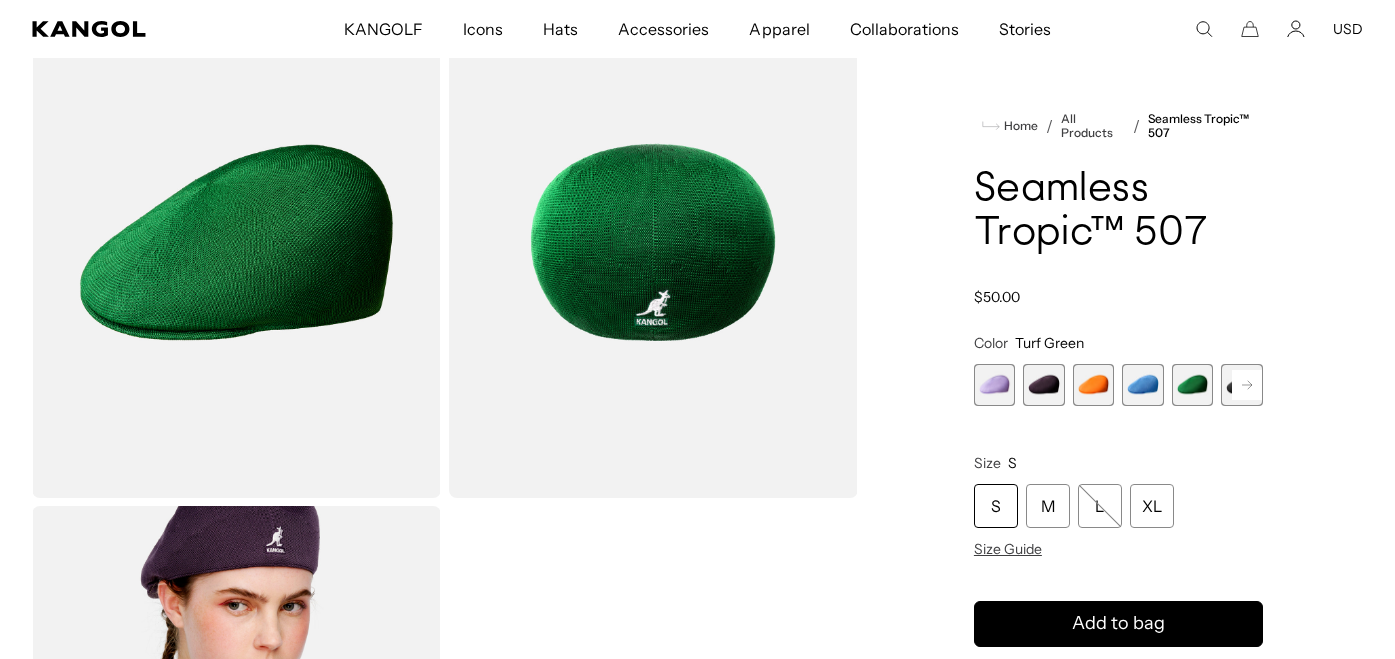 scroll, scrollTop: 0, scrollLeft: 412, axis: horizontal 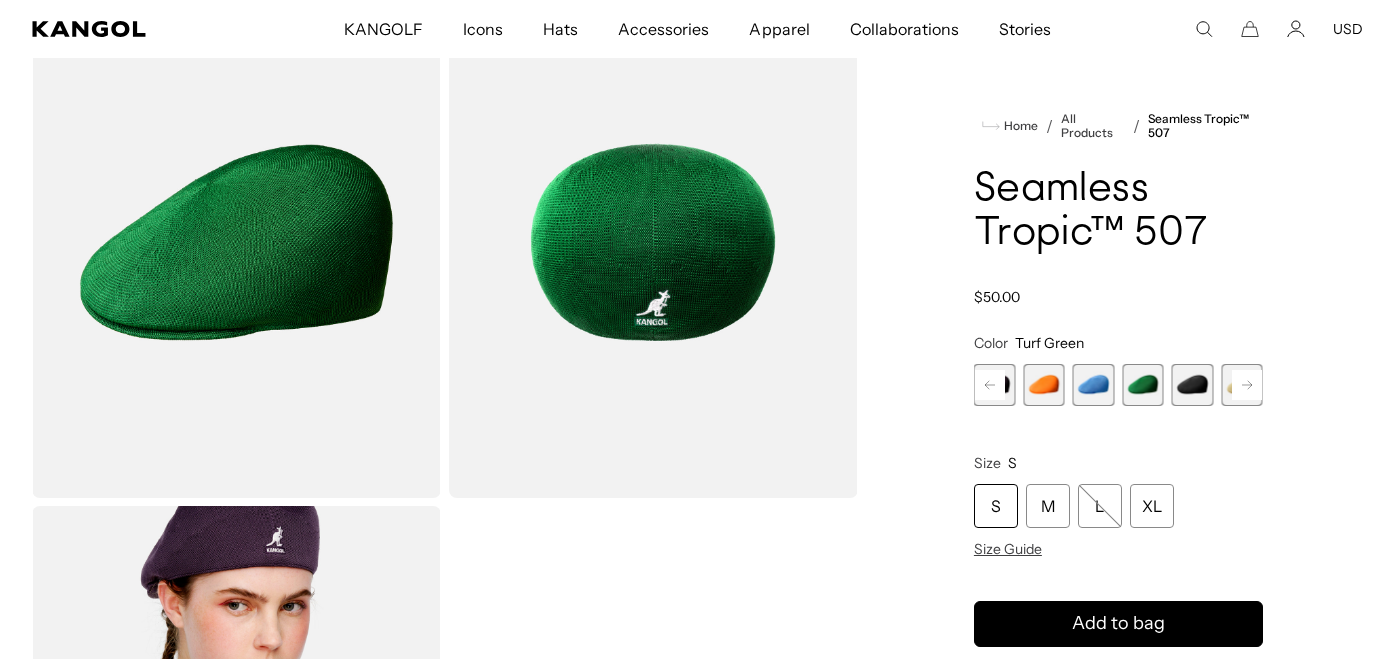click 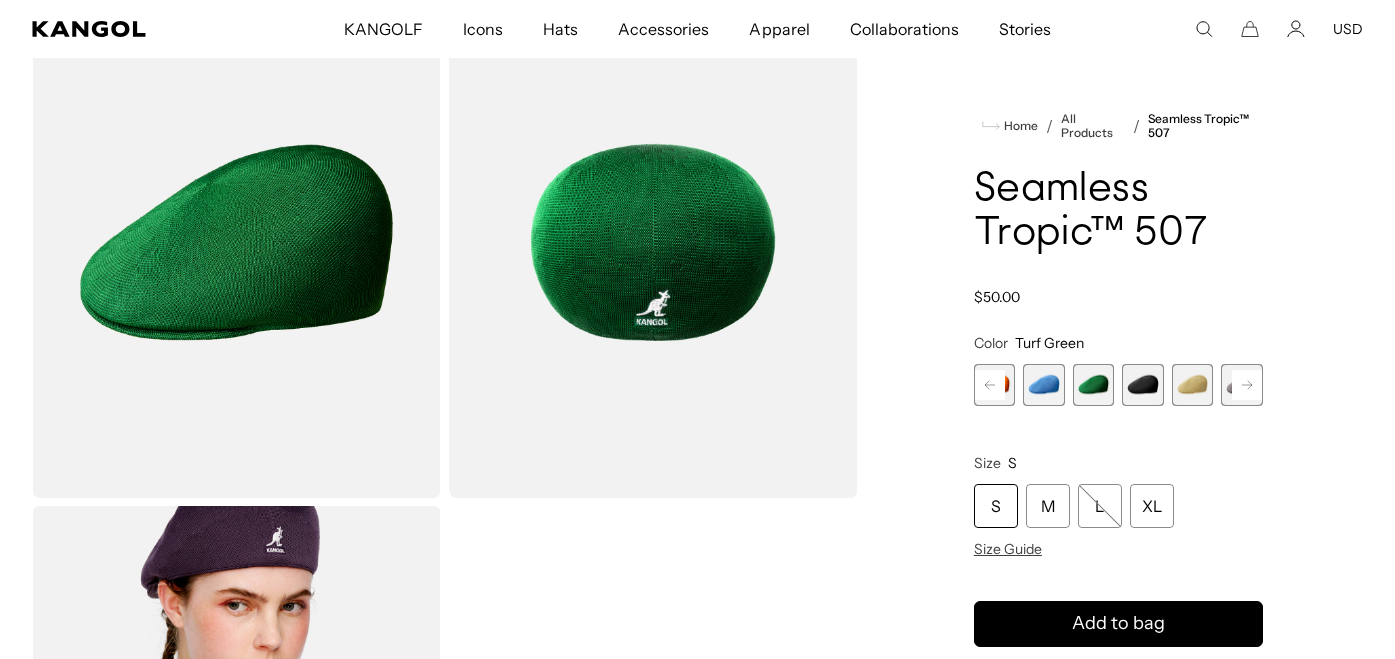 click at bounding box center (1143, 385) 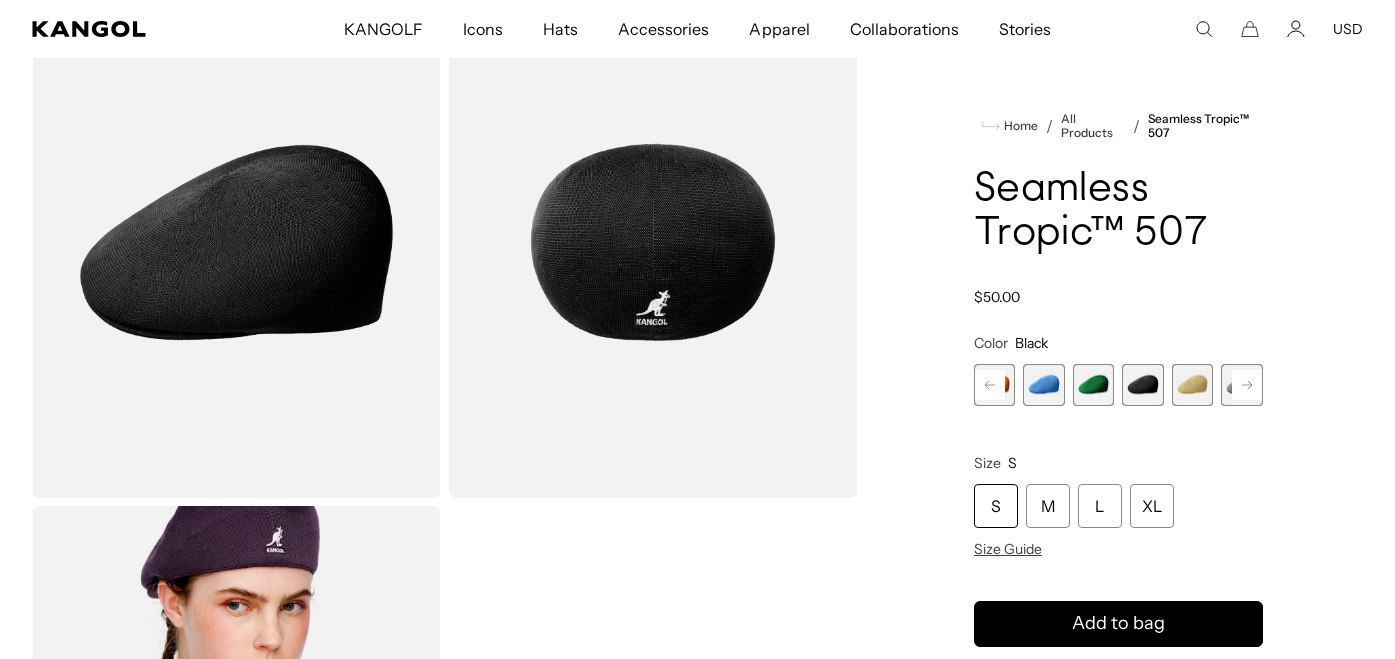 scroll, scrollTop: 0, scrollLeft: 0, axis: both 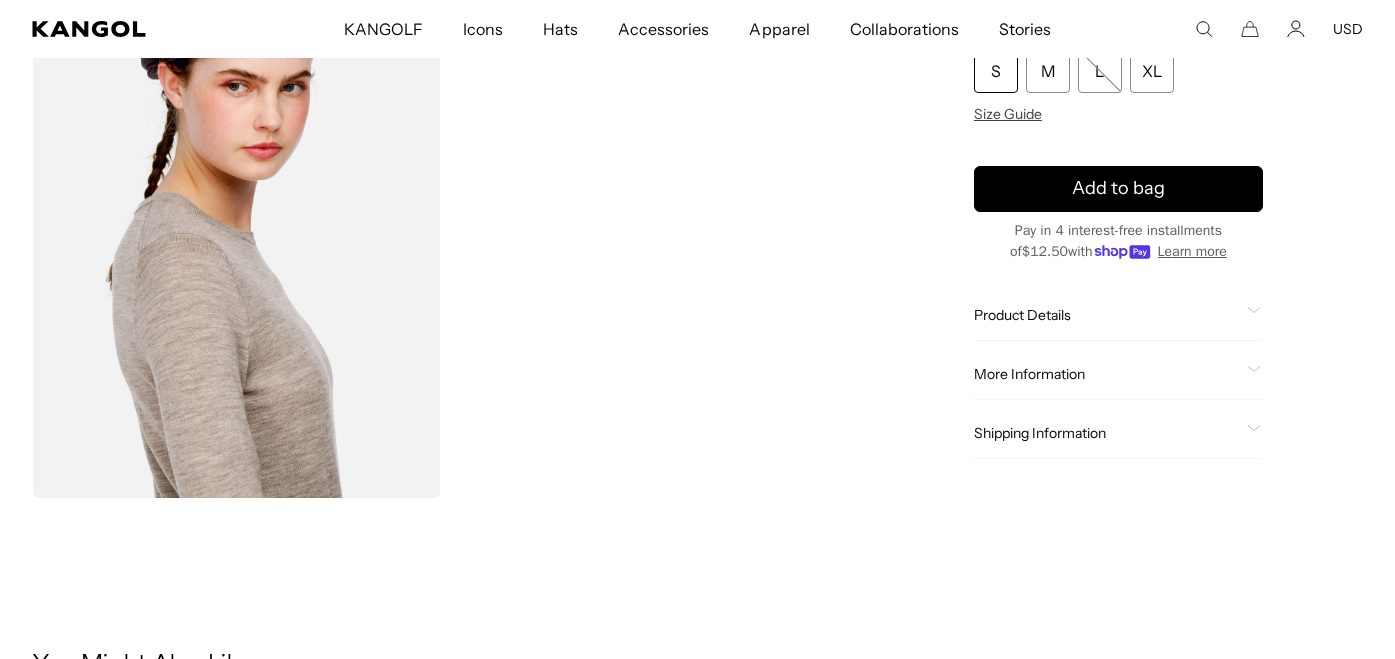 click 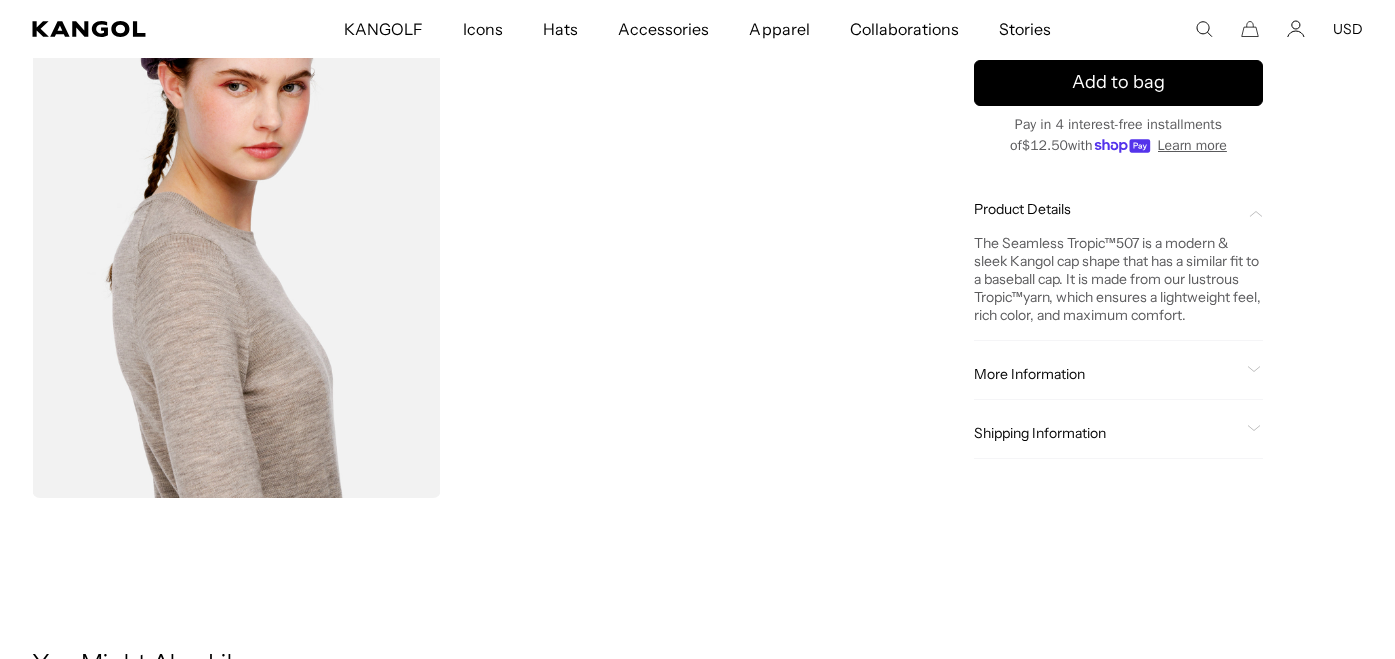 scroll, scrollTop: 0, scrollLeft: 412, axis: horizontal 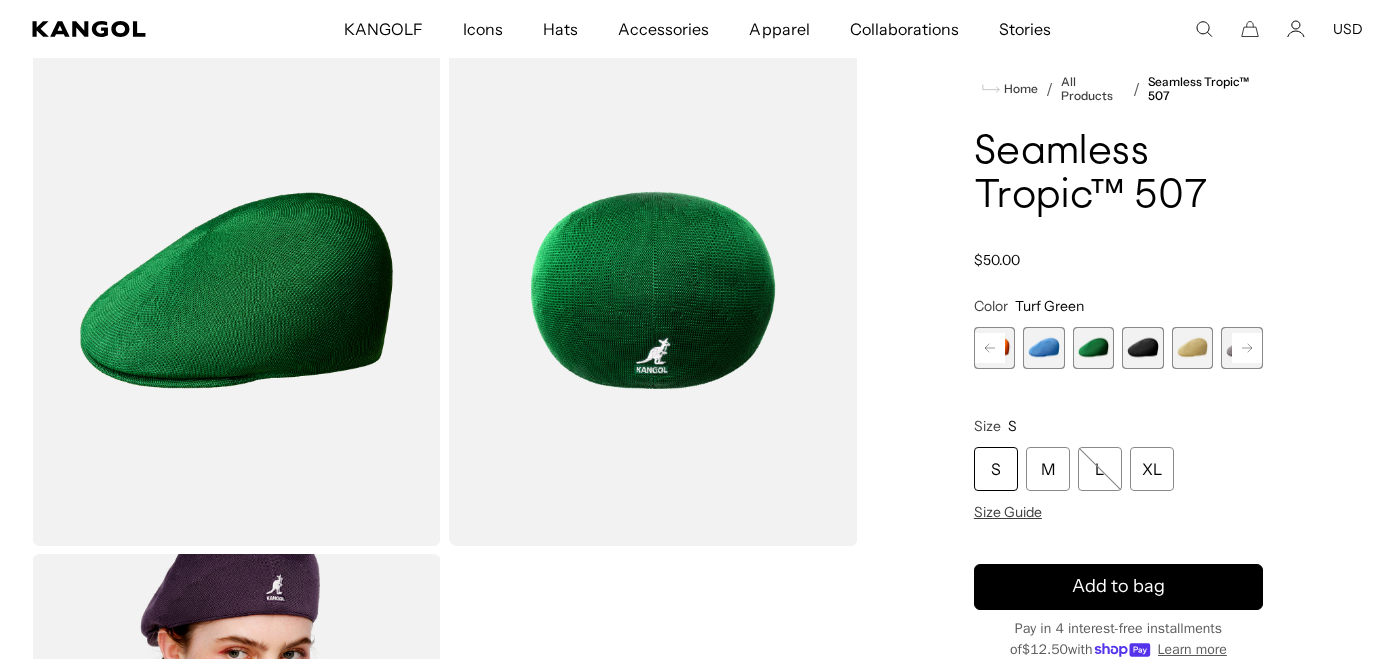 click 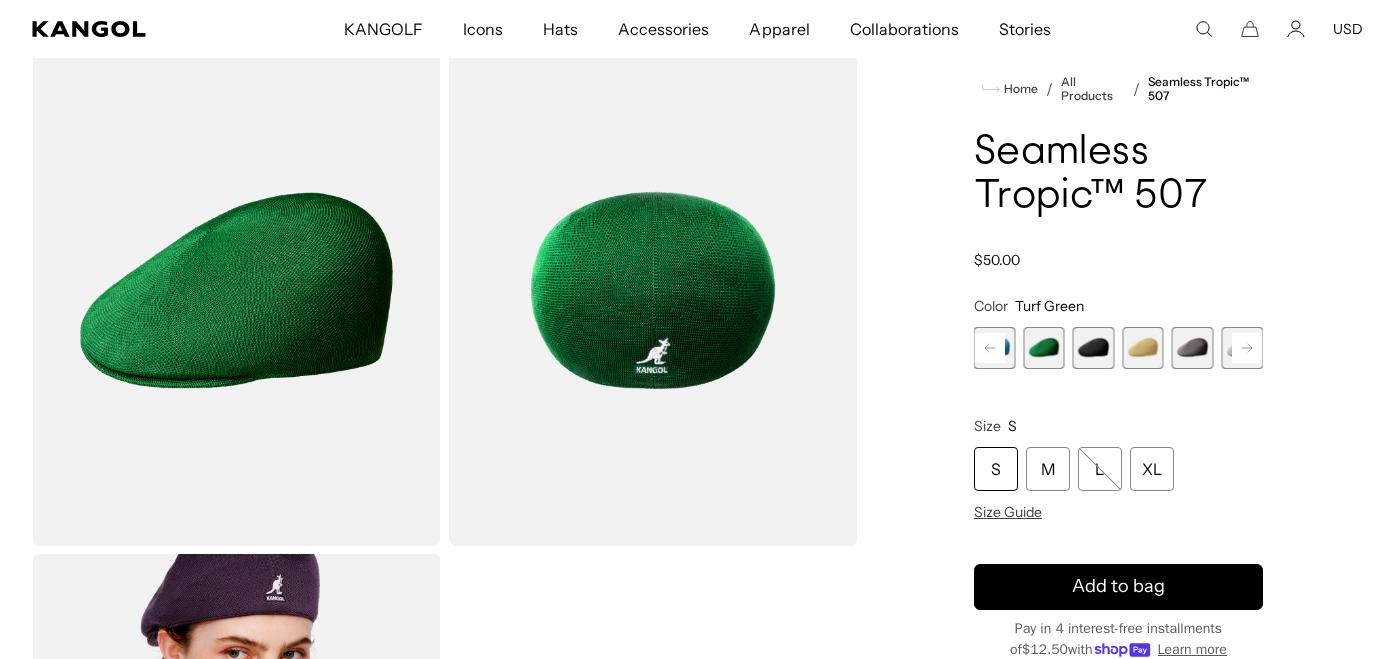 click 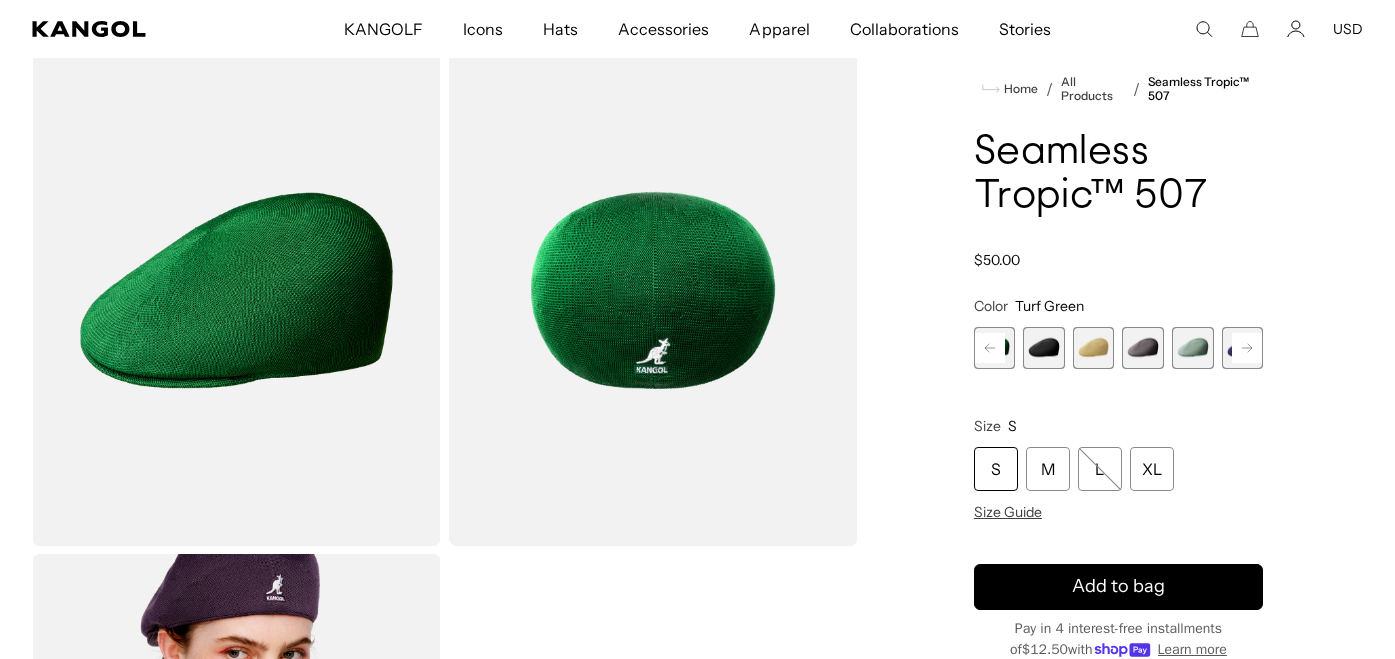 click 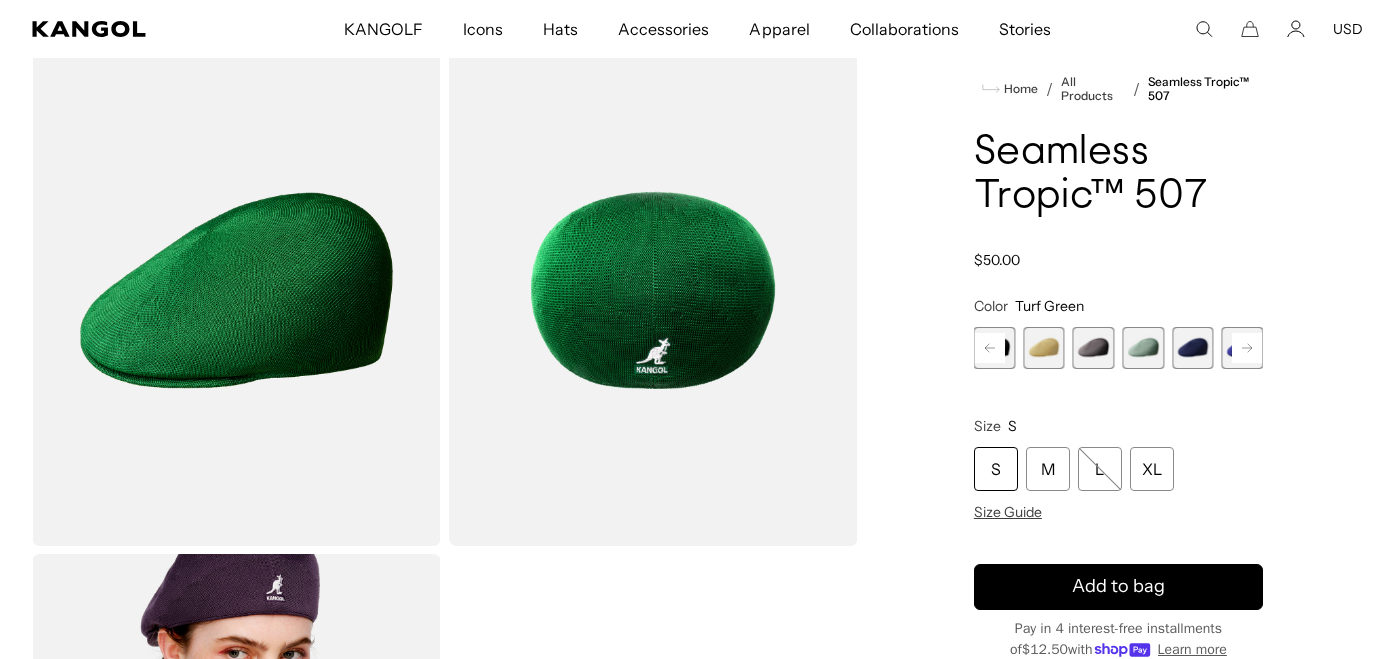 click 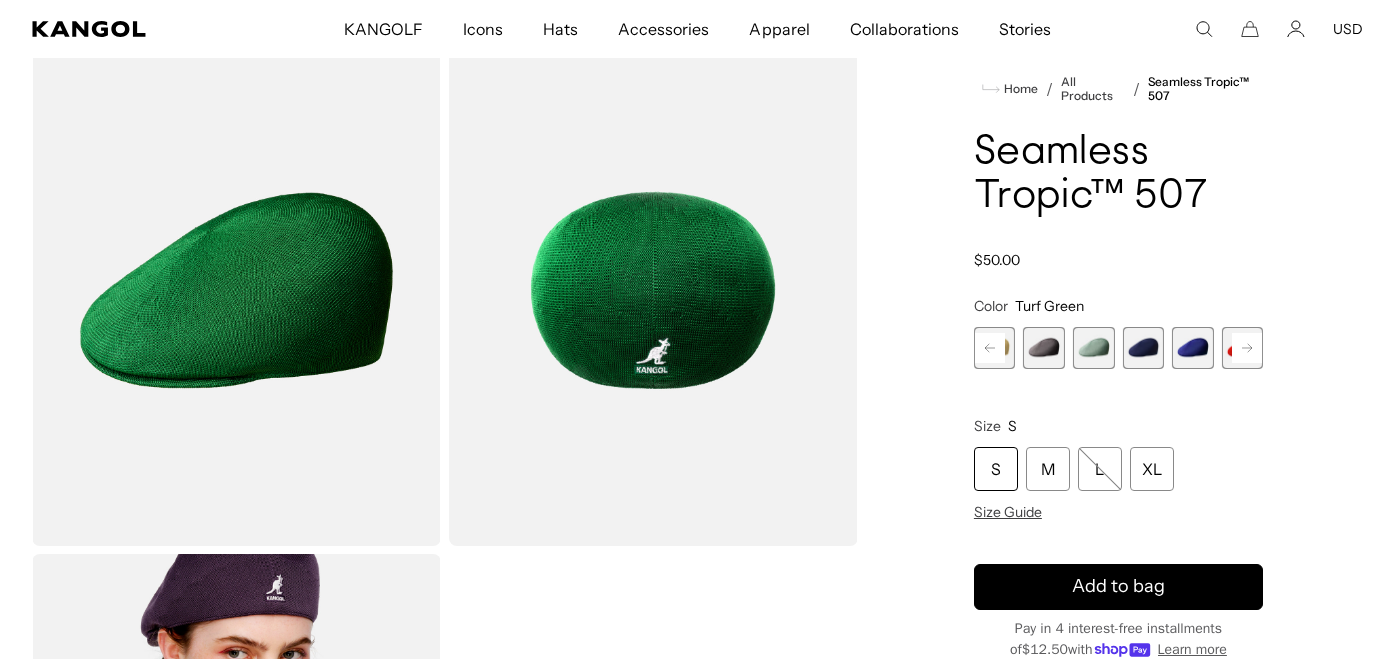 click 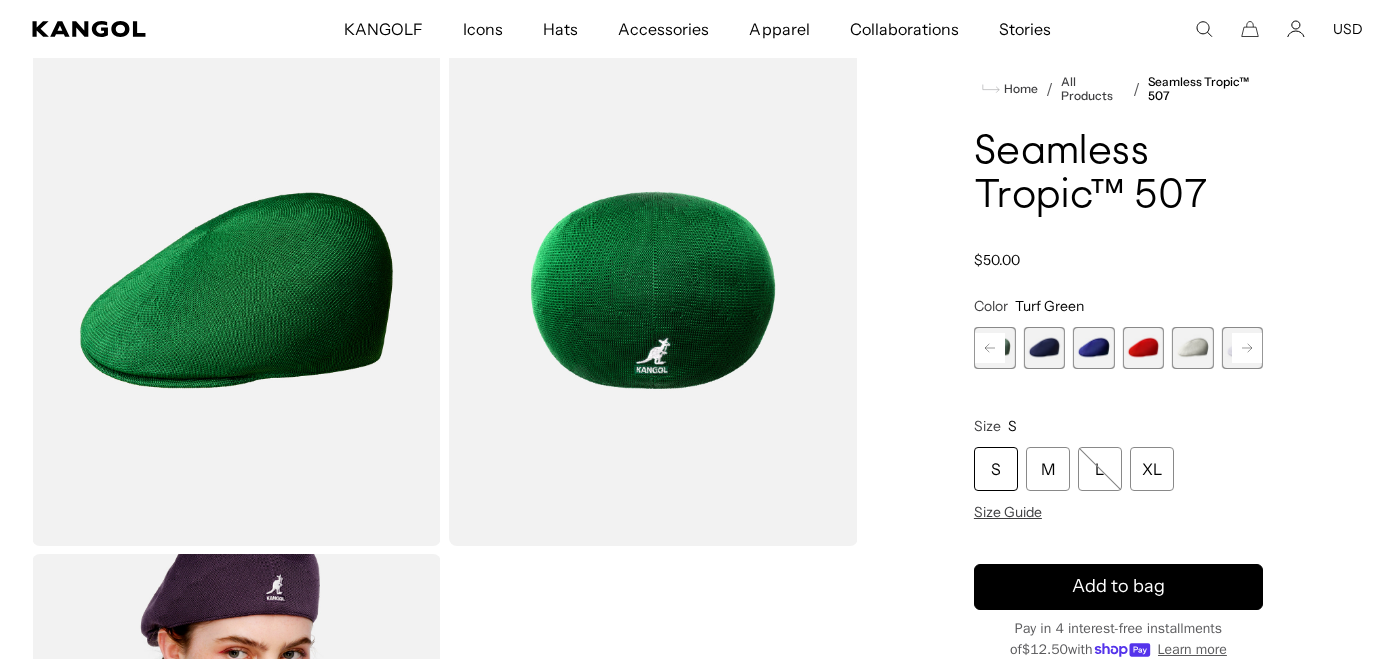 click 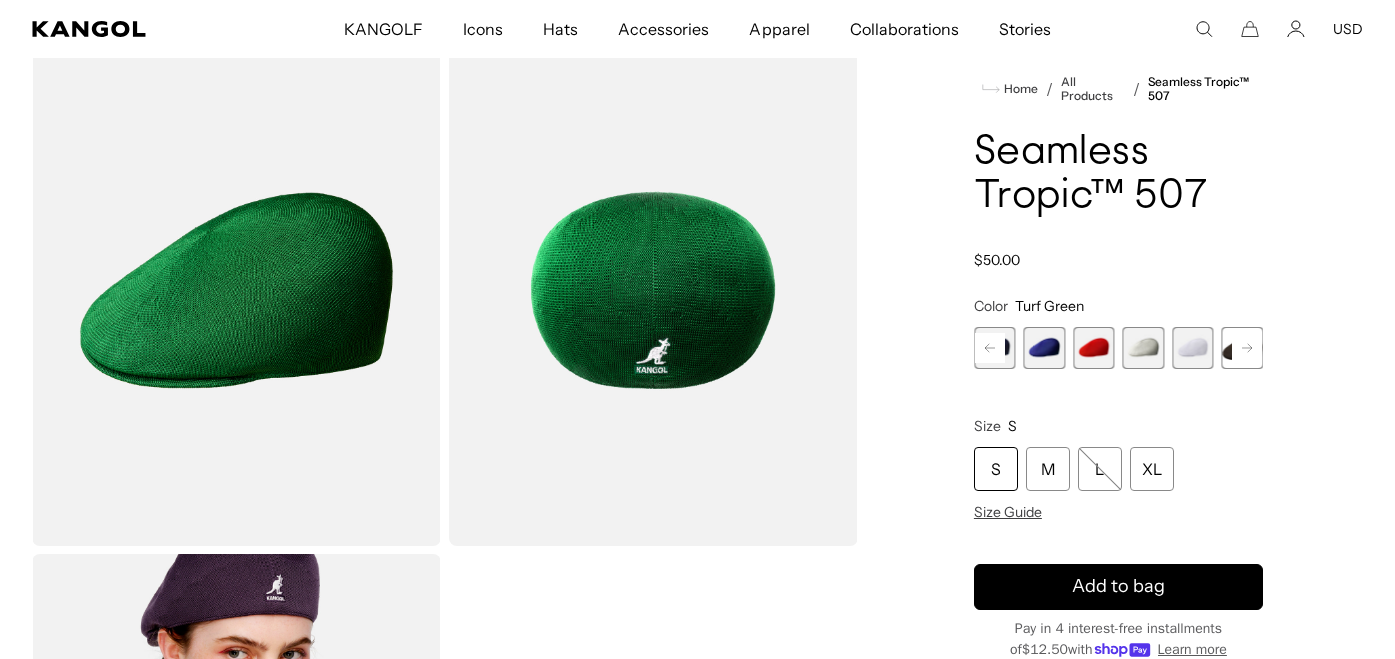 click 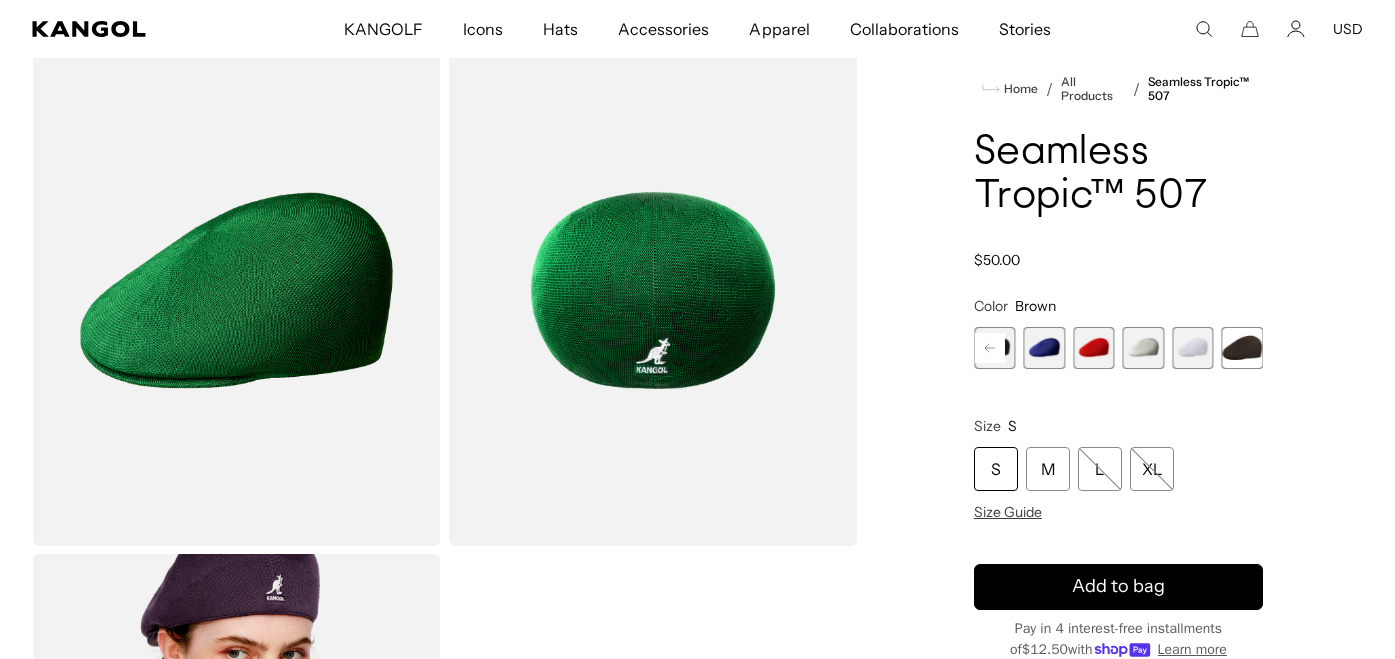 click at bounding box center (1242, 348) 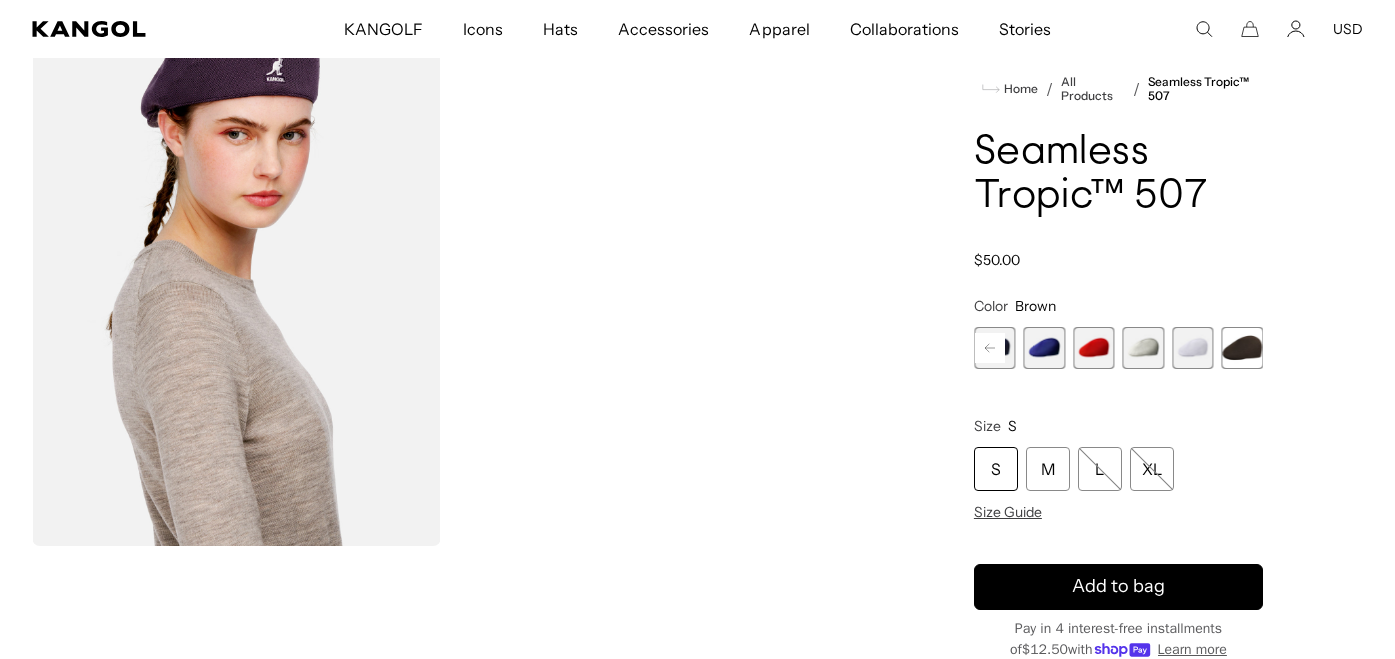 click at bounding box center (1242, 348) 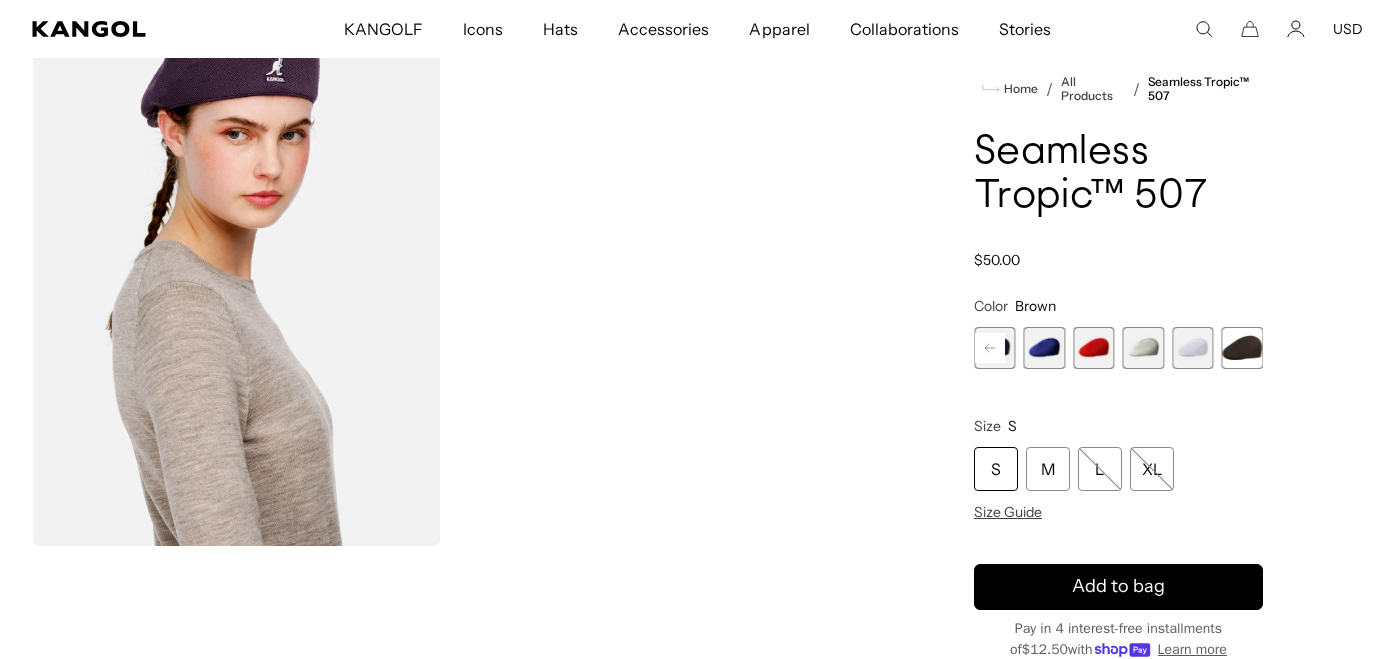 click at bounding box center [1193, 348] 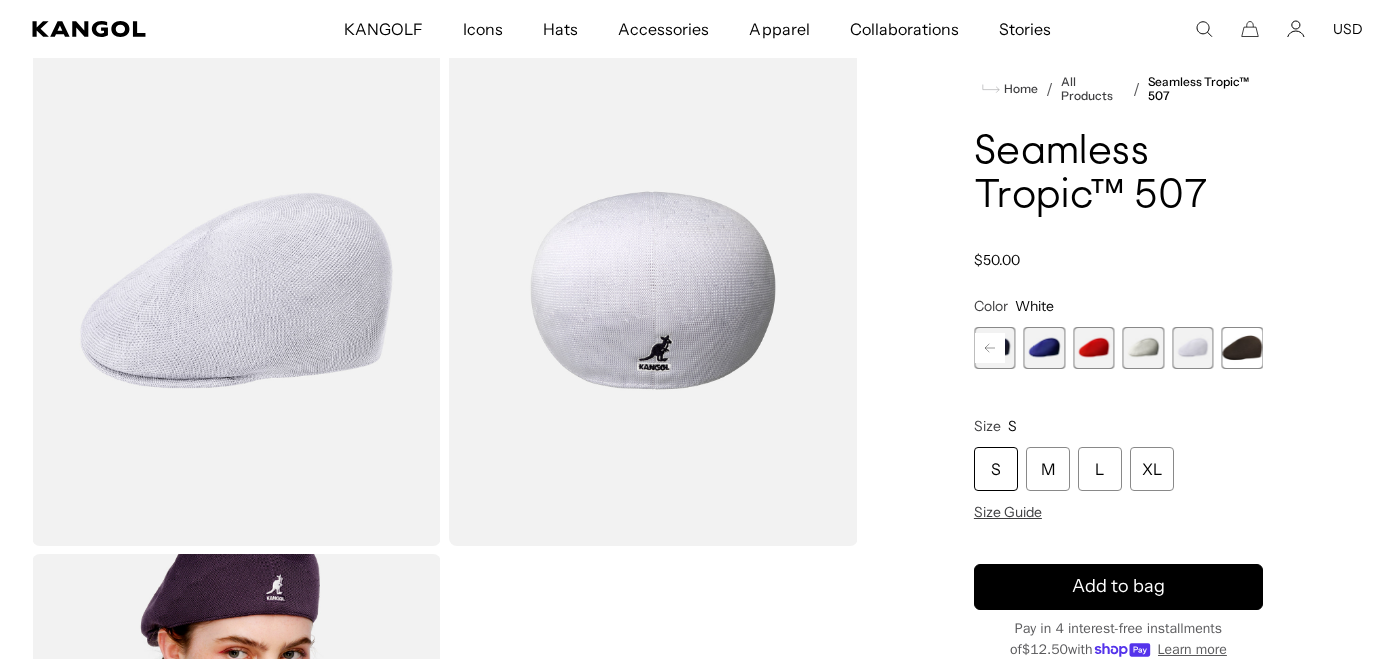 scroll, scrollTop: 0, scrollLeft: 0, axis: both 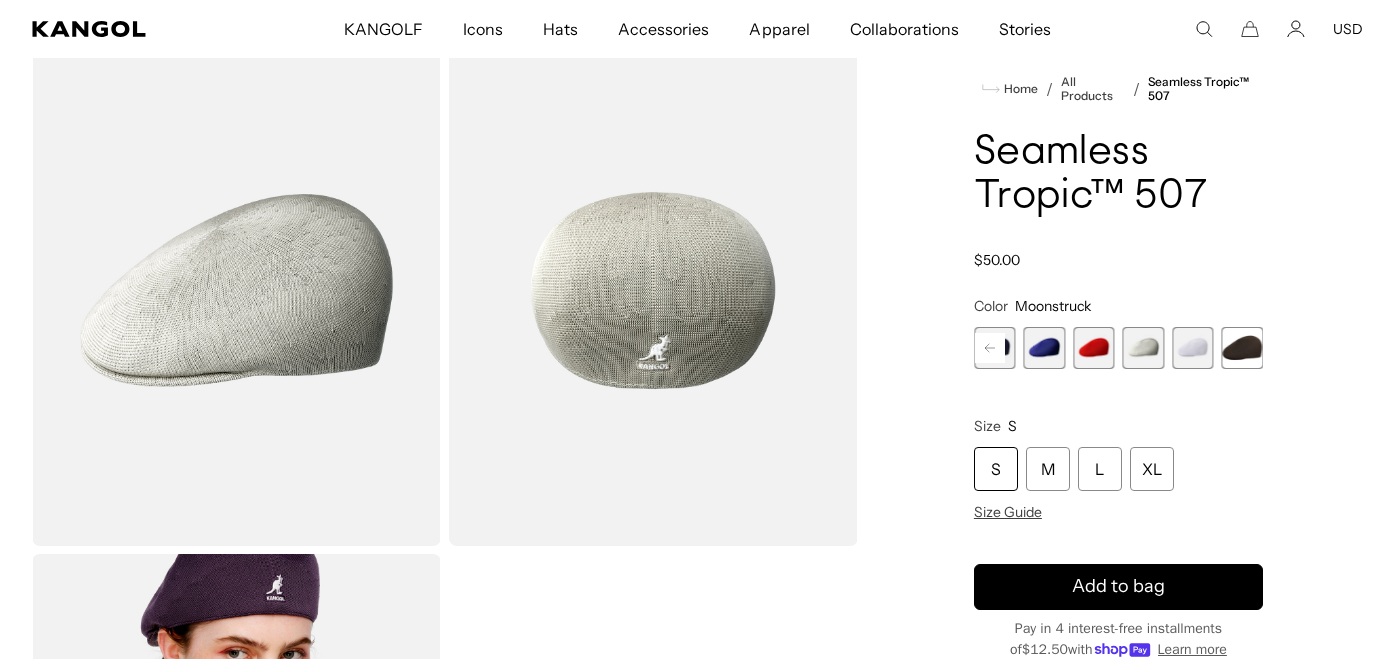 click at bounding box center [1094, 348] 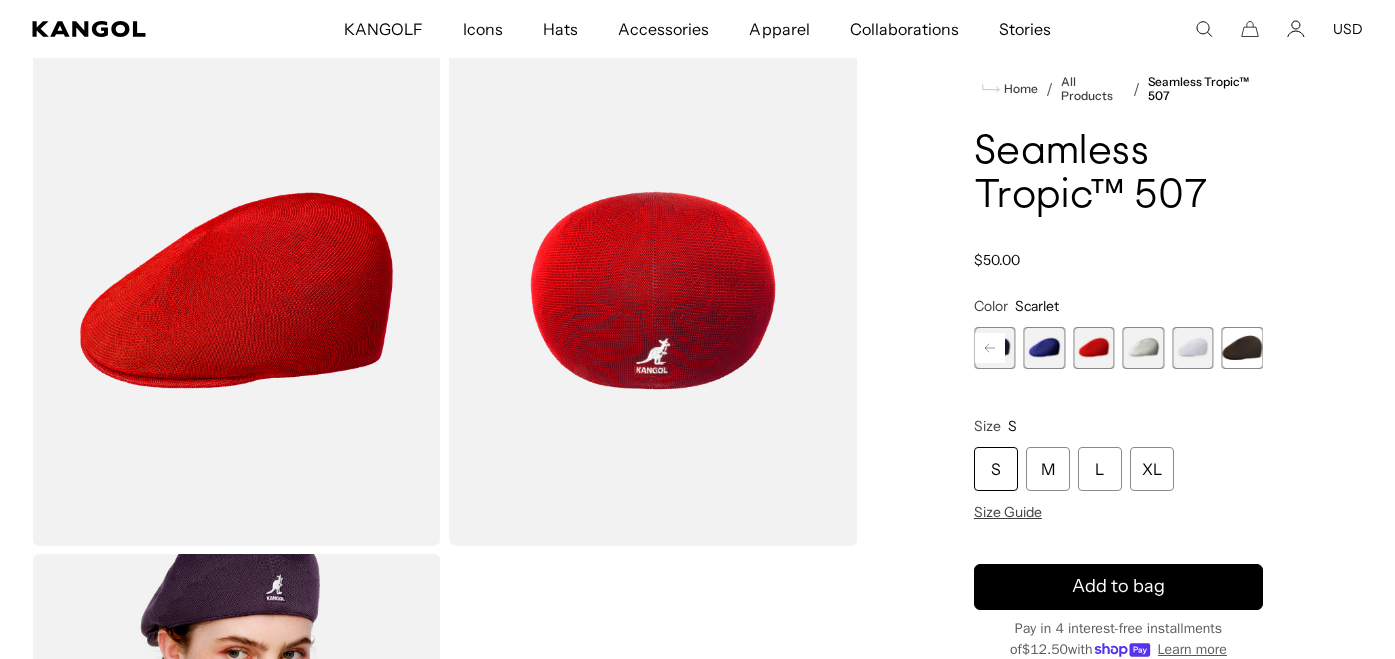 click at bounding box center [1044, 348] 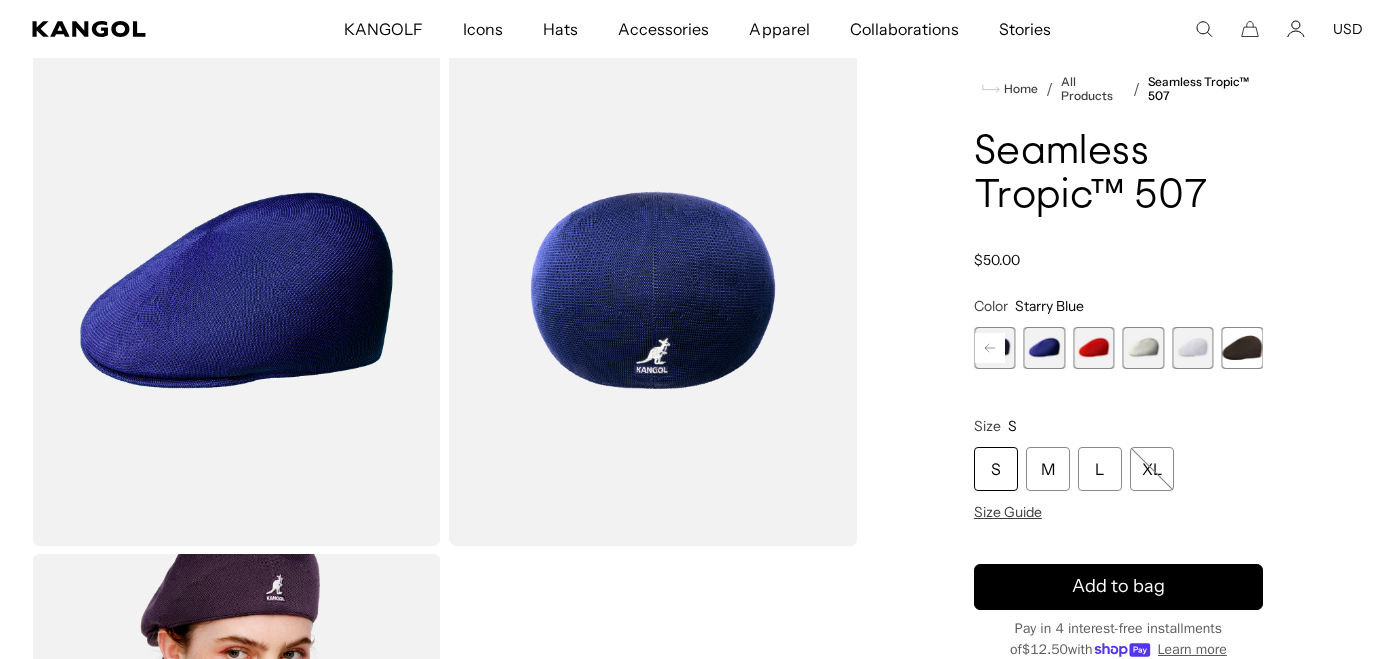 scroll, scrollTop: 0, scrollLeft: 412, axis: horizontal 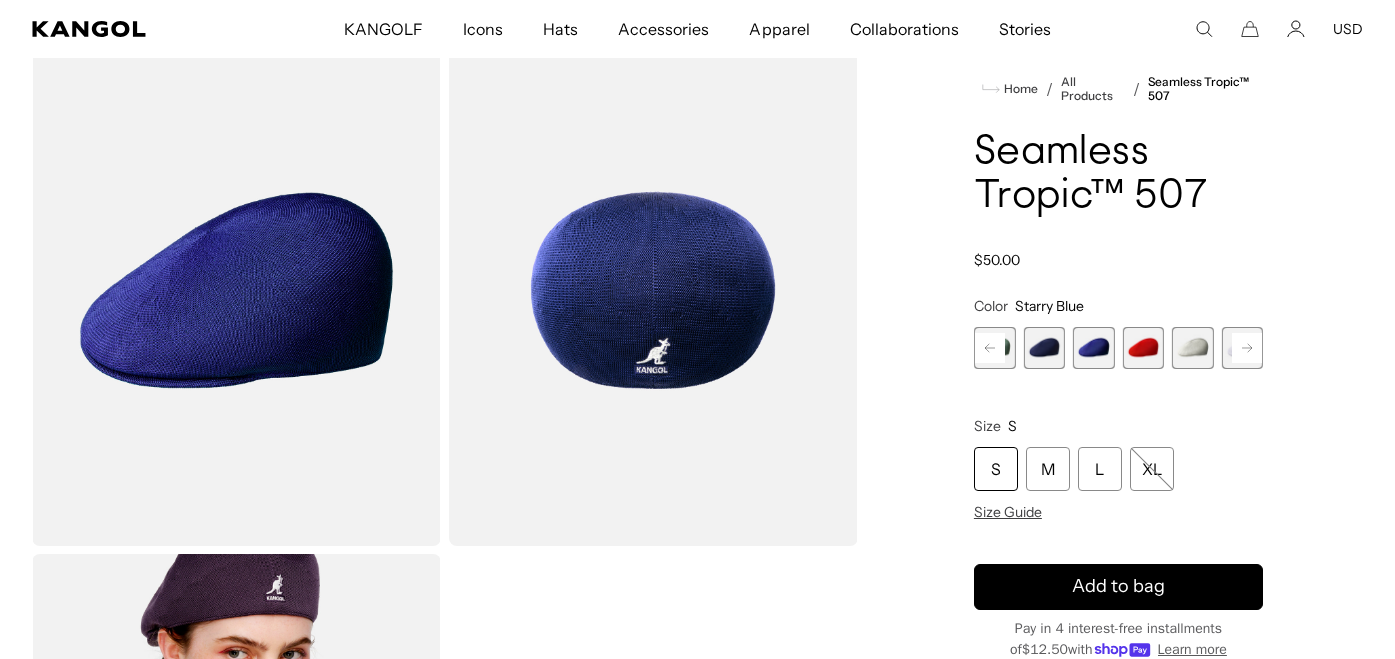click at bounding box center (1044, 348) 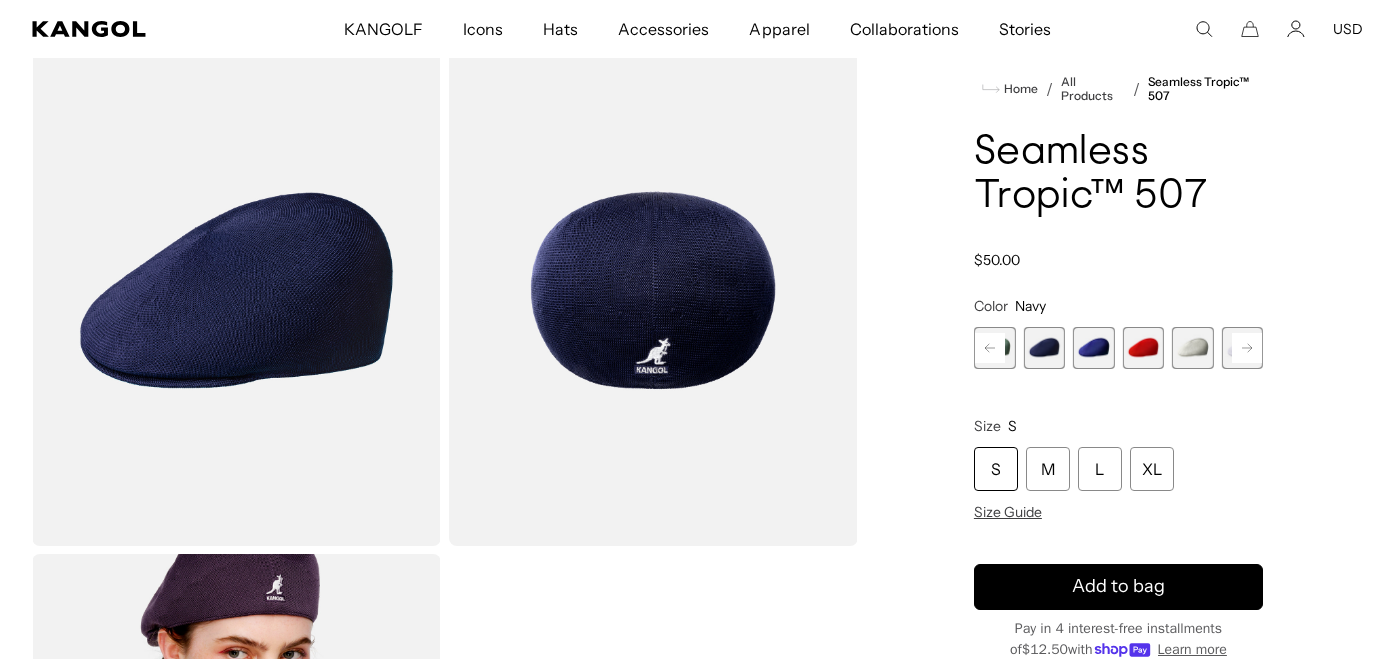 click 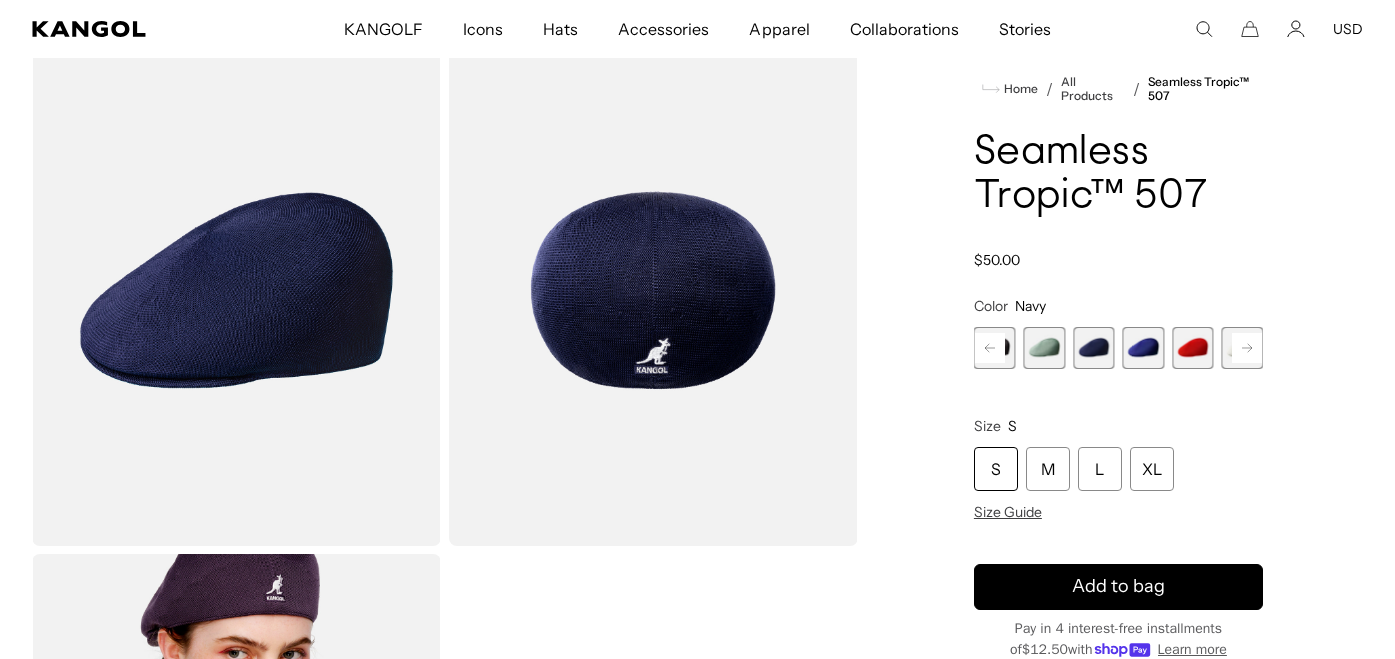 scroll, scrollTop: 0, scrollLeft: 0, axis: both 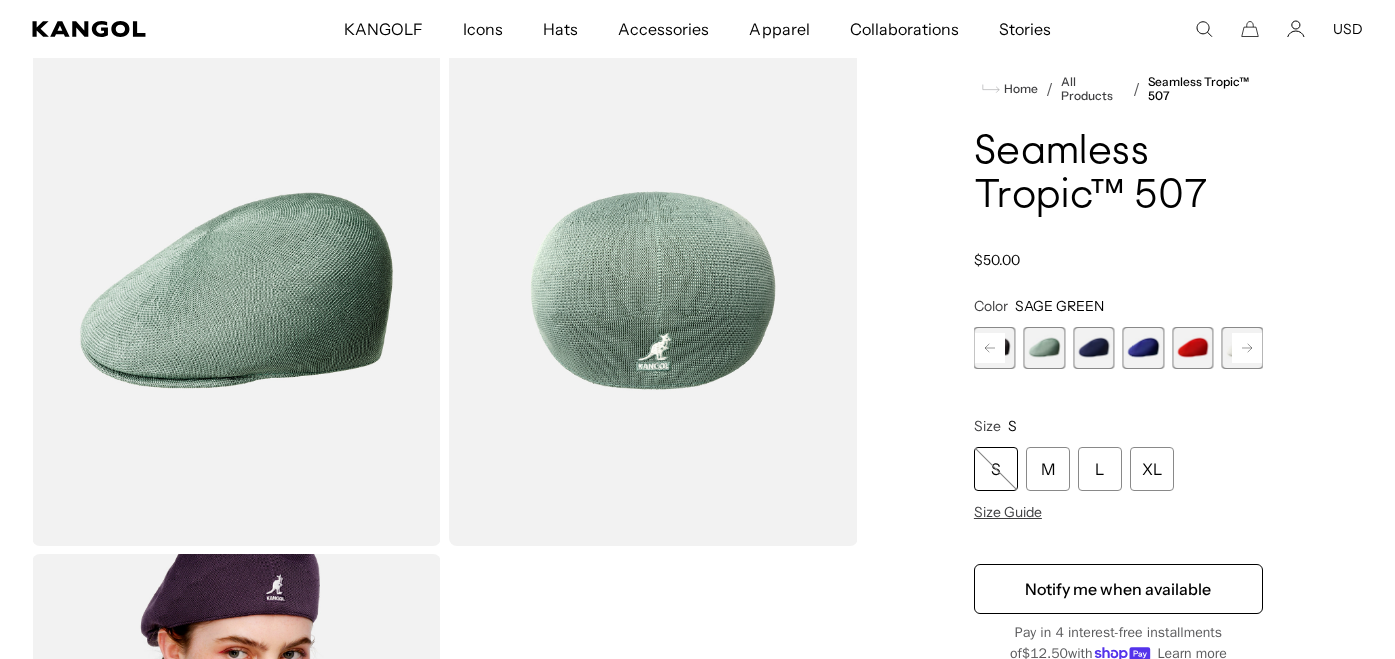 click 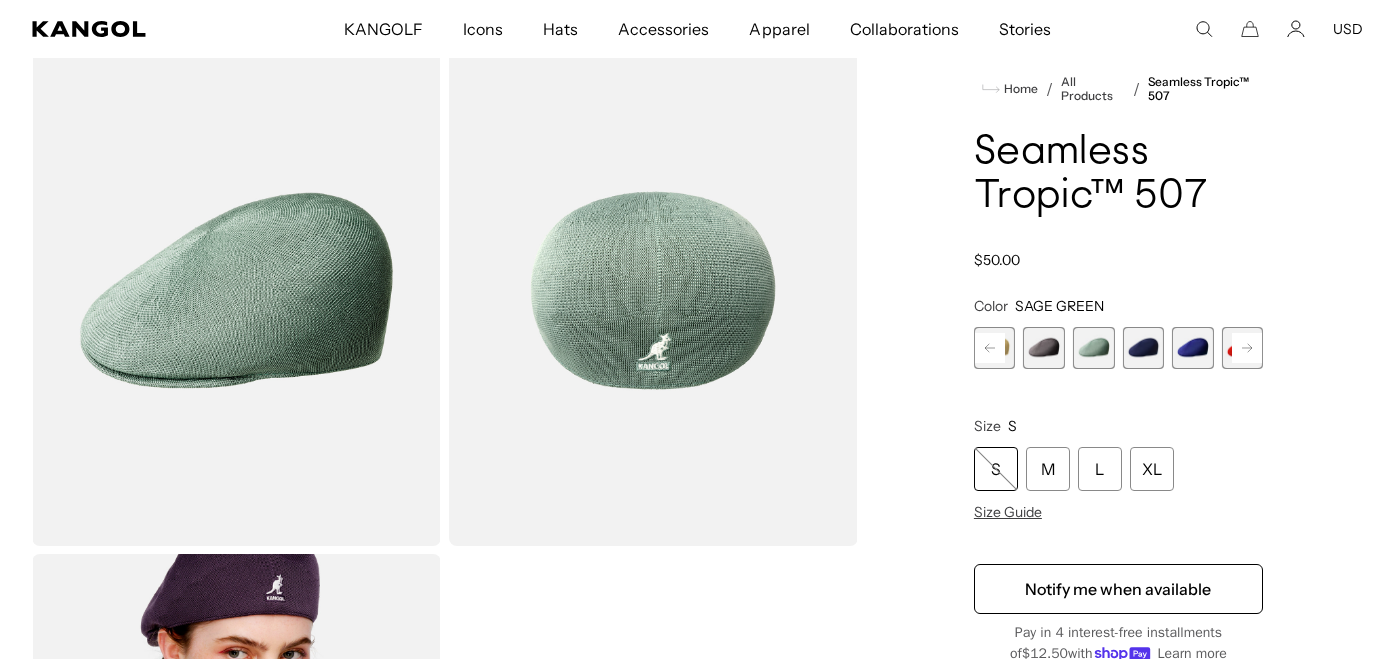 click at bounding box center [1044, 348] 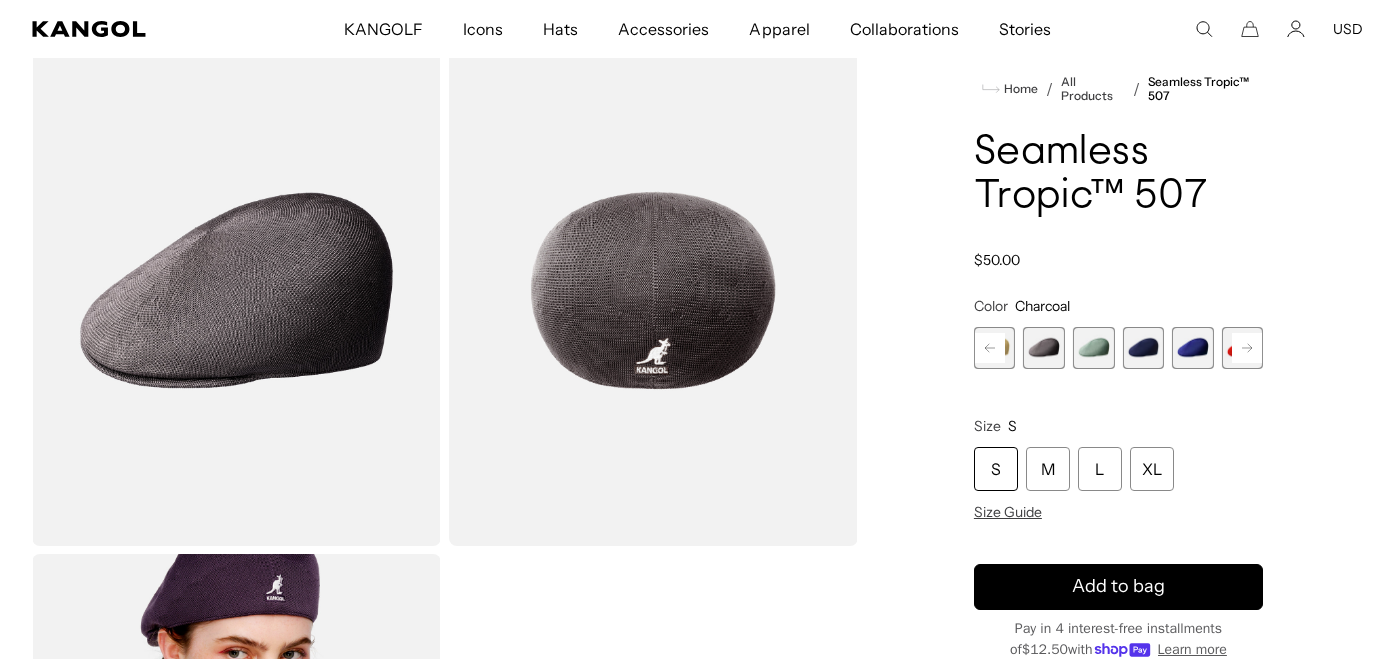 scroll, scrollTop: 0, scrollLeft: 412, axis: horizontal 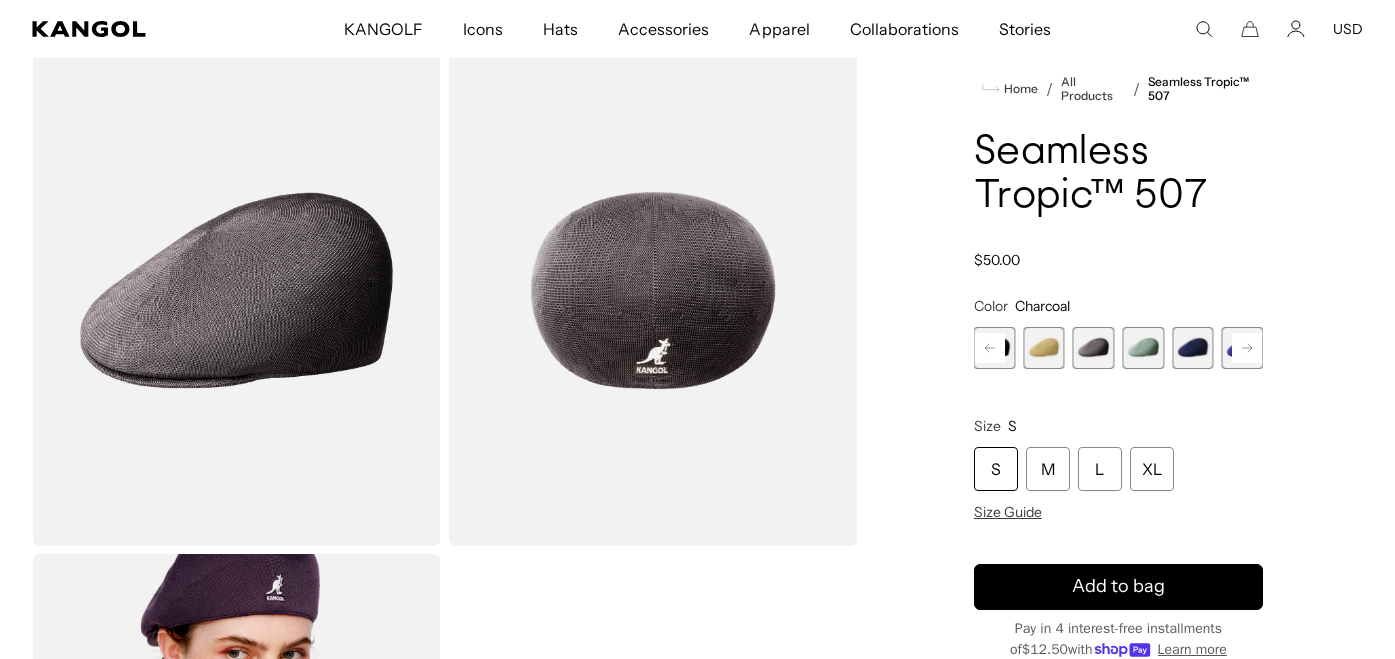 click at bounding box center [1044, 348] 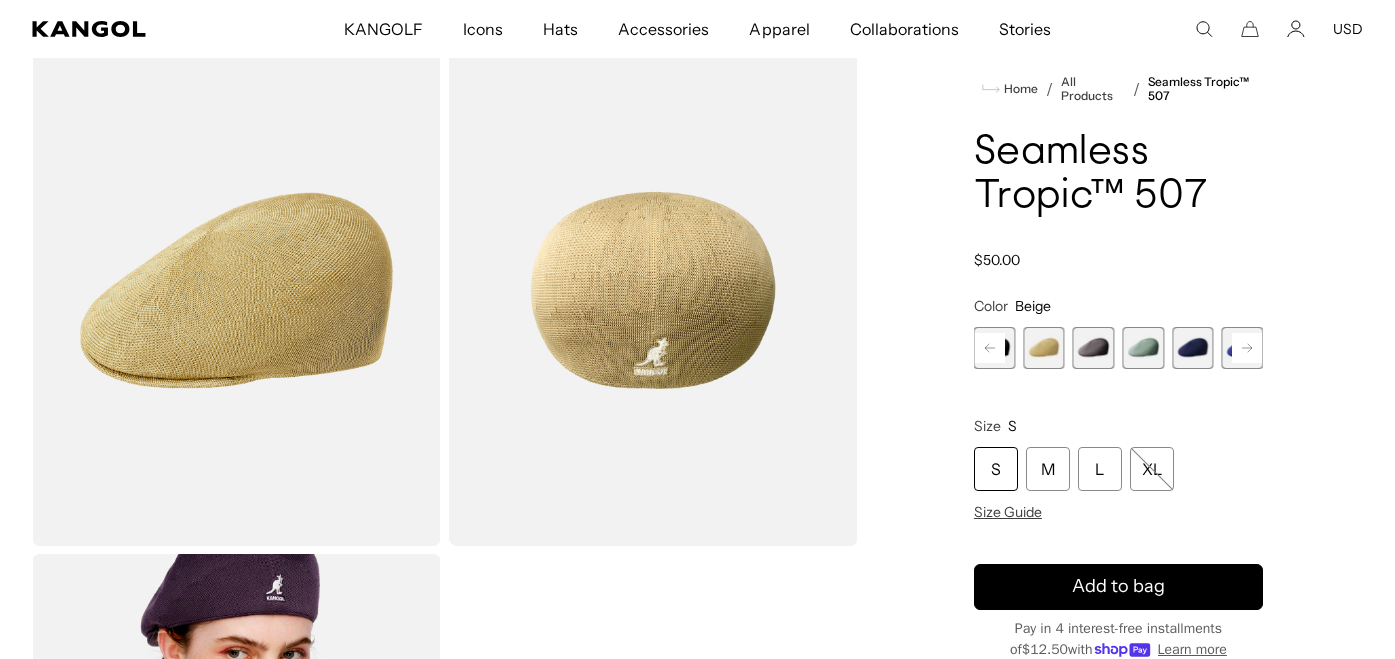 click 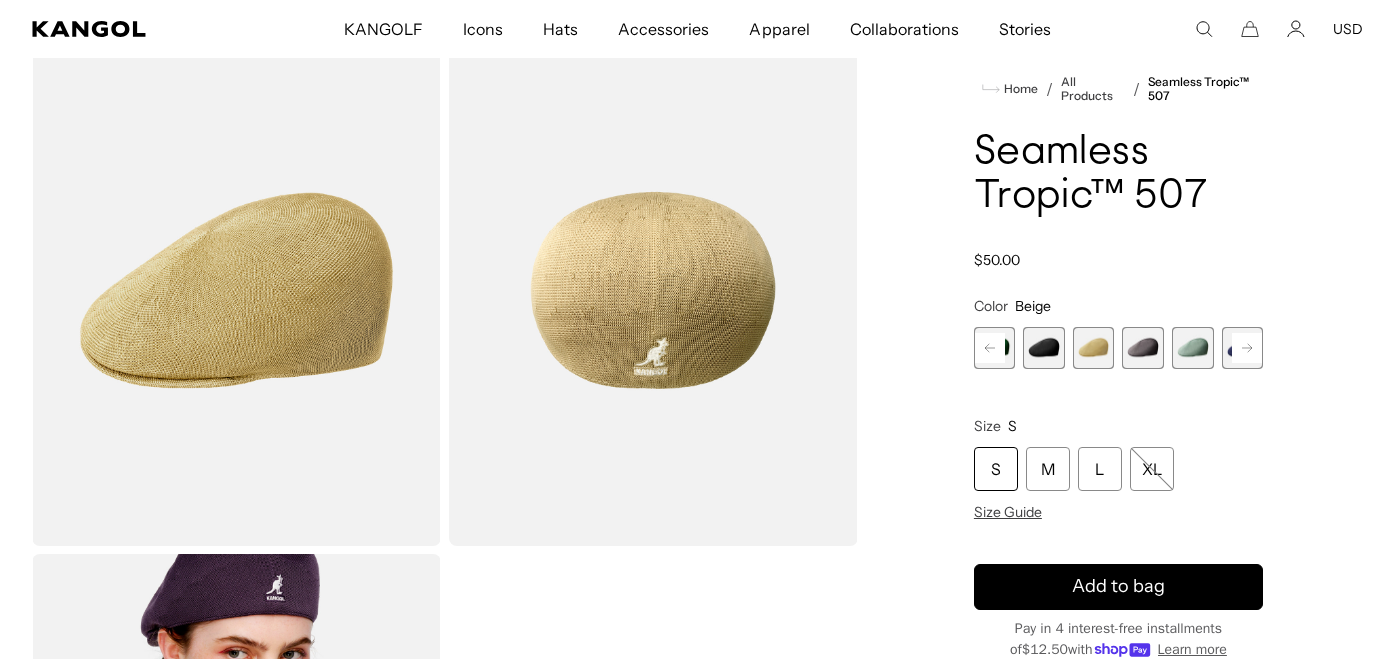 click at bounding box center [1044, 348] 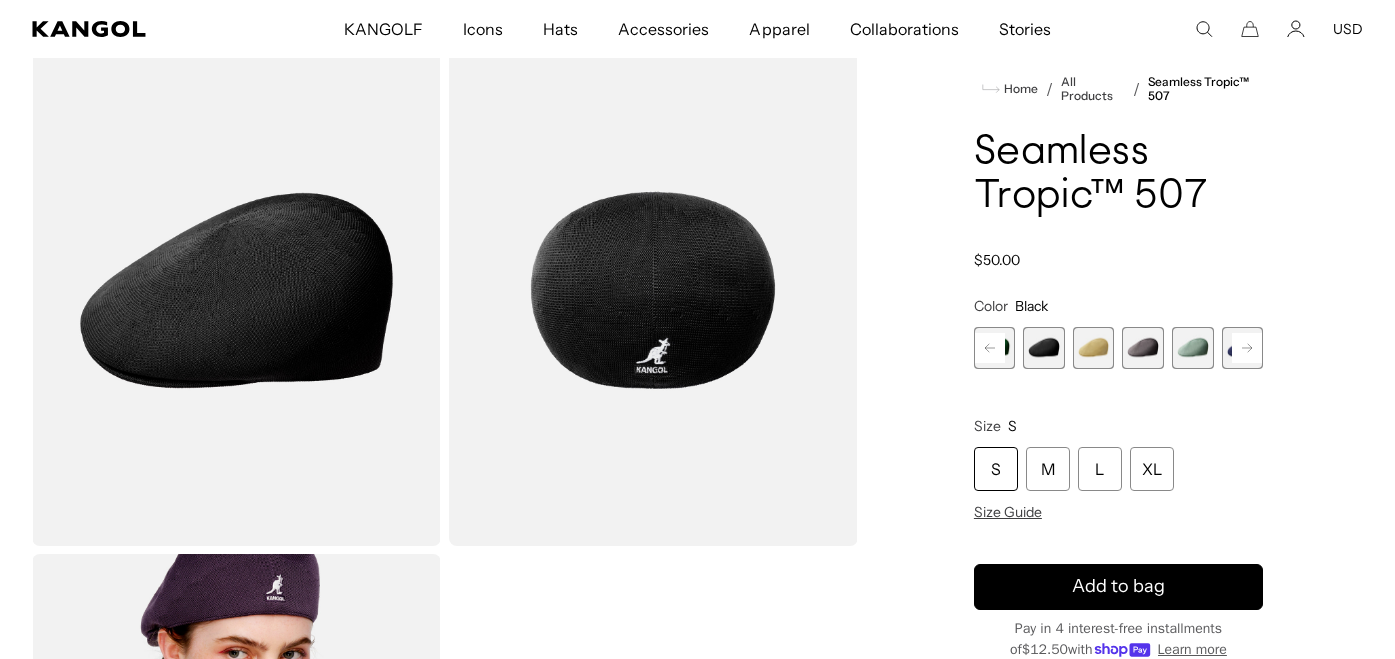 scroll, scrollTop: 0, scrollLeft: 412, axis: horizontal 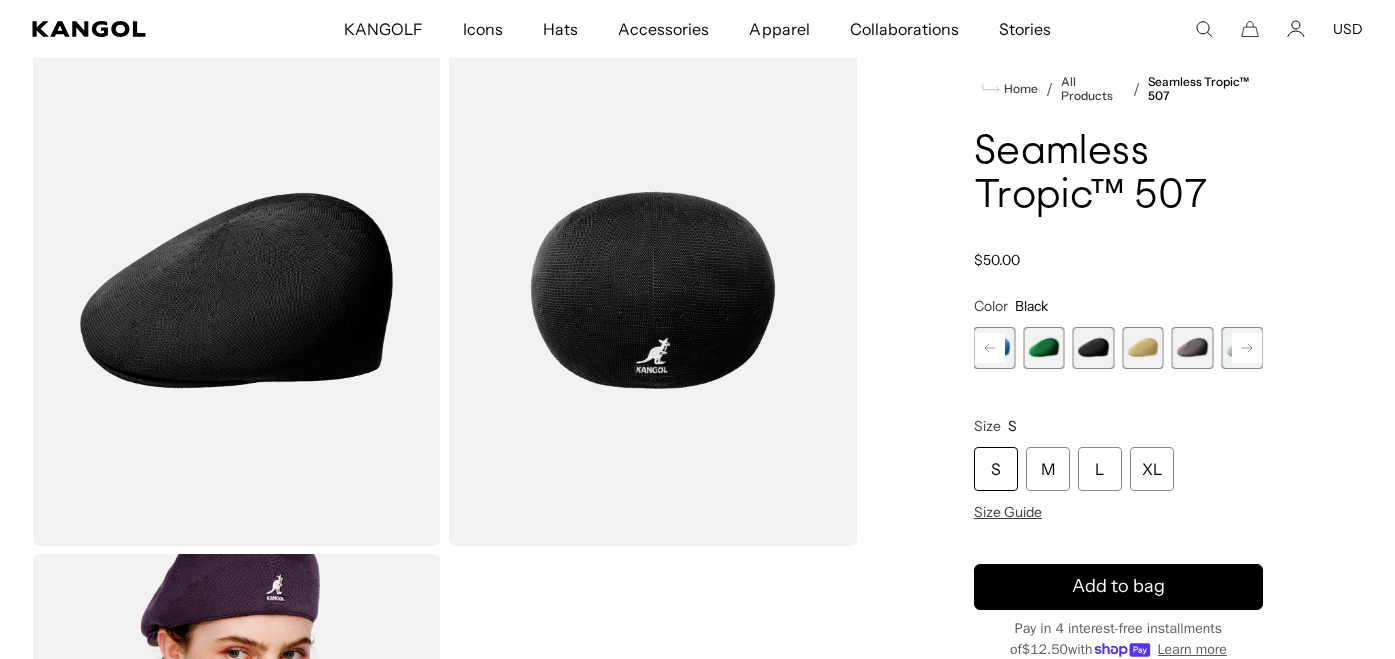 click at bounding box center [1044, 348] 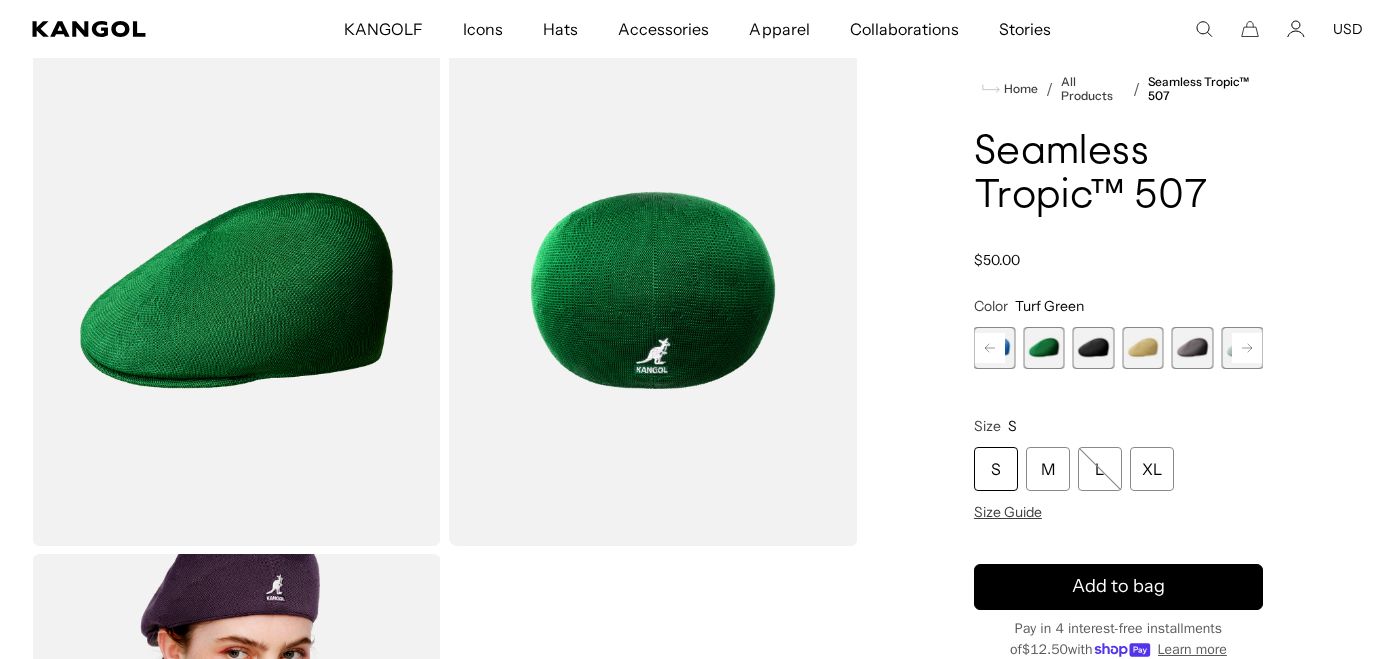 click 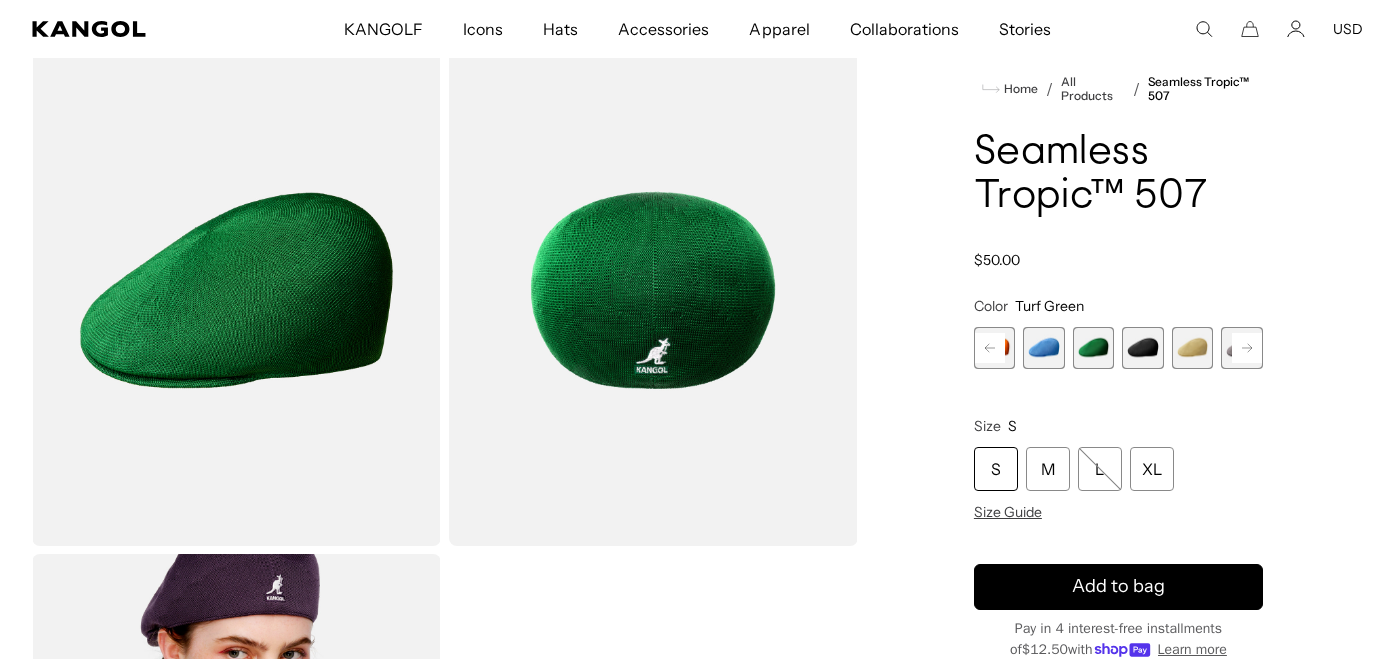 click 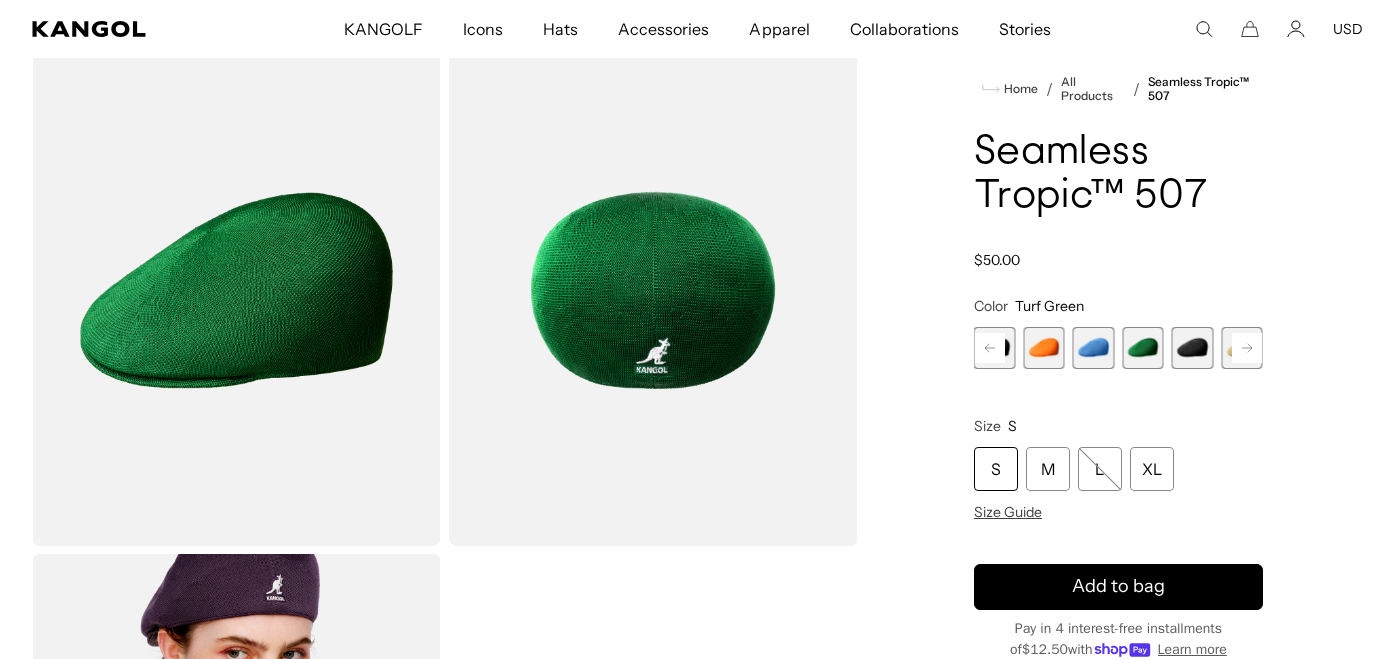 scroll, scrollTop: 0, scrollLeft: 0, axis: both 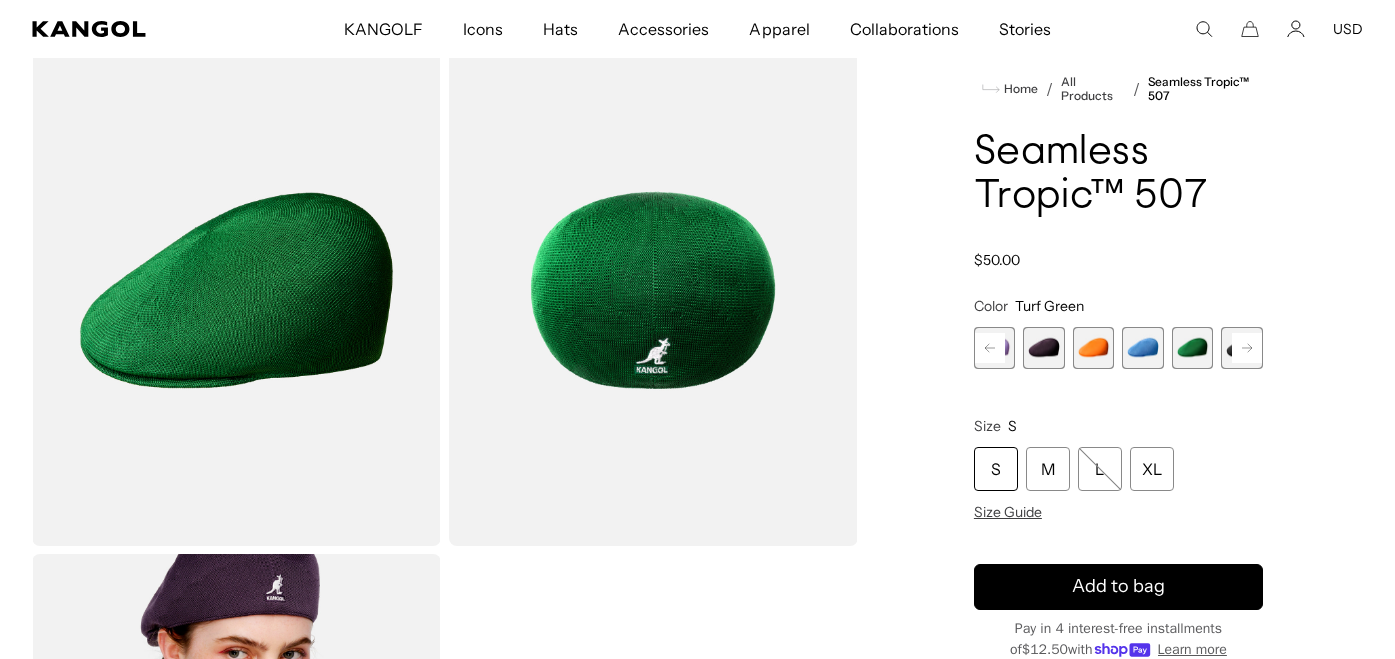 click 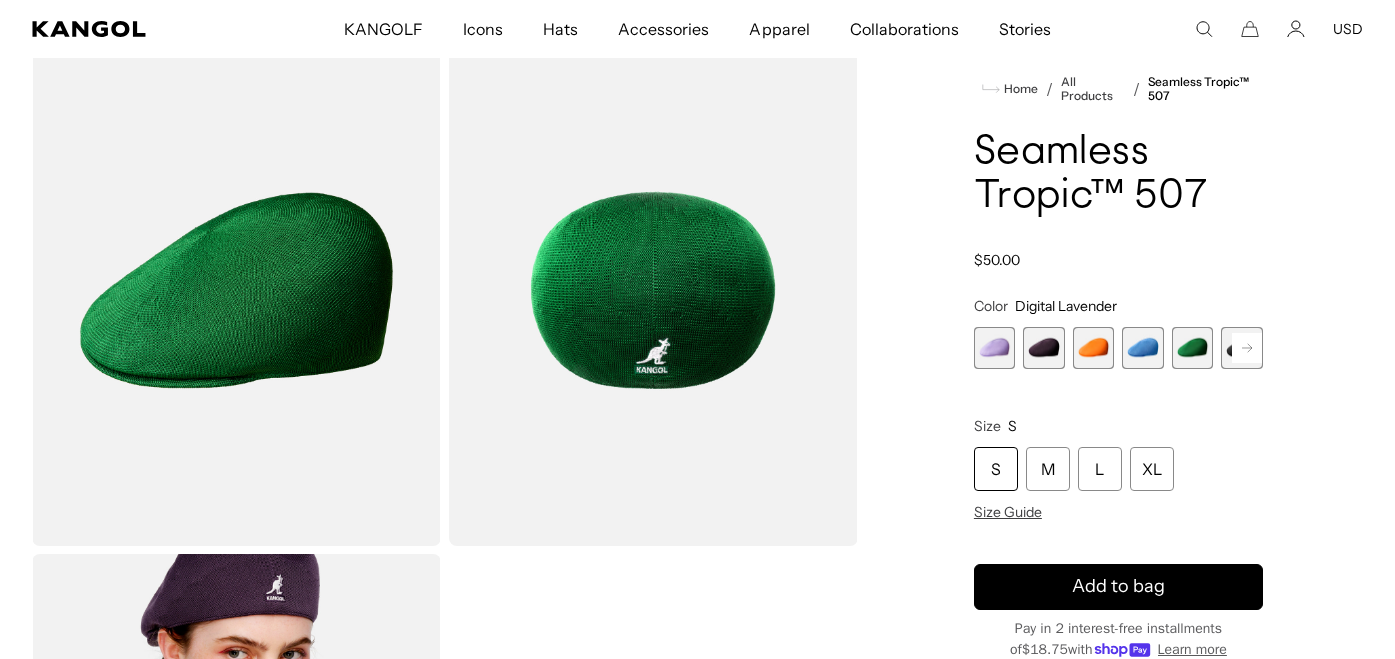 click at bounding box center [995, 348] 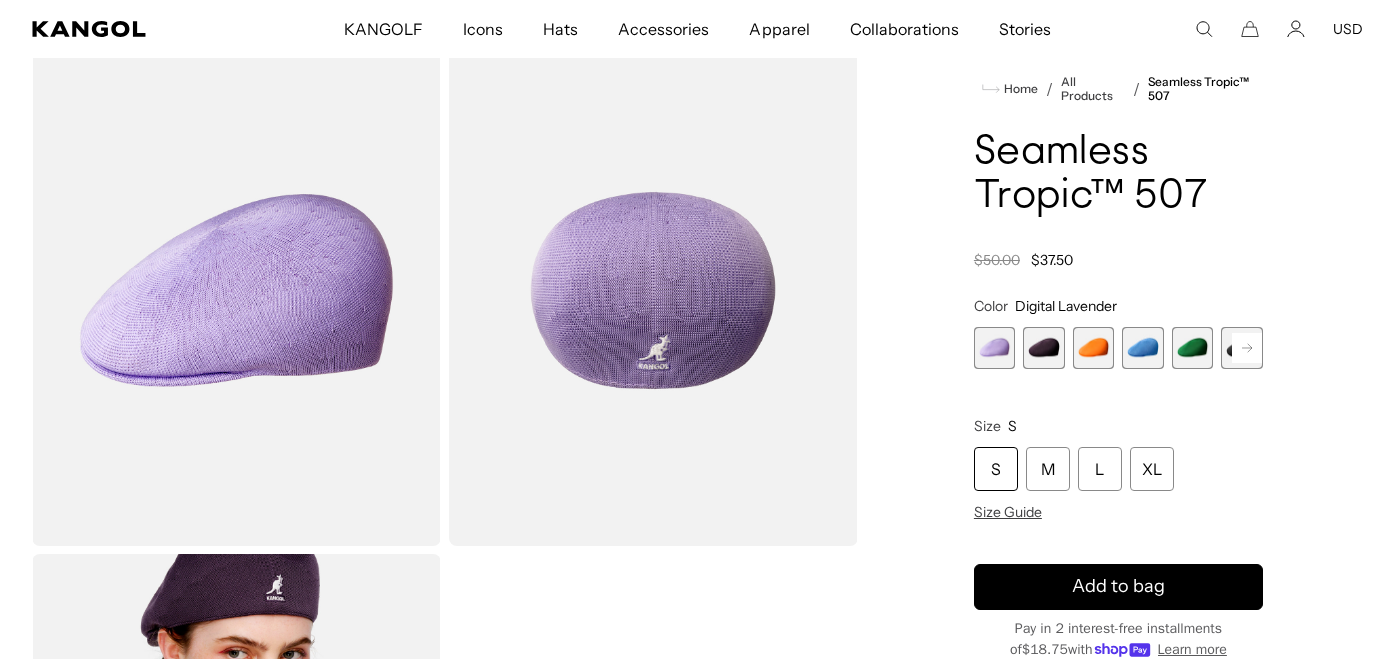 click at bounding box center [995, 348] 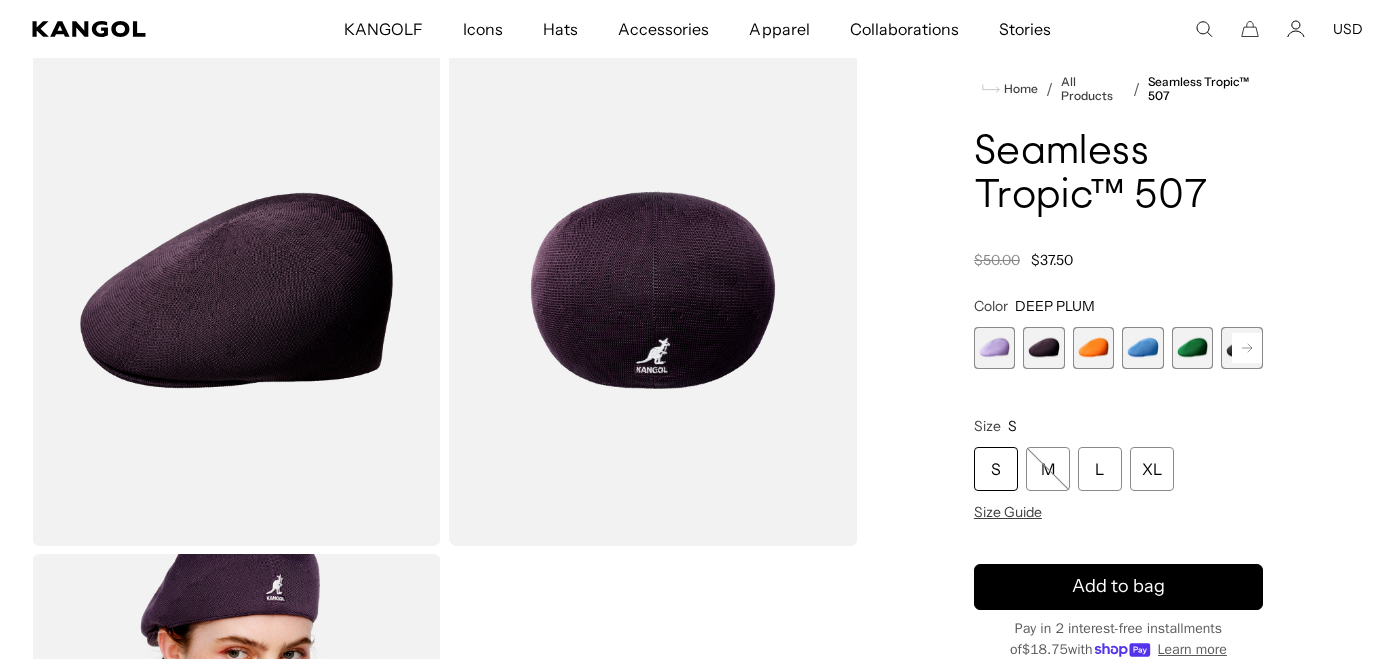 scroll, scrollTop: 0, scrollLeft: 0, axis: both 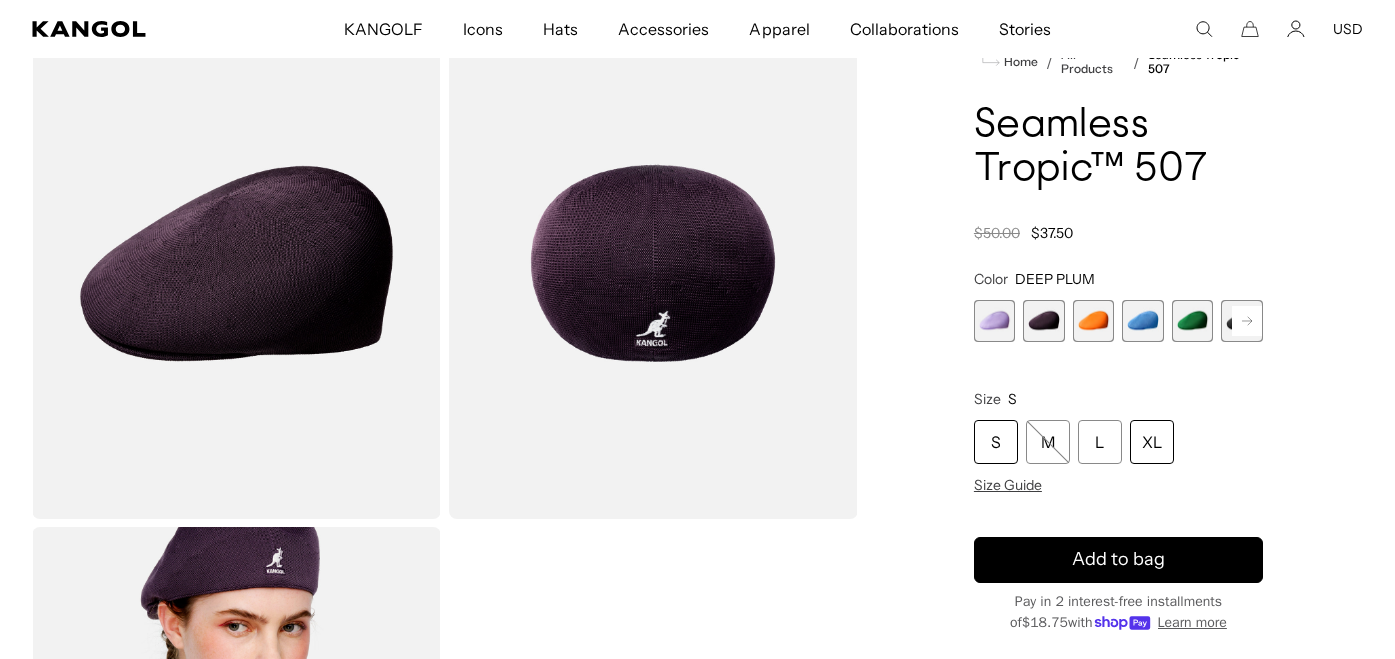 click on "XL" at bounding box center (1152, 442) 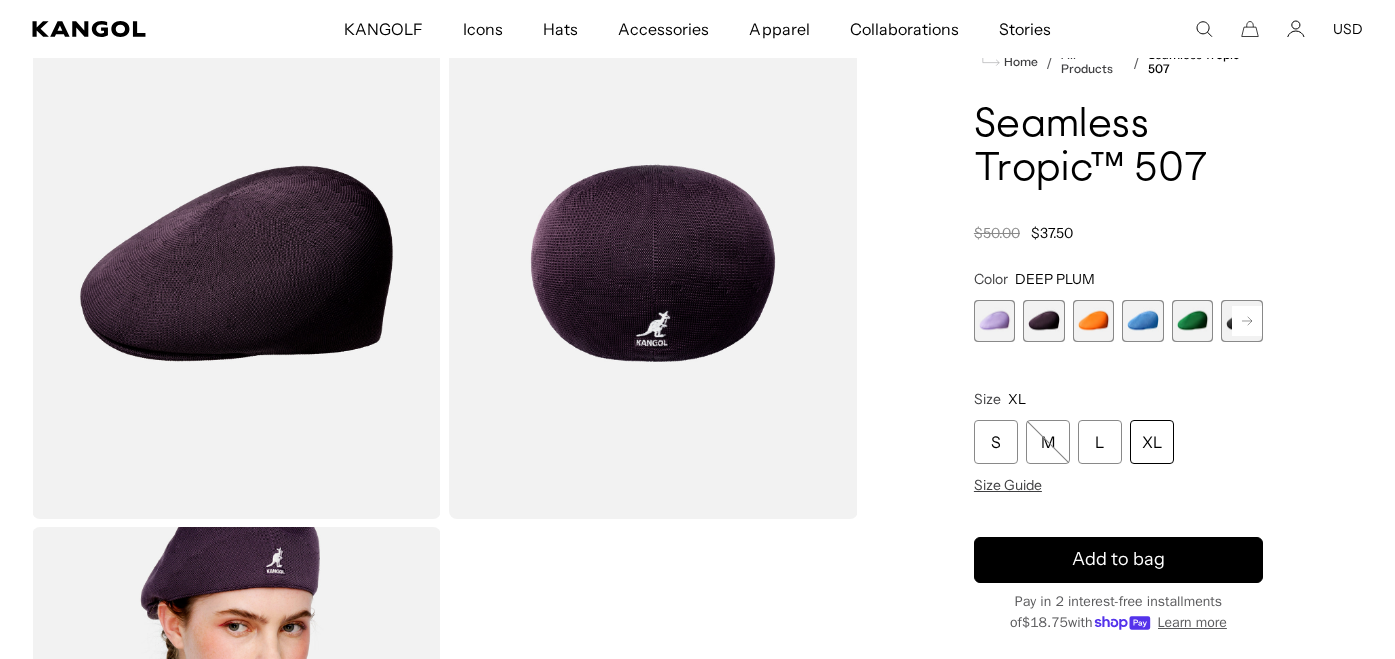 scroll, scrollTop: 0, scrollLeft: 412, axis: horizontal 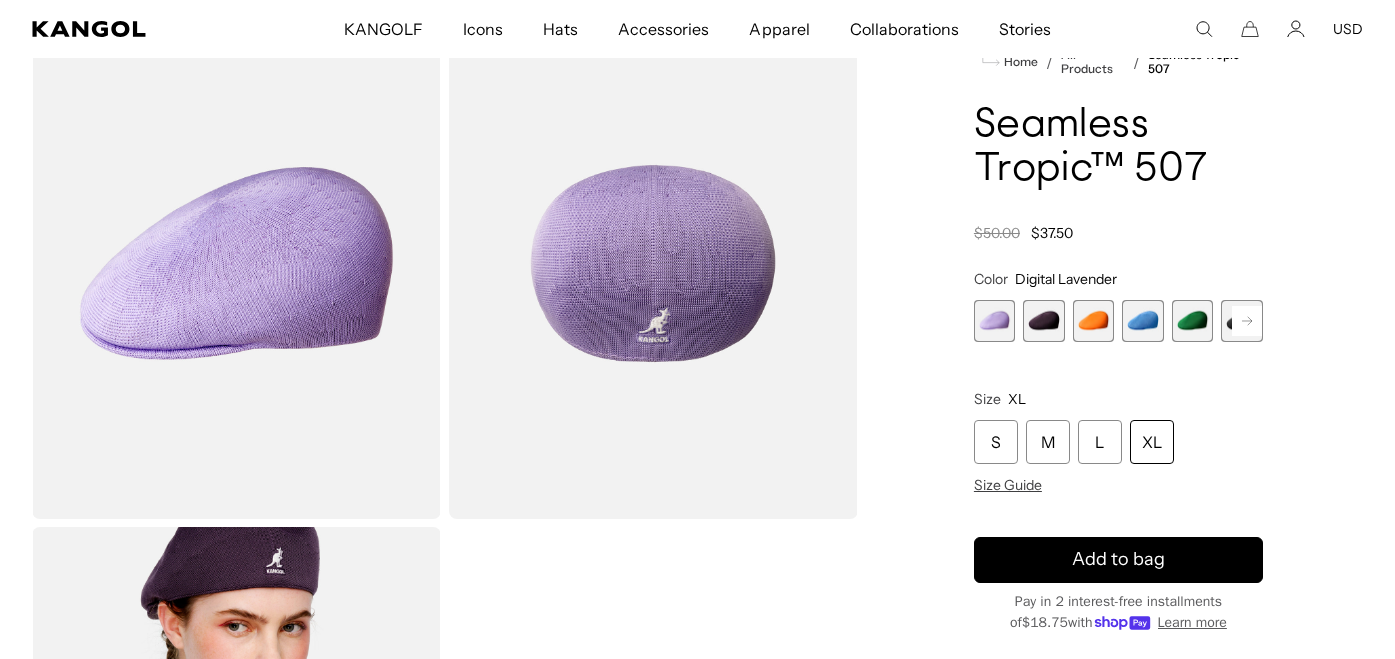 click at bounding box center (1094, 321) 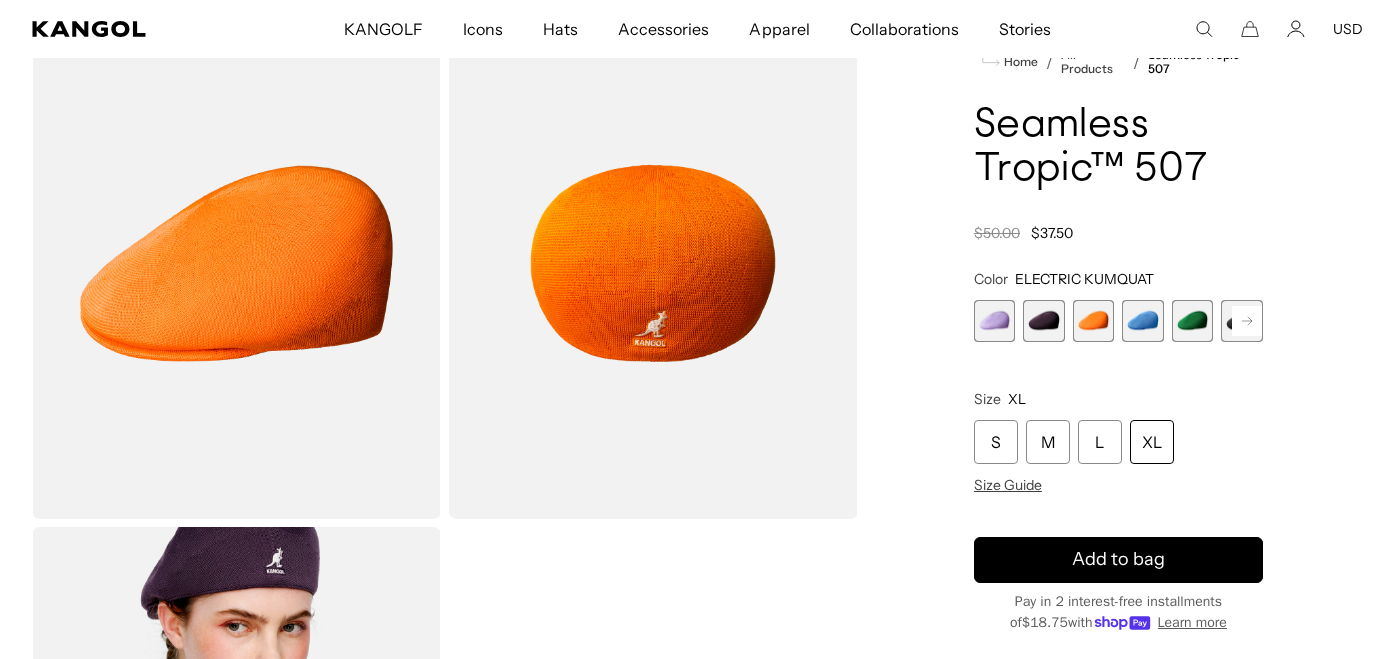 scroll, scrollTop: 0, scrollLeft: 0, axis: both 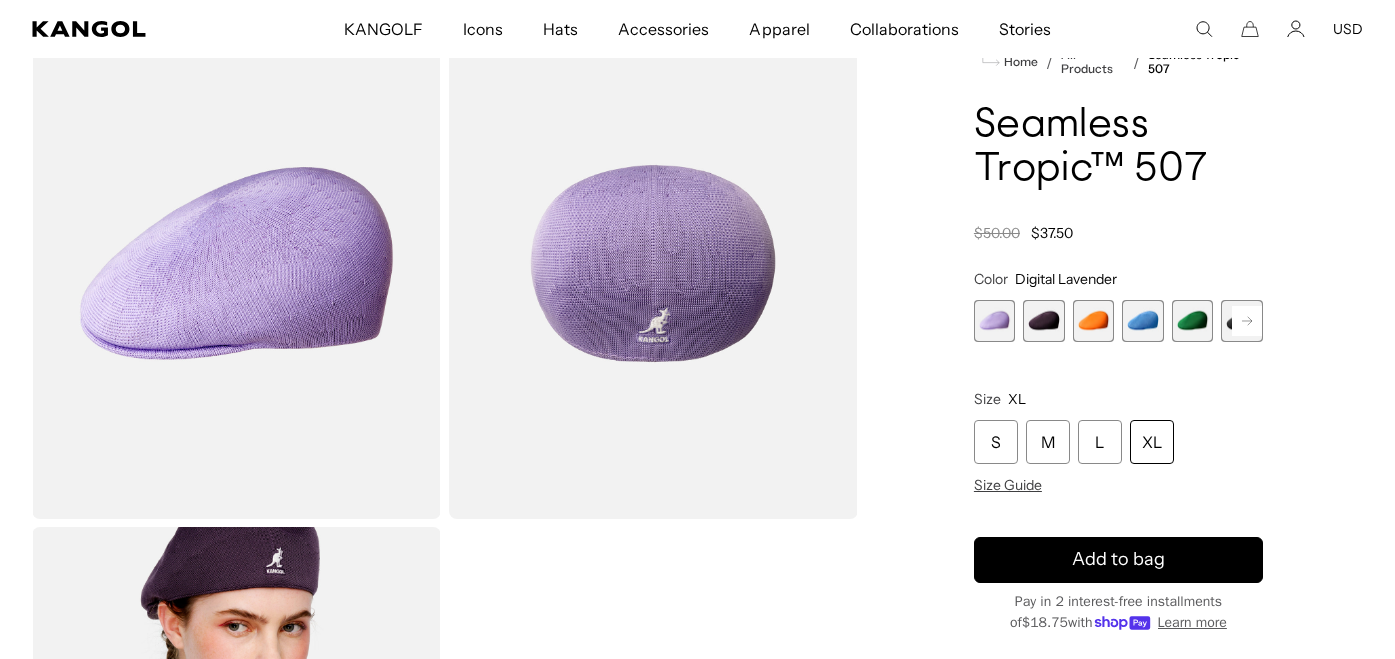 click at bounding box center [1044, 321] 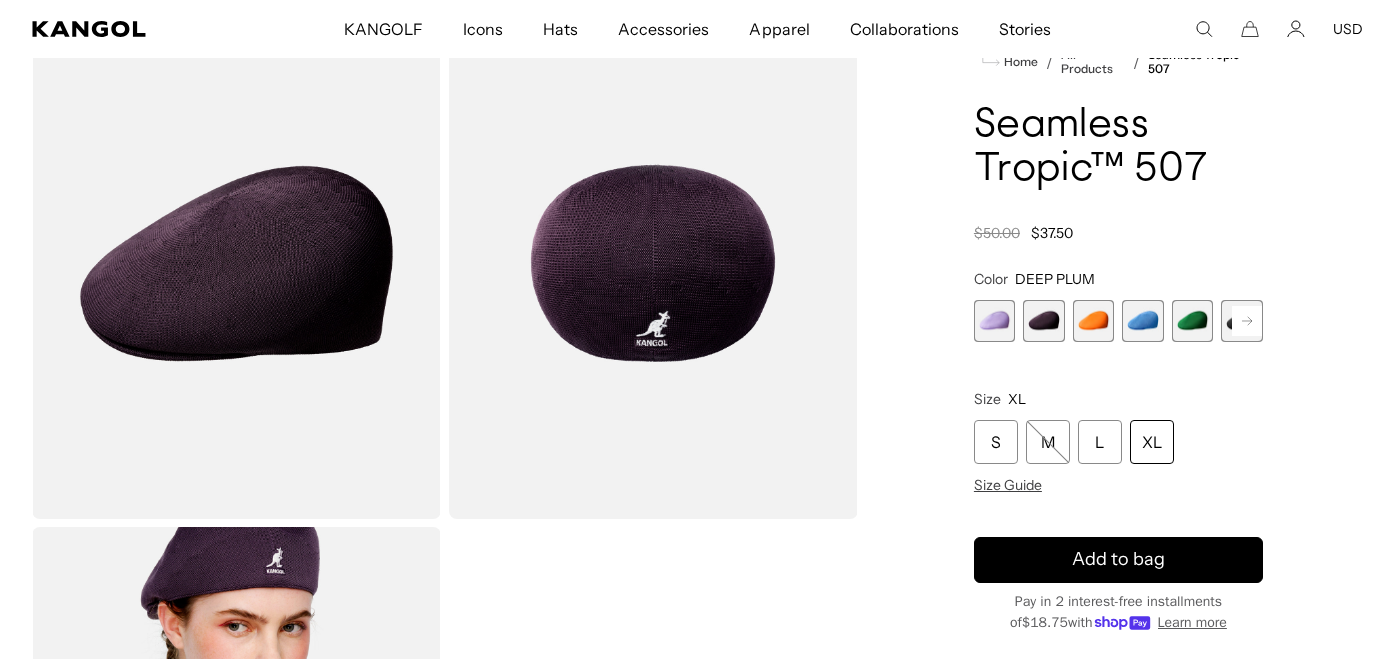 scroll, scrollTop: 0, scrollLeft: 0, axis: both 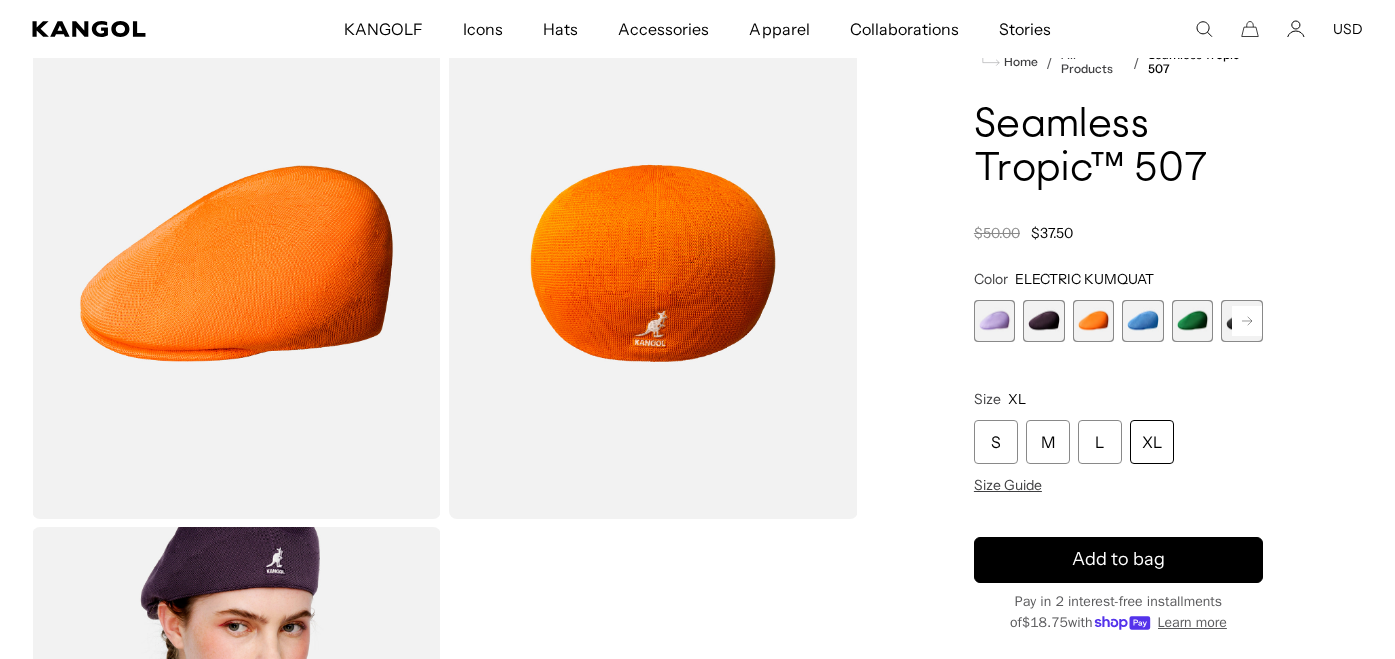 click at bounding box center (1143, 321) 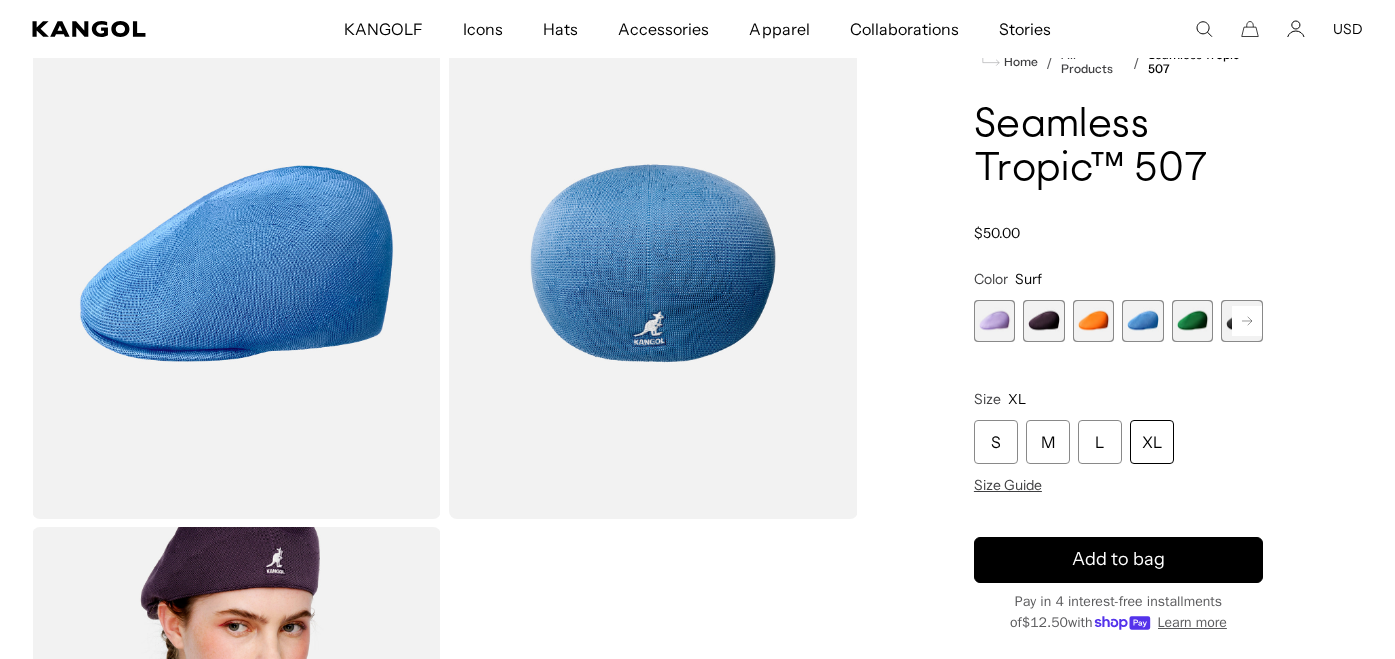click at bounding box center [1094, 321] 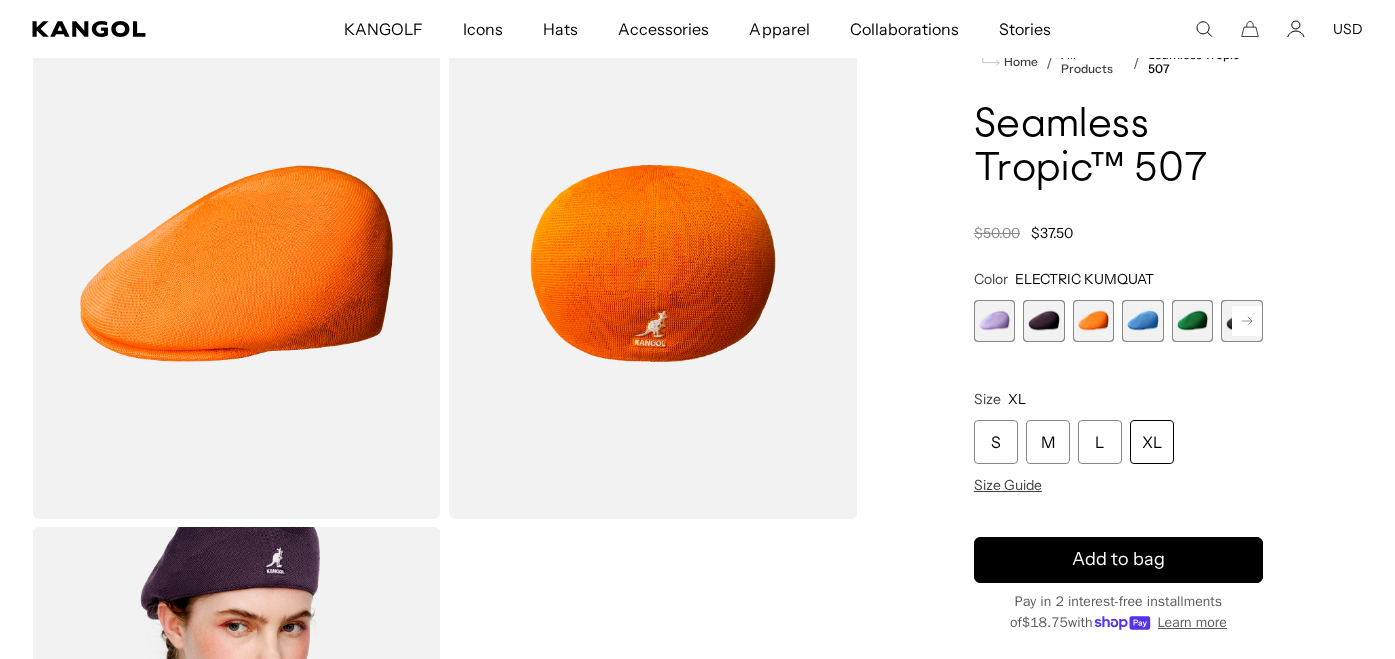 scroll, scrollTop: 0, scrollLeft: 412, axis: horizontal 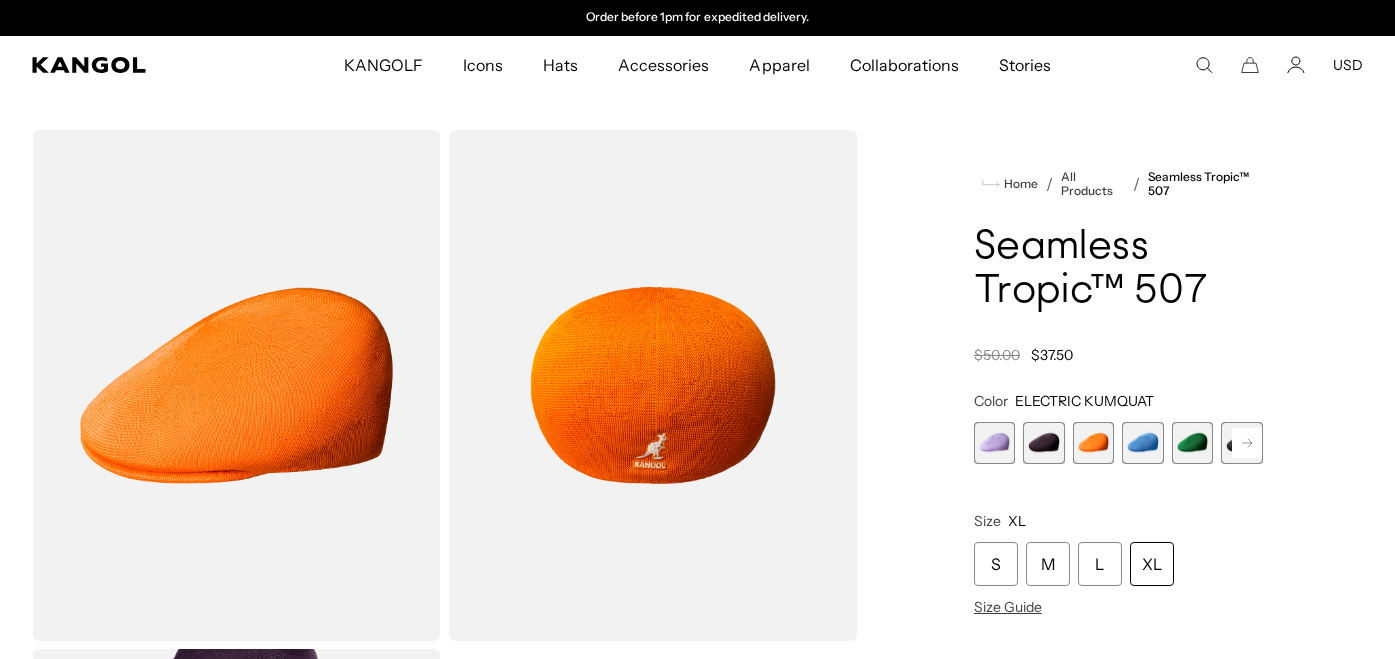 click at bounding box center [1044, 443] 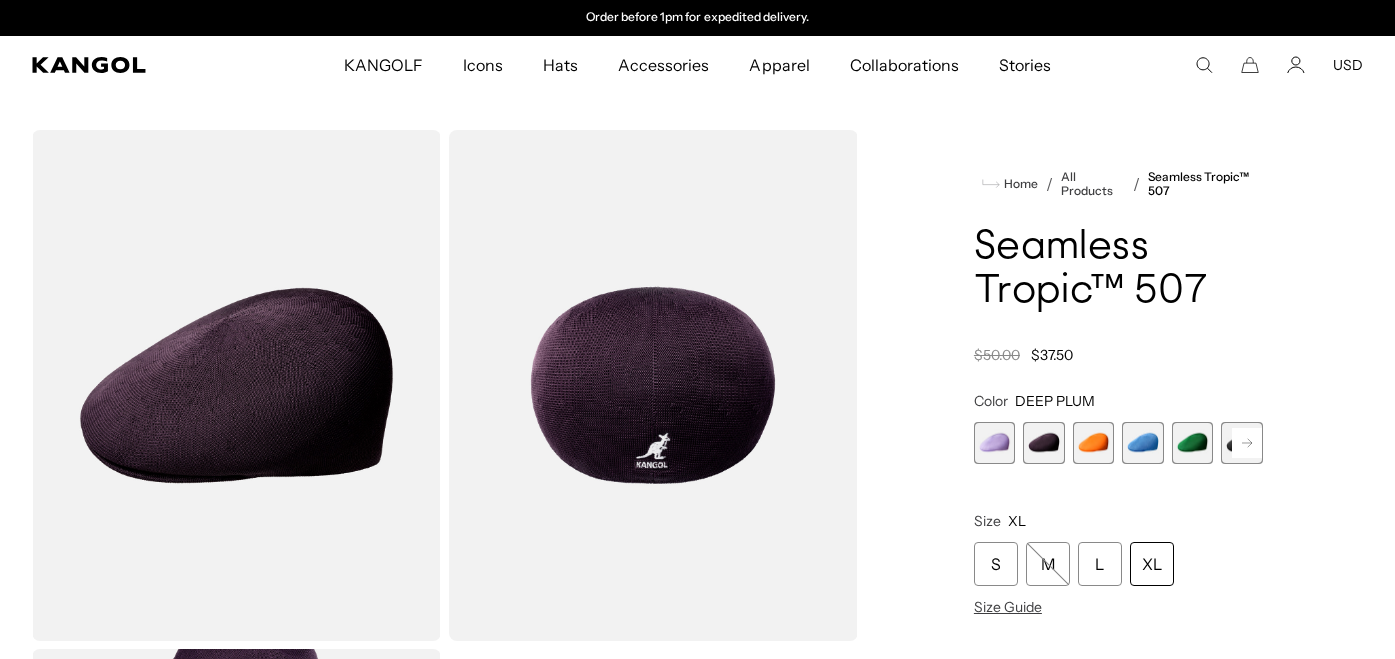 click at bounding box center [1094, 443] 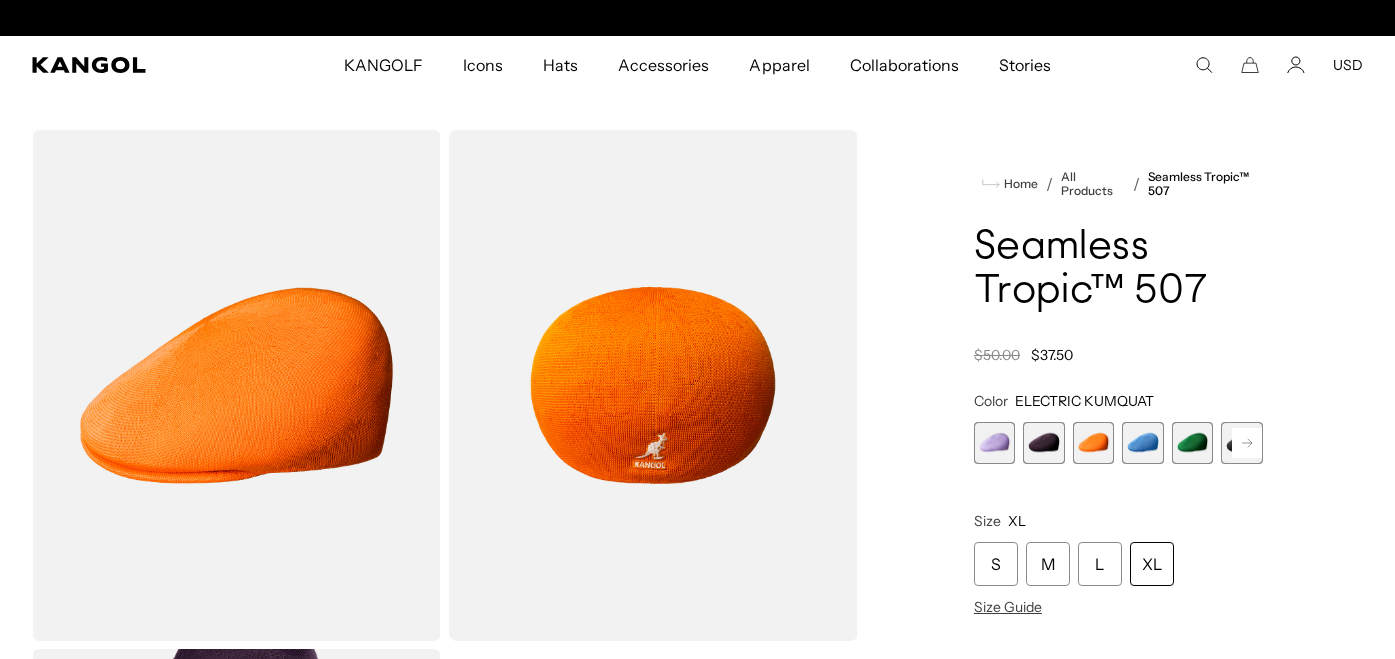 click at bounding box center (1044, 443) 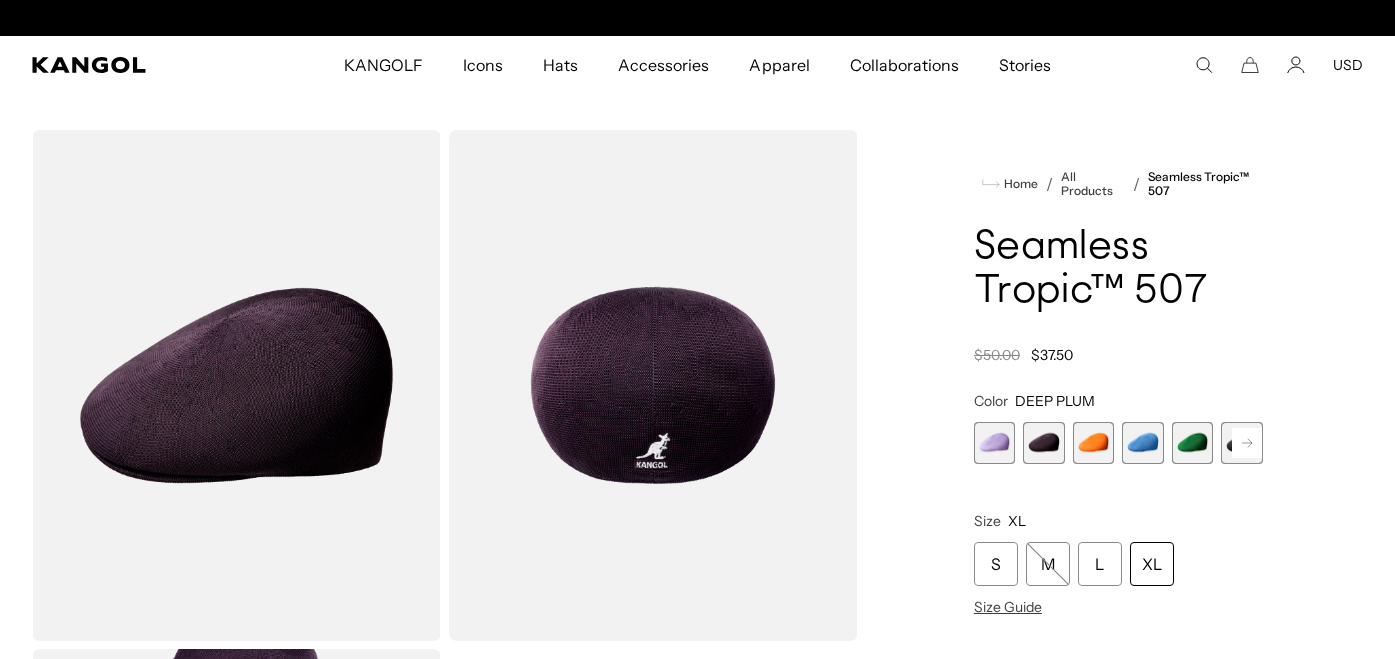 scroll, scrollTop: 0, scrollLeft: 412, axis: horizontal 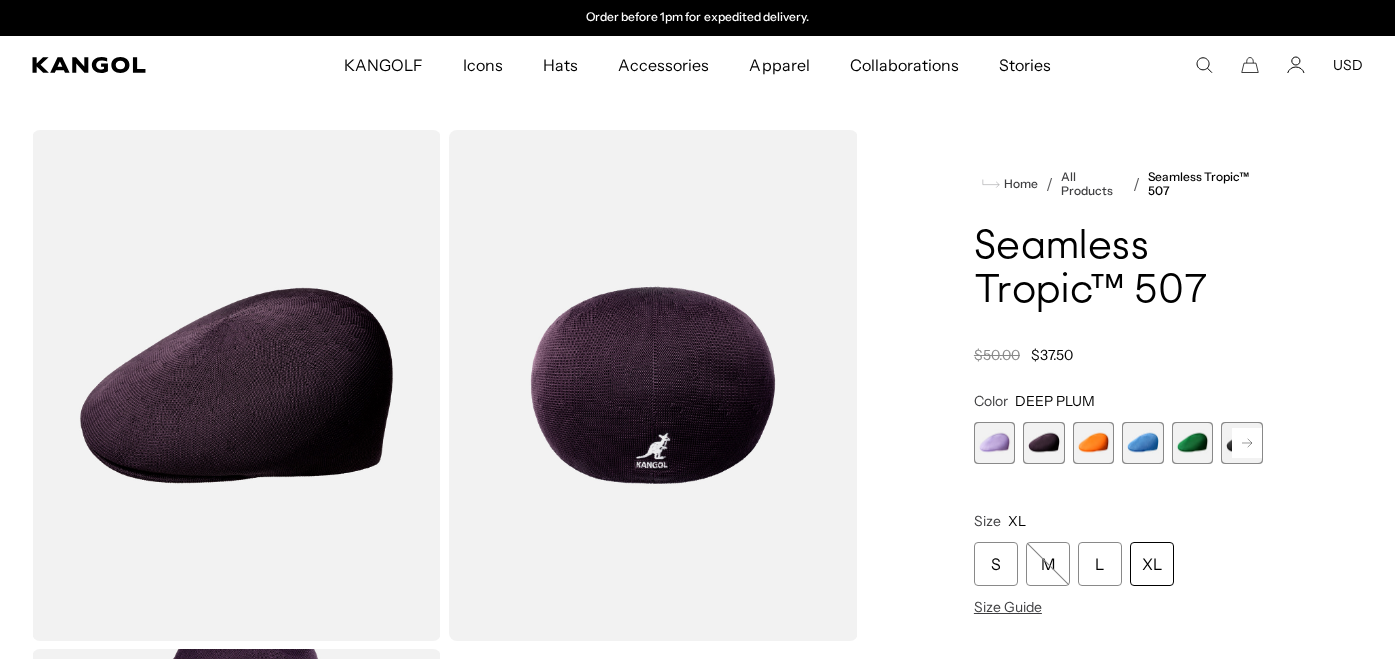 click at bounding box center [1044, 443] 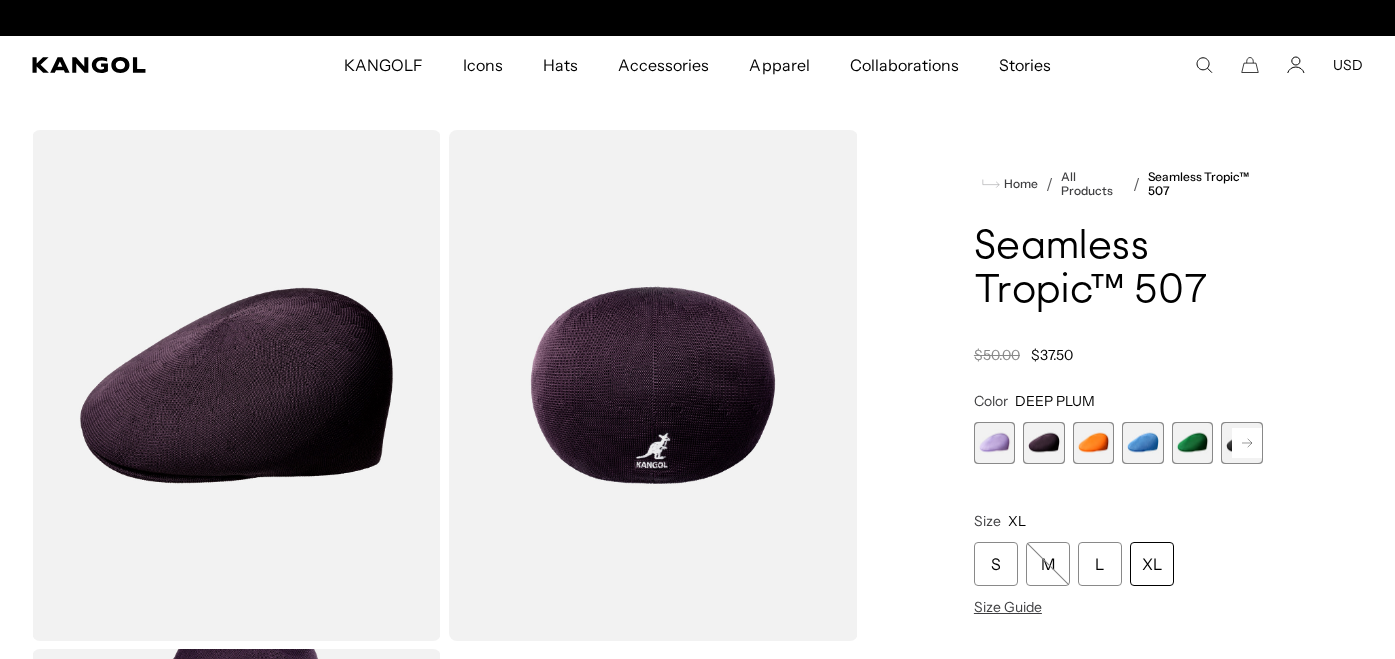 scroll, scrollTop: 0, scrollLeft: 0, axis: both 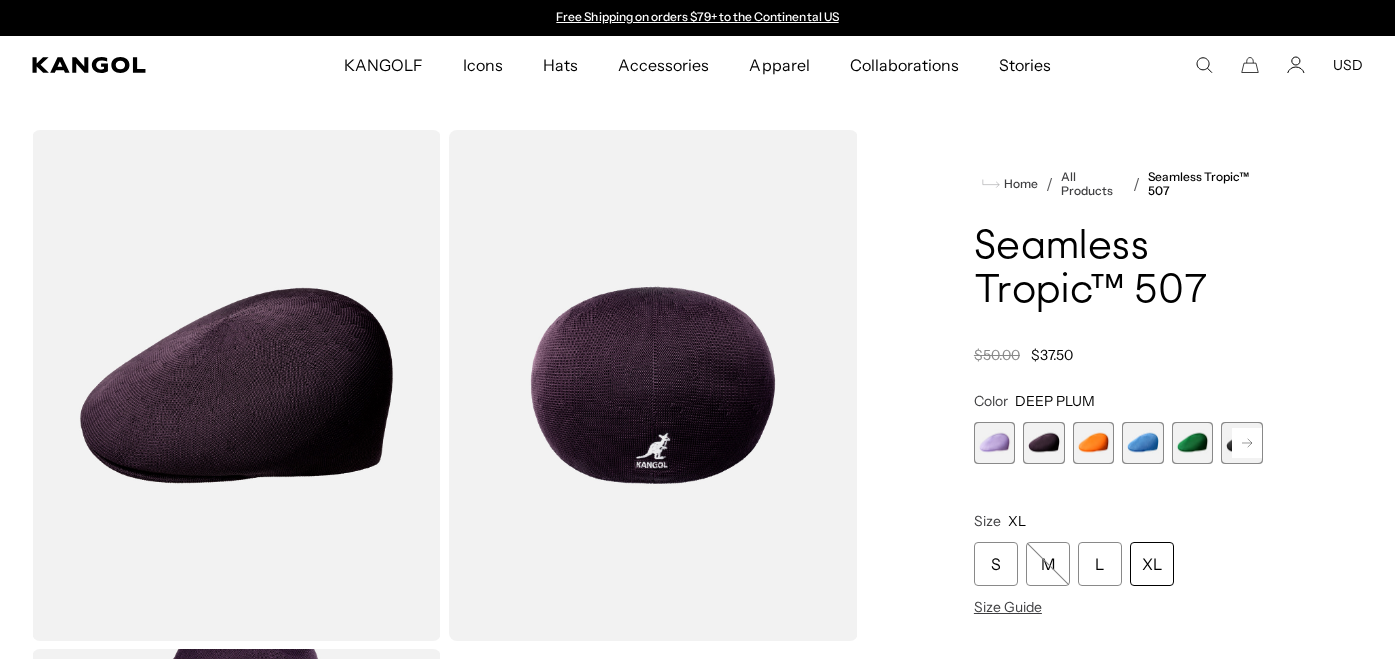 click at bounding box center [1143, 443] 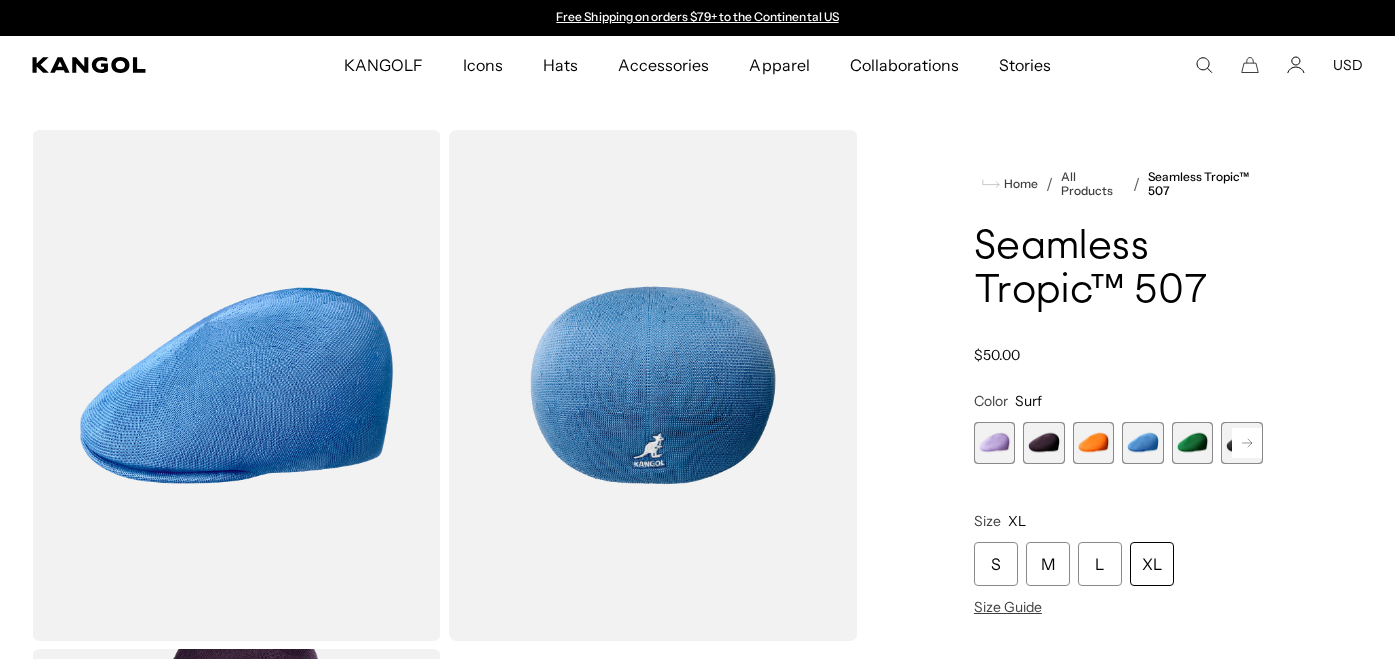 click at bounding box center [1094, 443] 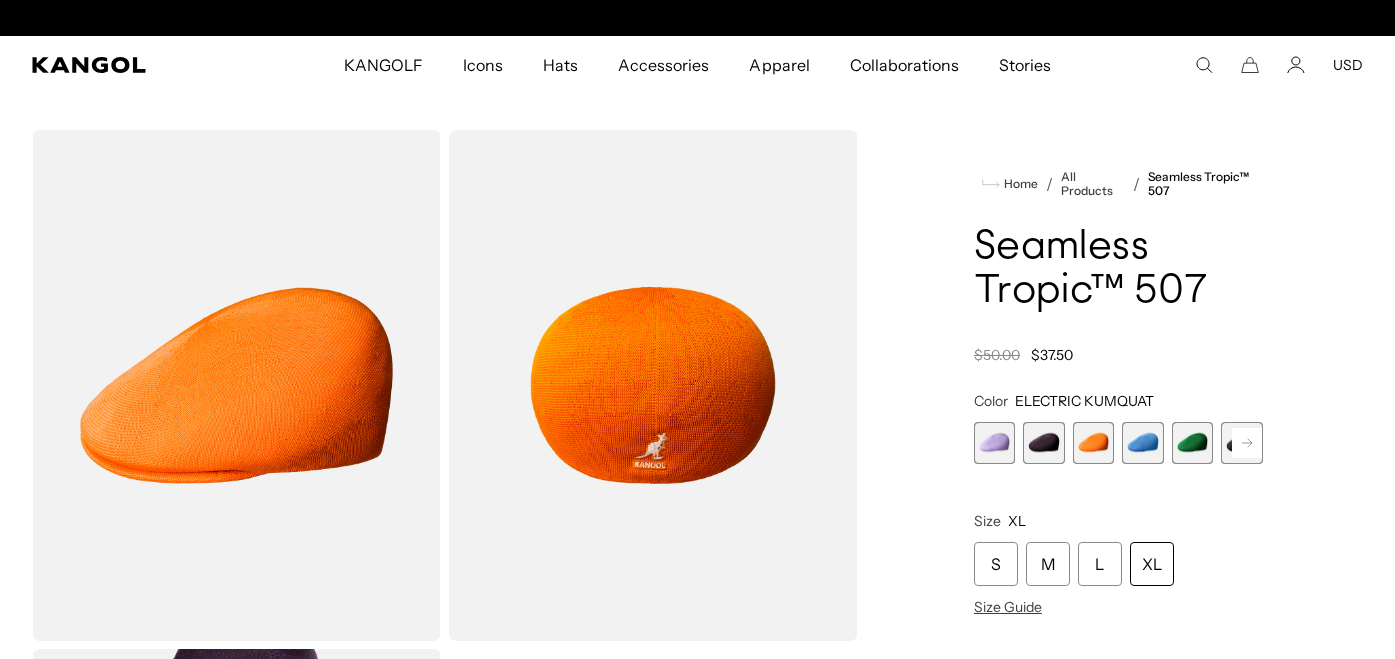 scroll, scrollTop: 0, scrollLeft: 412, axis: horizontal 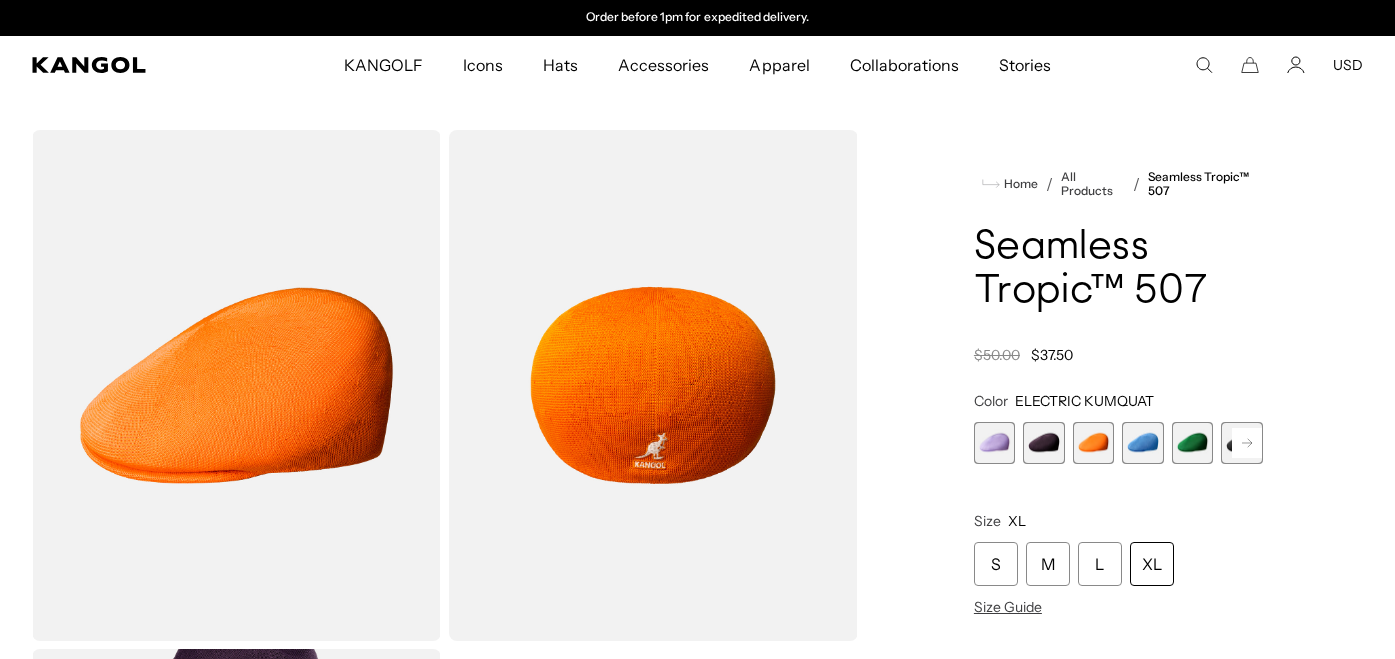 click at bounding box center (1193, 443) 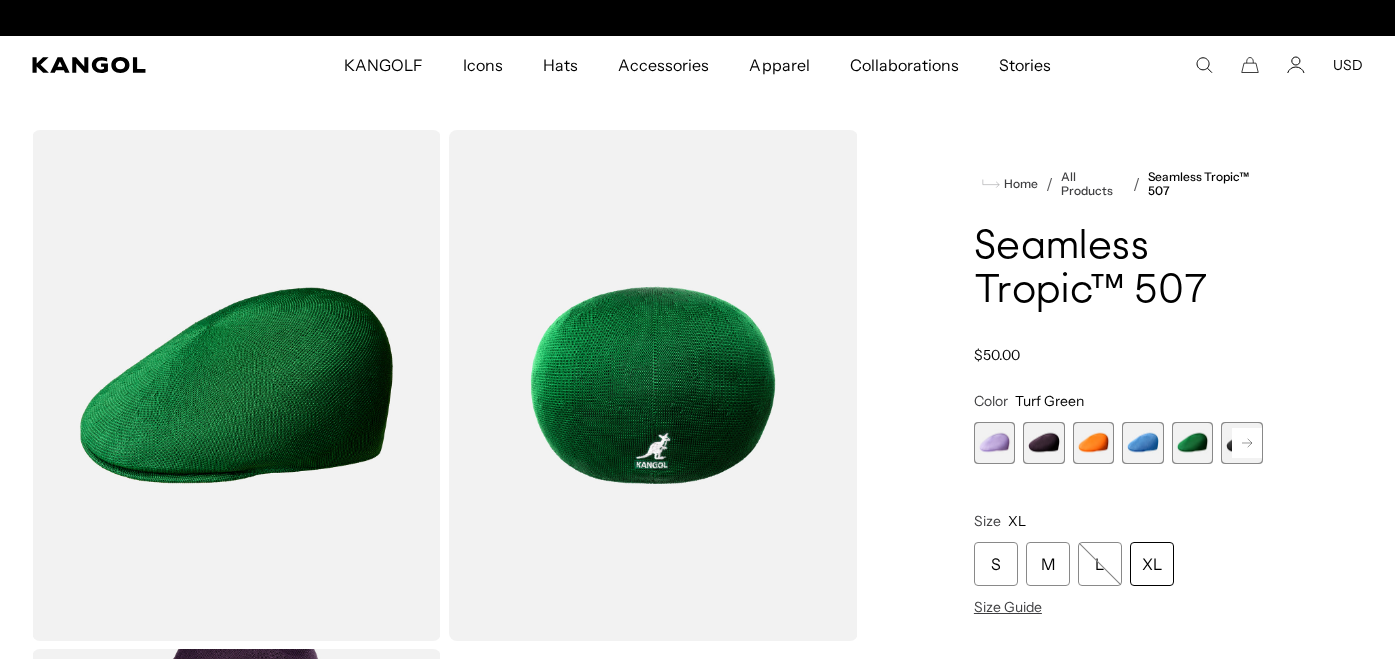 scroll, scrollTop: 0, scrollLeft: 0, axis: both 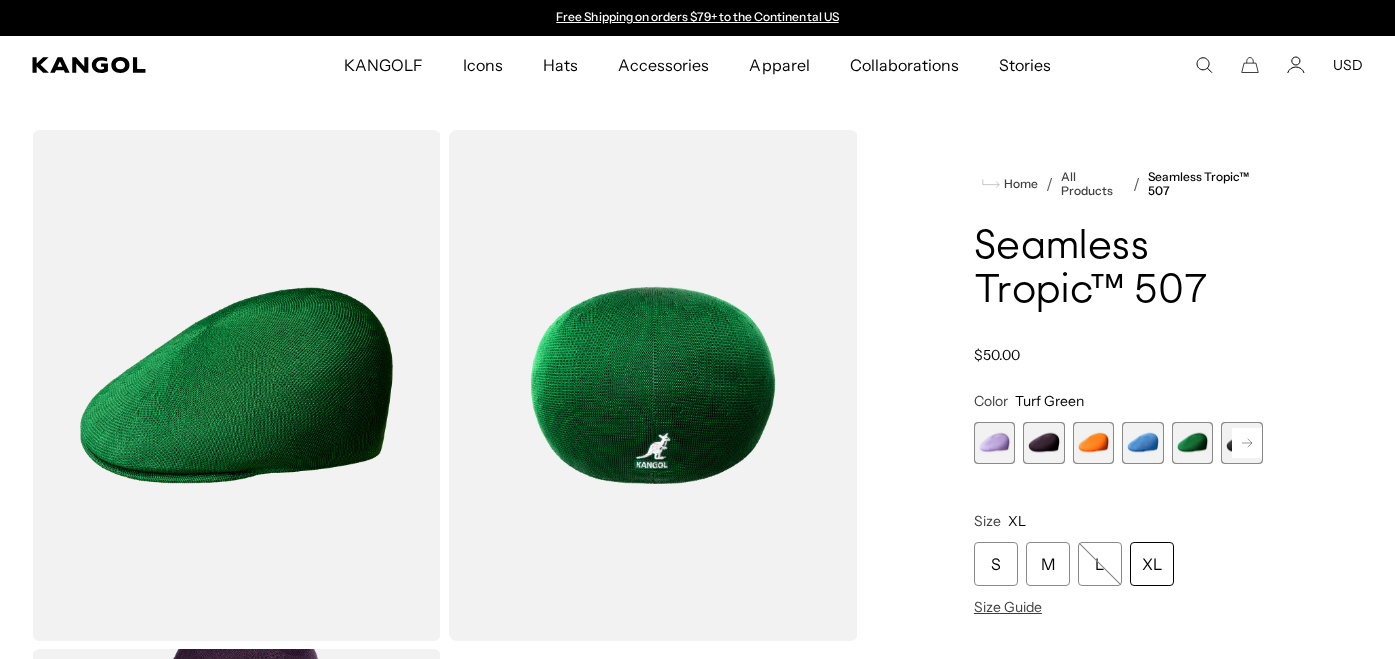 click 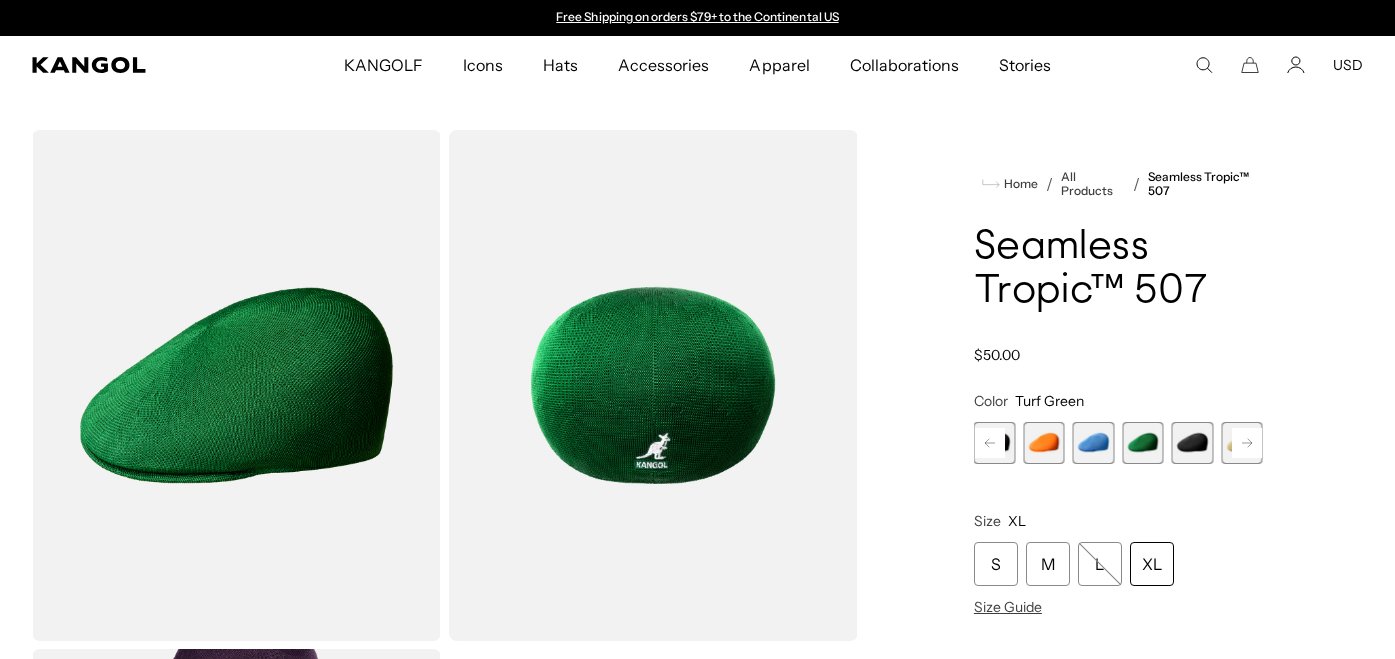 click 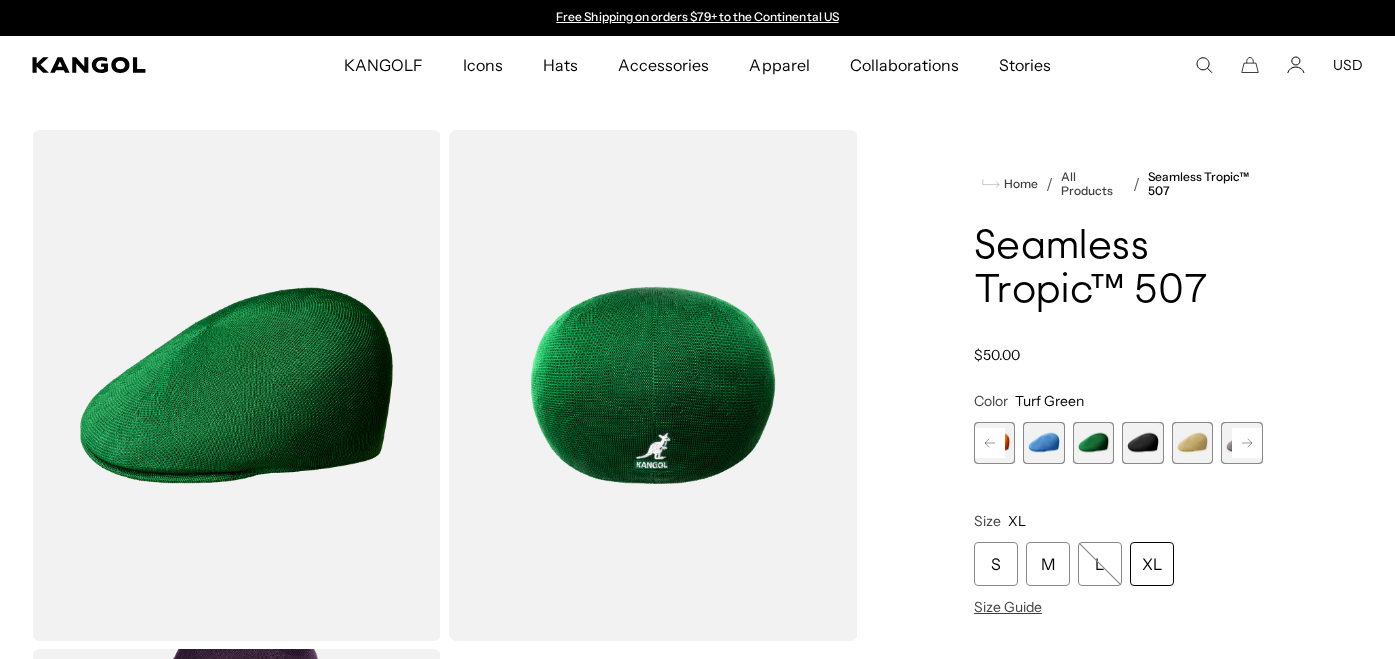 click 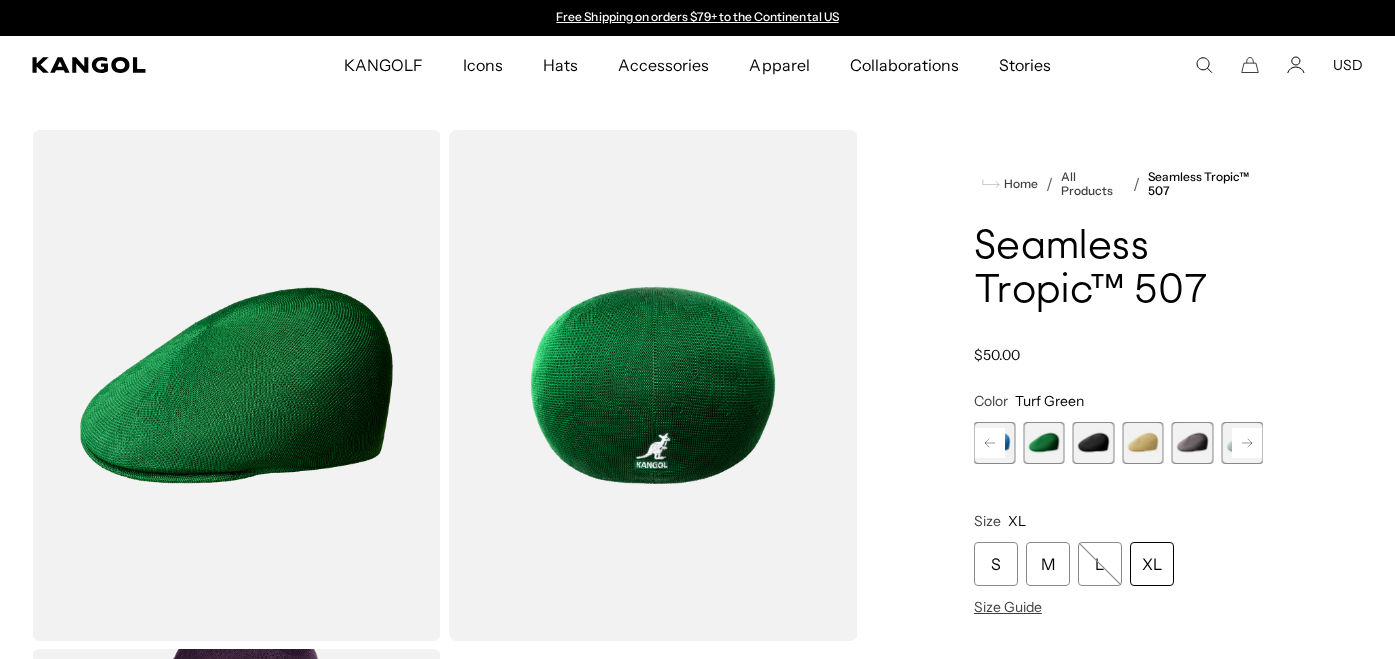 click at bounding box center (1094, 443) 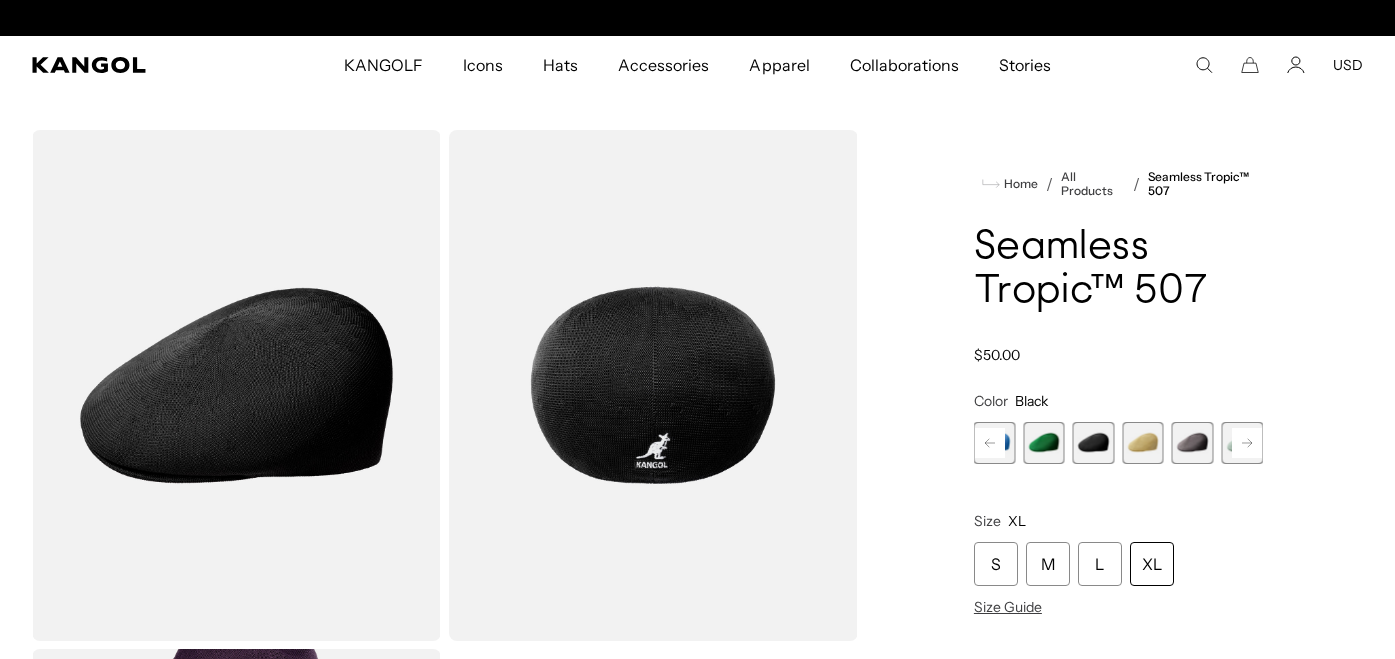 click at bounding box center [1143, 443] 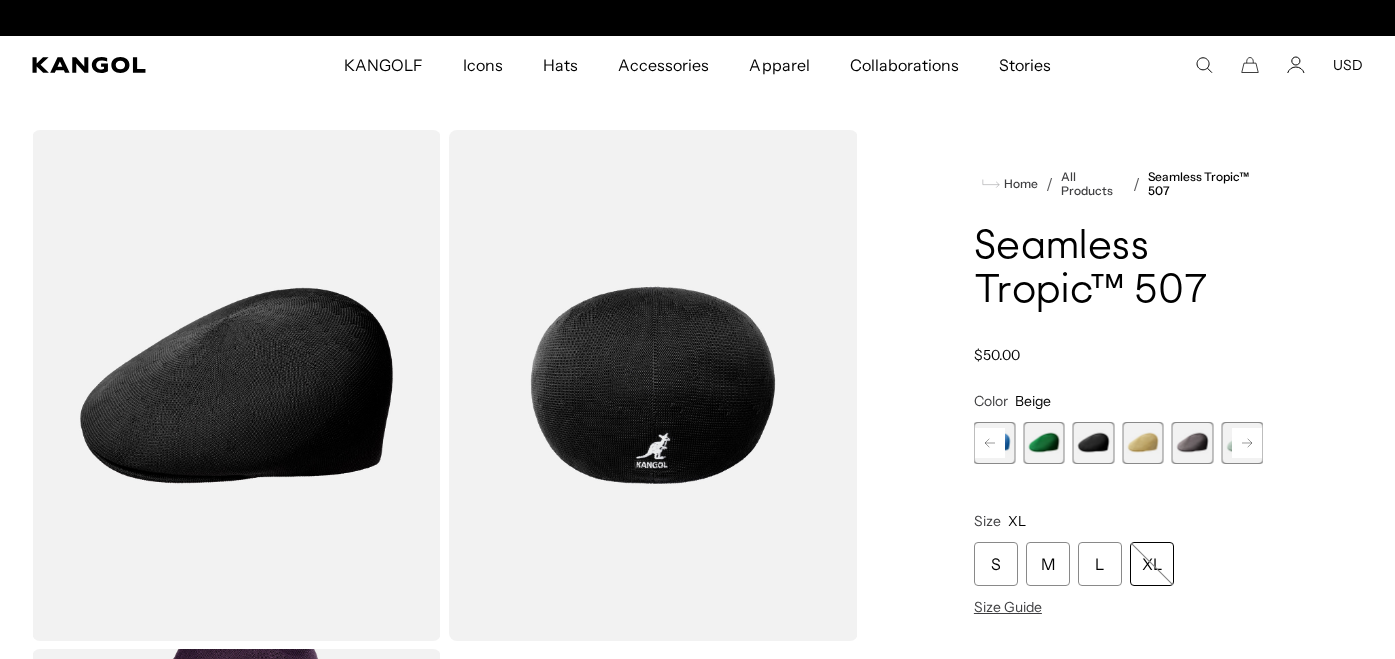 scroll, scrollTop: 0, scrollLeft: 412, axis: horizontal 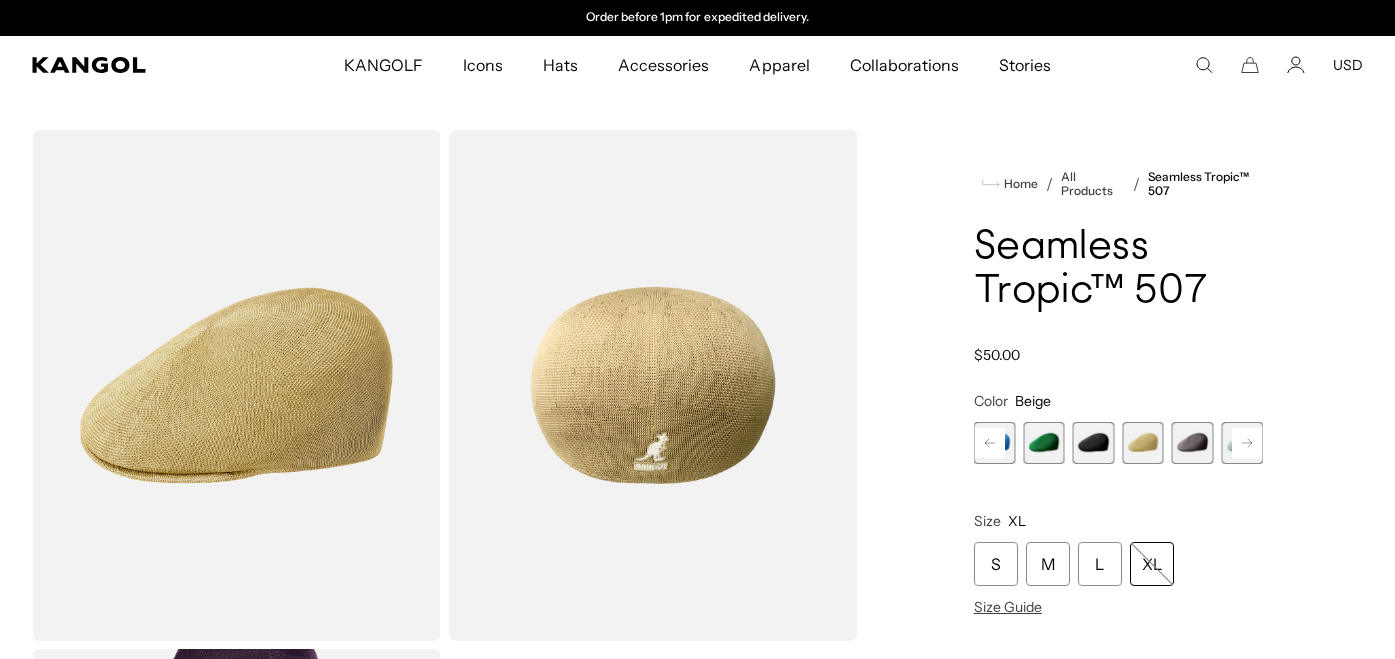 click at bounding box center [1193, 443] 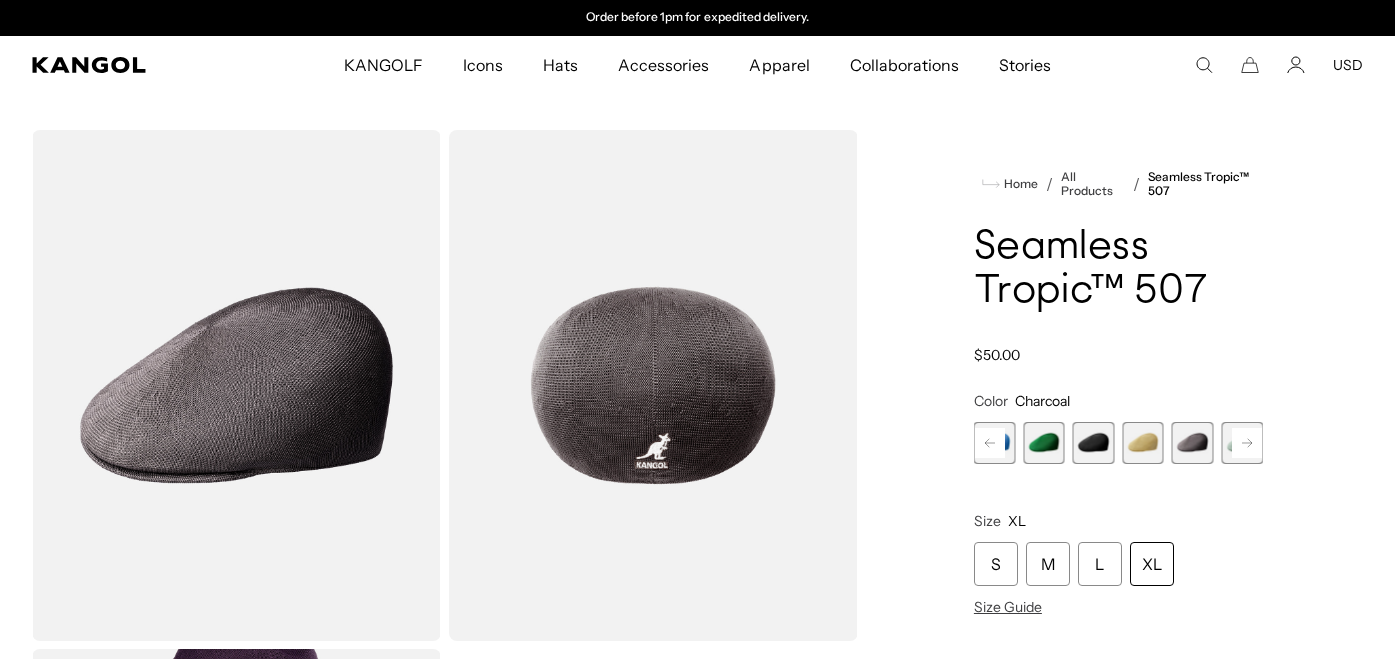click 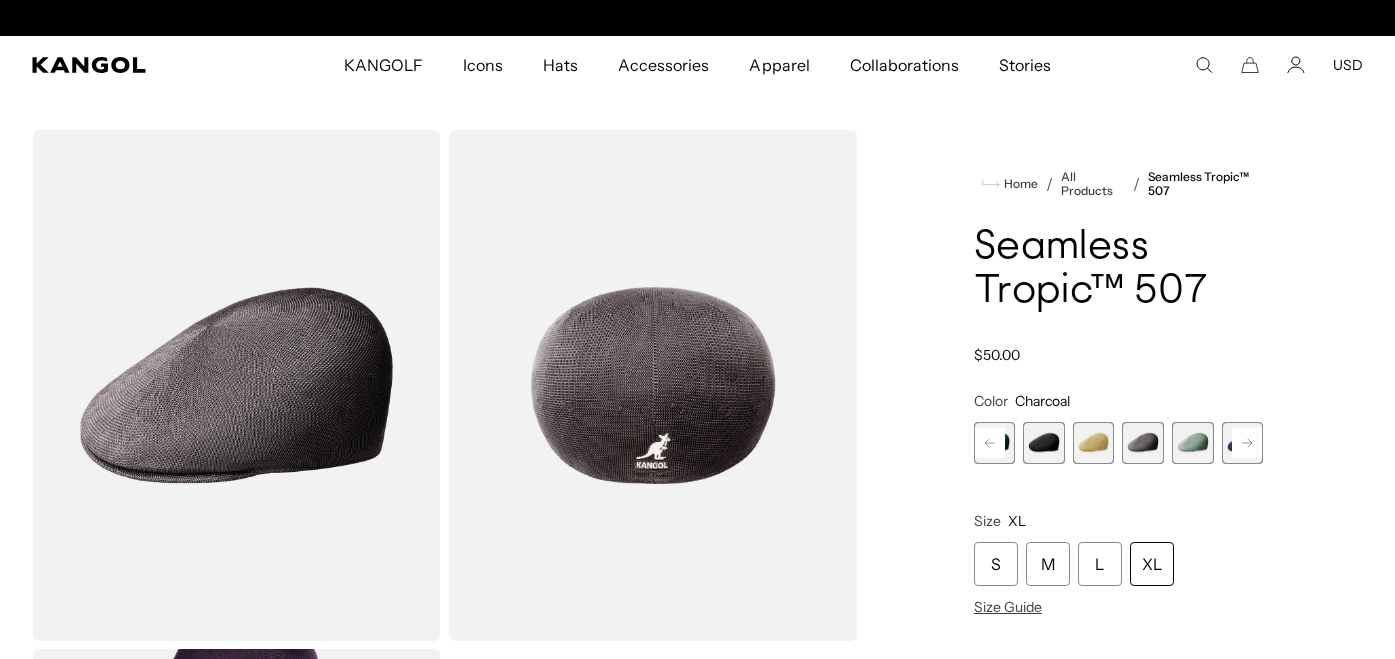 click at bounding box center (1193, 443) 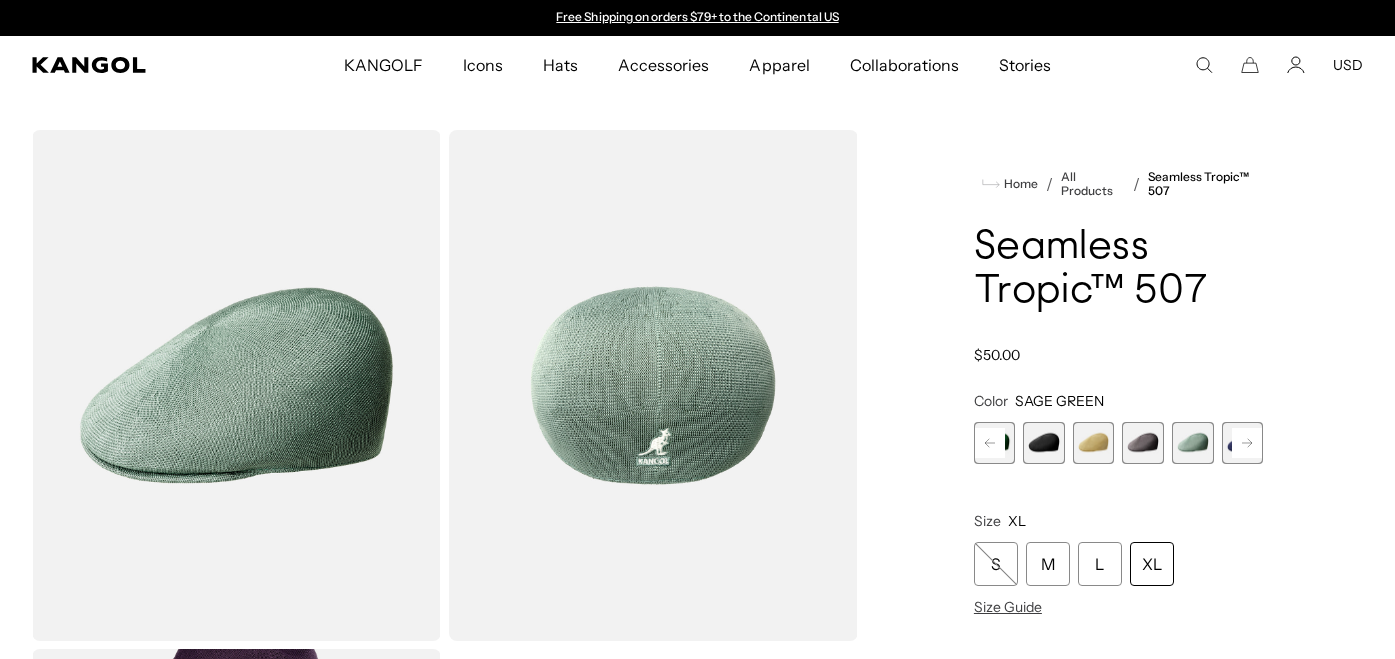 click 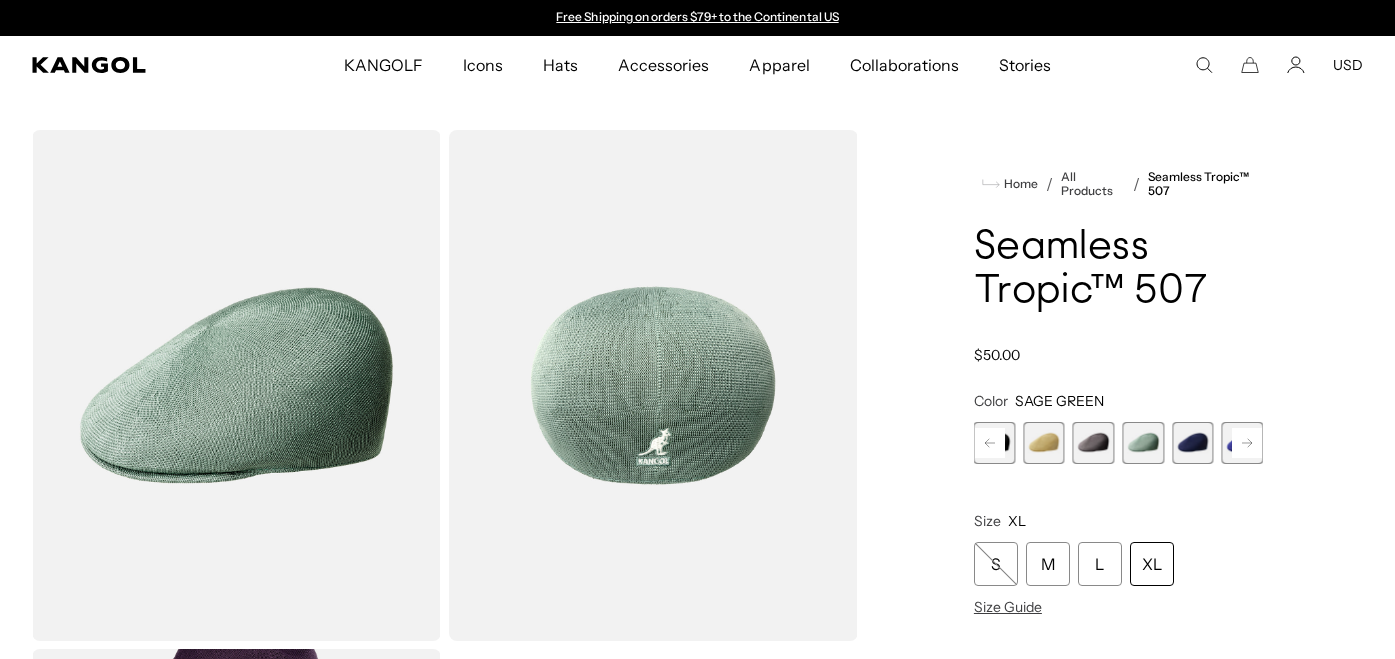 click at bounding box center [1193, 443] 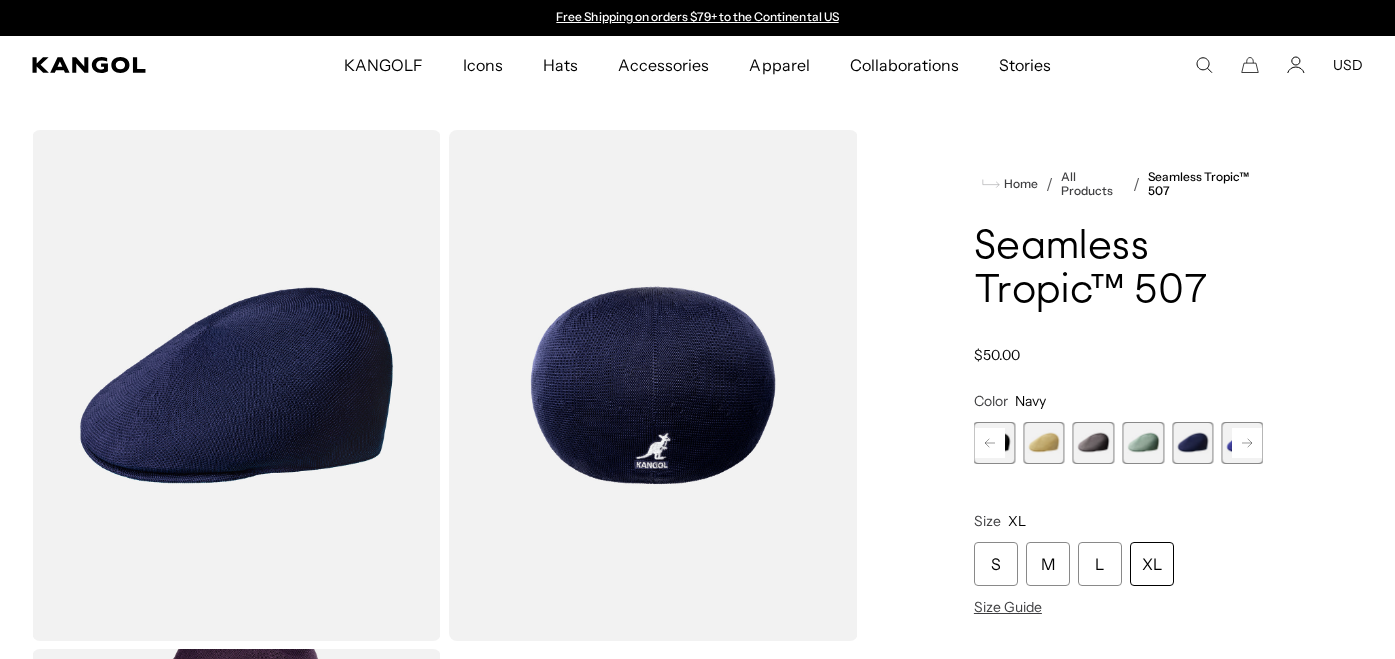 click 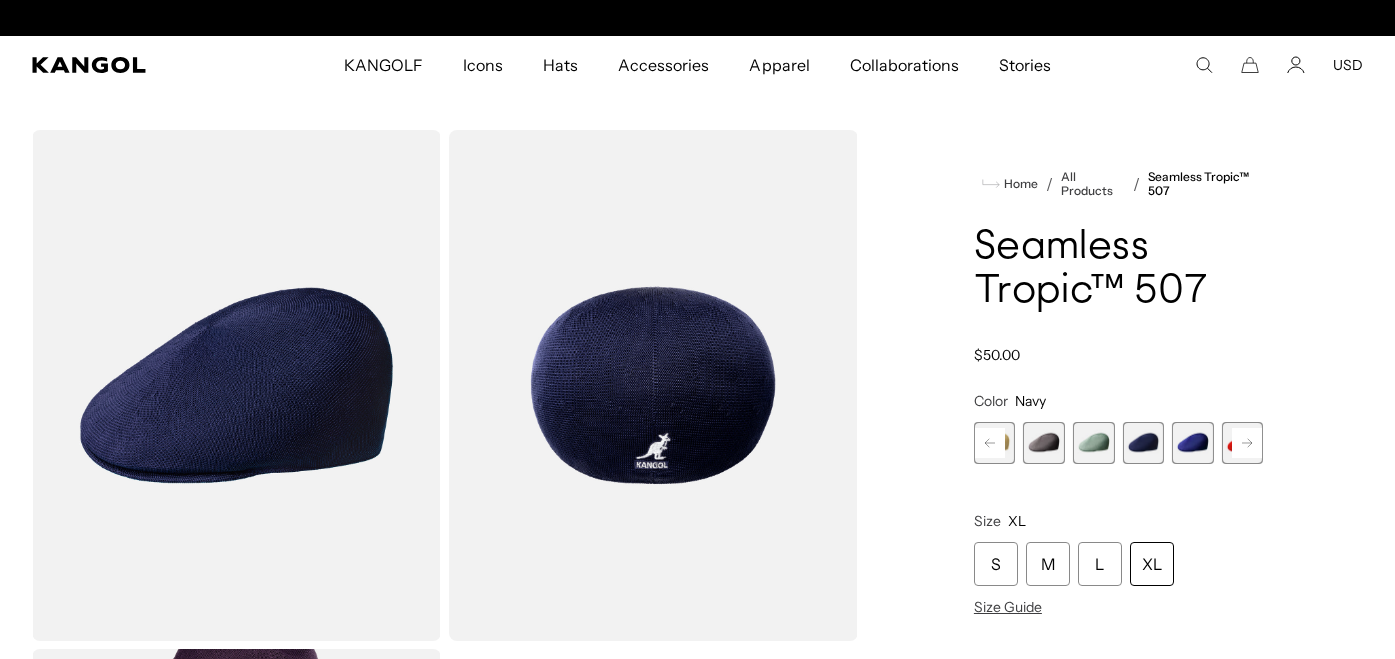 scroll, scrollTop: 0, scrollLeft: 412, axis: horizontal 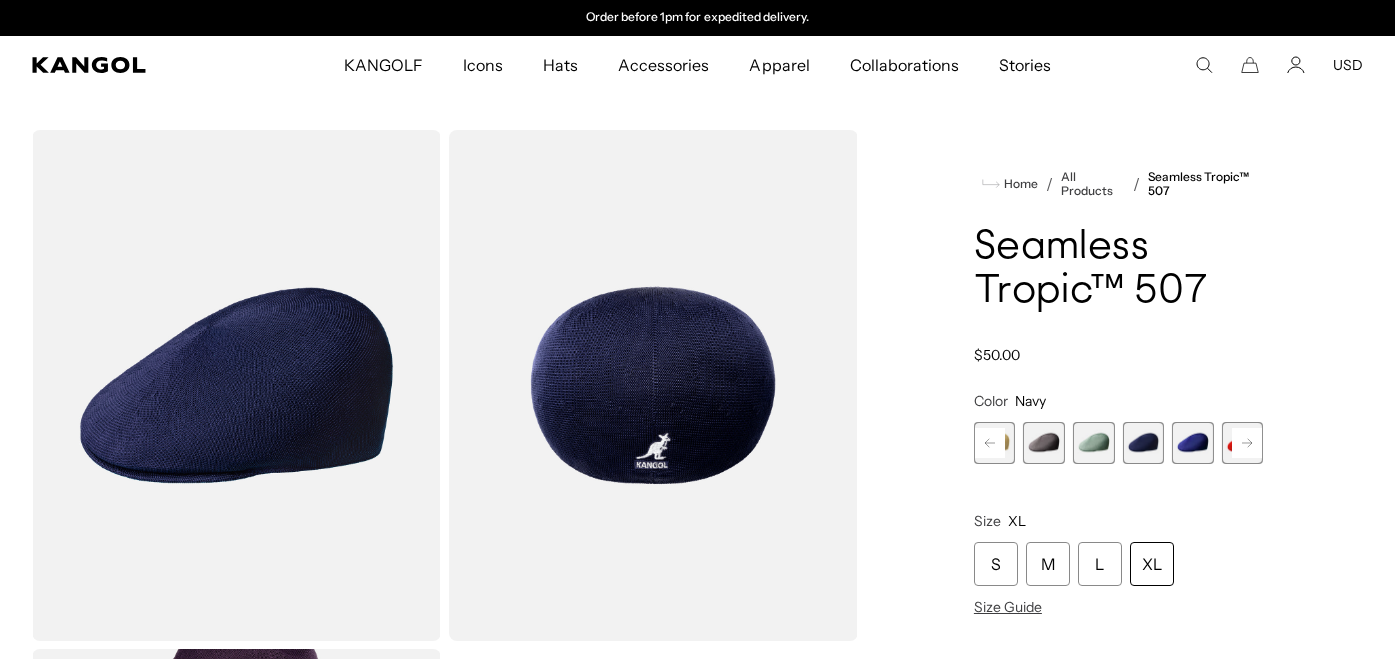 click at bounding box center (1193, 443) 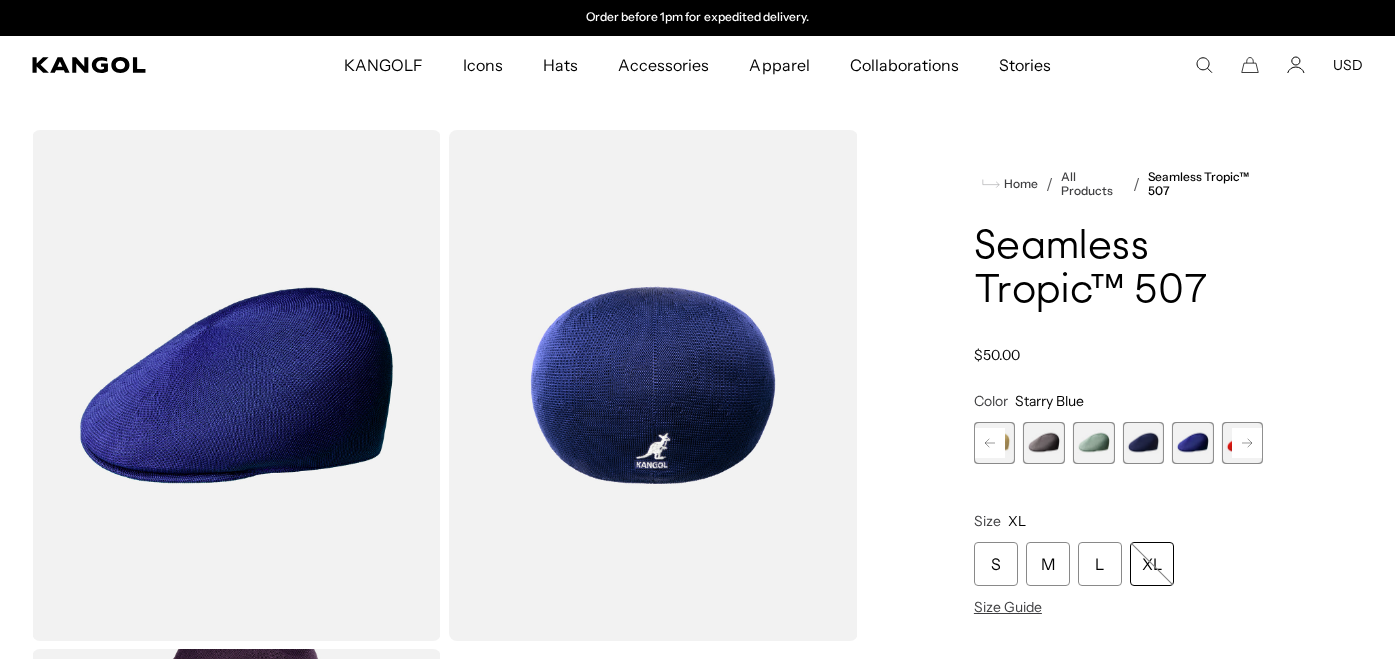 click 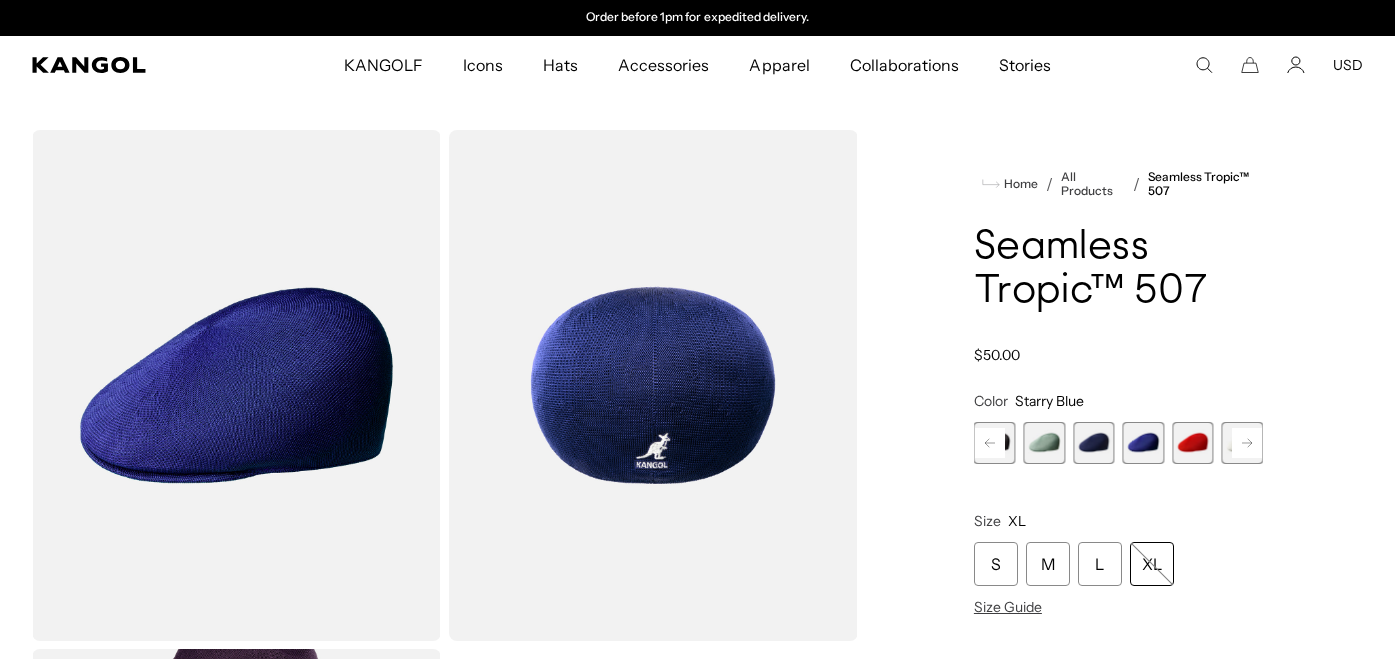 click at bounding box center (1193, 443) 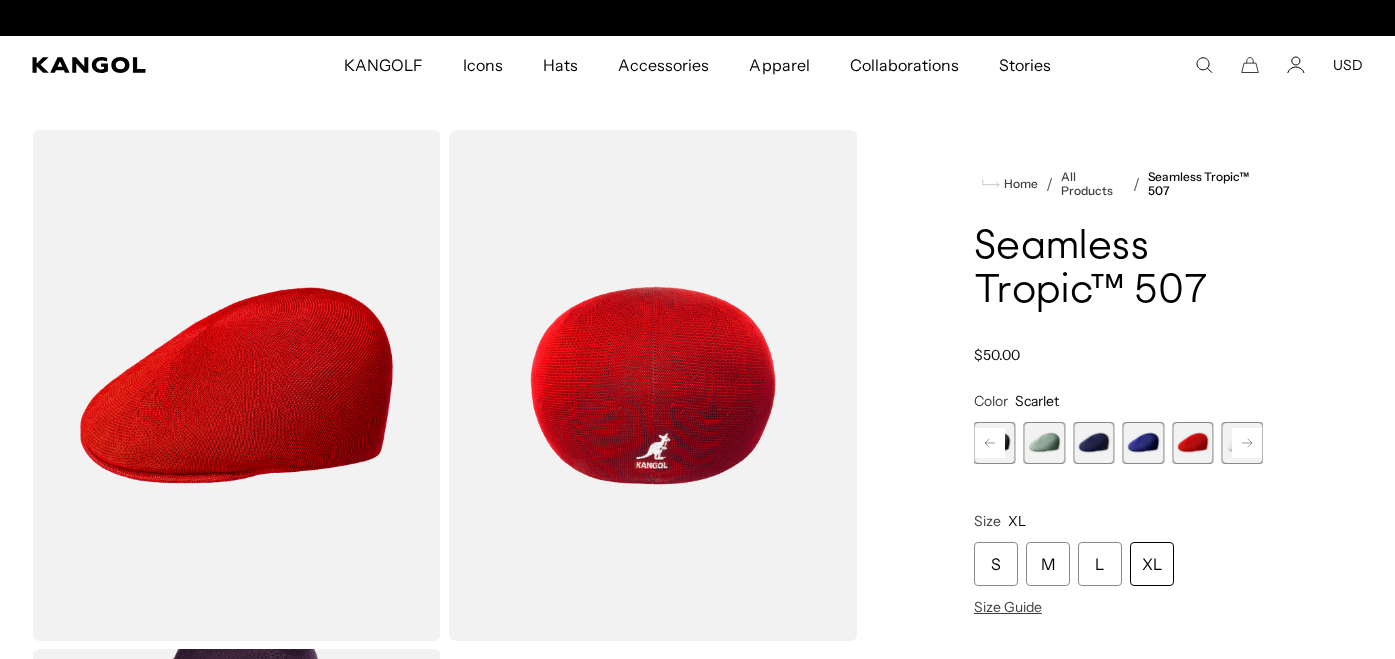 scroll, scrollTop: 0, scrollLeft: 0, axis: both 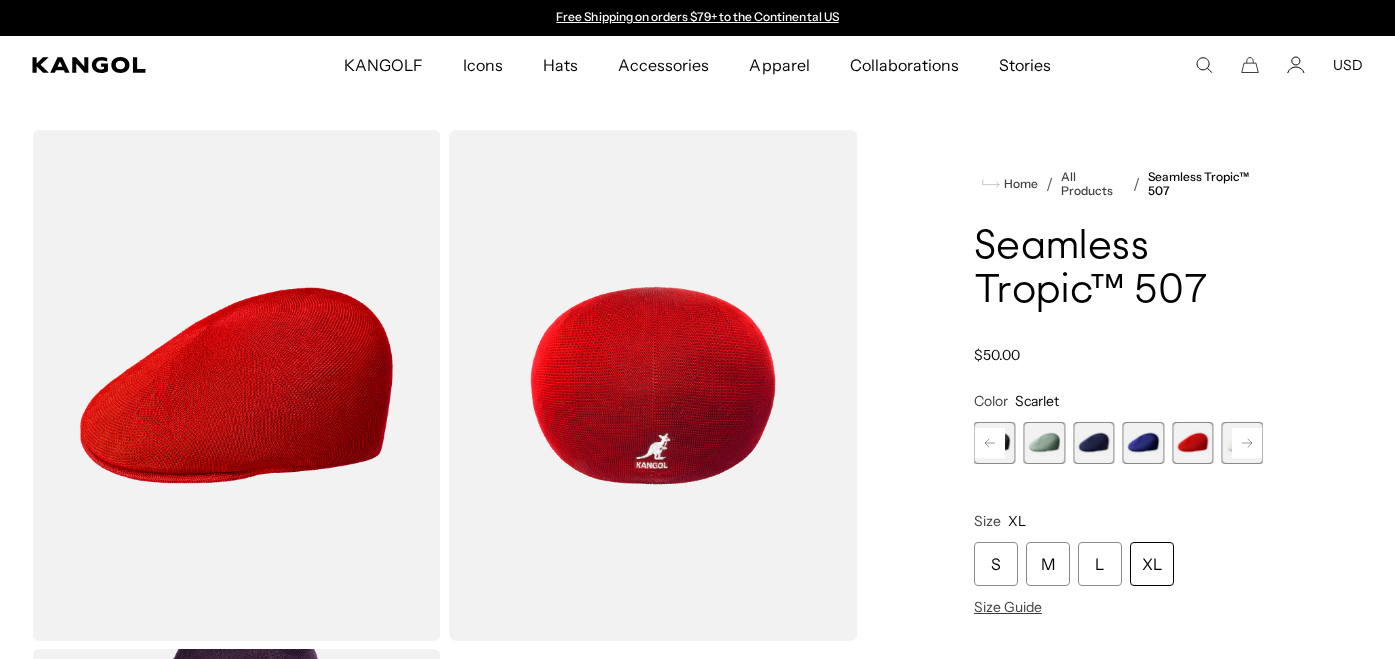 click at bounding box center [1193, 443] 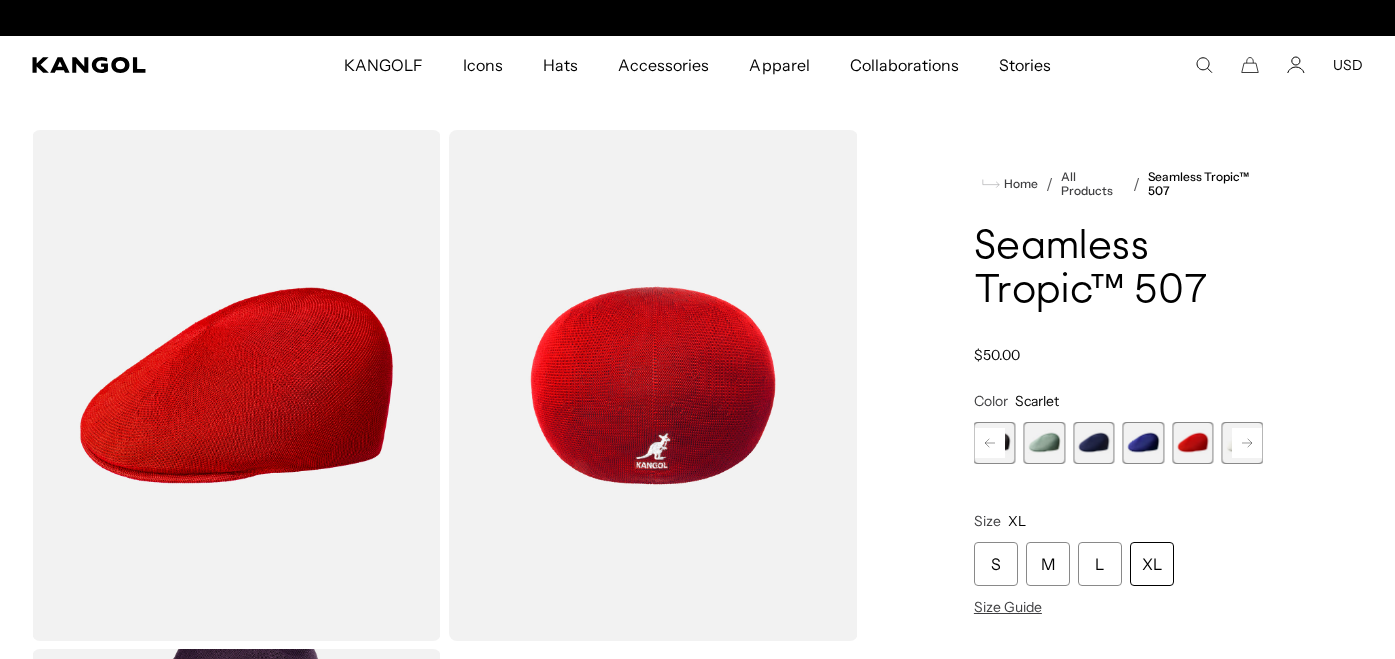 click 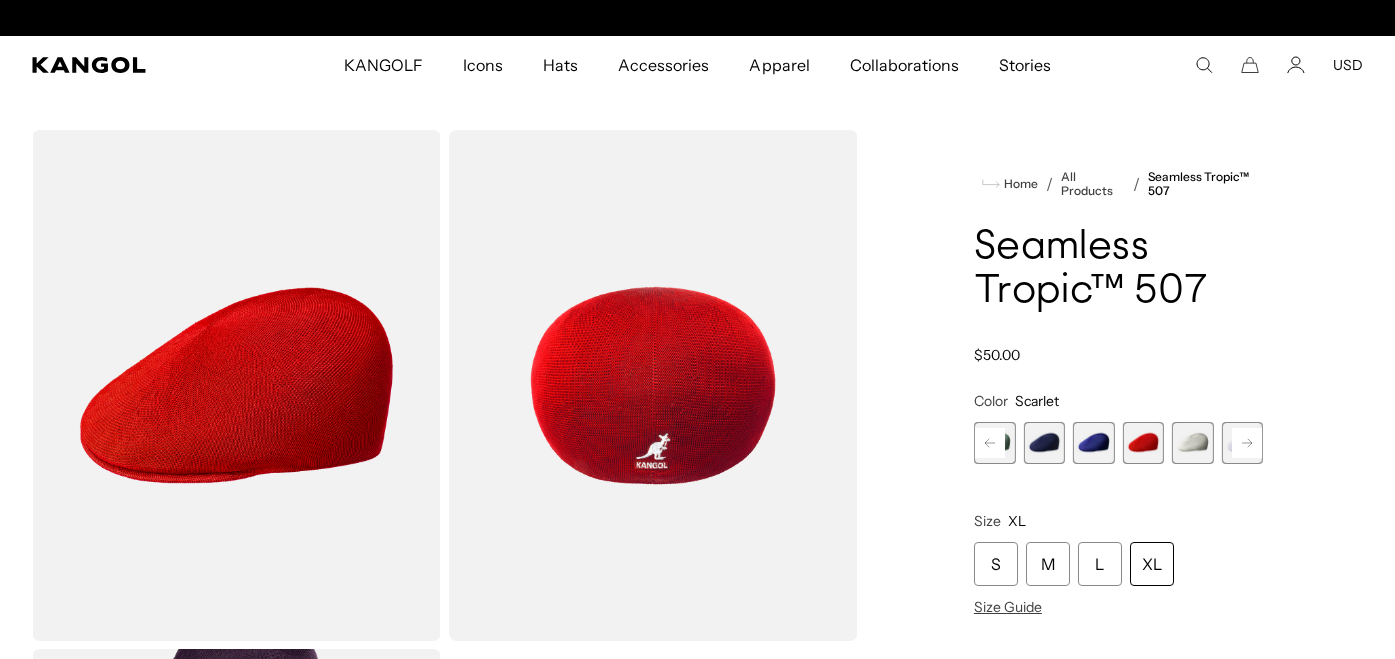 scroll, scrollTop: 0, scrollLeft: 412, axis: horizontal 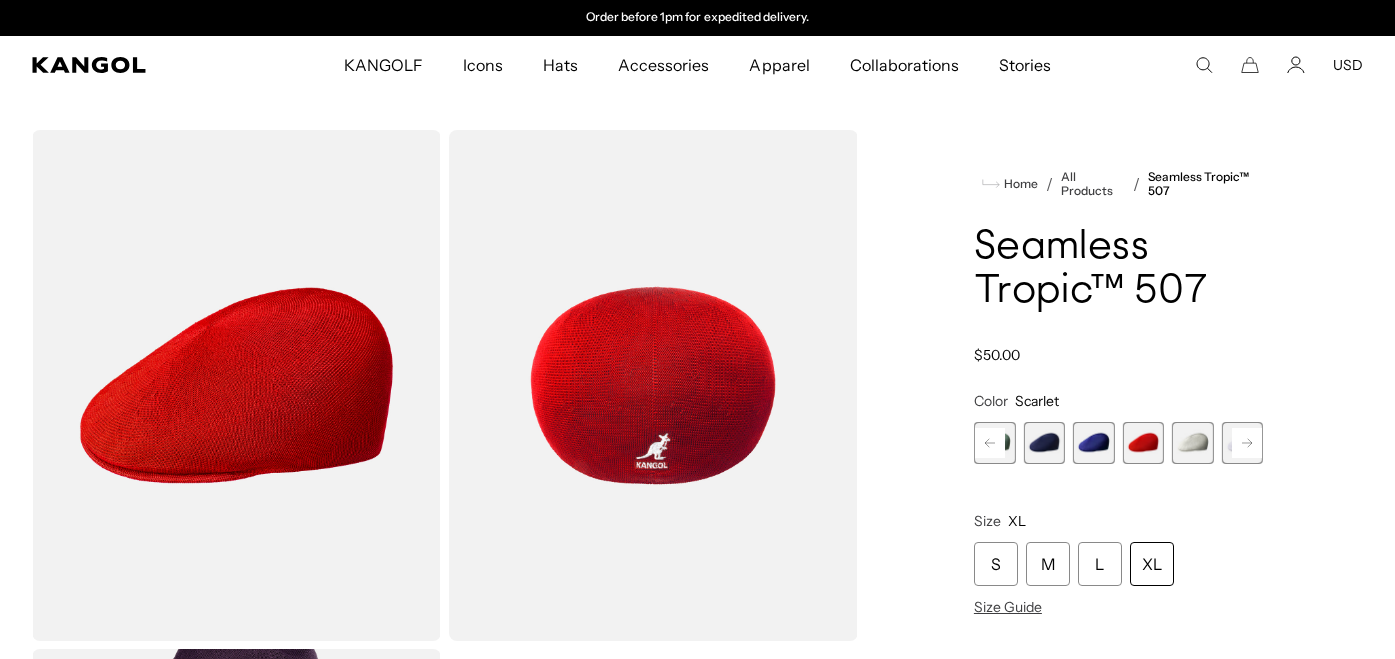 click at bounding box center [1193, 443] 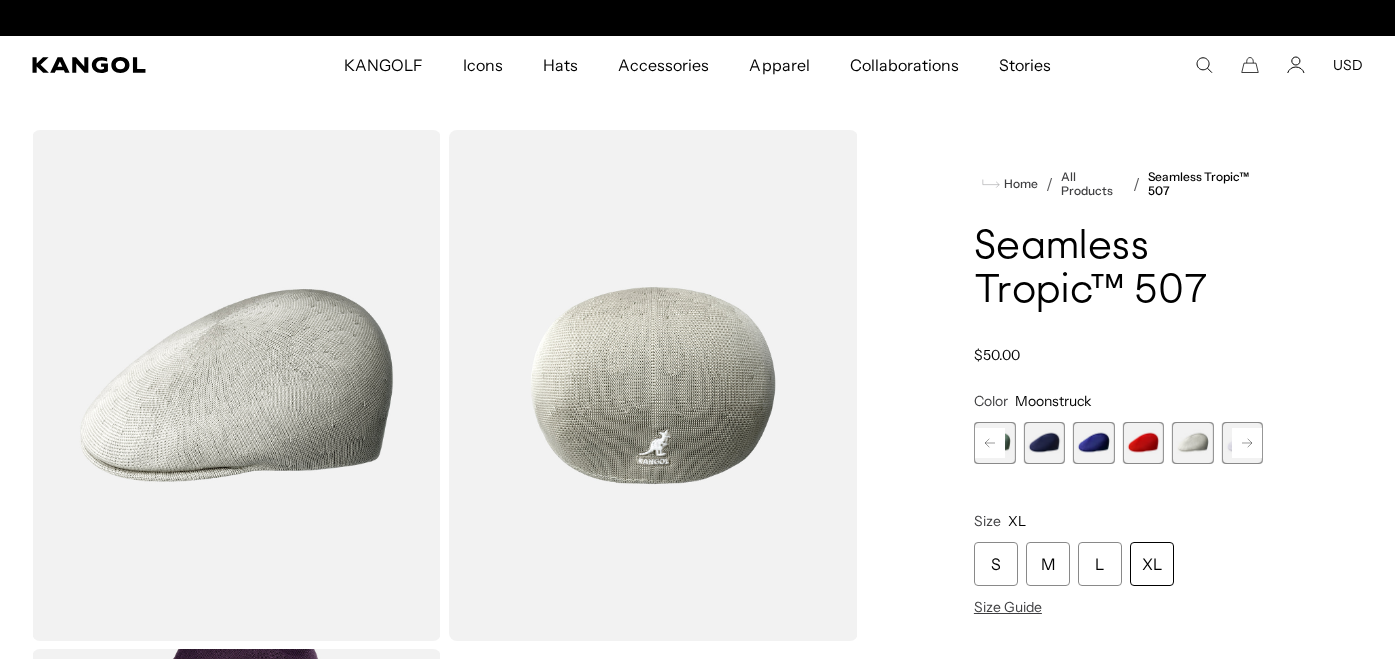 scroll, scrollTop: 0, scrollLeft: 0, axis: both 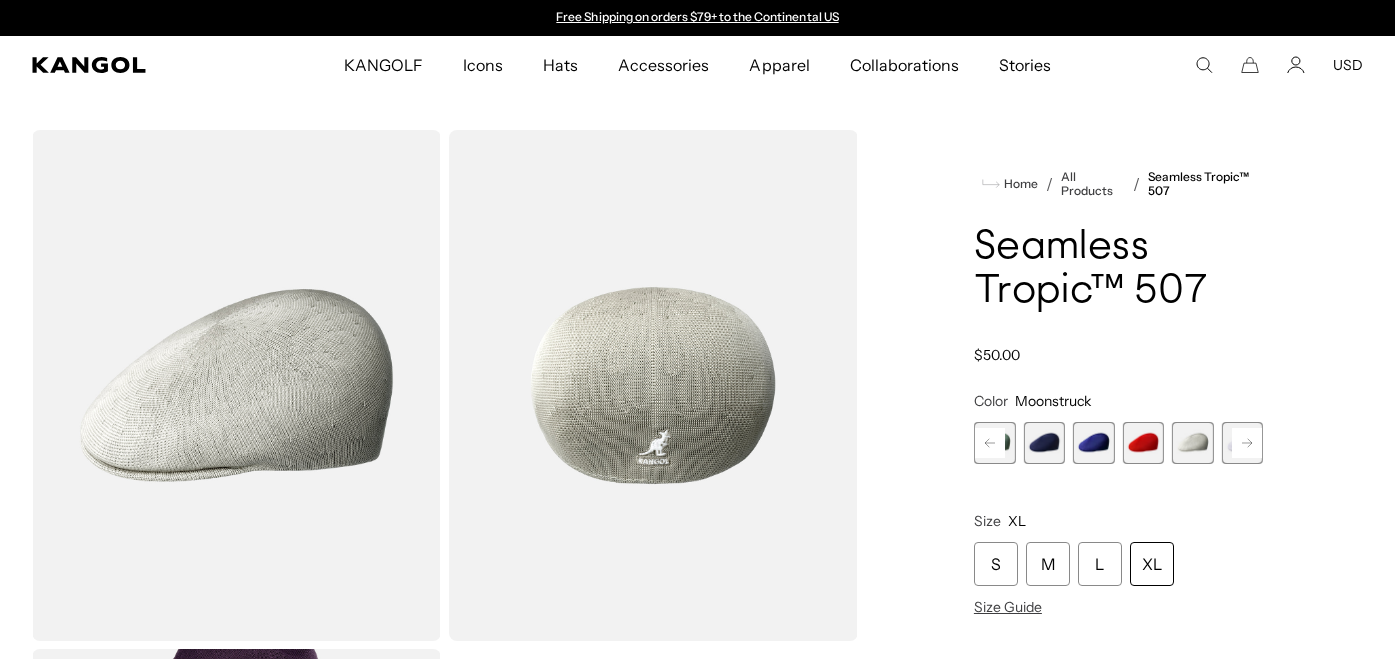 click 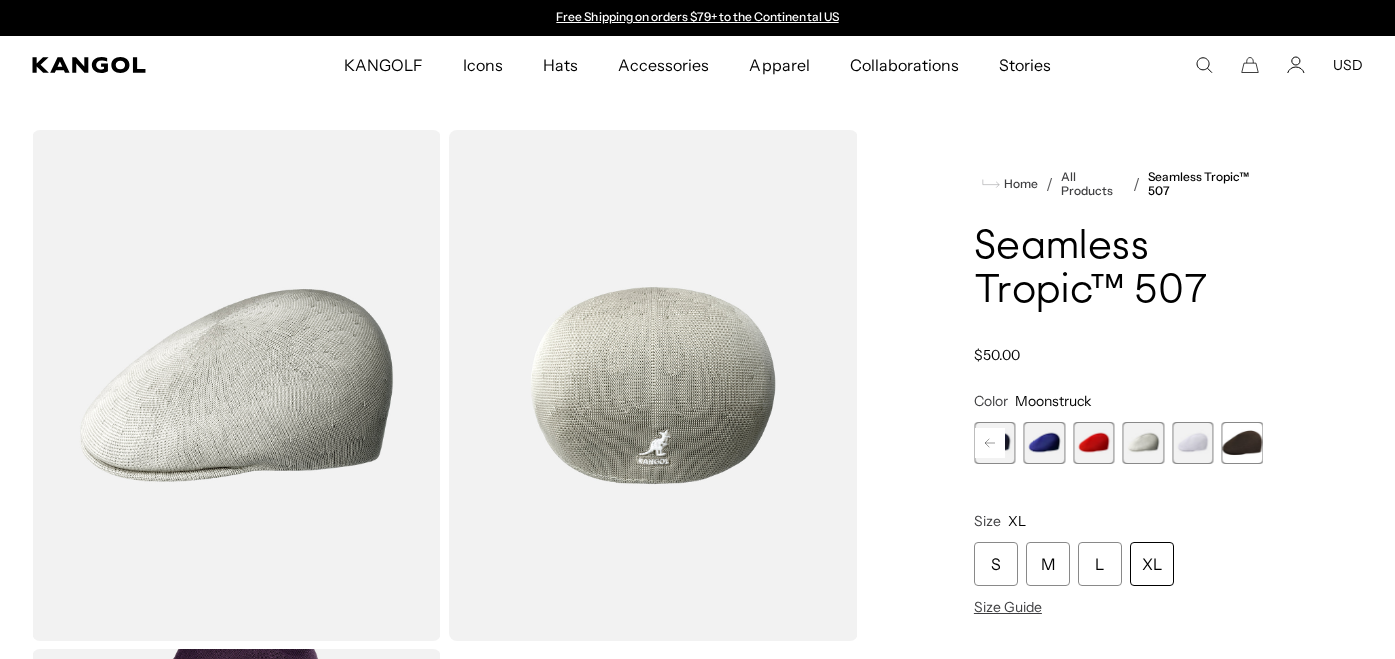 click at bounding box center (1193, 443) 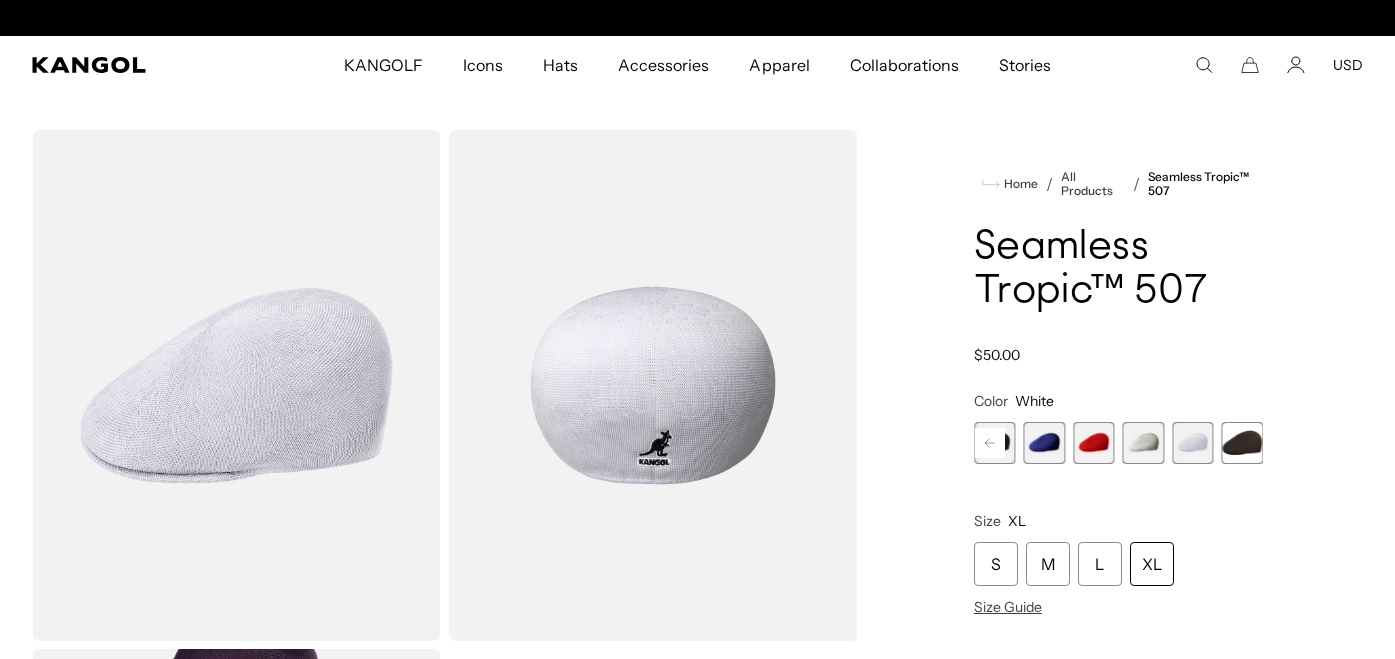 scroll, scrollTop: 0, scrollLeft: 412, axis: horizontal 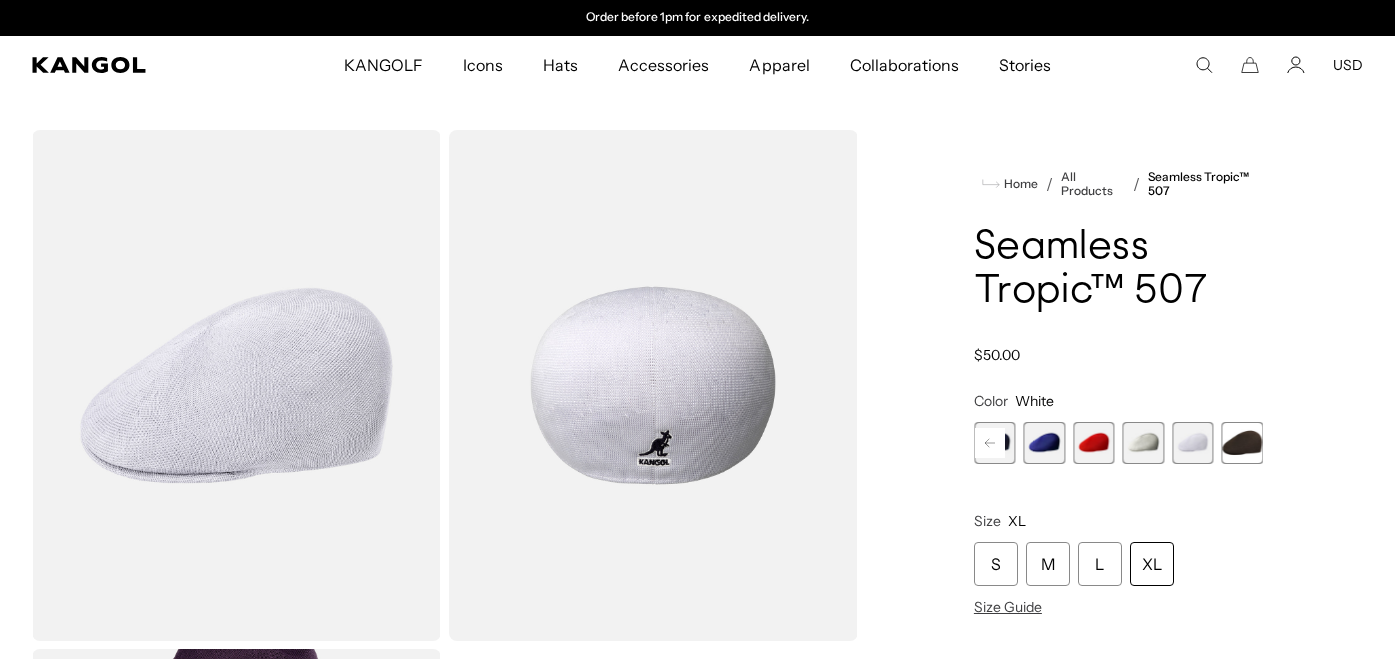 click at bounding box center (1242, 443) 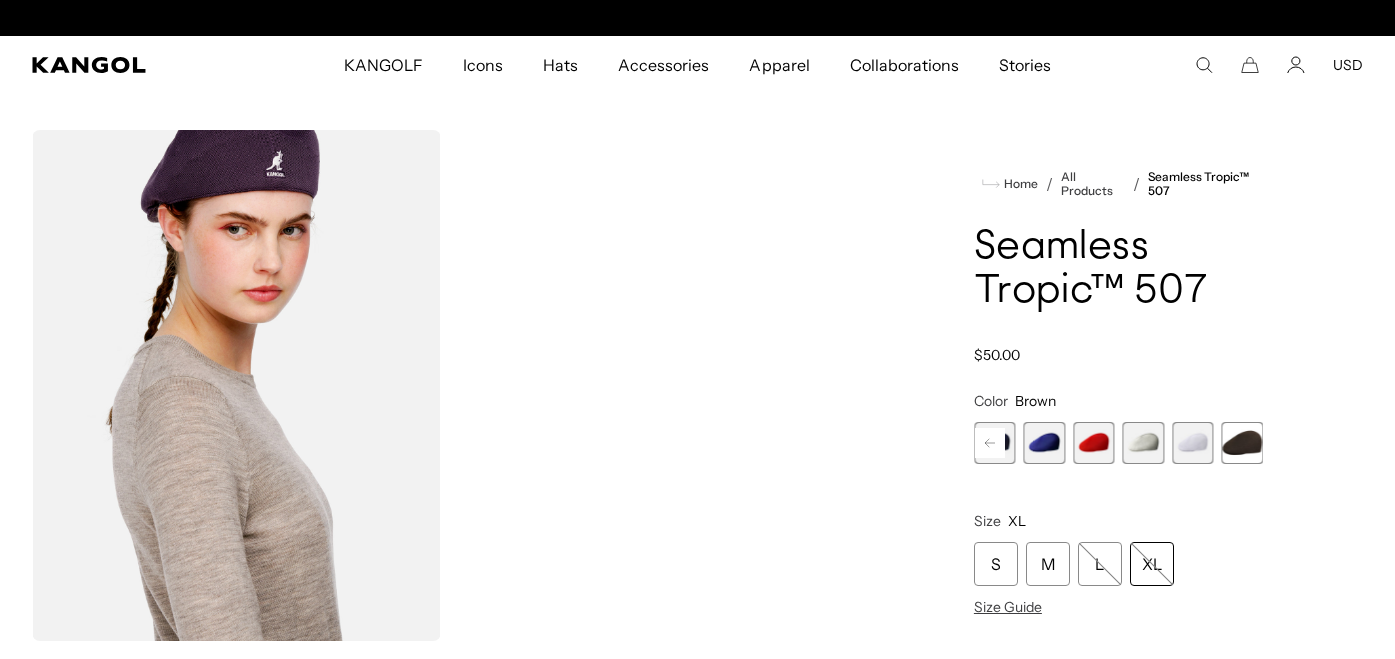 scroll, scrollTop: 0, scrollLeft: 412, axis: horizontal 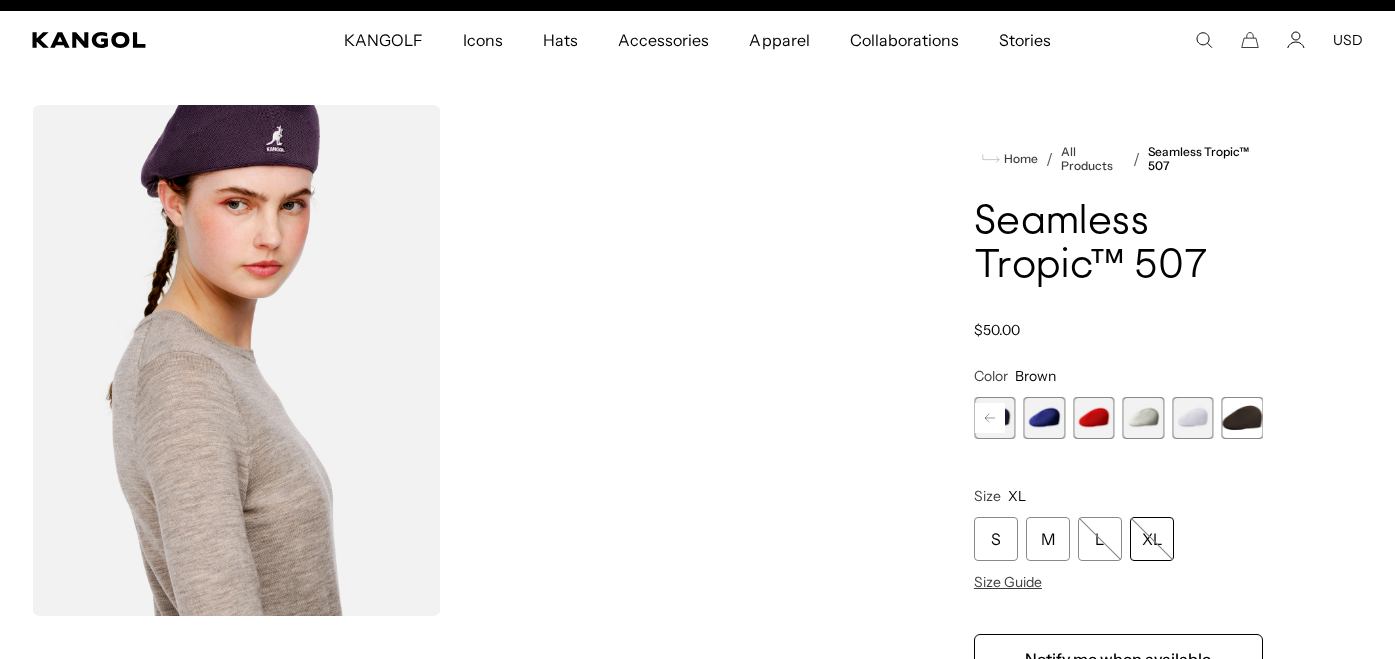 click at bounding box center [236, 360] 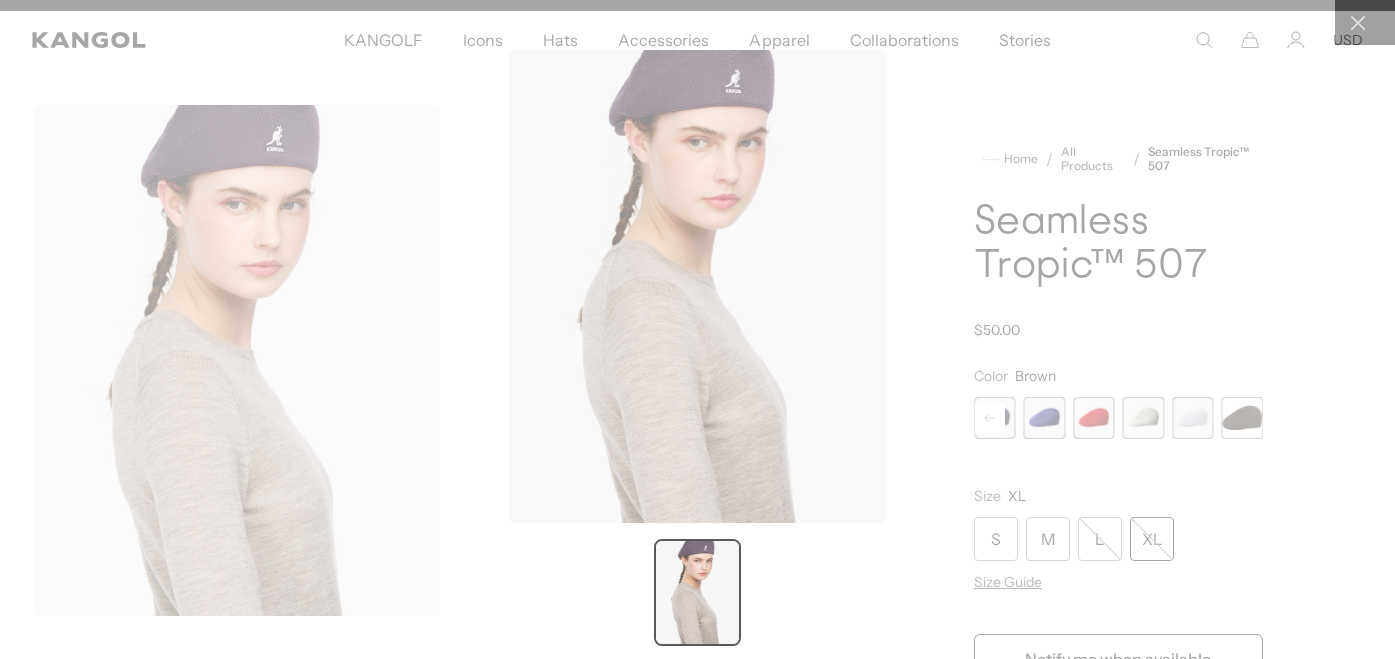 scroll, scrollTop: 0, scrollLeft: 0, axis: both 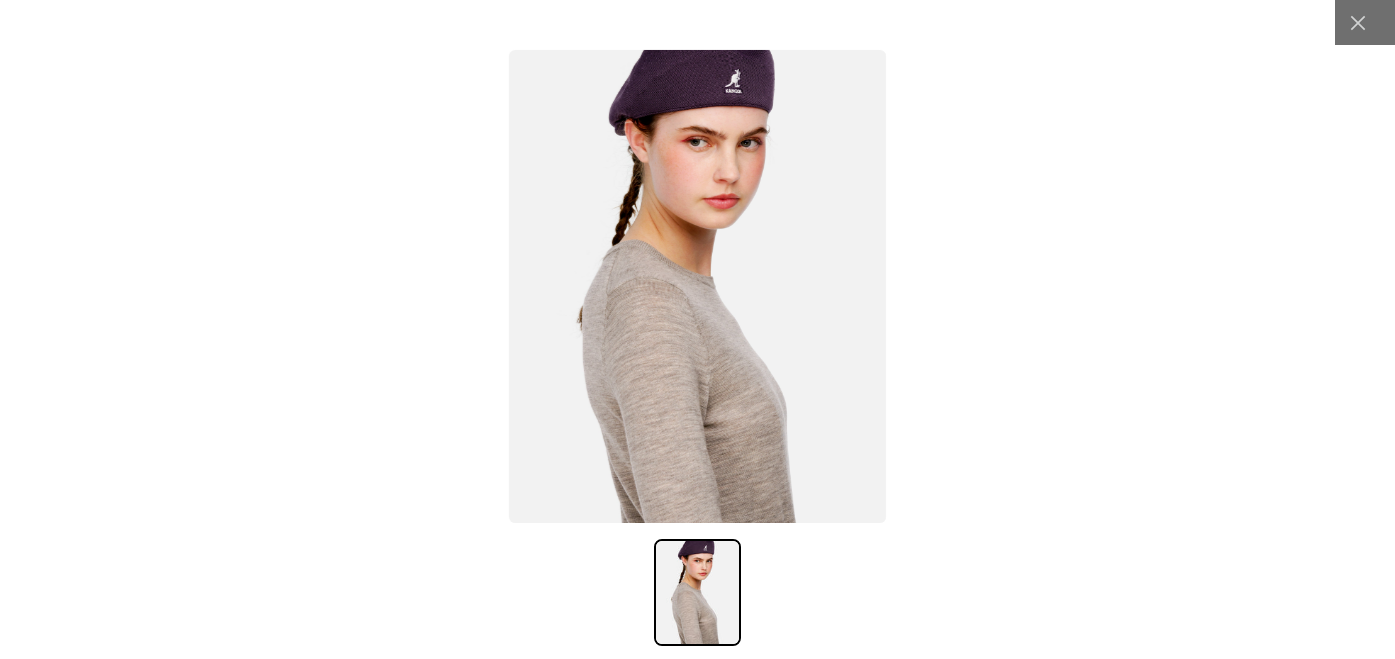 click at bounding box center (697, 329) 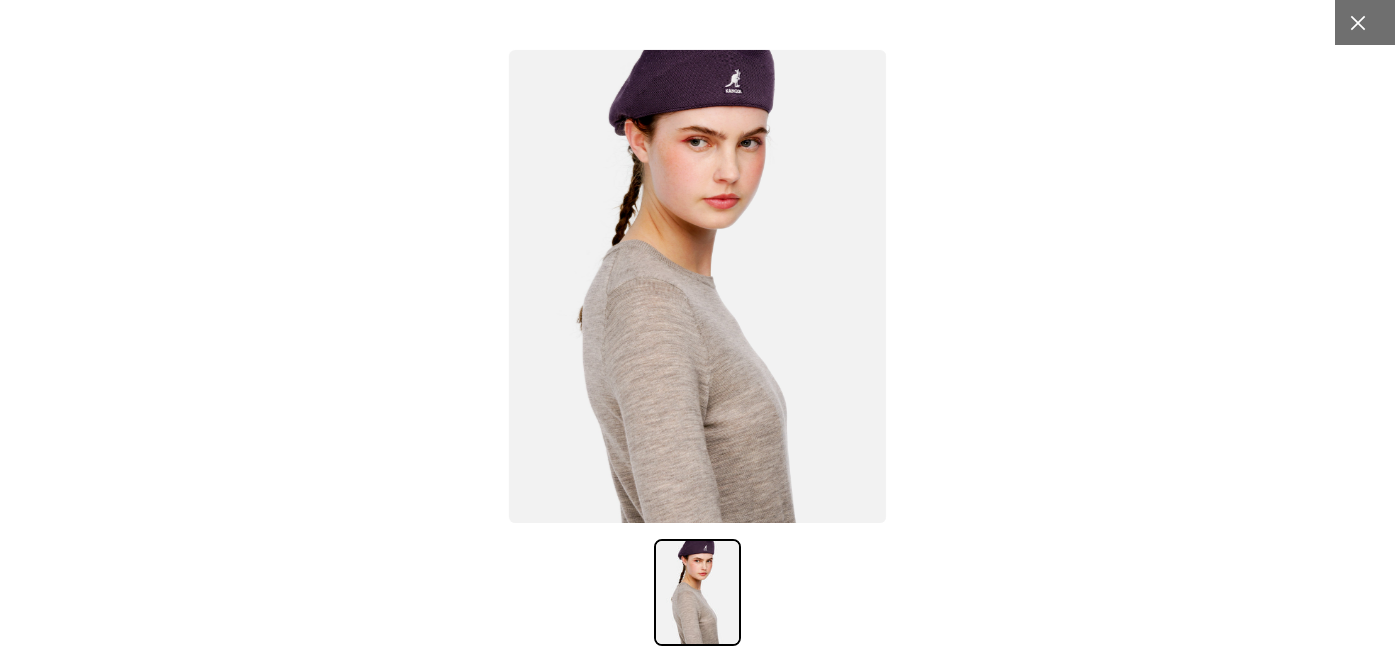 click 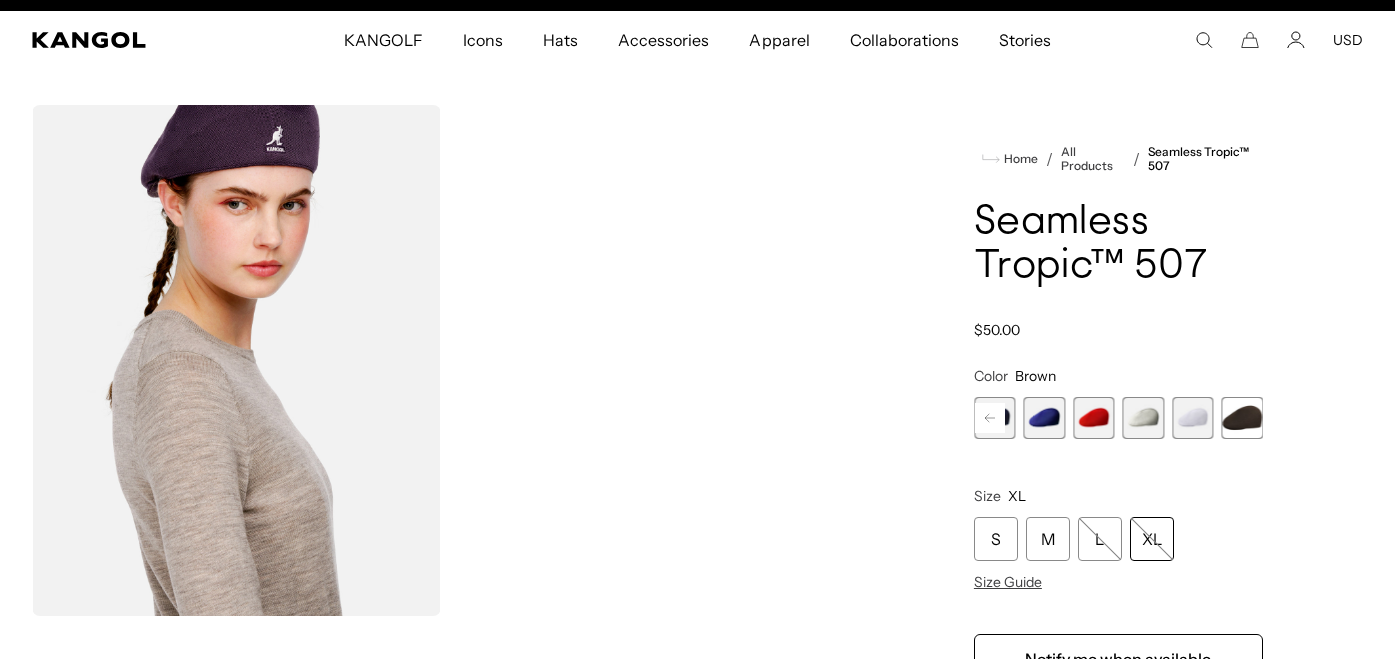 scroll, scrollTop: 0, scrollLeft: 412, axis: horizontal 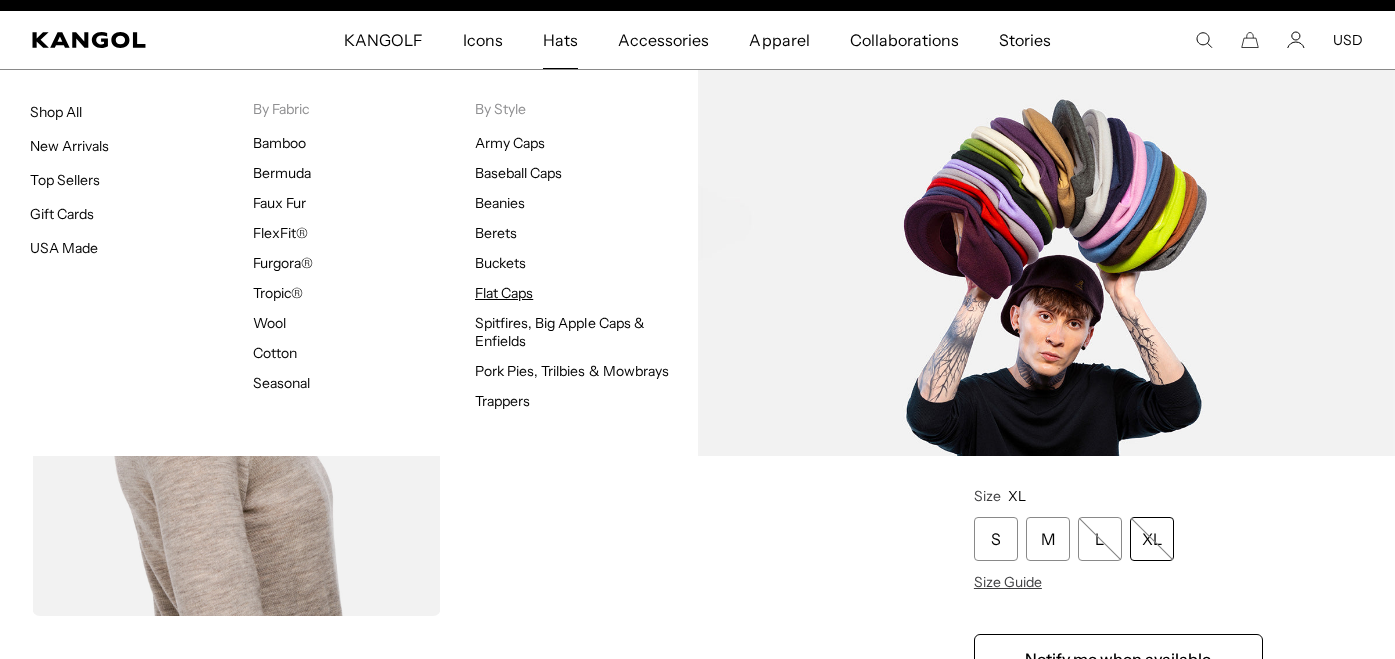 click on "Flat Caps" at bounding box center (504, 293) 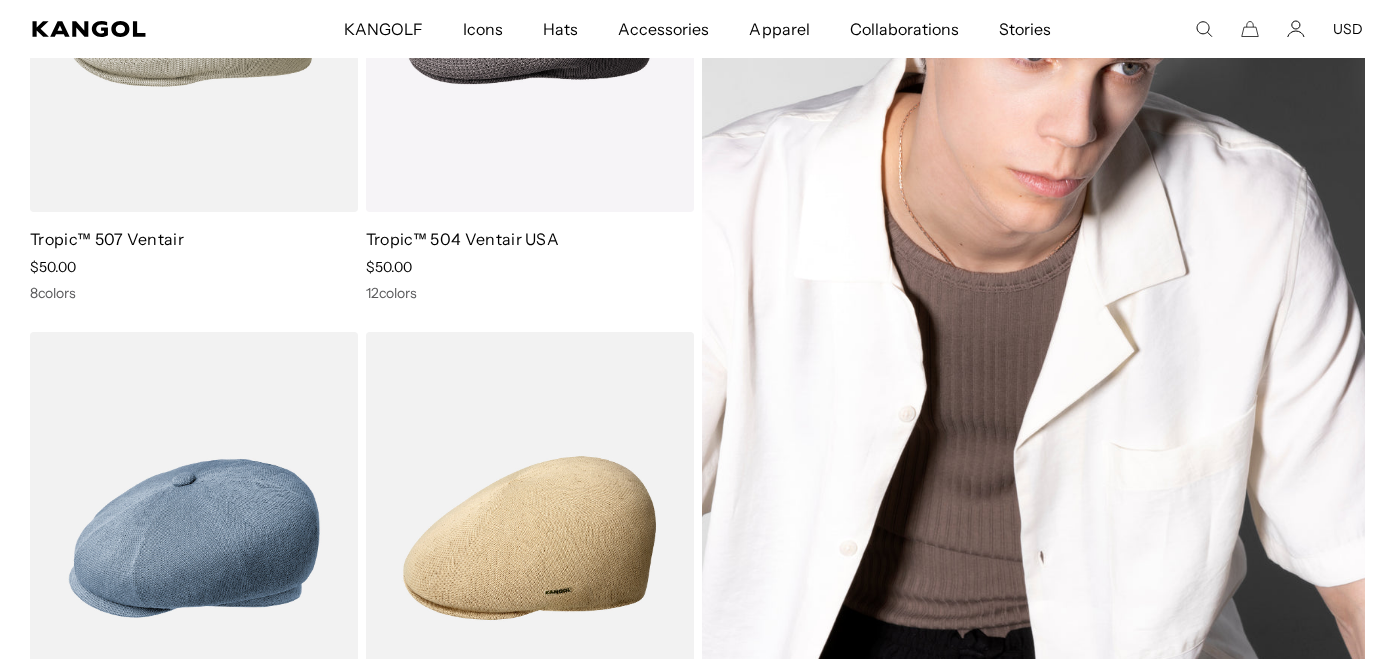 scroll, scrollTop: 420, scrollLeft: 0, axis: vertical 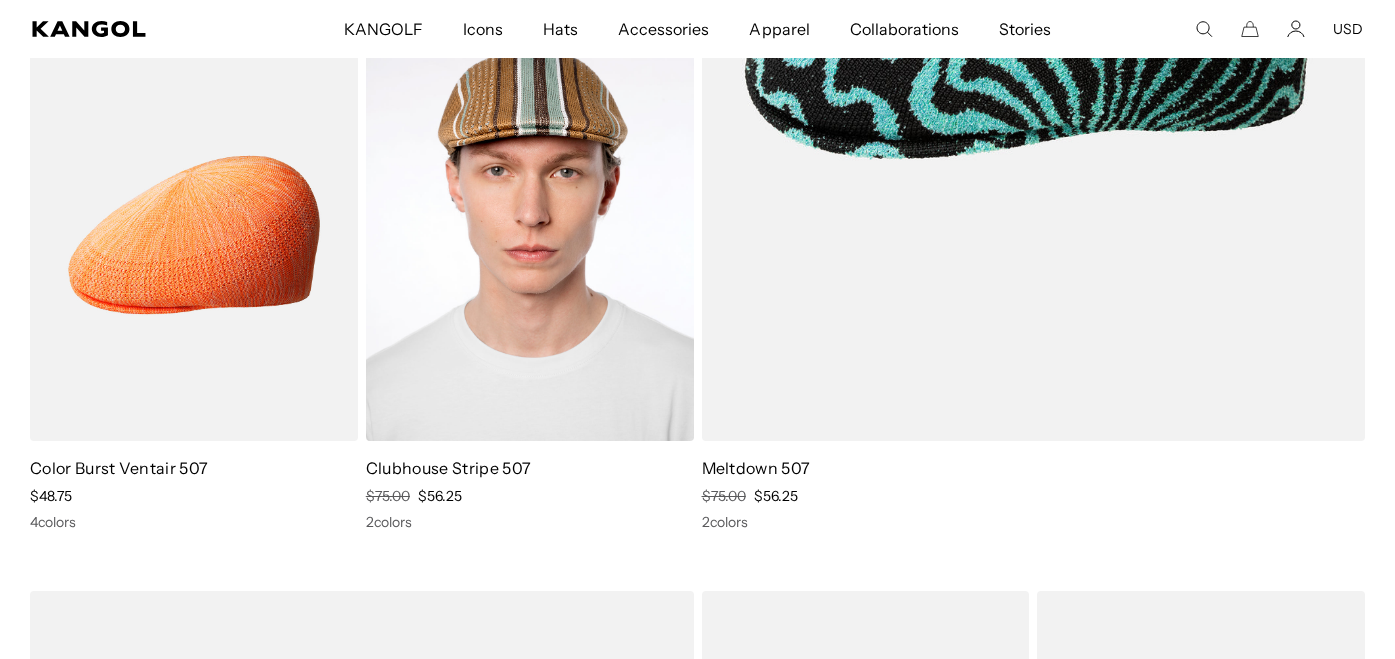 click at bounding box center [530, 234] 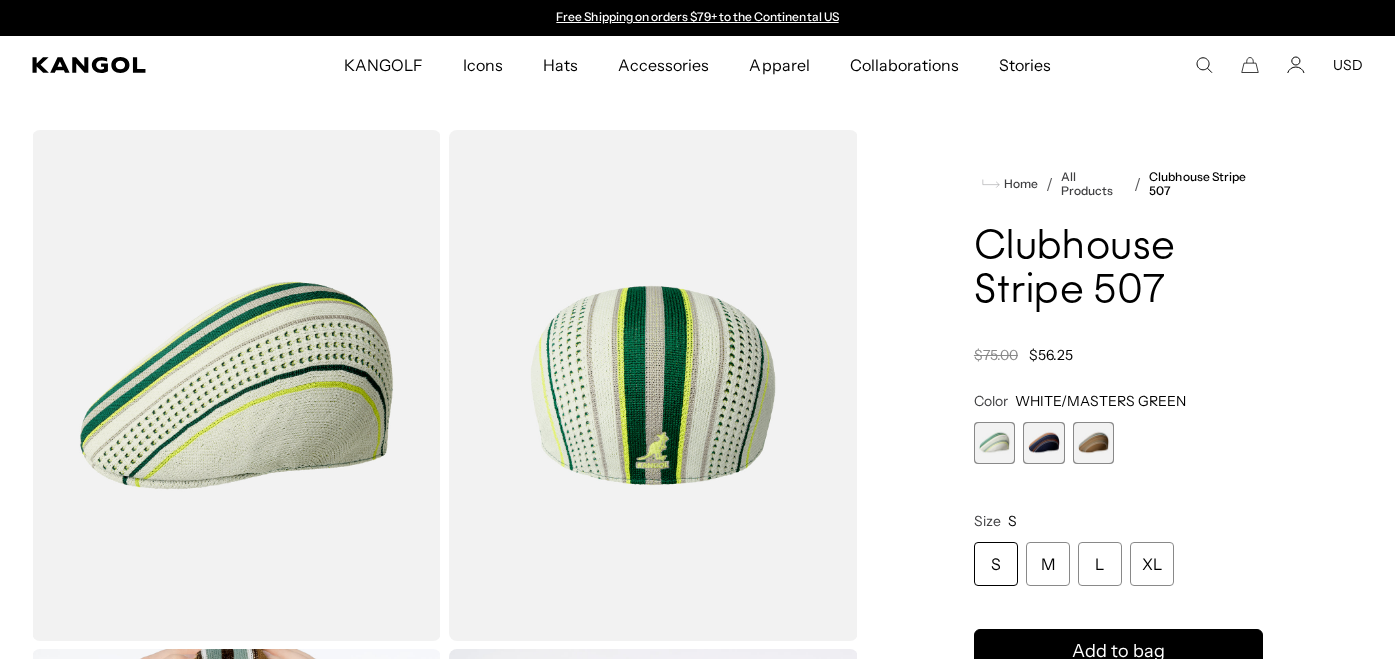 scroll, scrollTop: 0, scrollLeft: 0, axis: both 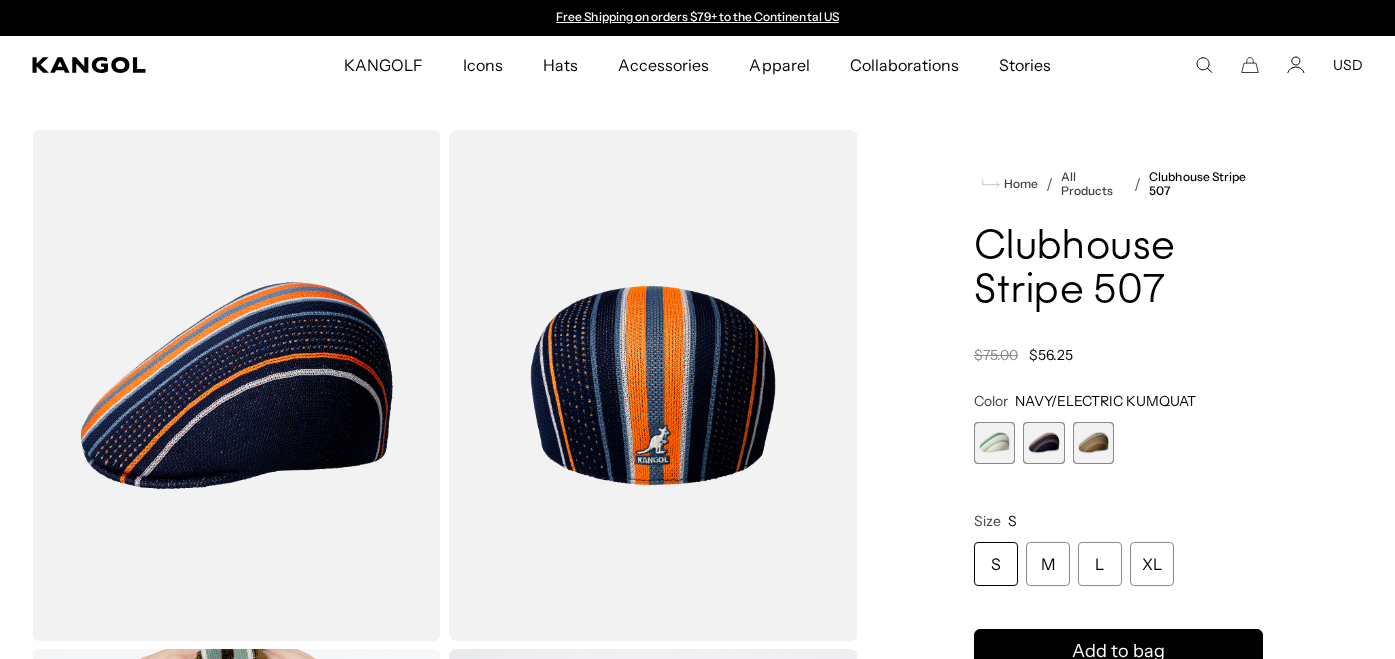click at bounding box center [1094, 443] 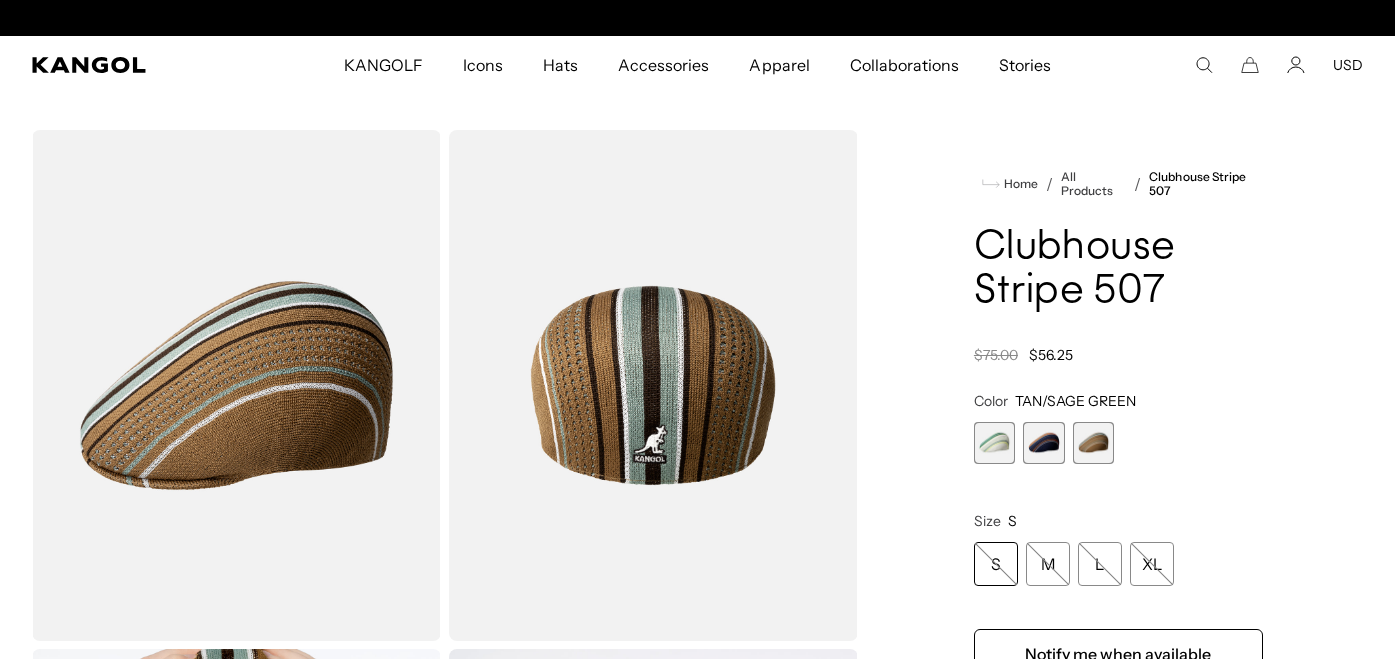 scroll, scrollTop: 0, scrollLeft: 412, axis: horizontal 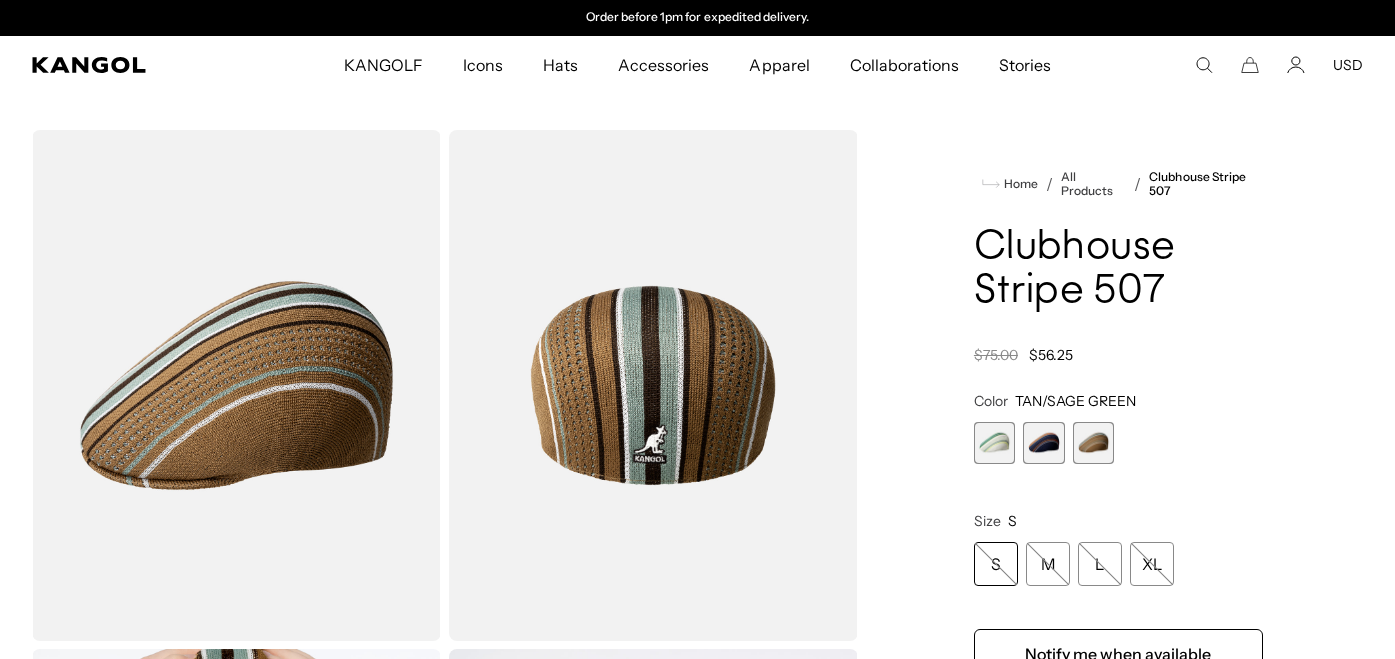 click at bounding box center [995, 443] 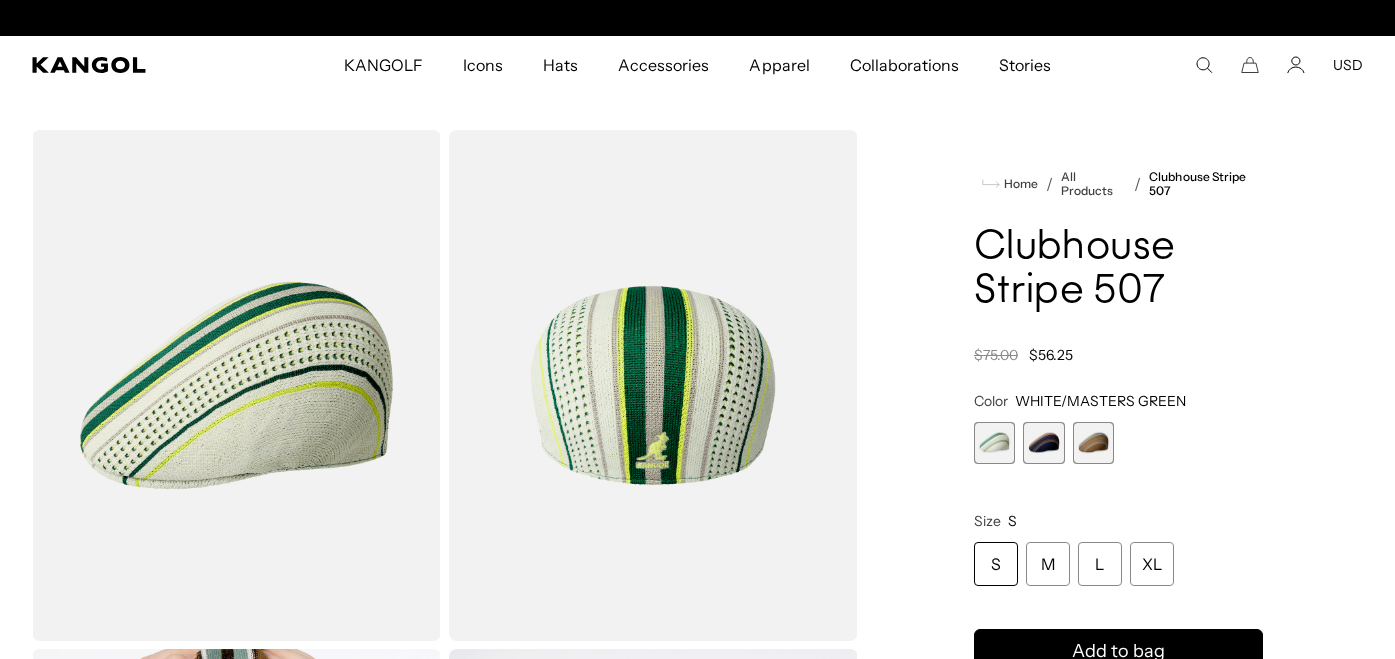 scroll, scrollTop: 0, scrollLeft: 0, axis: both 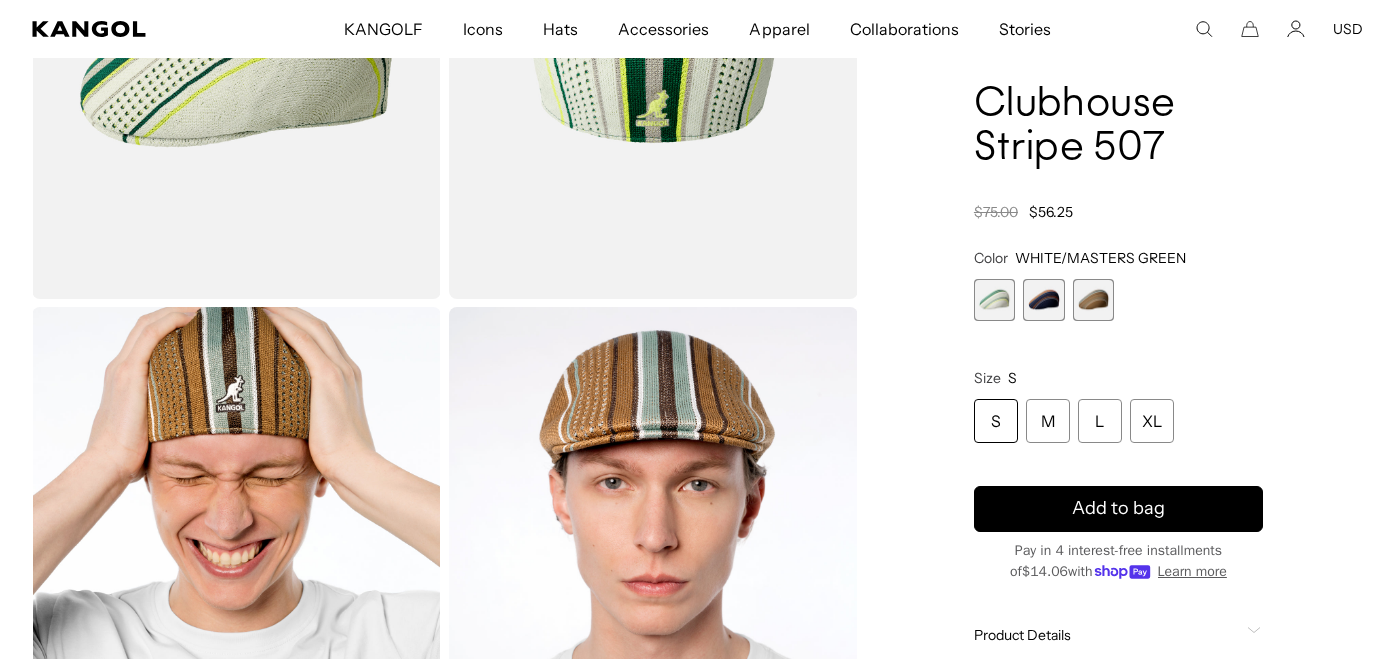 click at bounding box center (1094, 300) 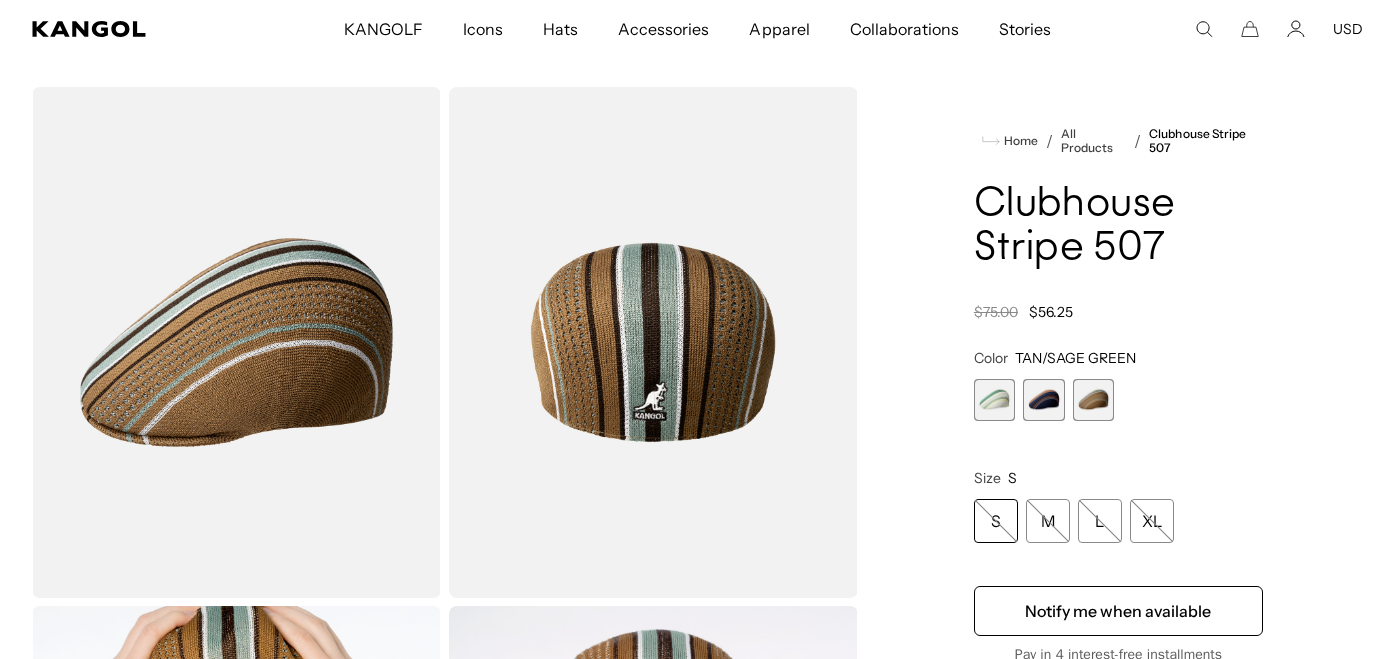 scroll, scrollTop: 44, scrollLeft: 0, axis: vertical 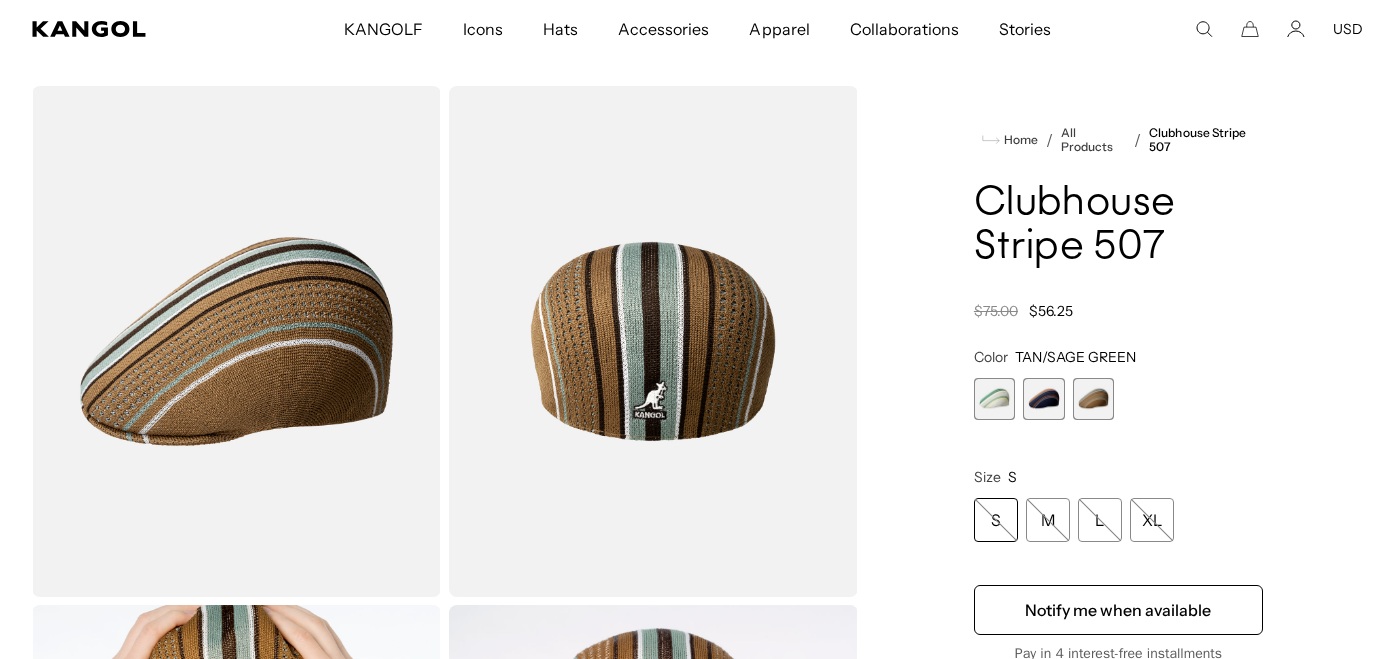 click at bounding box center [995, 399] 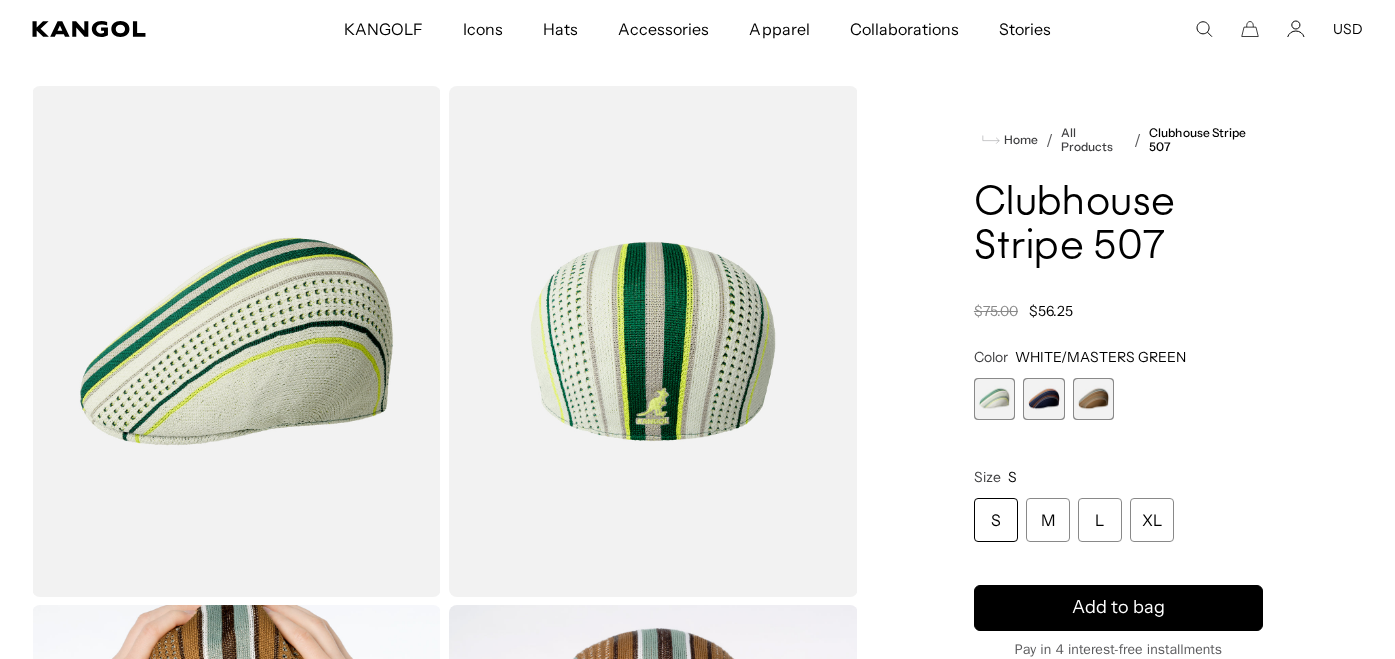 scroll, scrollTop: 0, scrollLeft: 0, axis: both 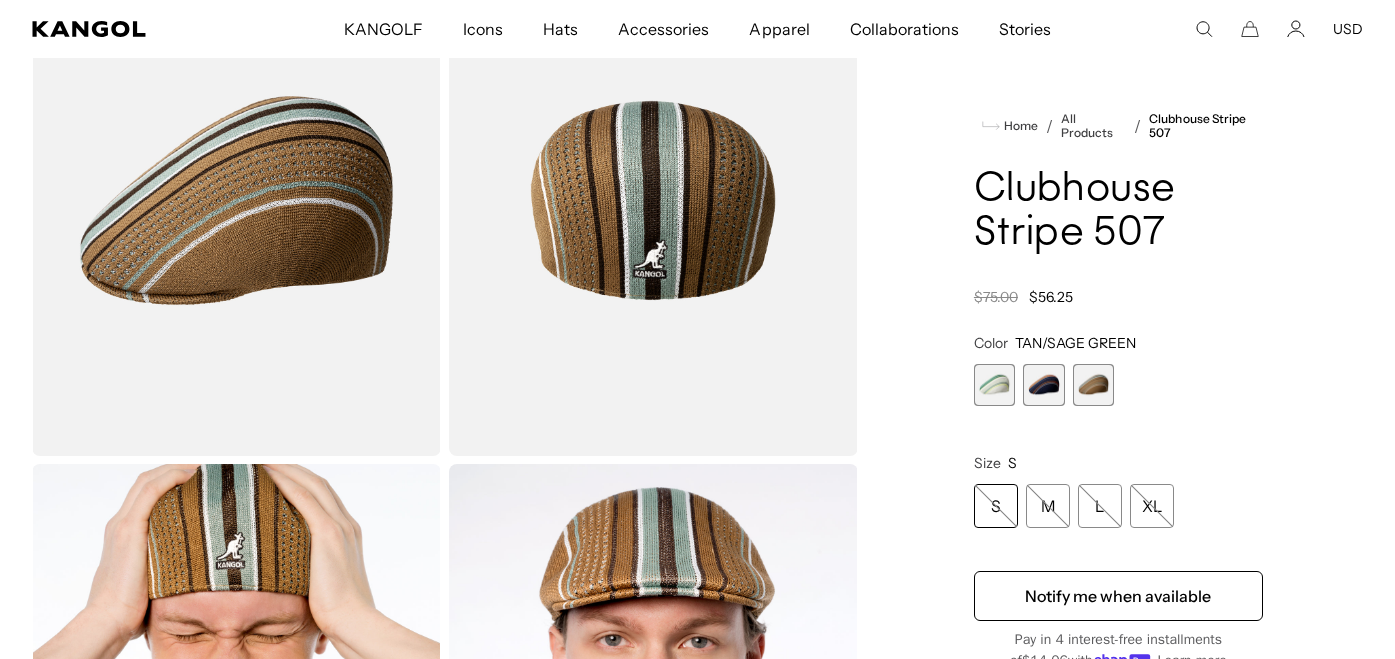 click at bounding box center [1094, 385] 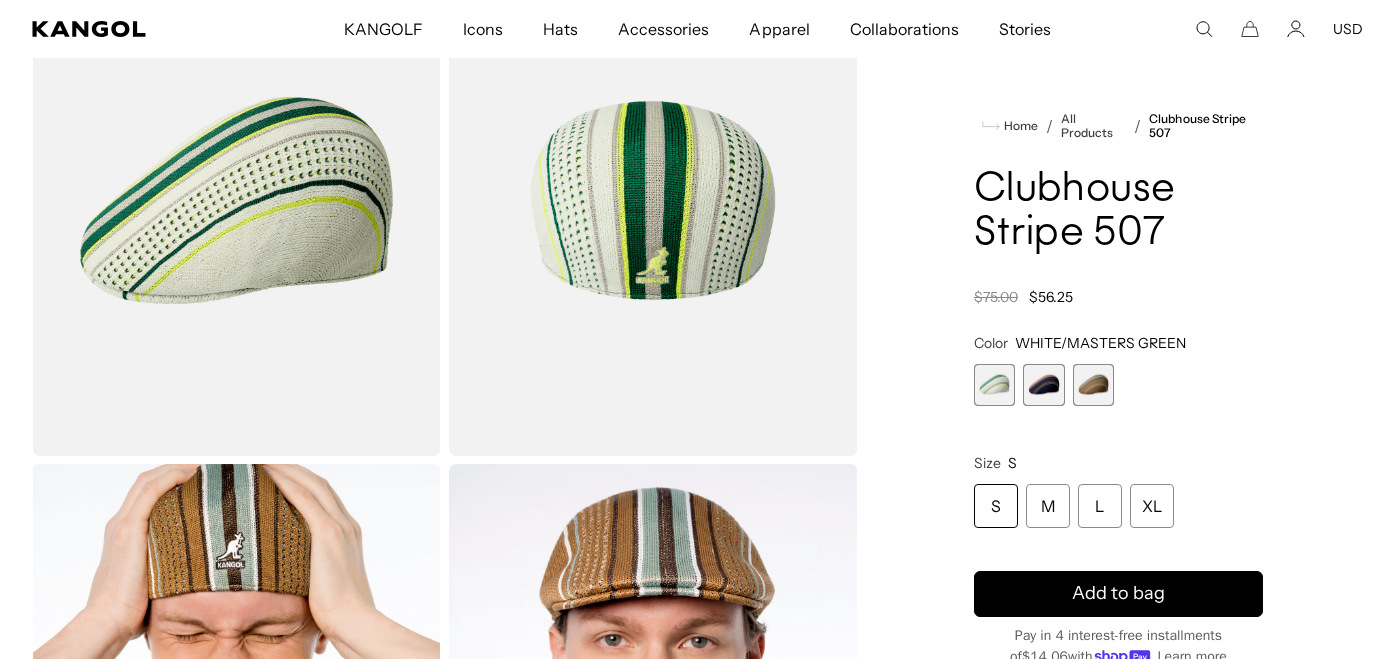 click at bounding box center (1044, 385) 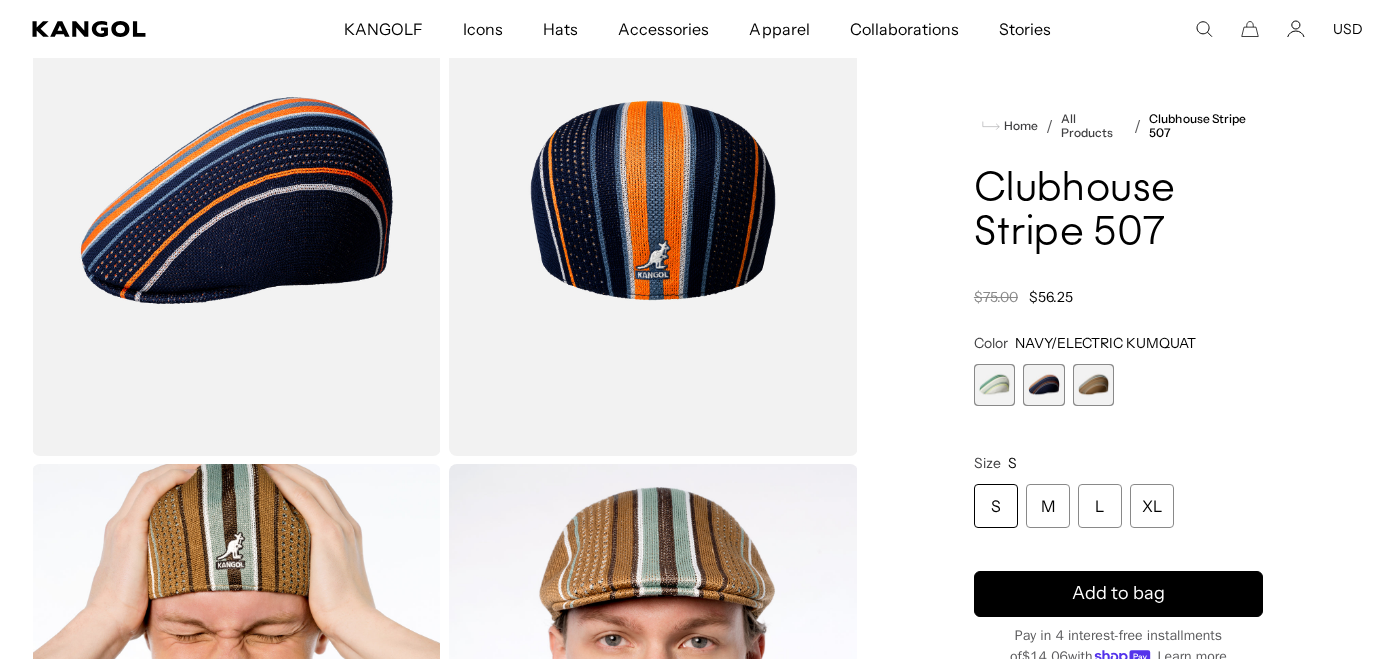 scroll, scrollTop: 0, scrollLeft: 0, axis: both 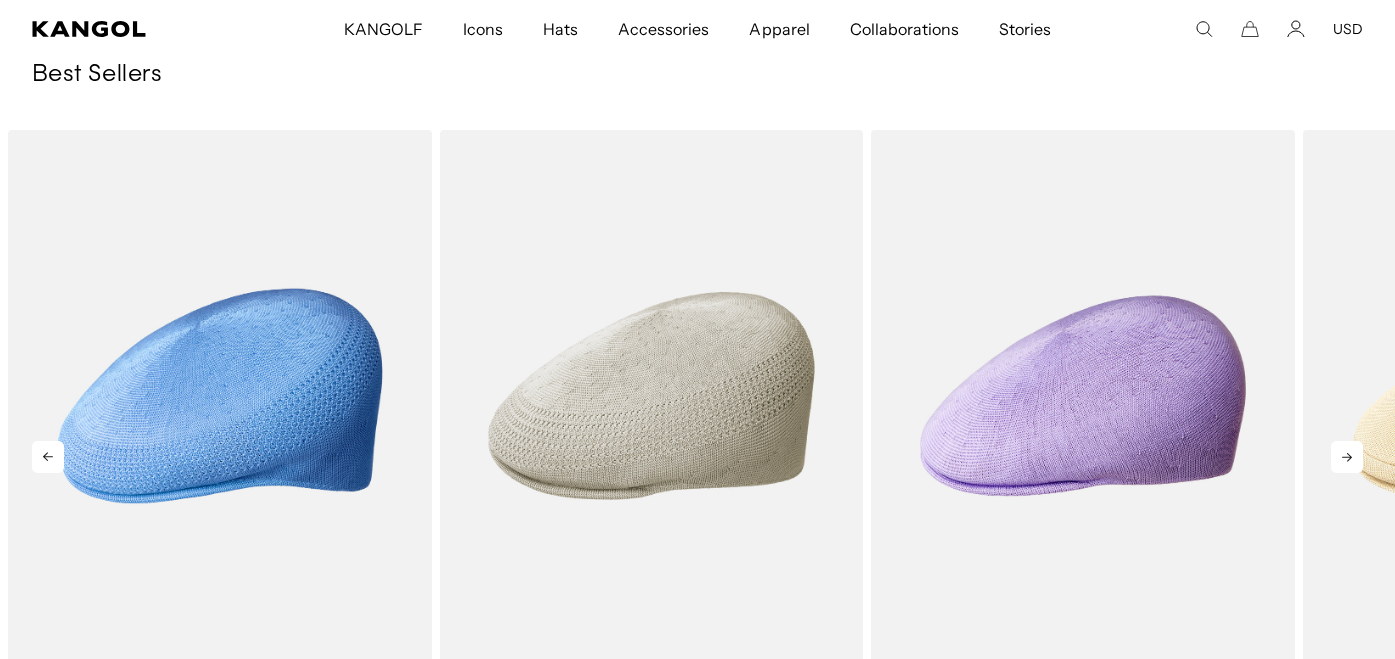 click 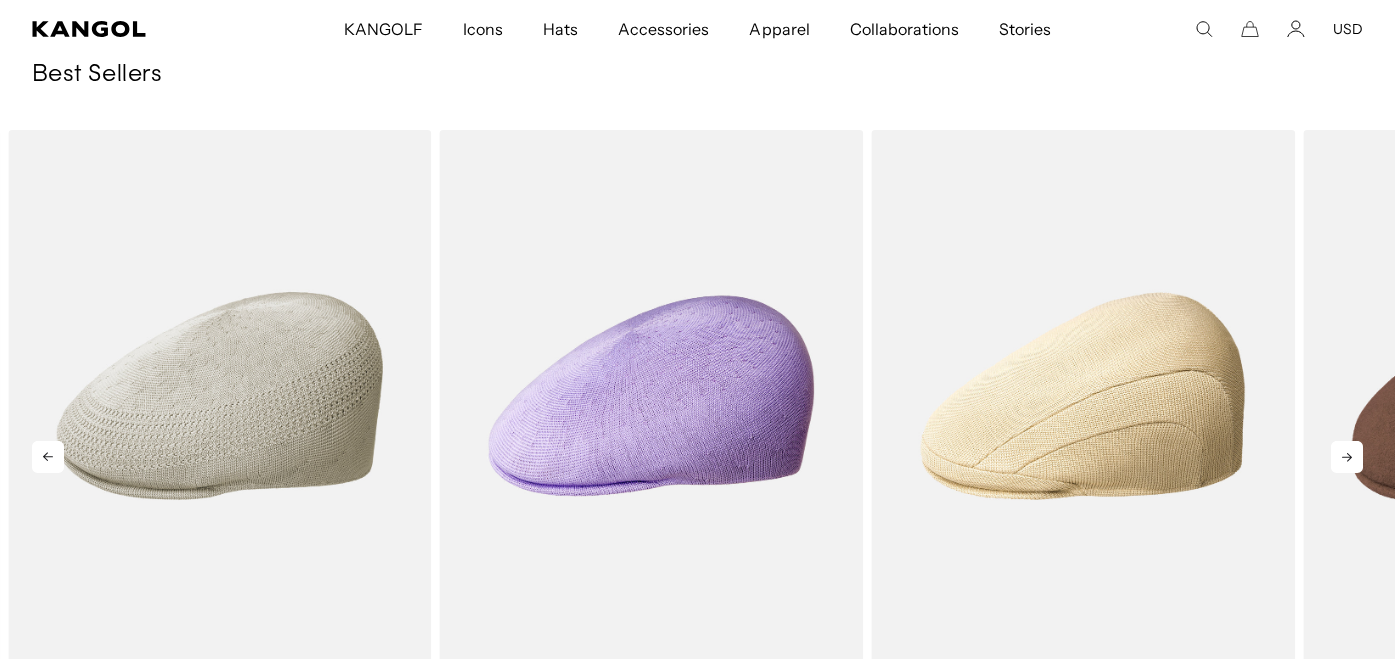 click 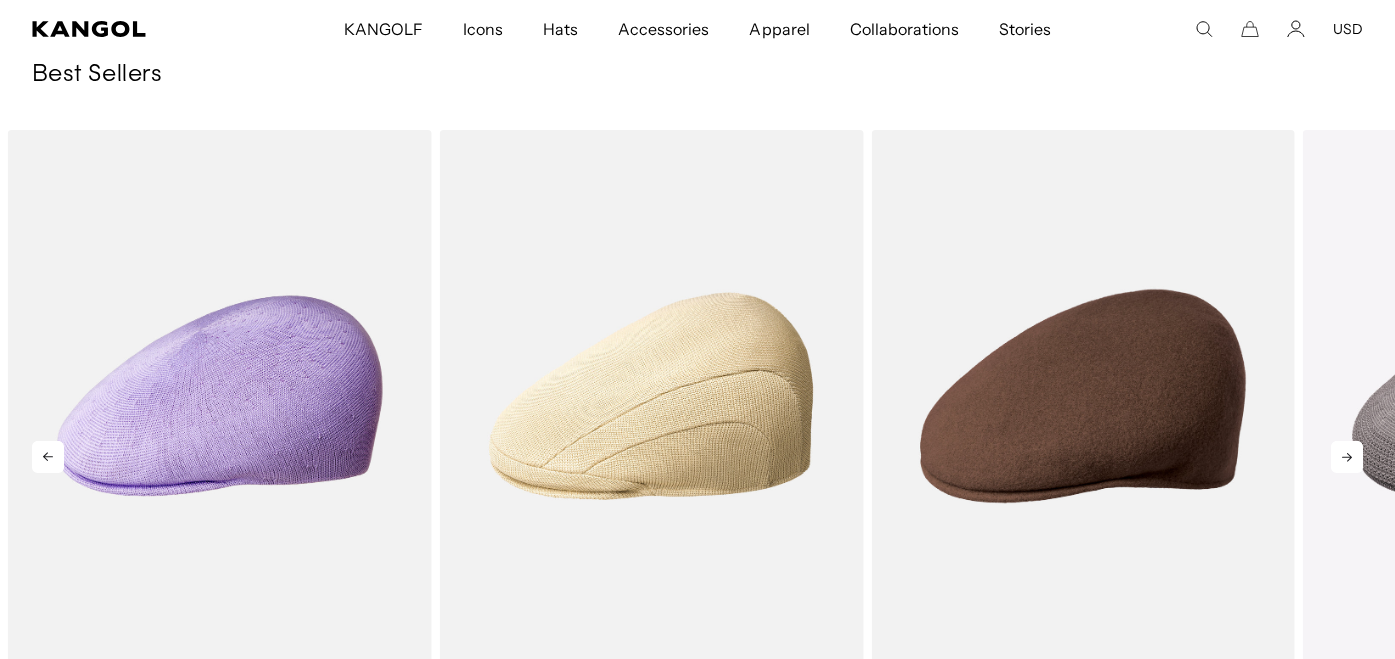 scroll, scrollTop: 0, scrollLeft: 412, axis: horizontal 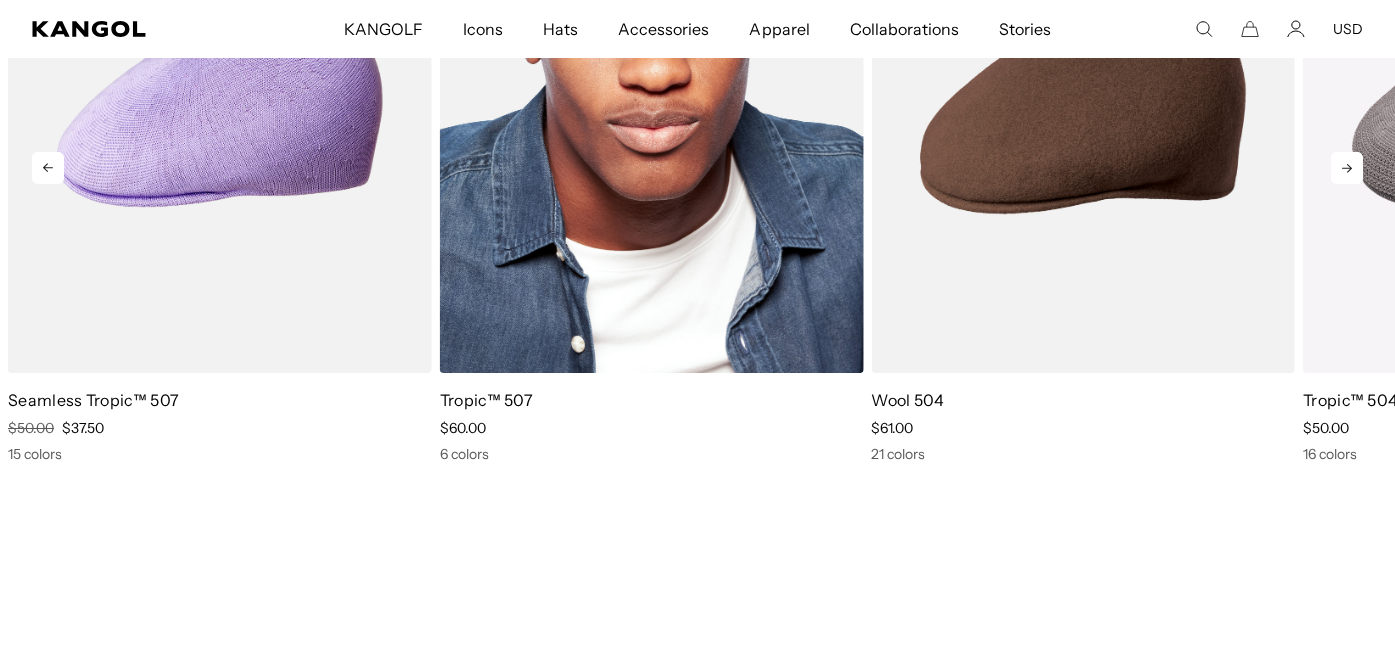 click at bounding box center [652, 107] 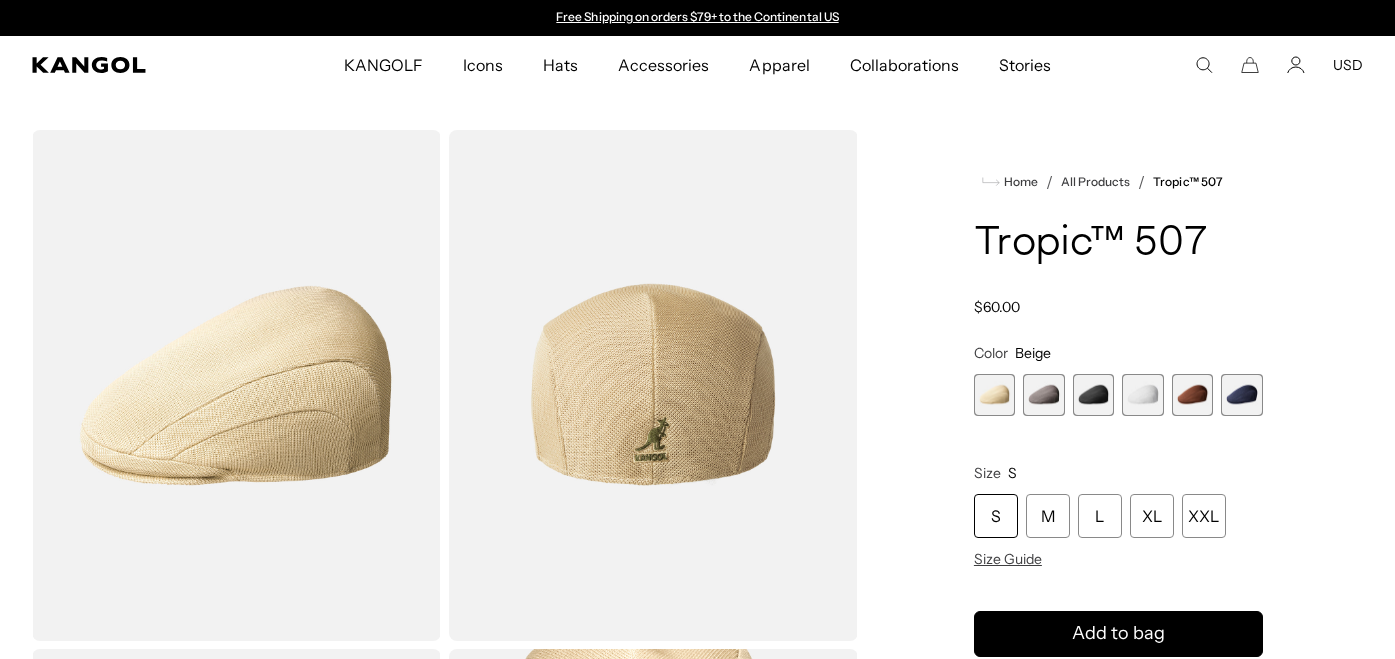 scroll, scrollTop: 0, scrollLeft: 0, axis: both 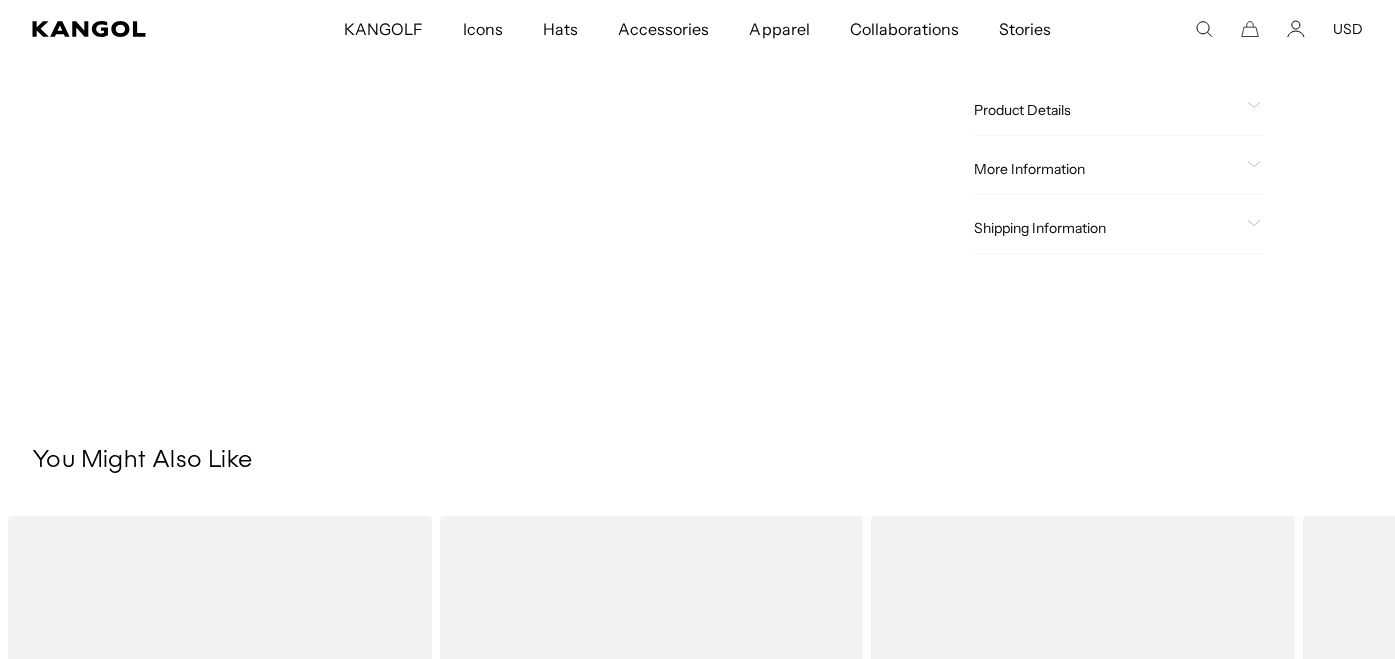 click on "Product Details" 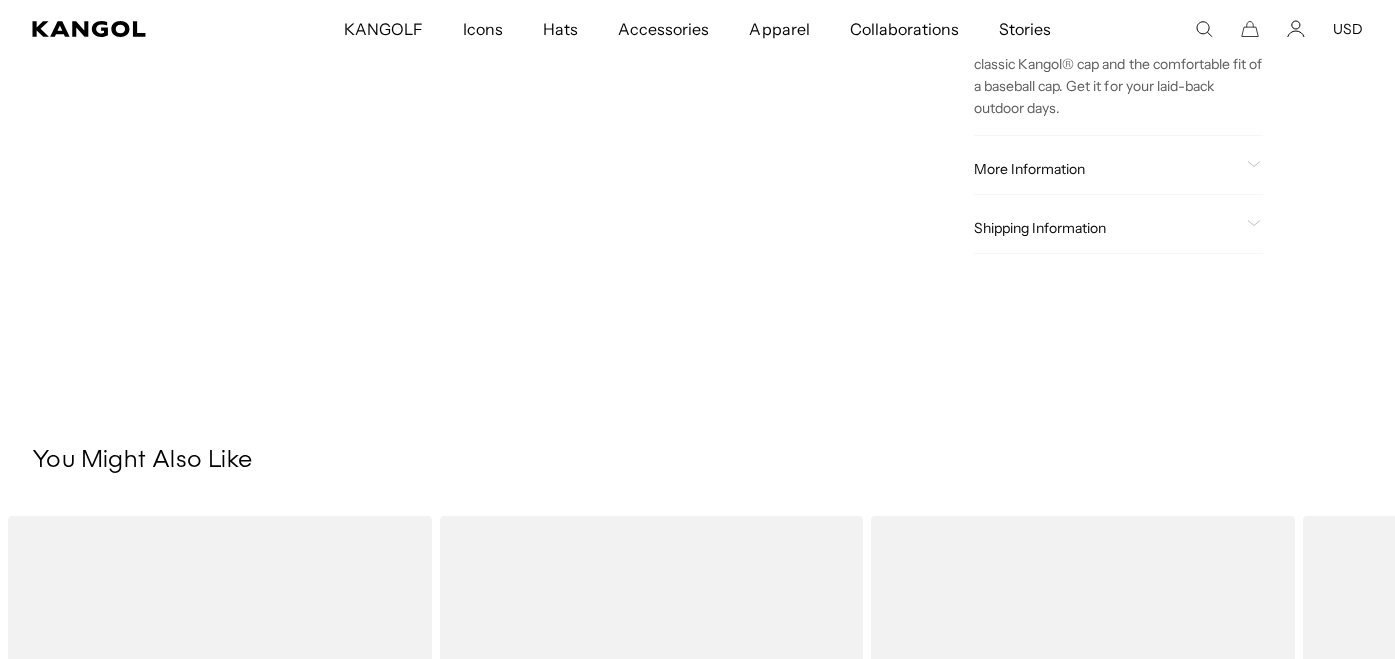 click on "More Information" 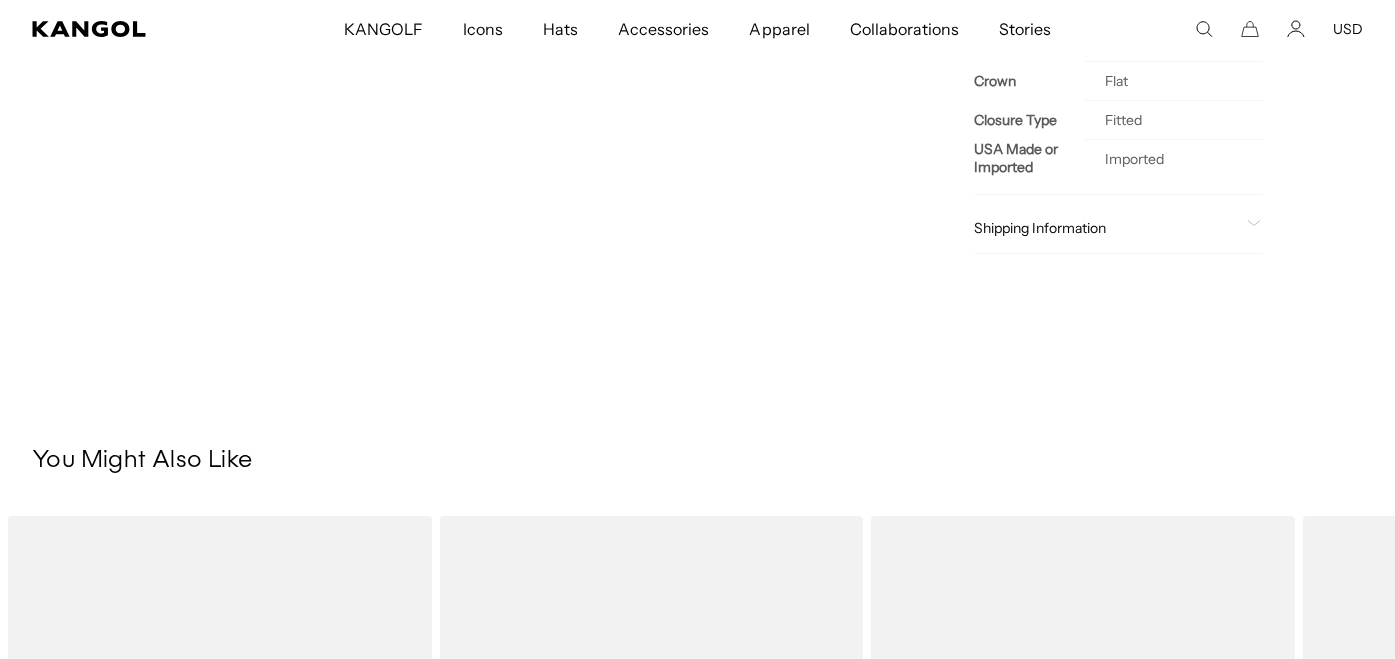 scroll, scrollTop: 1294, scrollLeft: 0, axis: vertical 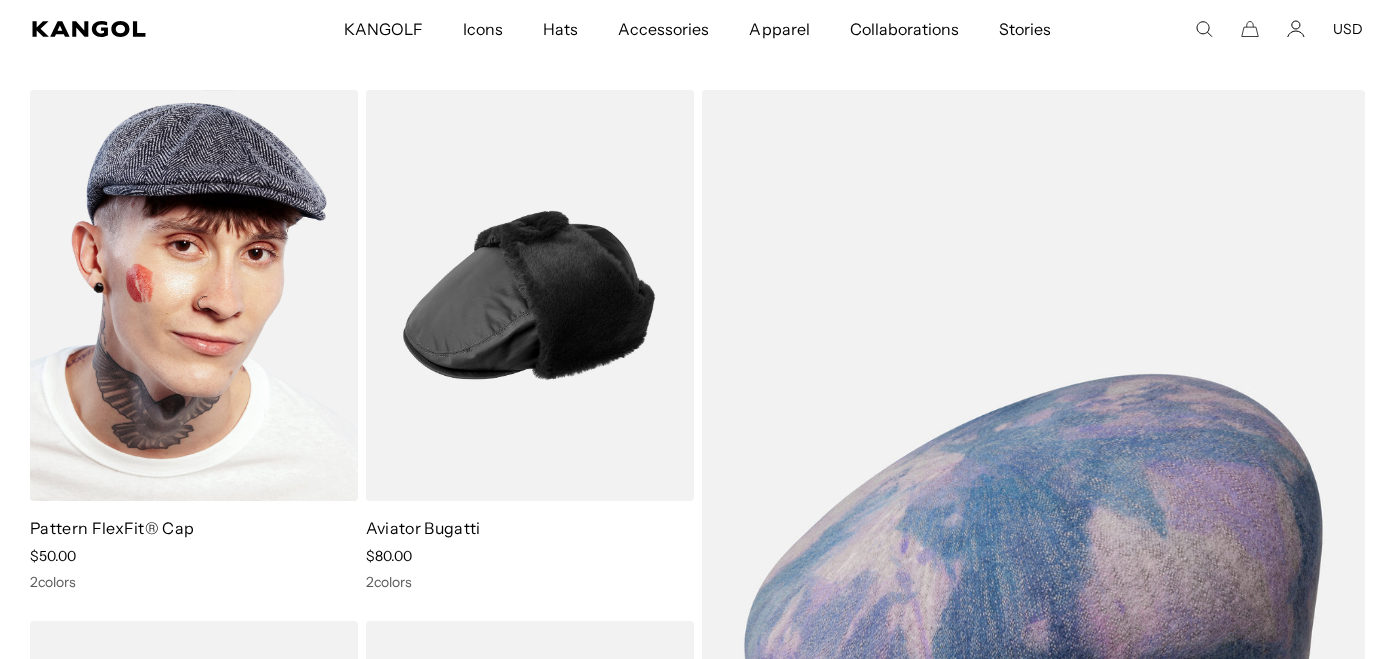 click at bounding box center [194, 295] 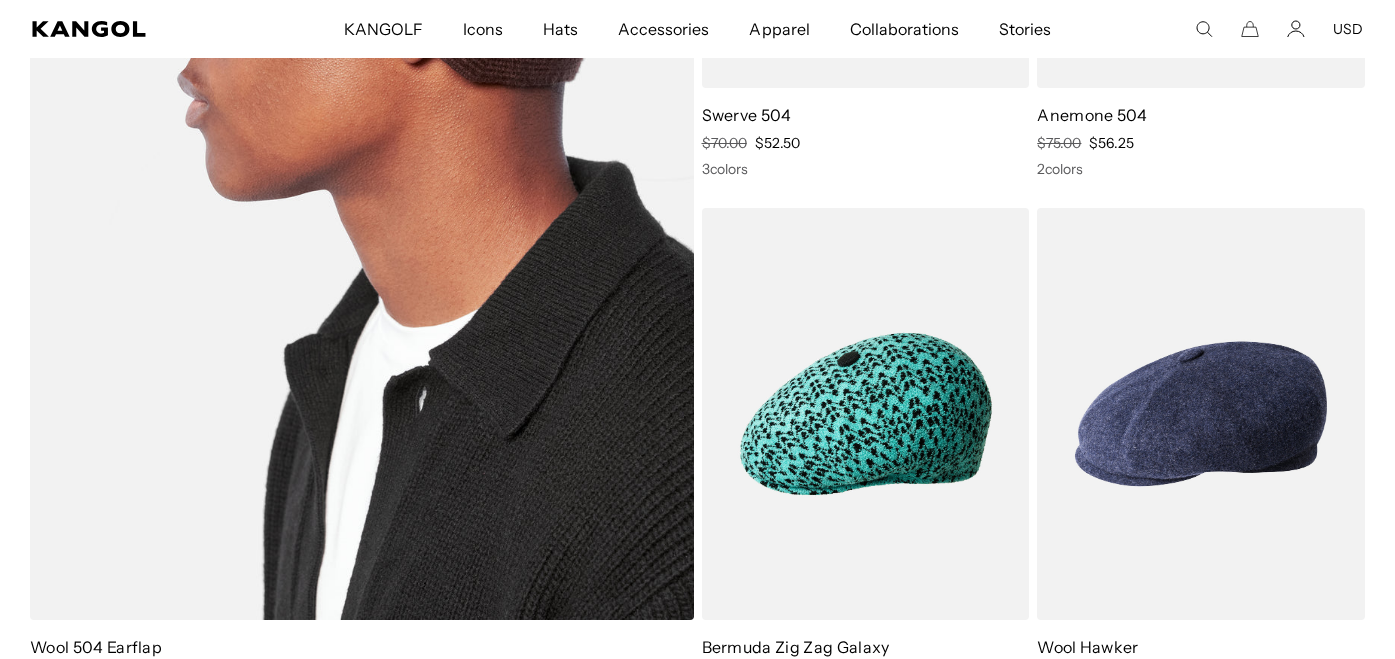 scroll, scrollTop: 5948, scrollLeft: 0, axis: vertical 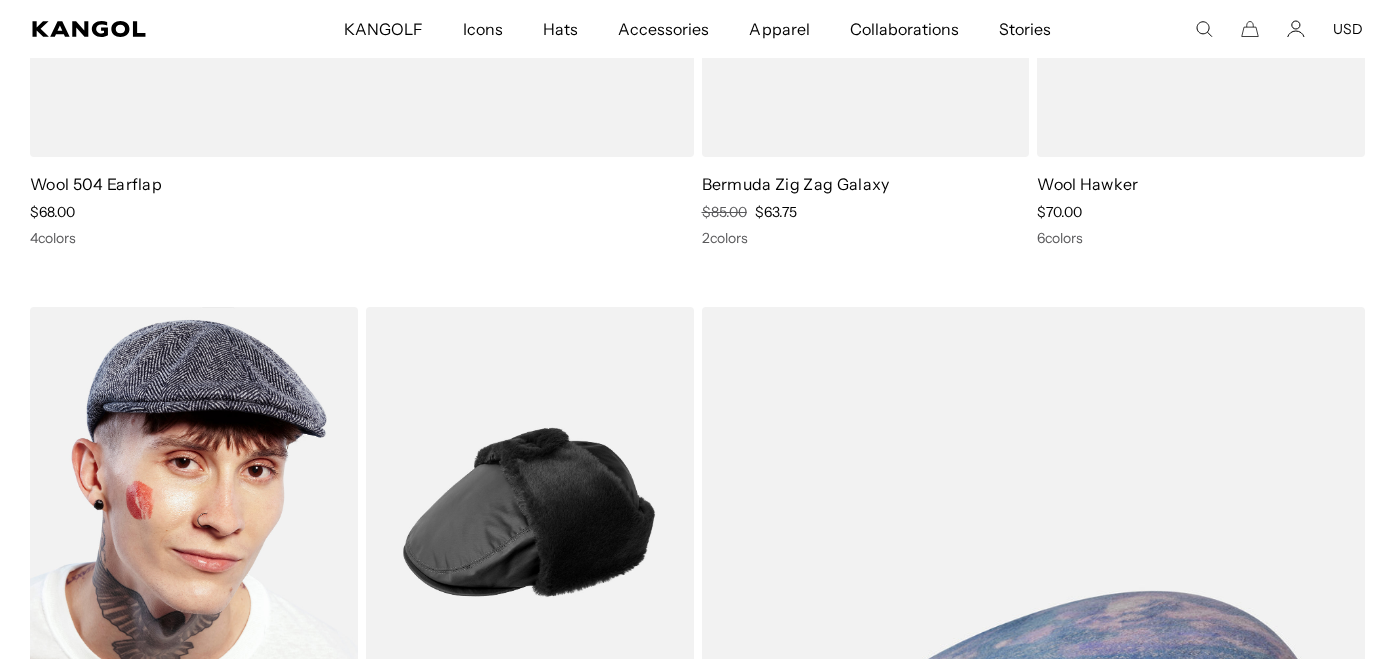 click at bounding box center (194, 512) 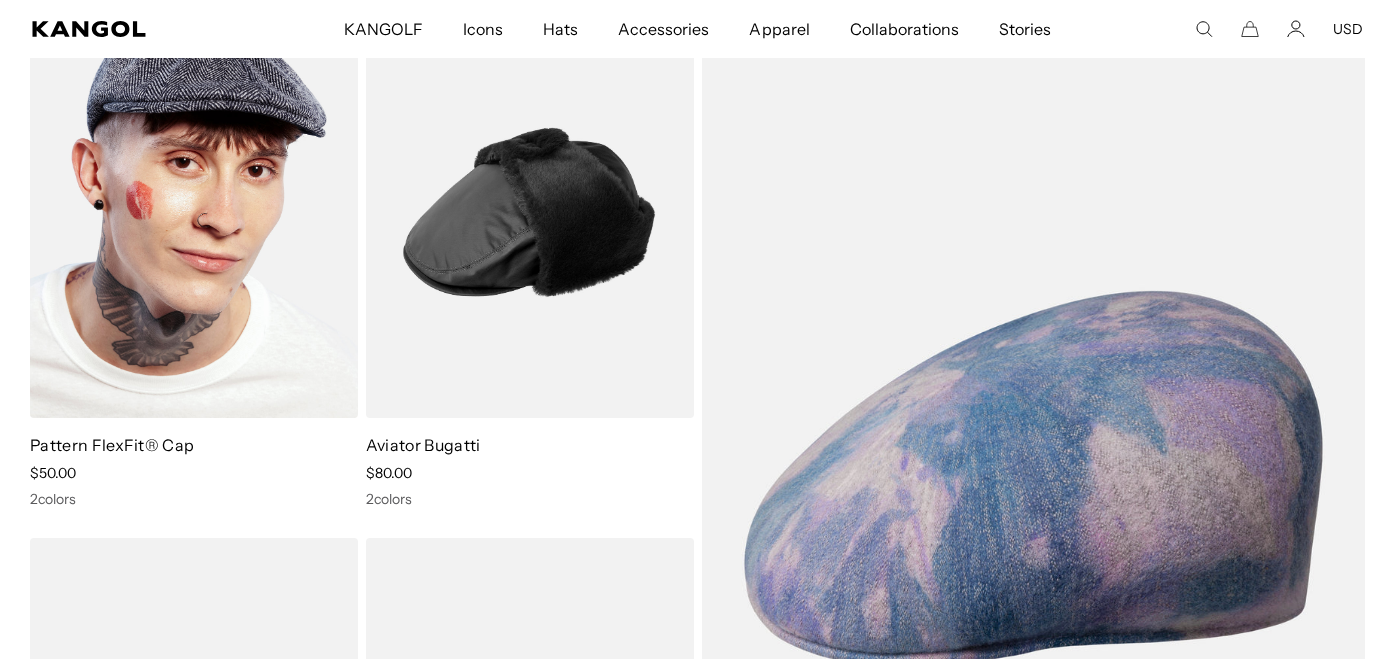 click on "Pattern FlexFit® Cap" at bounding box center [194, 445] 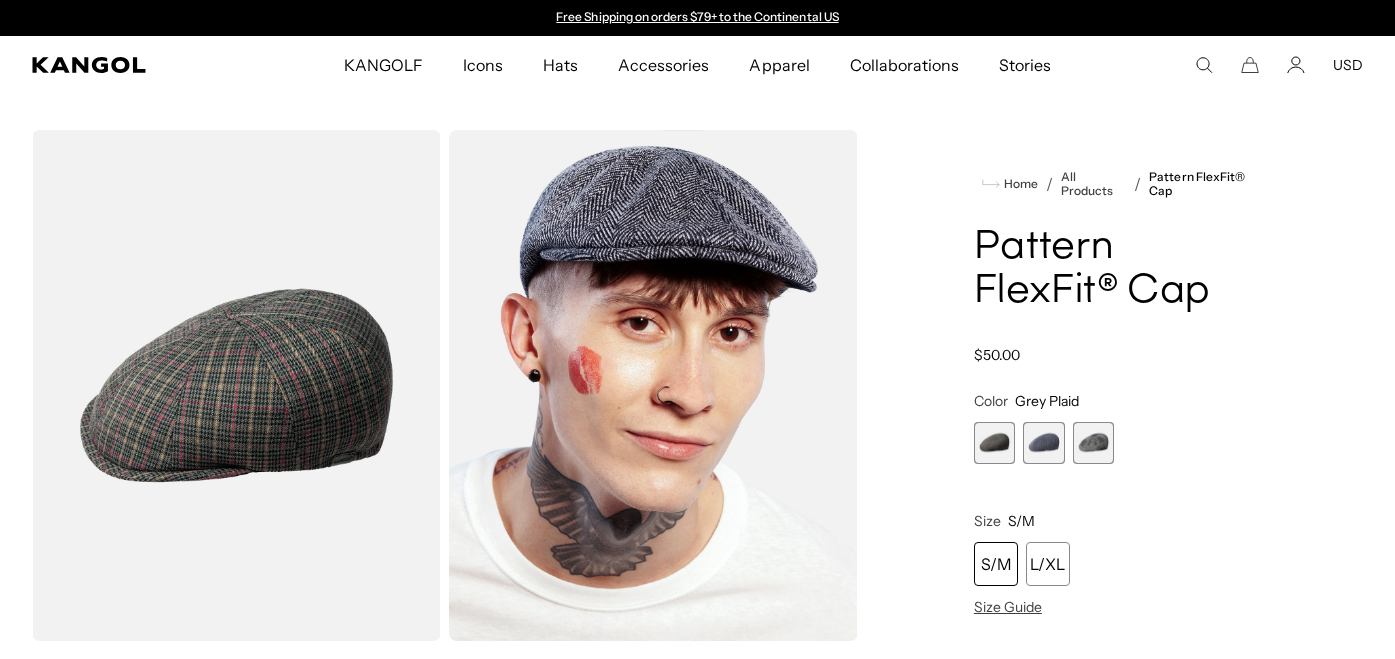 scroll, scrollTop: 0, scrollLeft: 0, axis: both 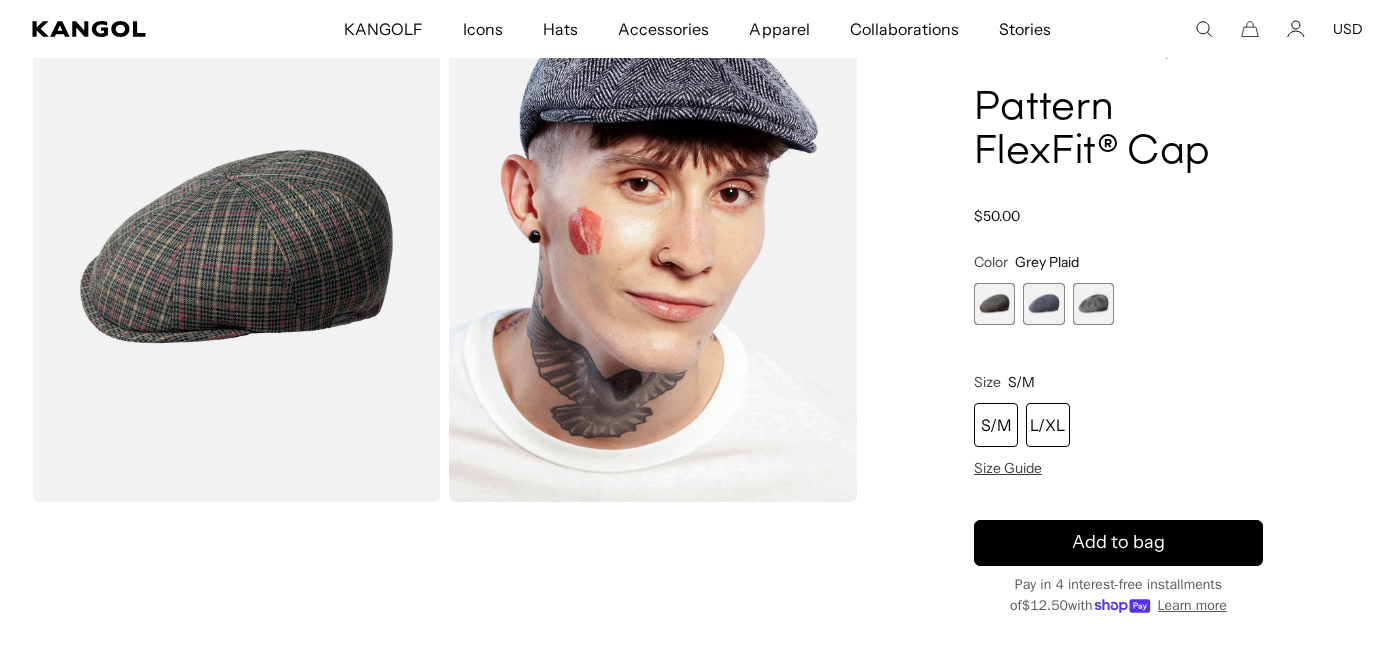 click on "L/XL" at bounding box center [1048, 425] 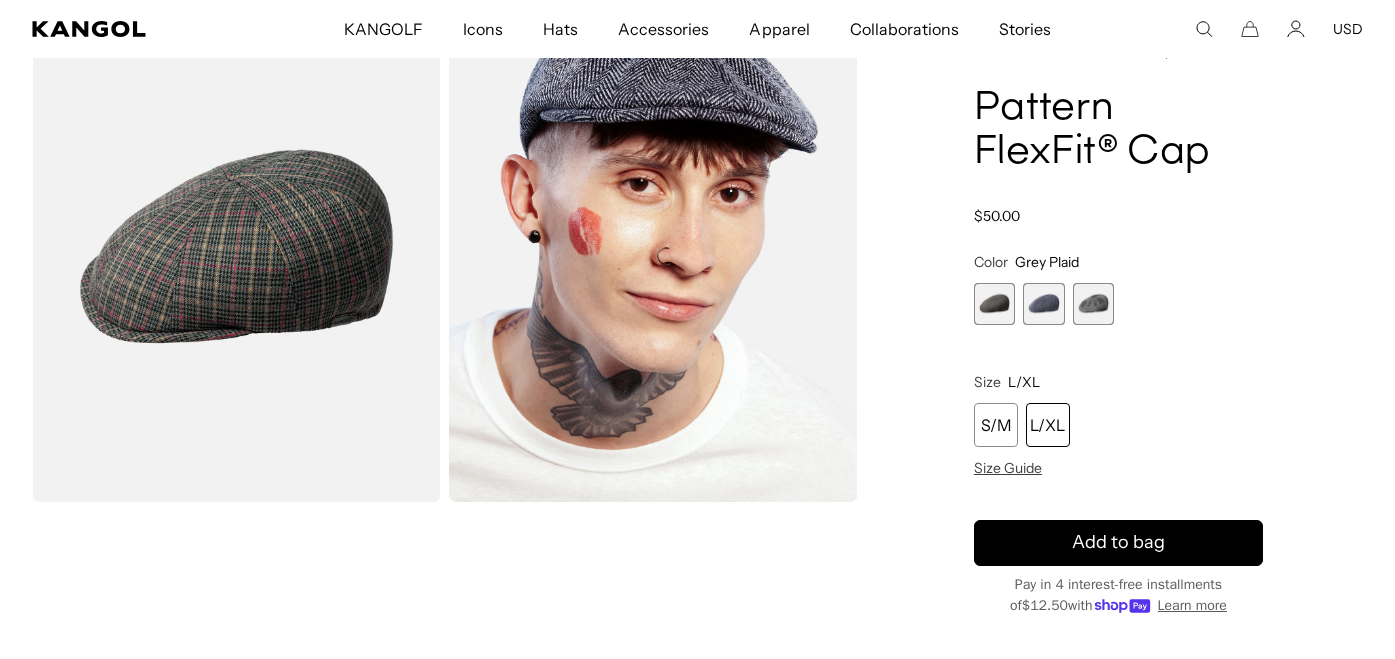 scroll, scrollTop: 0, scrollLeft: 412, axis: horizontal 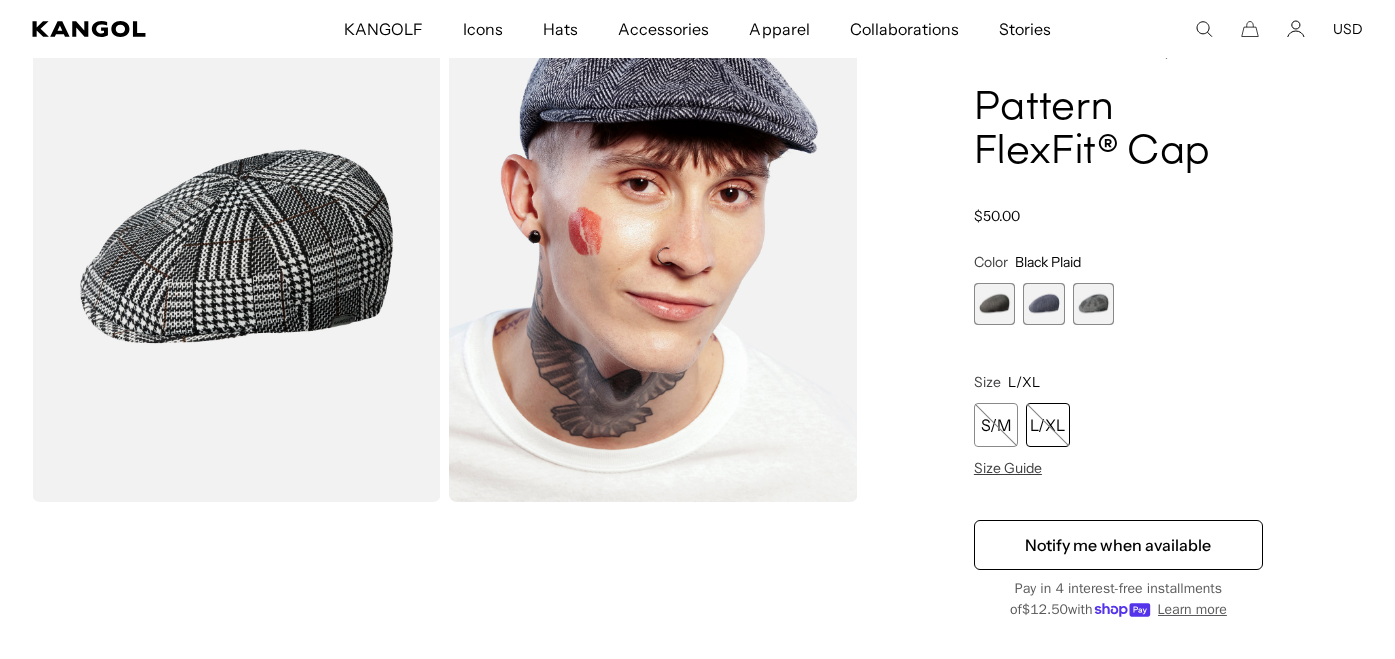 click at bounding box center [1044, 304] 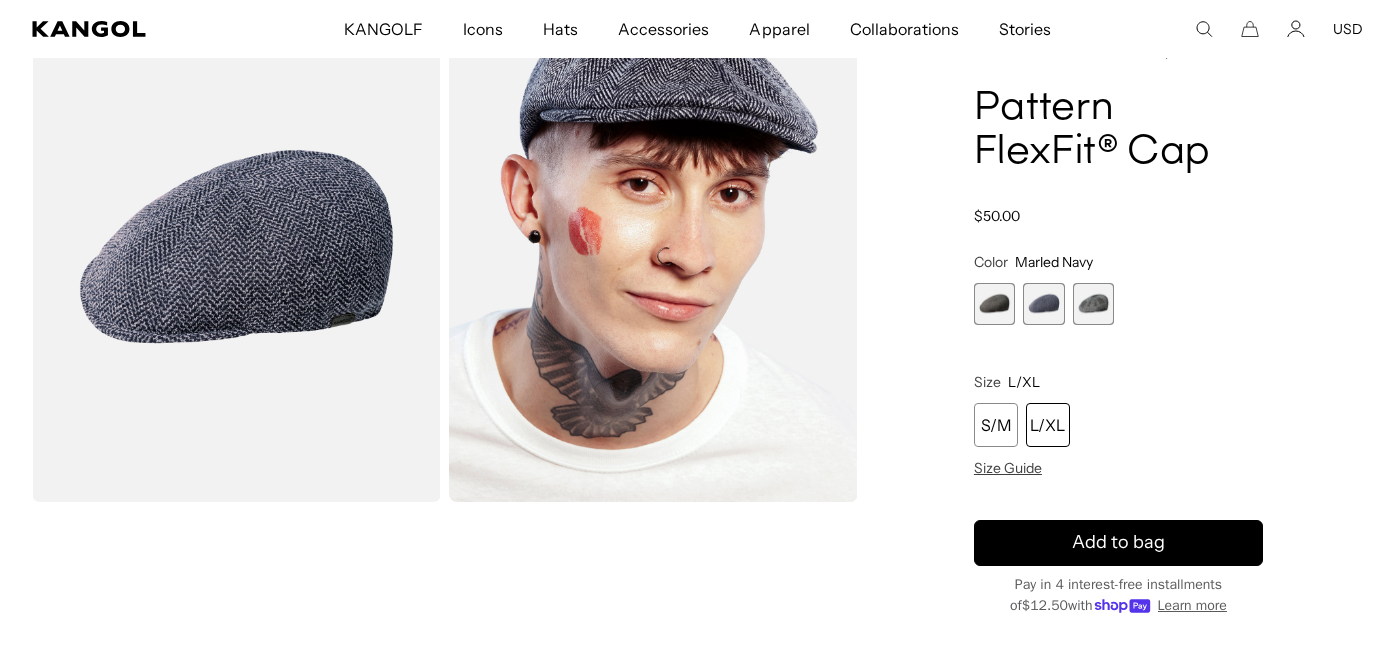 click on "Home
/
All Products
/
Pattern FlexFit® Cap
Pattern FlexFit® Cap
Regular price
$50.00
Regular price
Sale price
$50.00
Color
Marled Navy
Previous
Next
Grey Plaid
Variant sold out or unavailable
Marled Navy
Variant sold out or unavailable" at bounding box center [1118, 422] 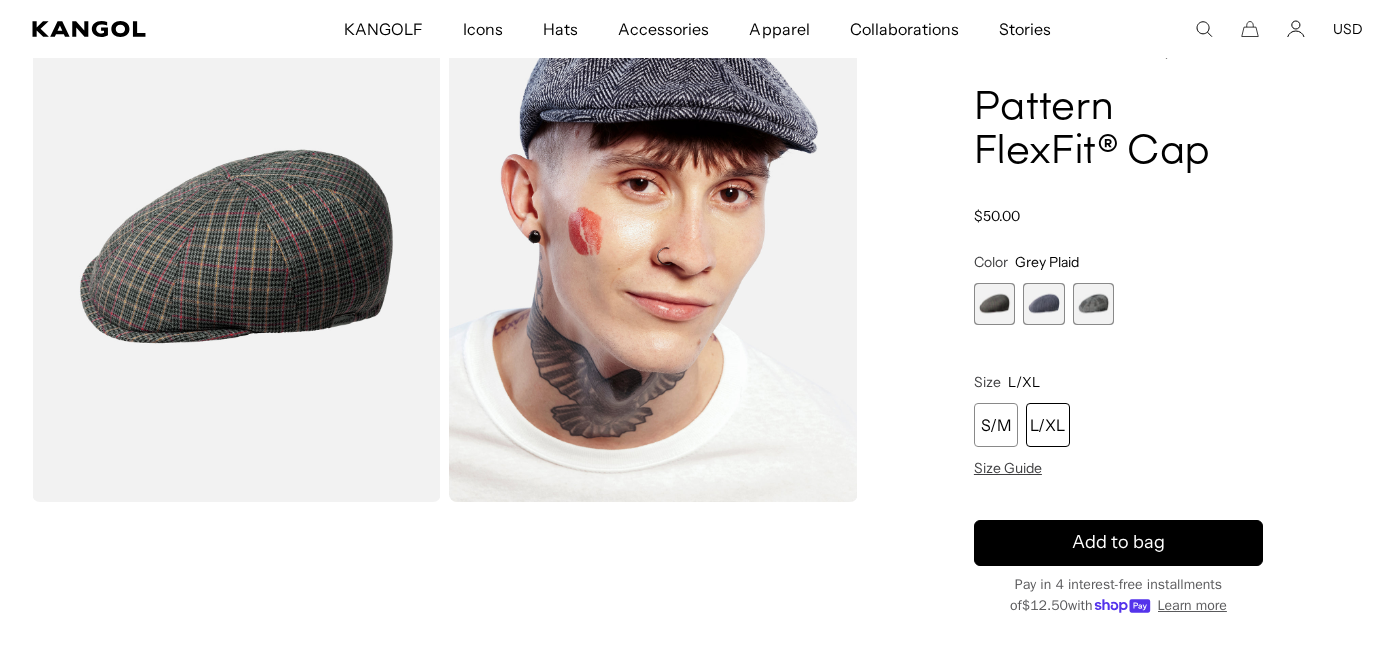 scroll, scrollTop: 0, scrollLeft: 412, axis: horizontal 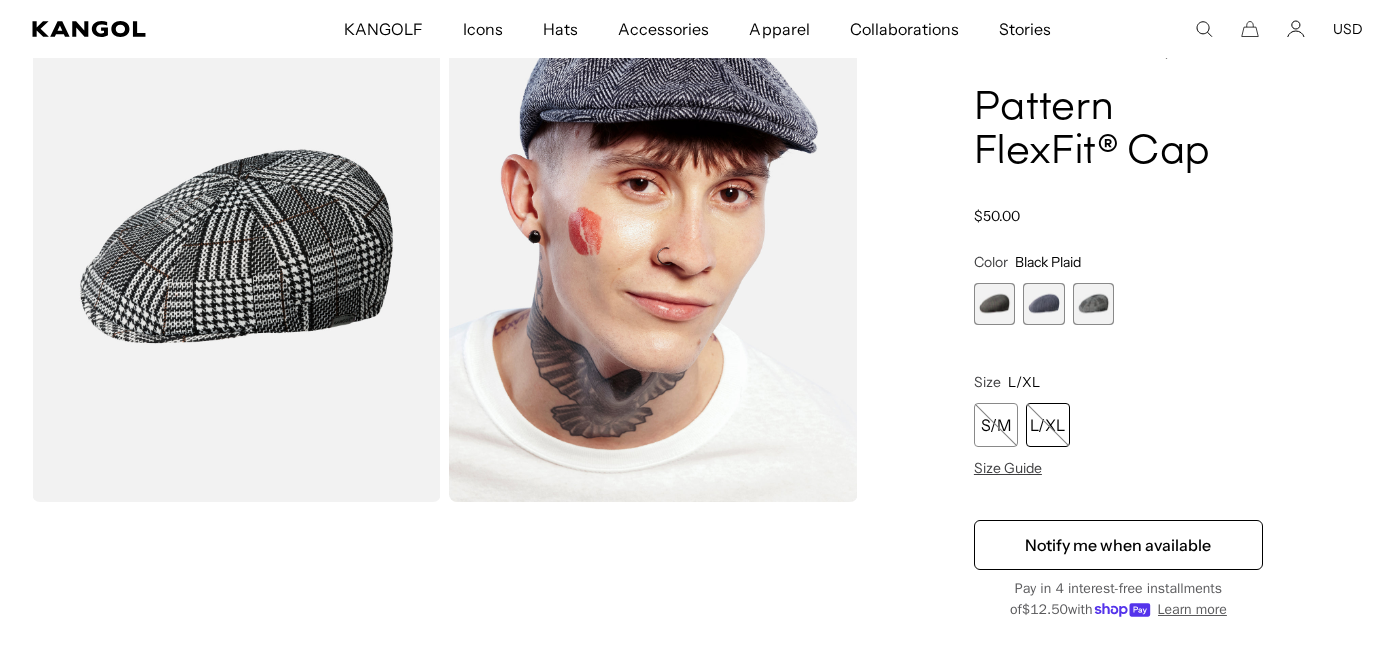 click at bounding box center (995, 304) 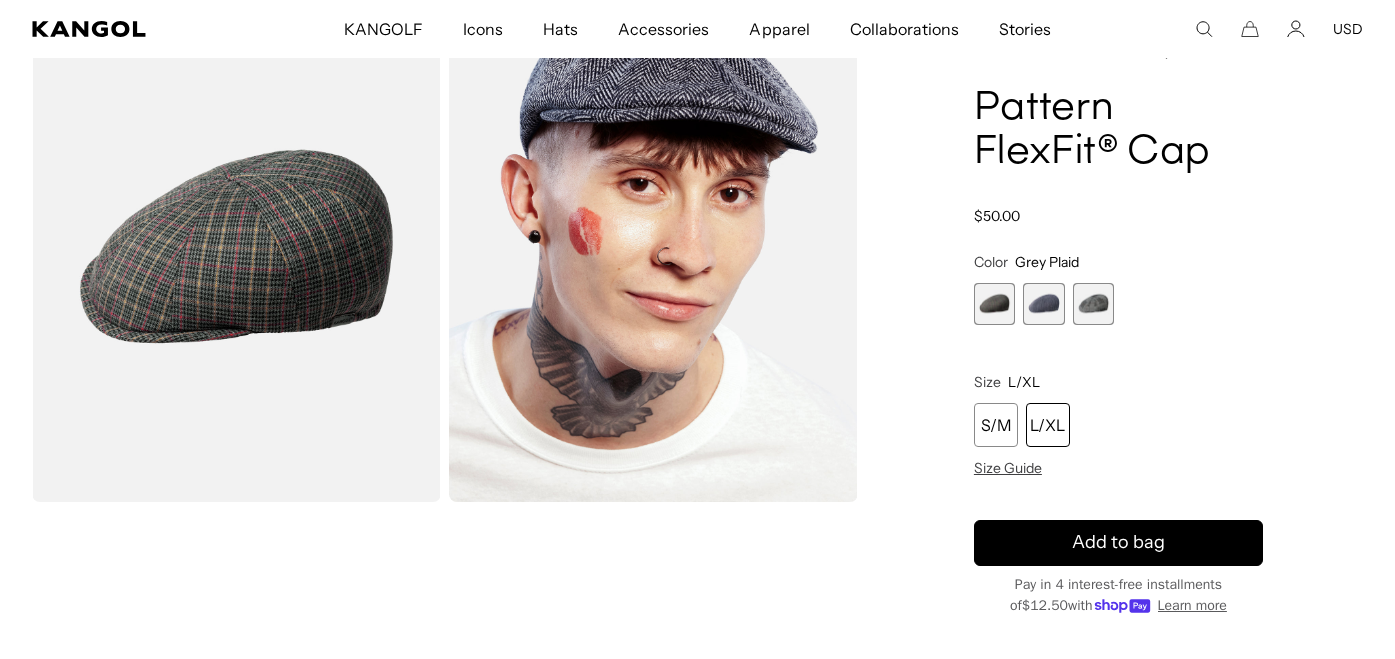 scroll, scrollTop: 0, scrollLeft: 412, axis: horizontal 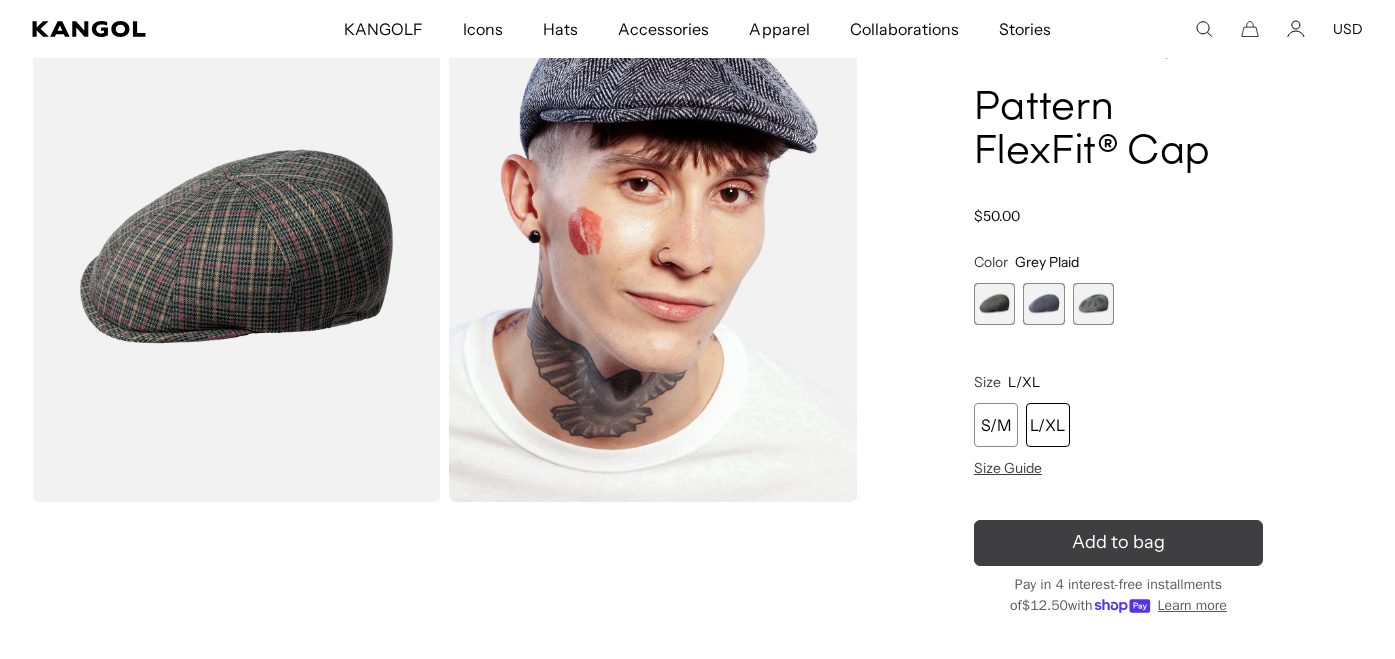 click on "Add to bag" at bounding box center [1118, 542] 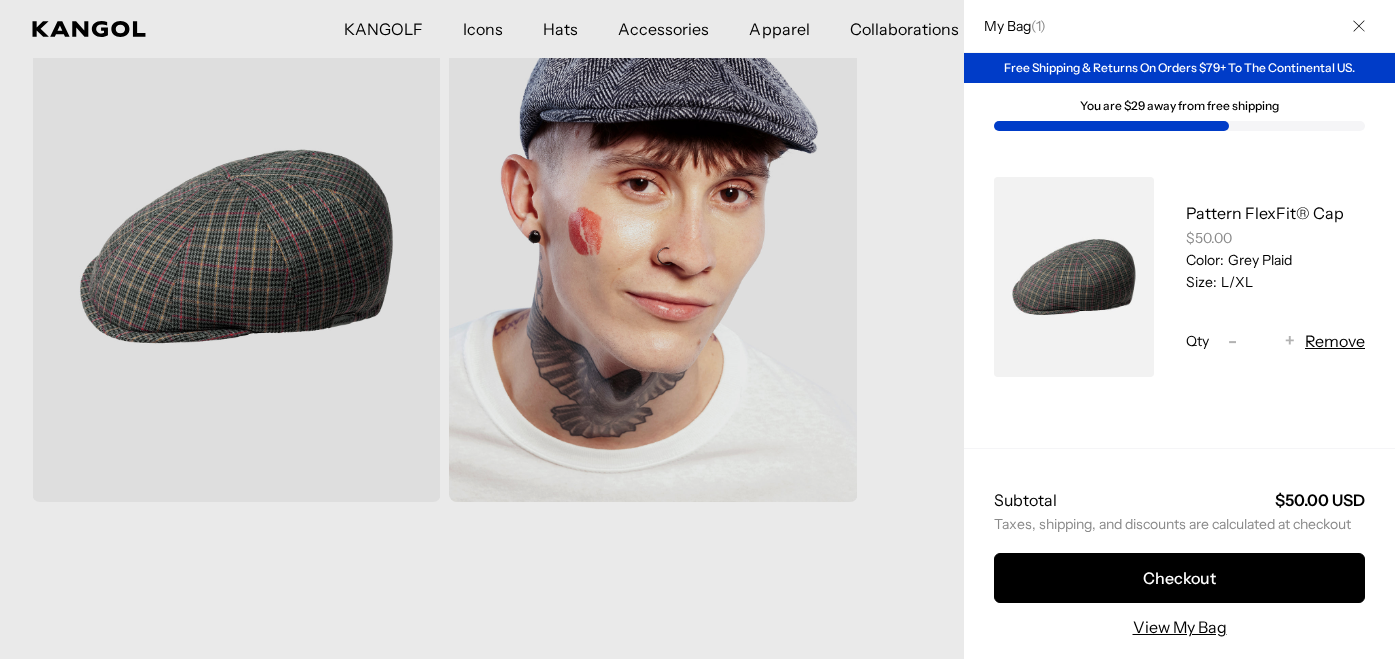 scroll, scrollTop: 0, scrollLeft: 412, axis: horizontal 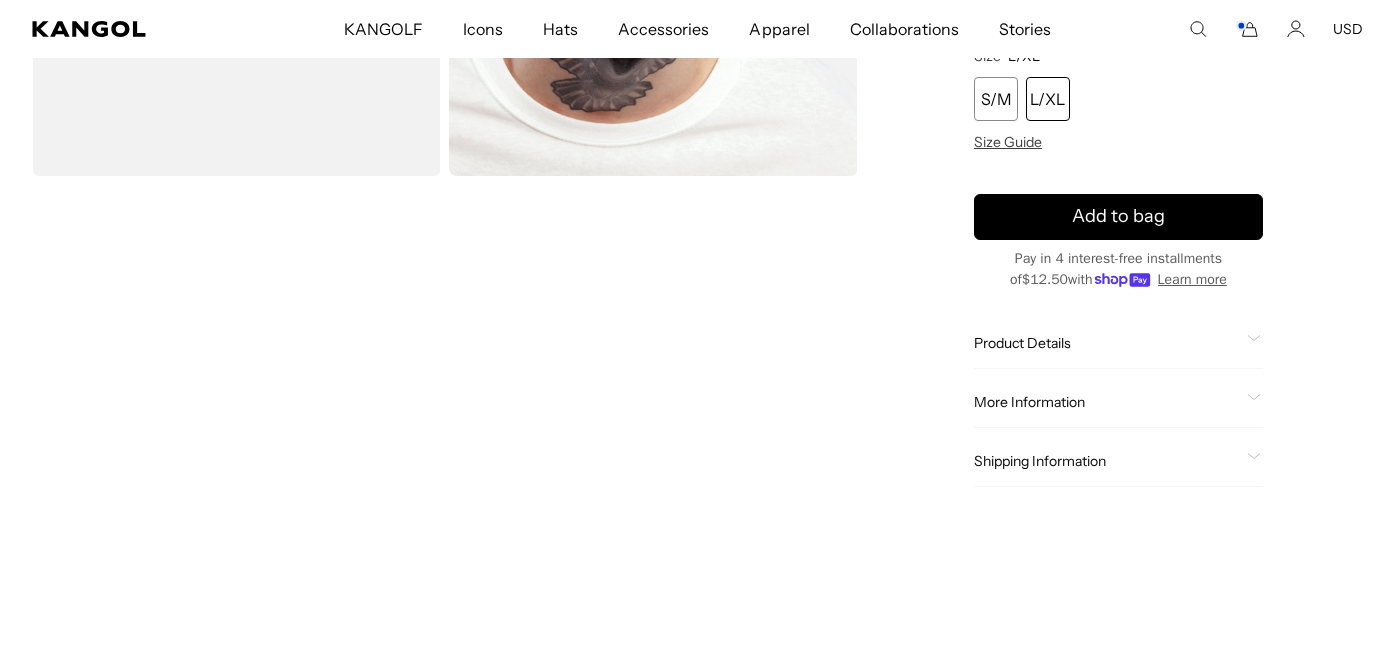 click on "Product Details" 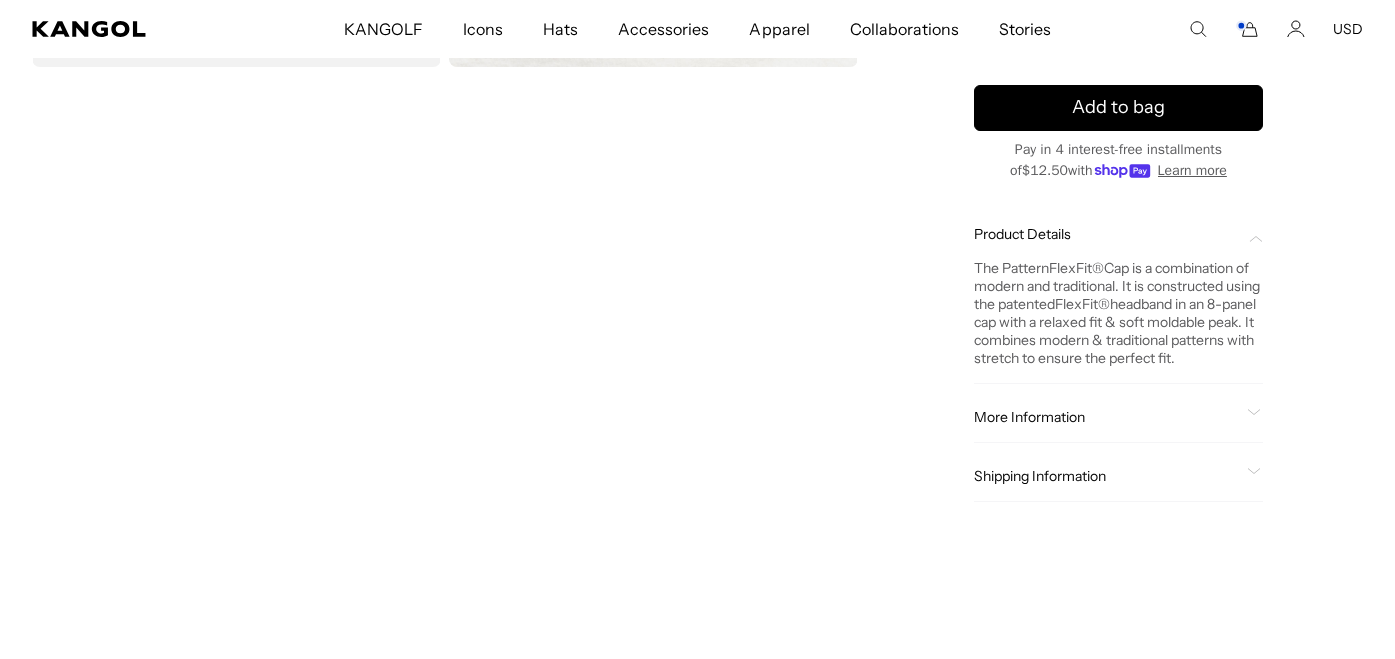 scroll, scrollTop: 602, scrollLeft: 0, axis: vertical 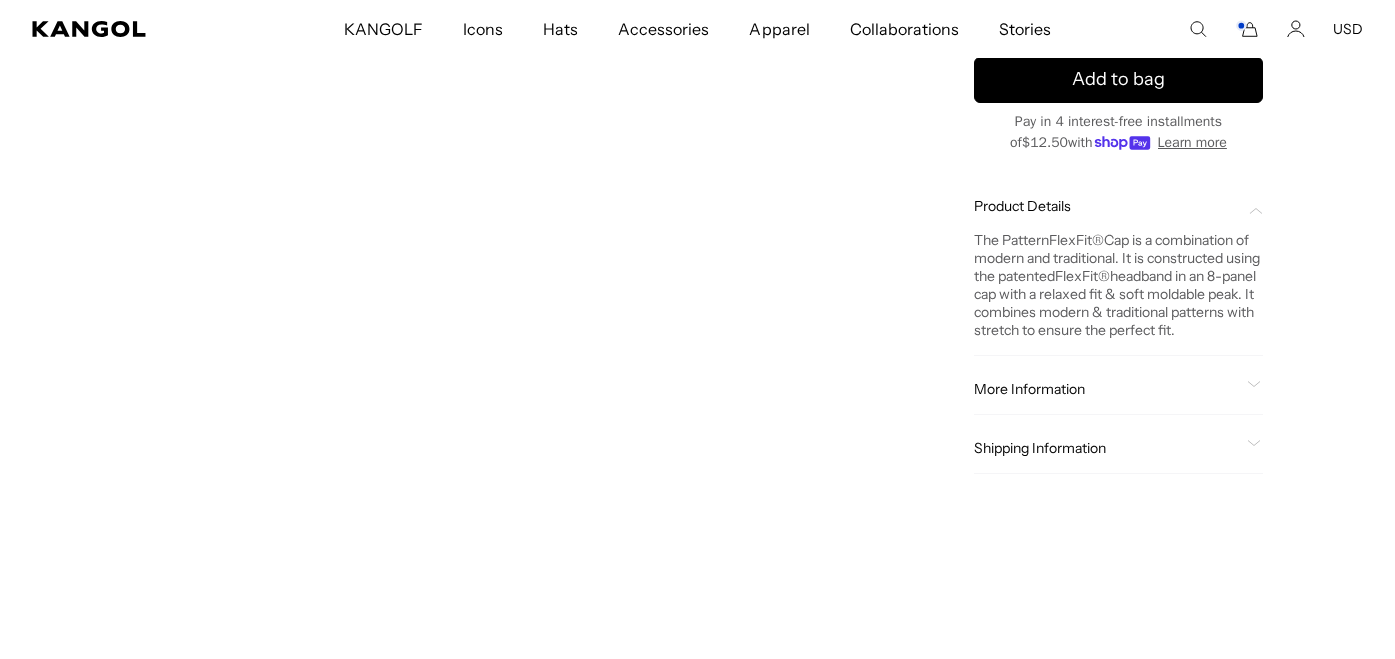 click on "More Information" 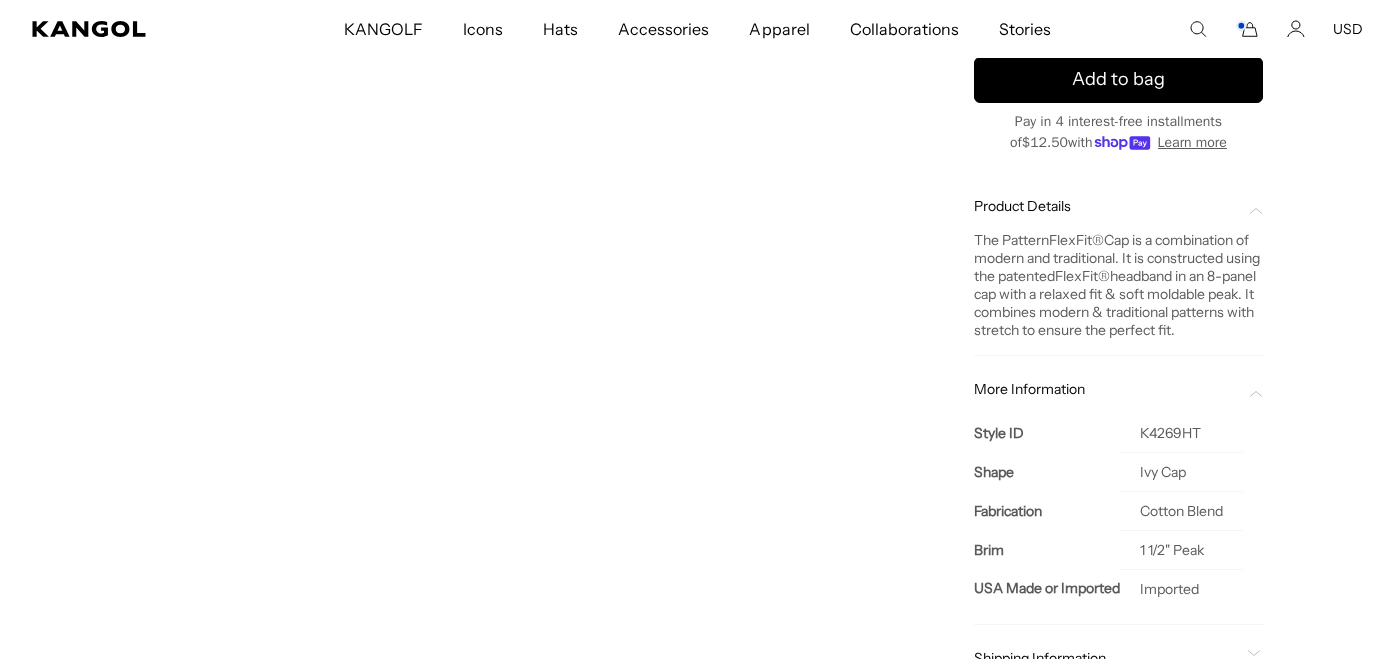 scroll, scrollTop: 700, scrollLeft: 0, axis: vertical 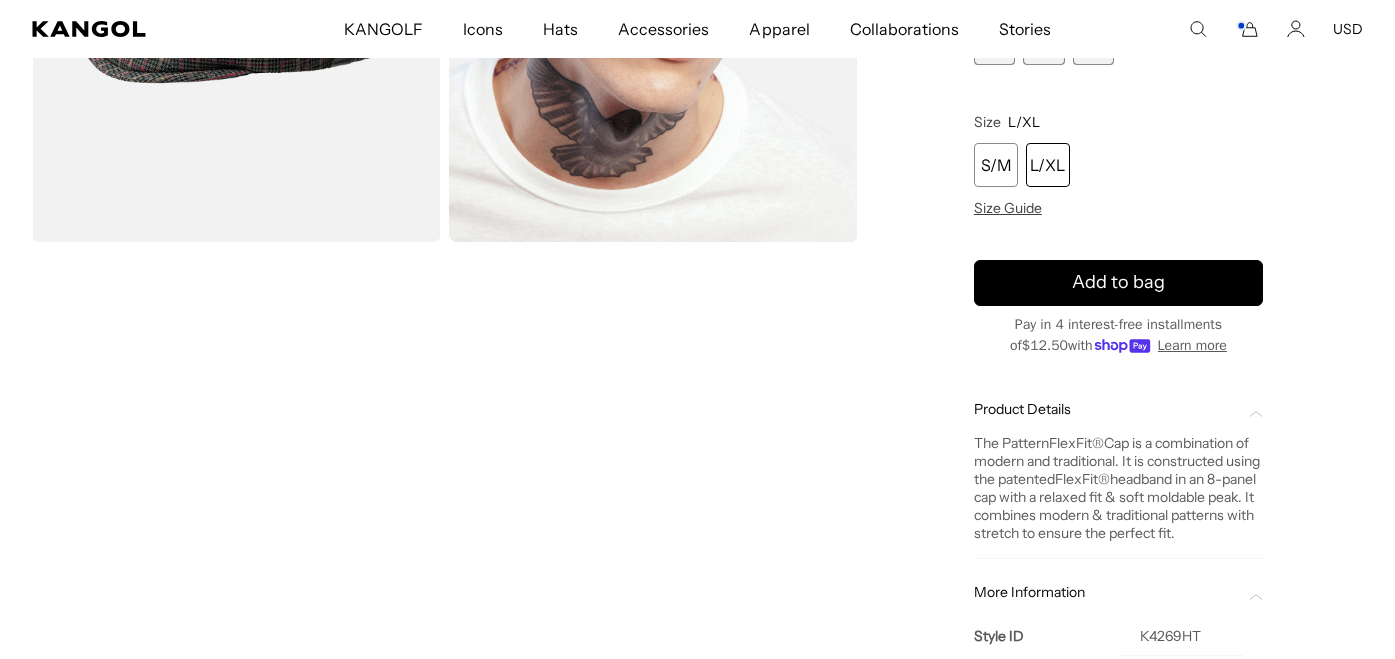 click 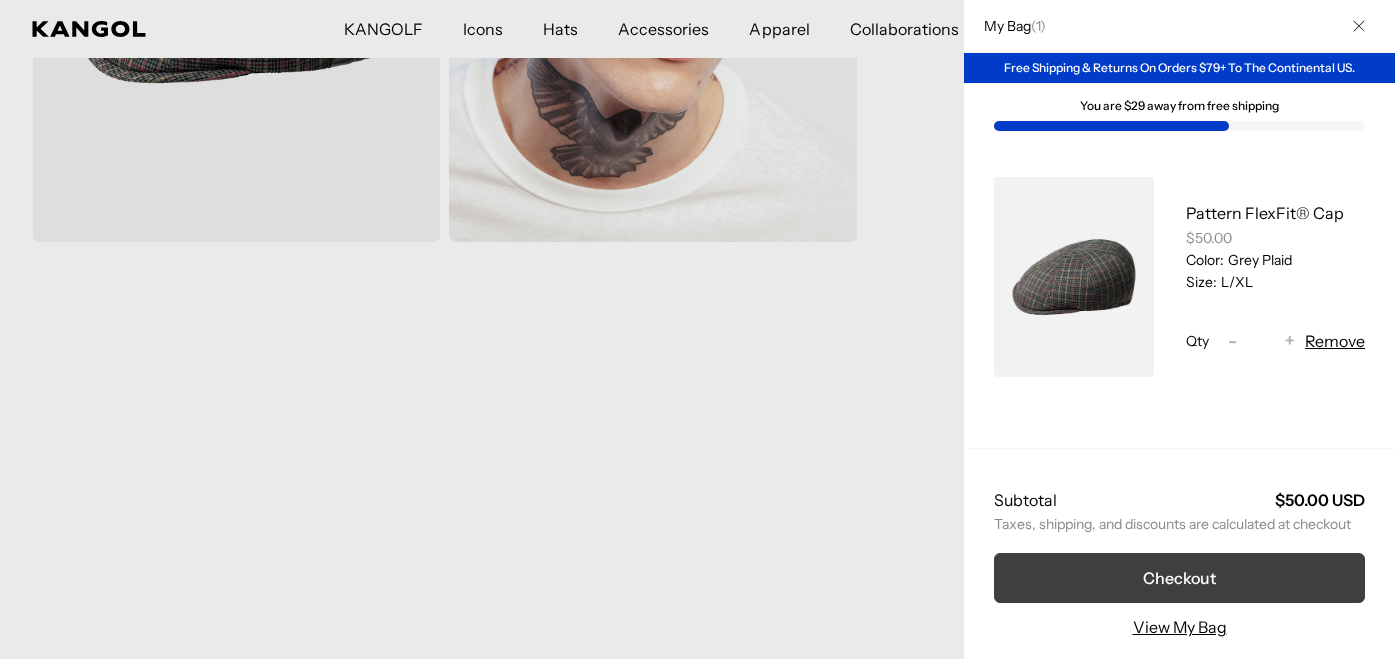 scroll, scrollTop: 0, scrollLeft: 412, axis: horizontal 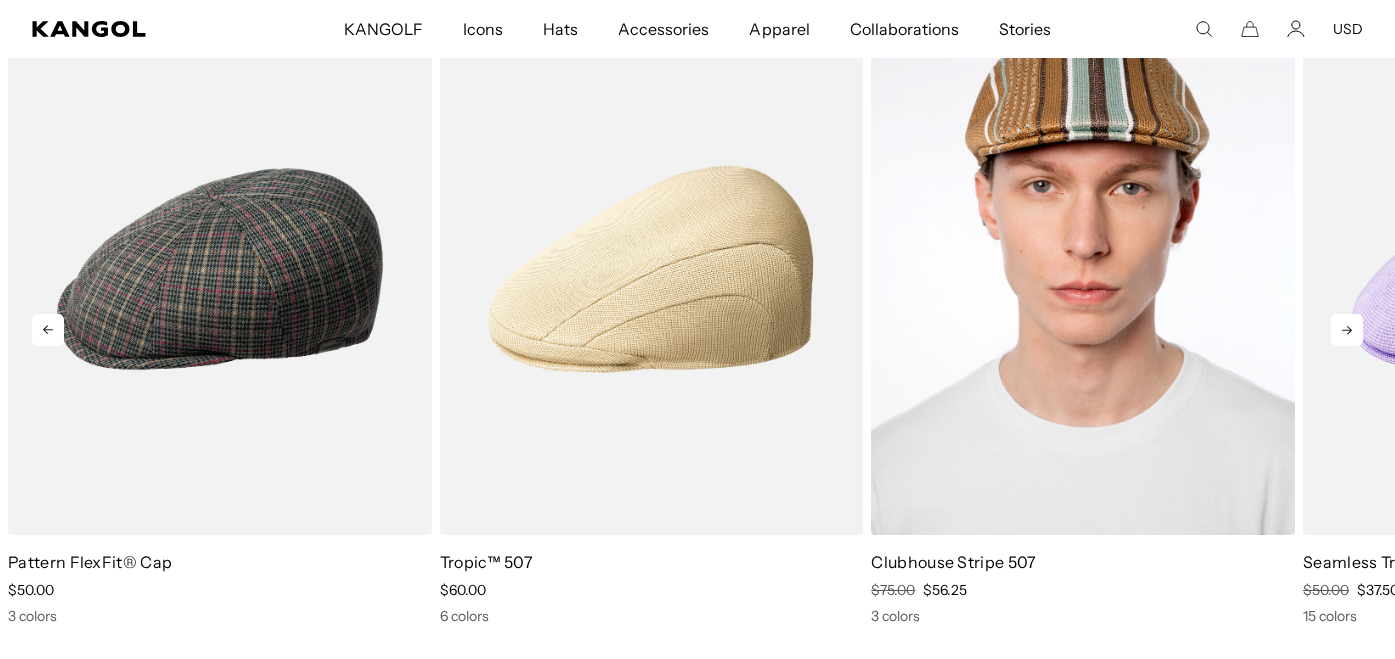 click at bounding box center [1083, 269] 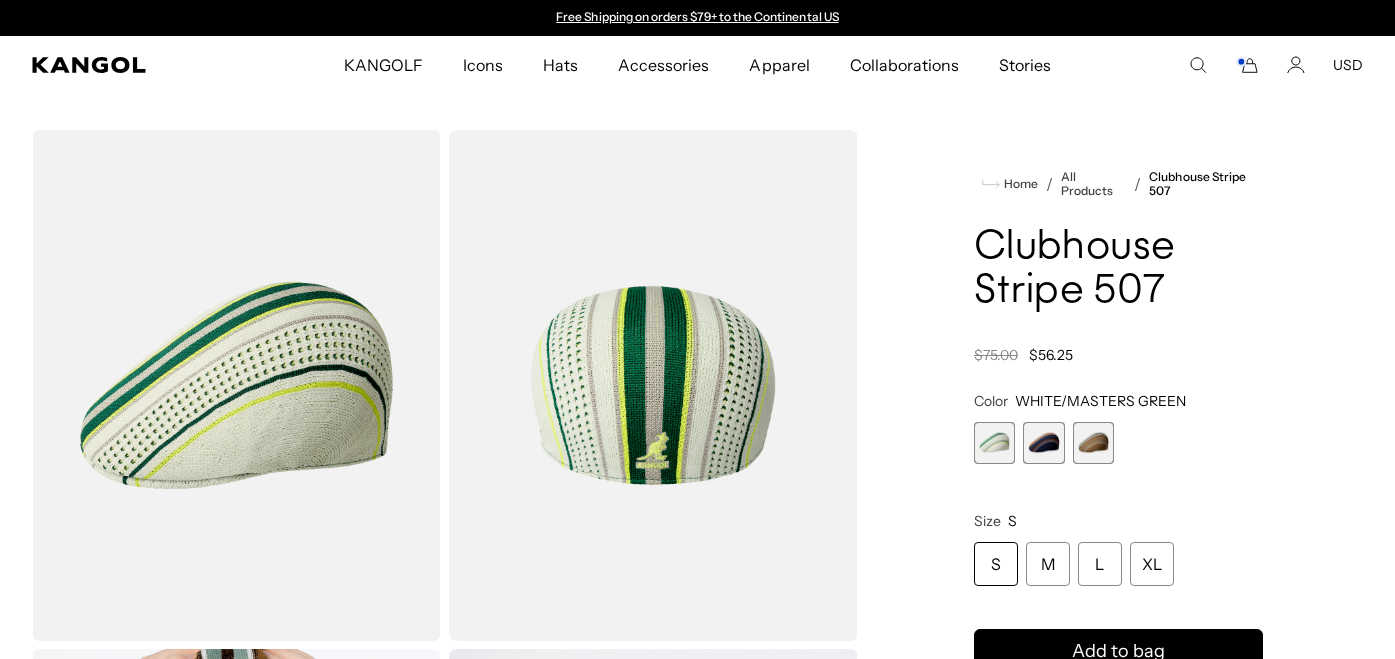 scroll, scrollTop: 0, scrollLeft: 0, axis: both 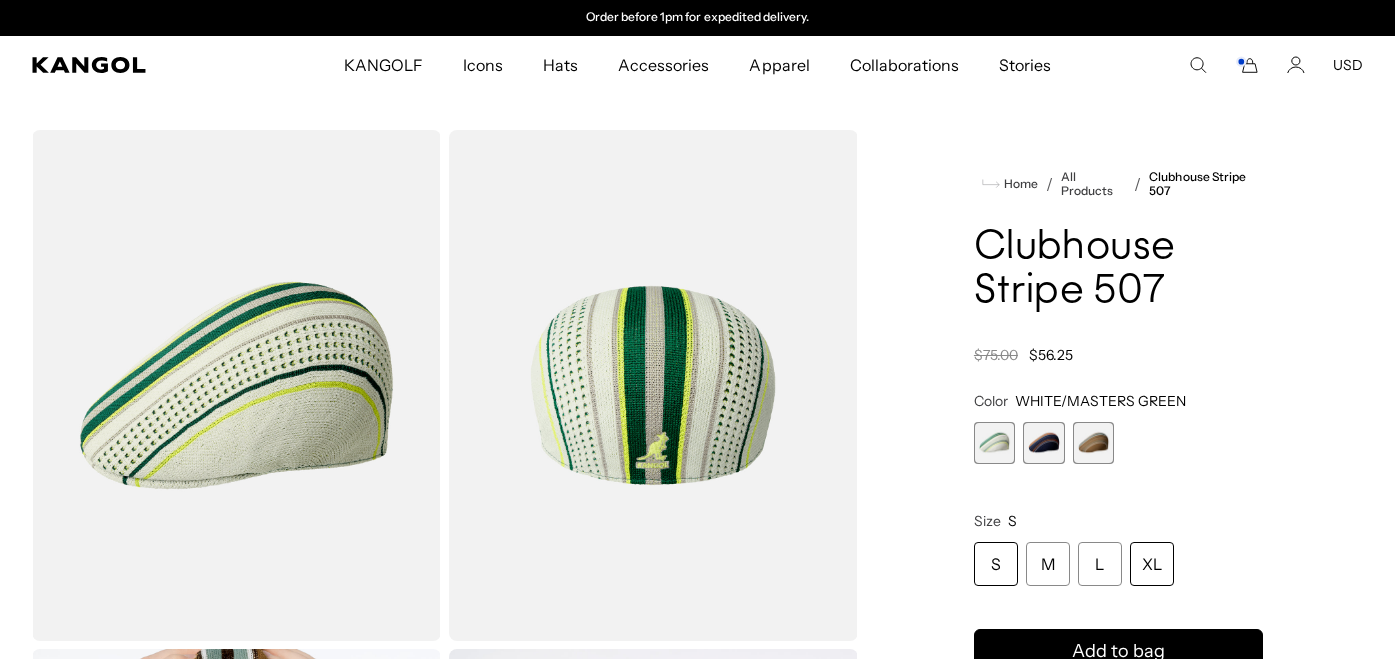 click on "XL" at bounding box center (1152, 564) 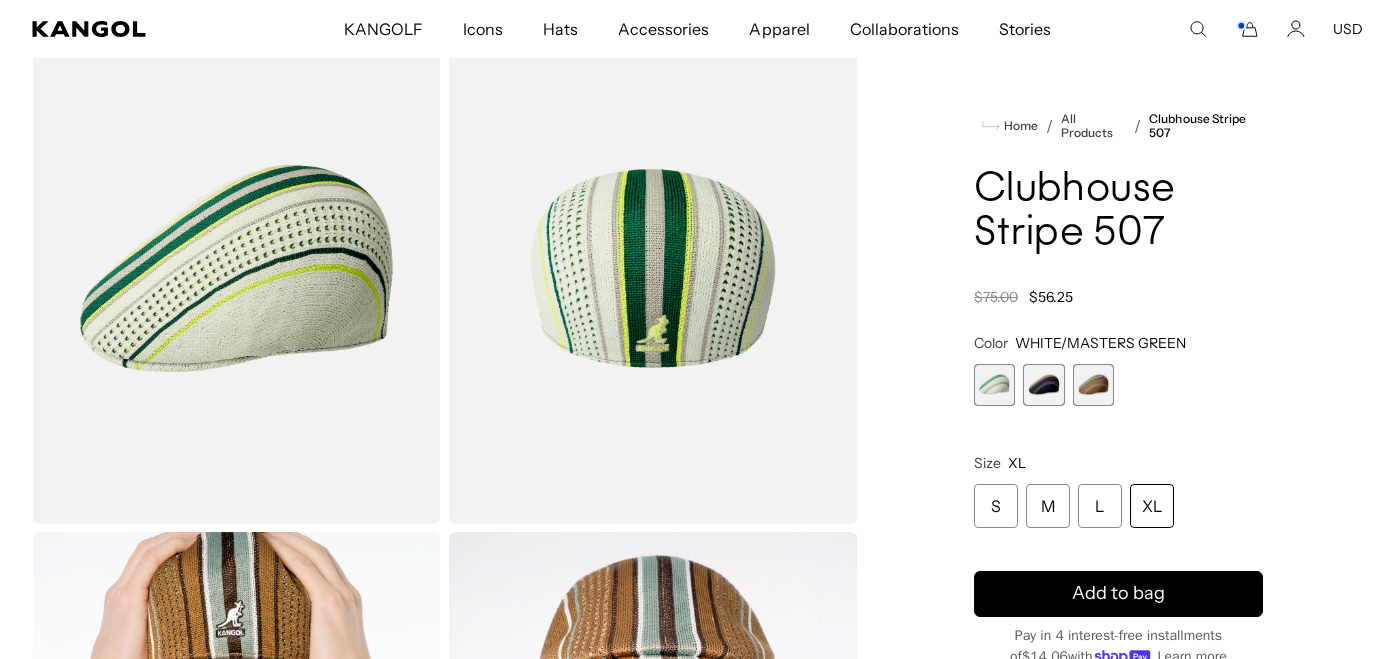 scroll, scrollTop: 133, scrollLeft: 0, axis: vertical 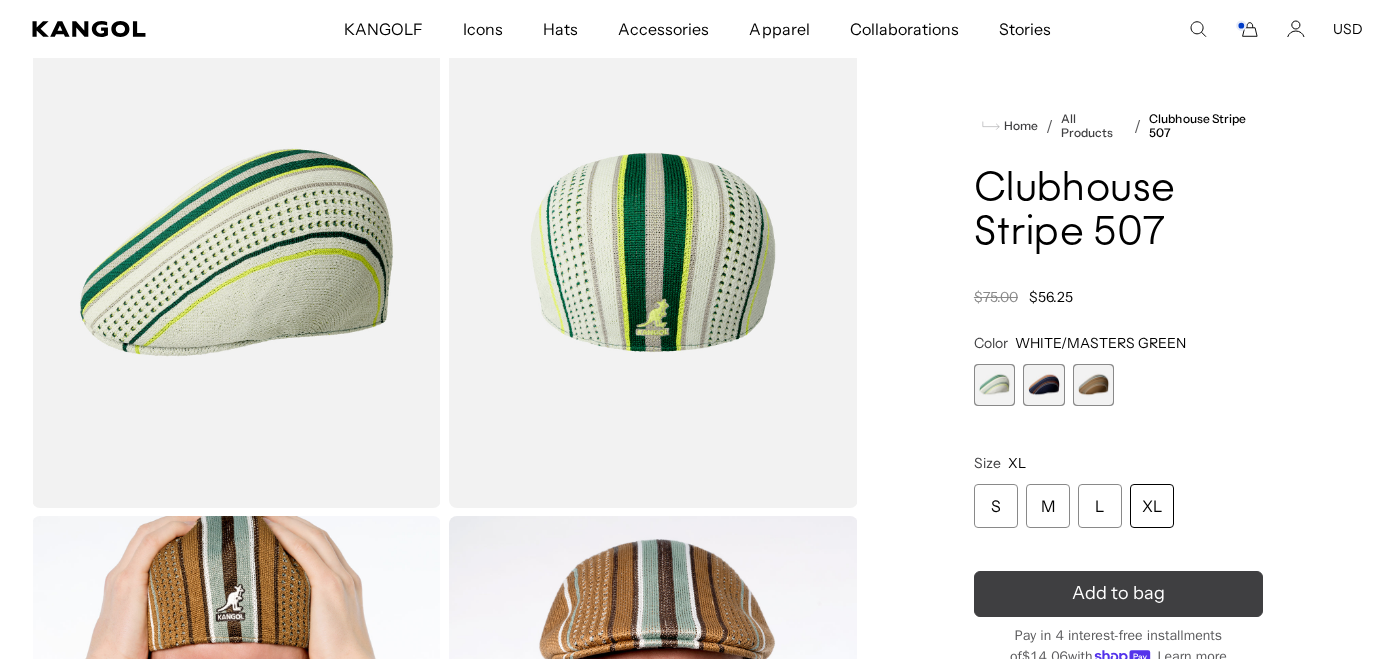 click 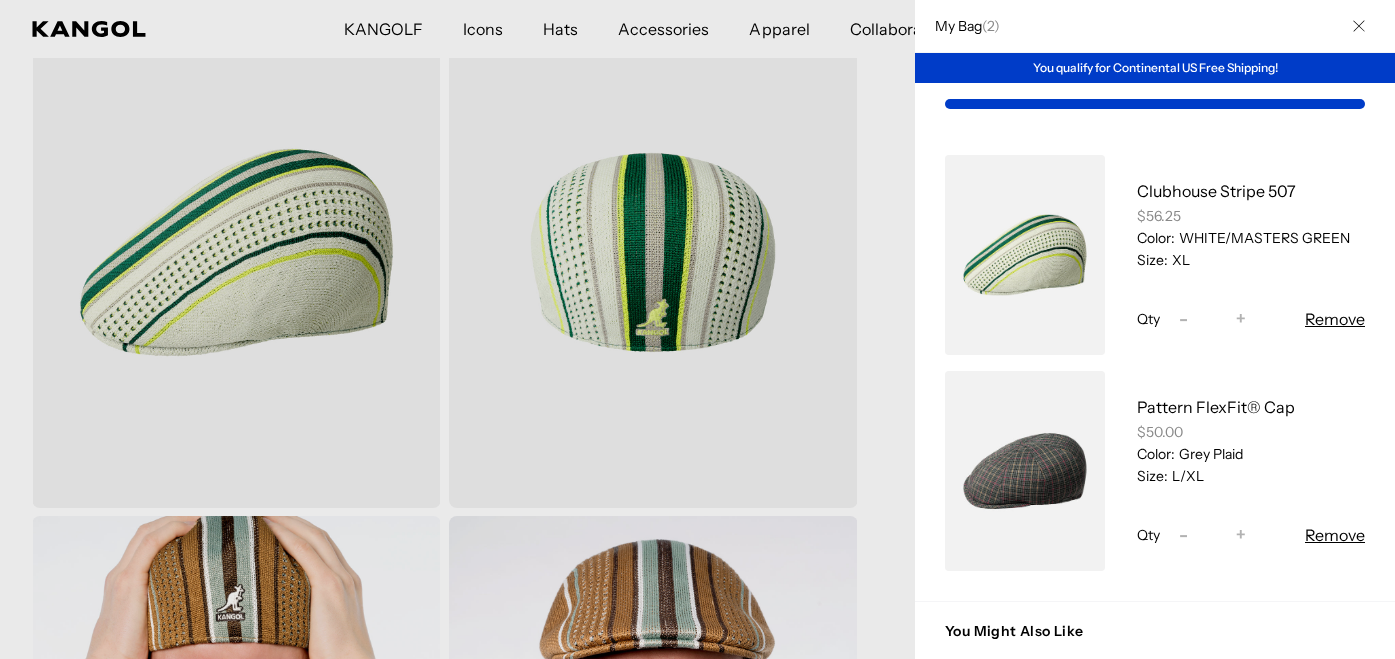 scroll, scrollTop: 0, scrollLeft: 412, axis: horizontal 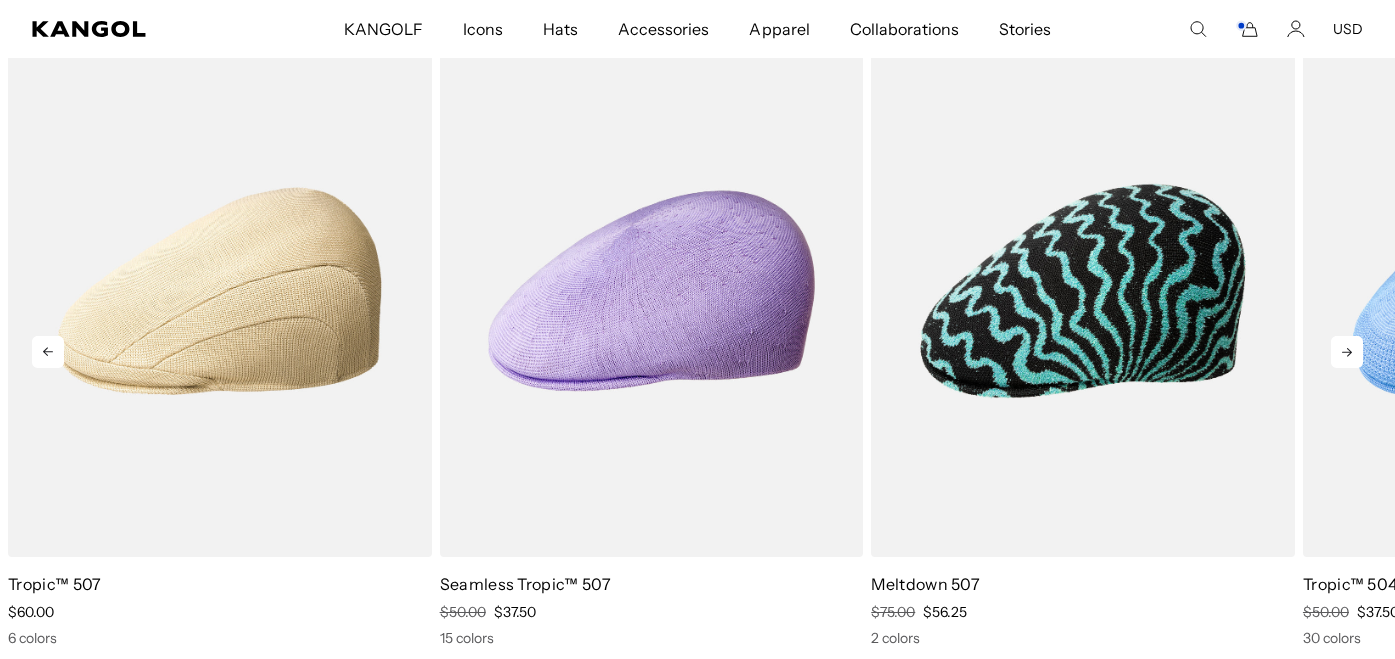 click 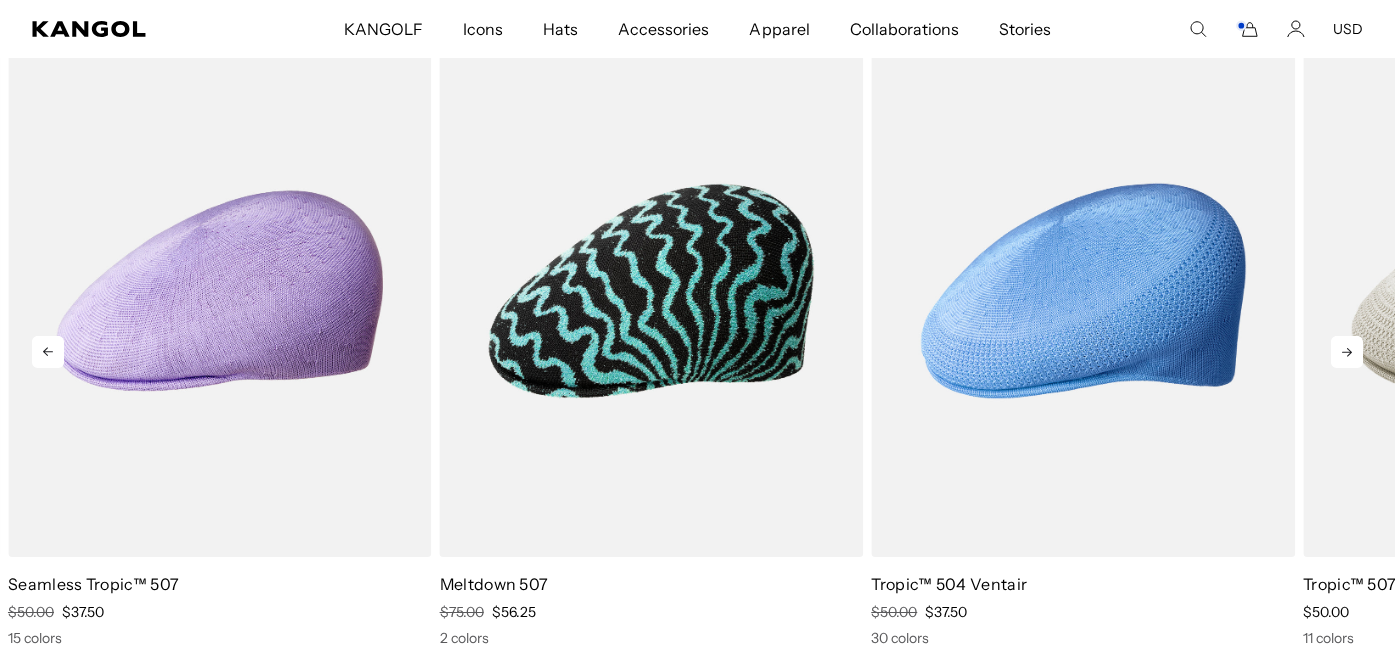 click 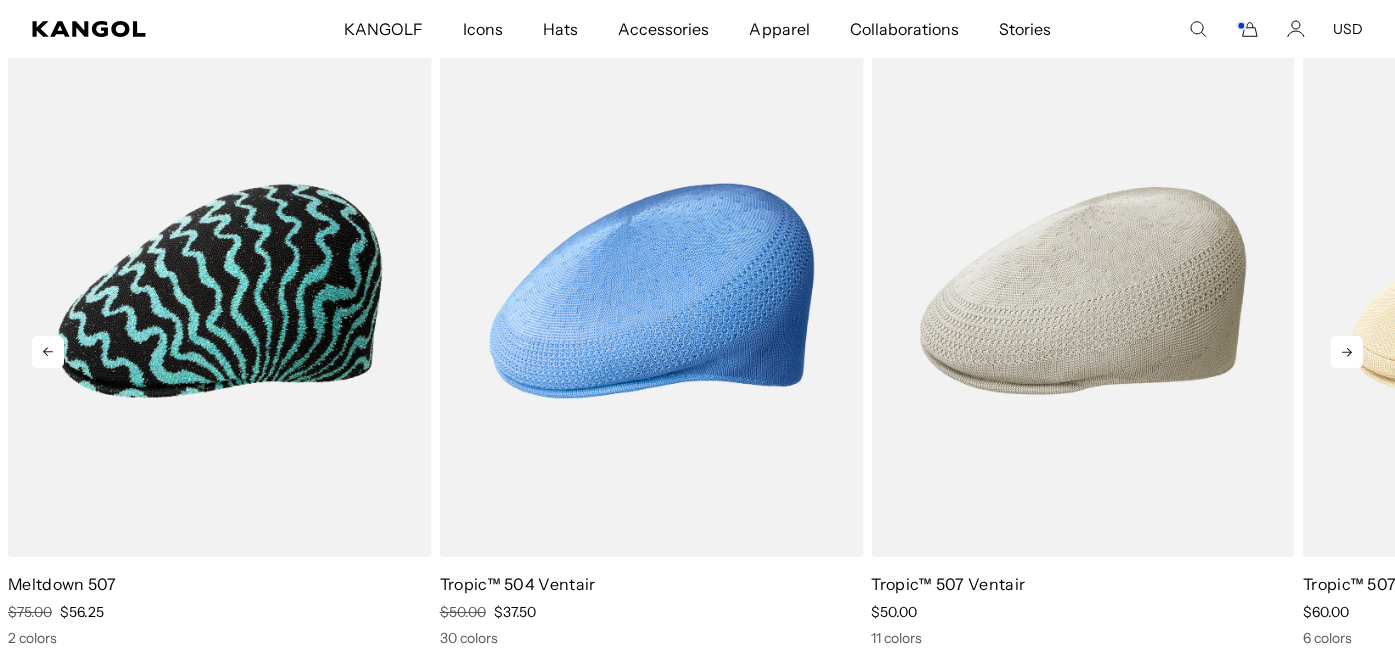 click 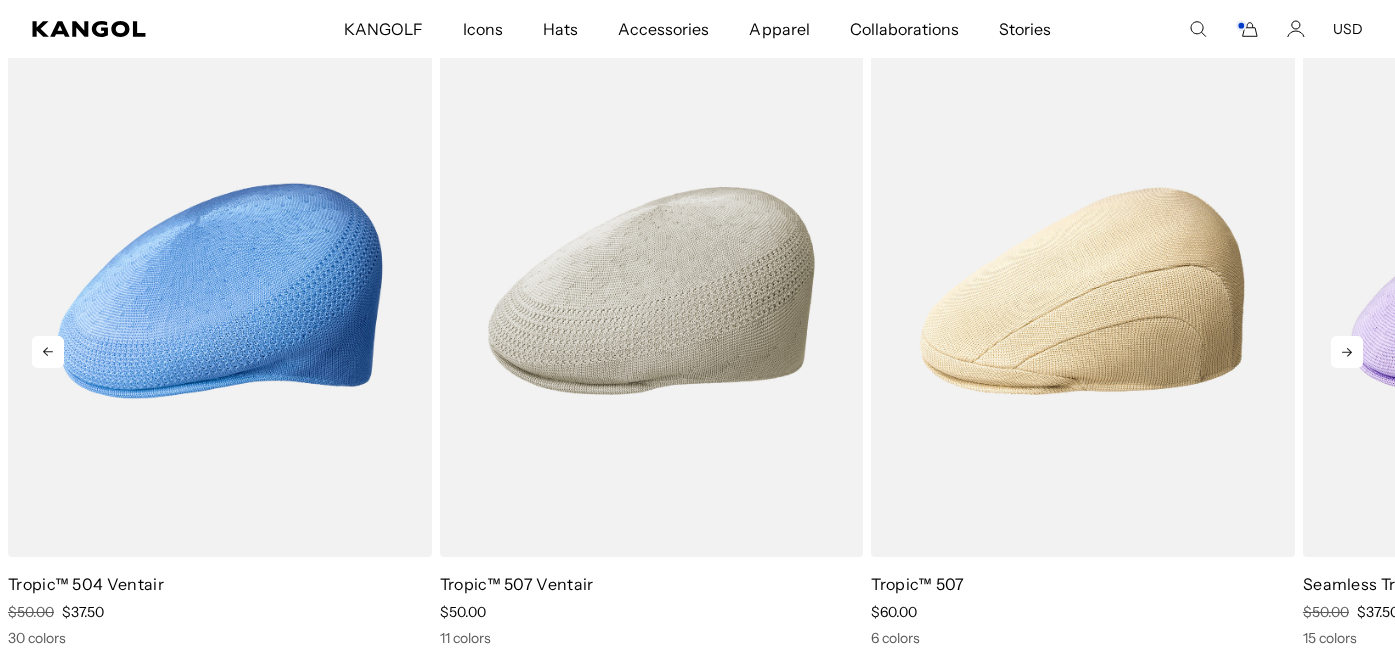 click 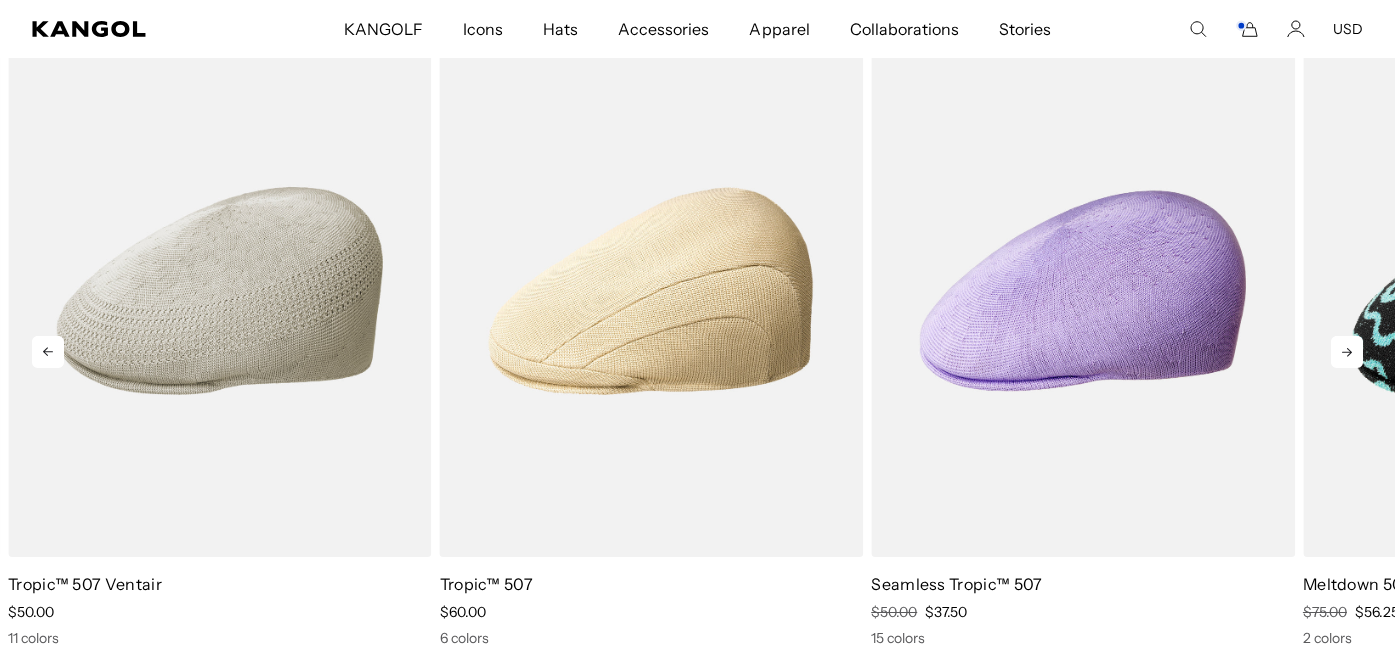 scroll, scrollTop: 0, scrollLeft: 0, axis: both 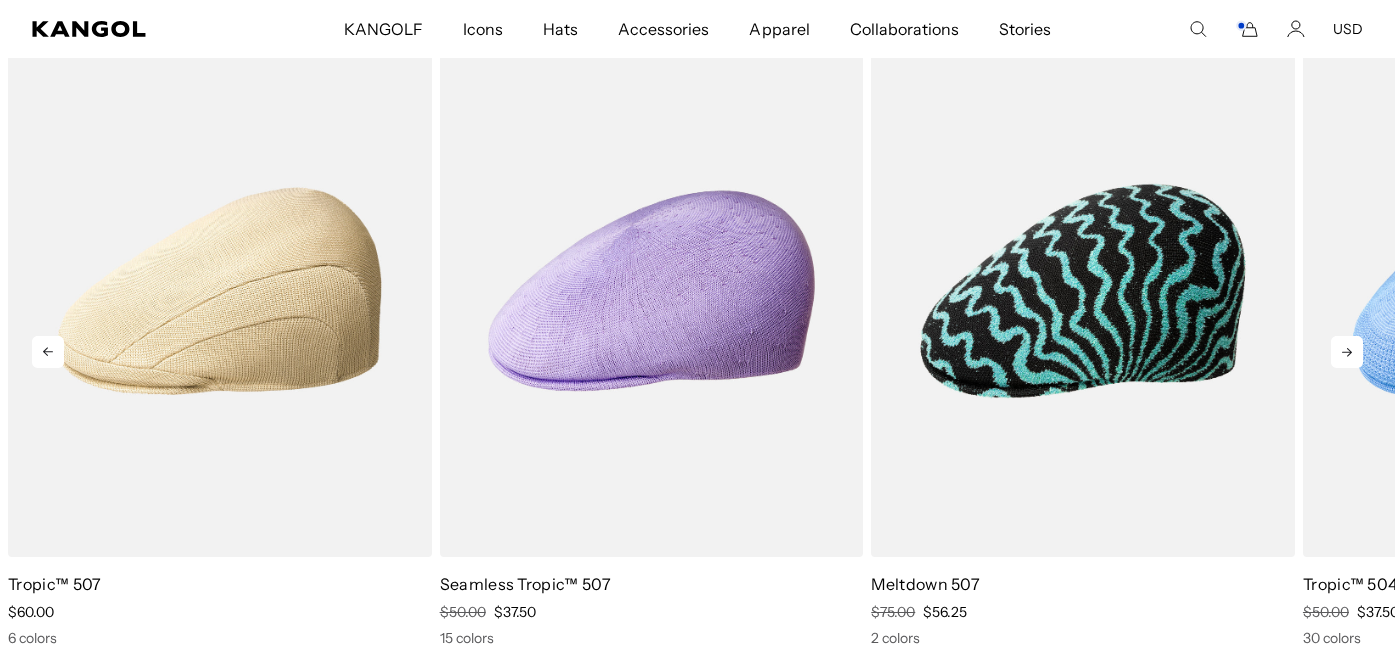 click 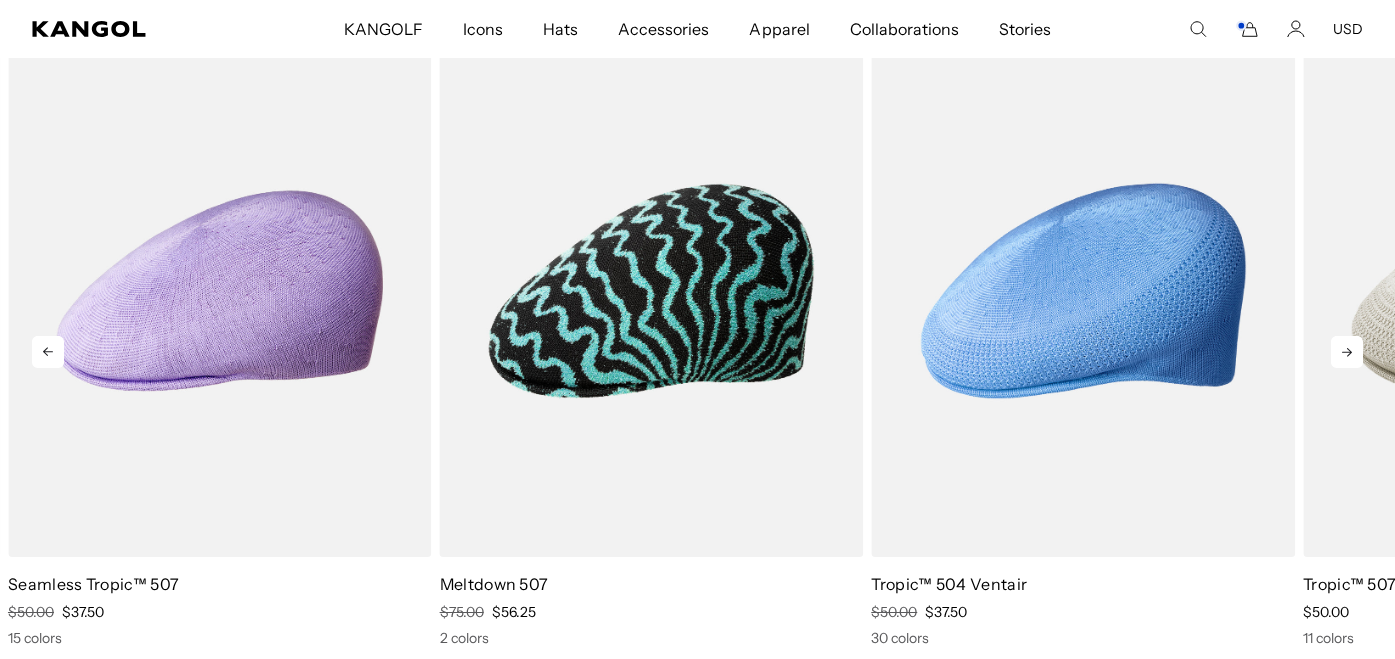 click 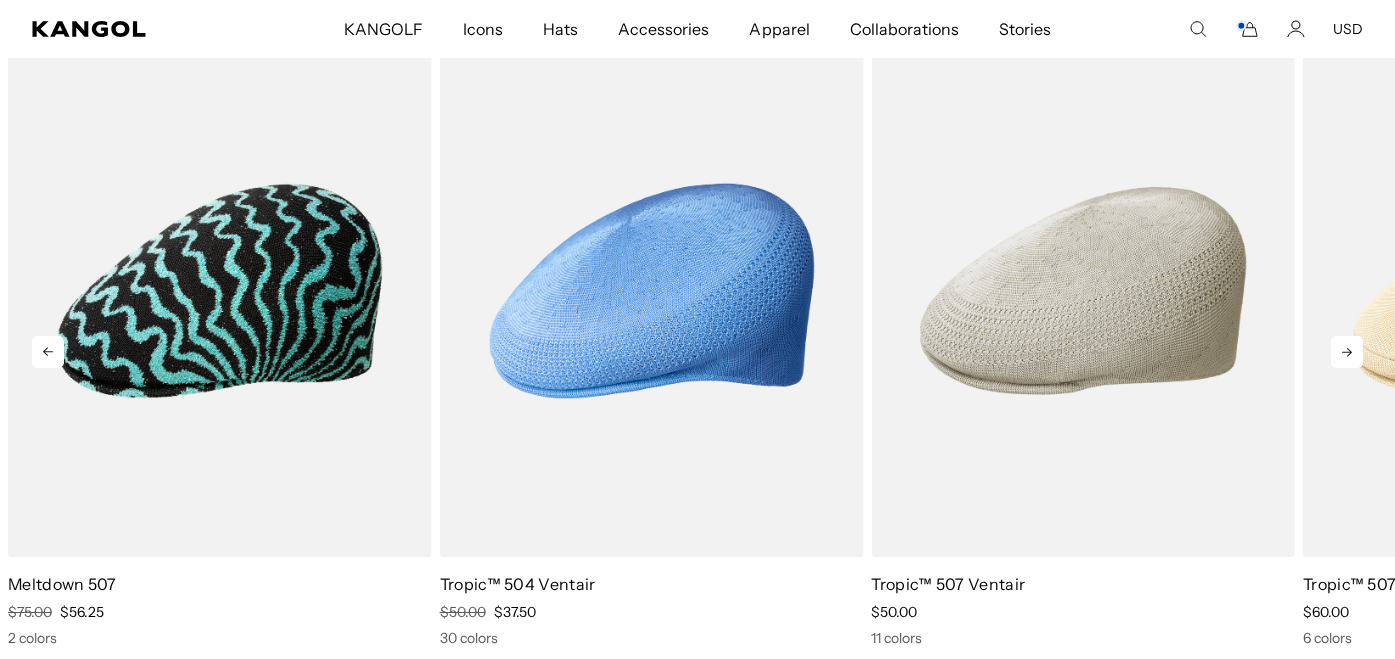 click 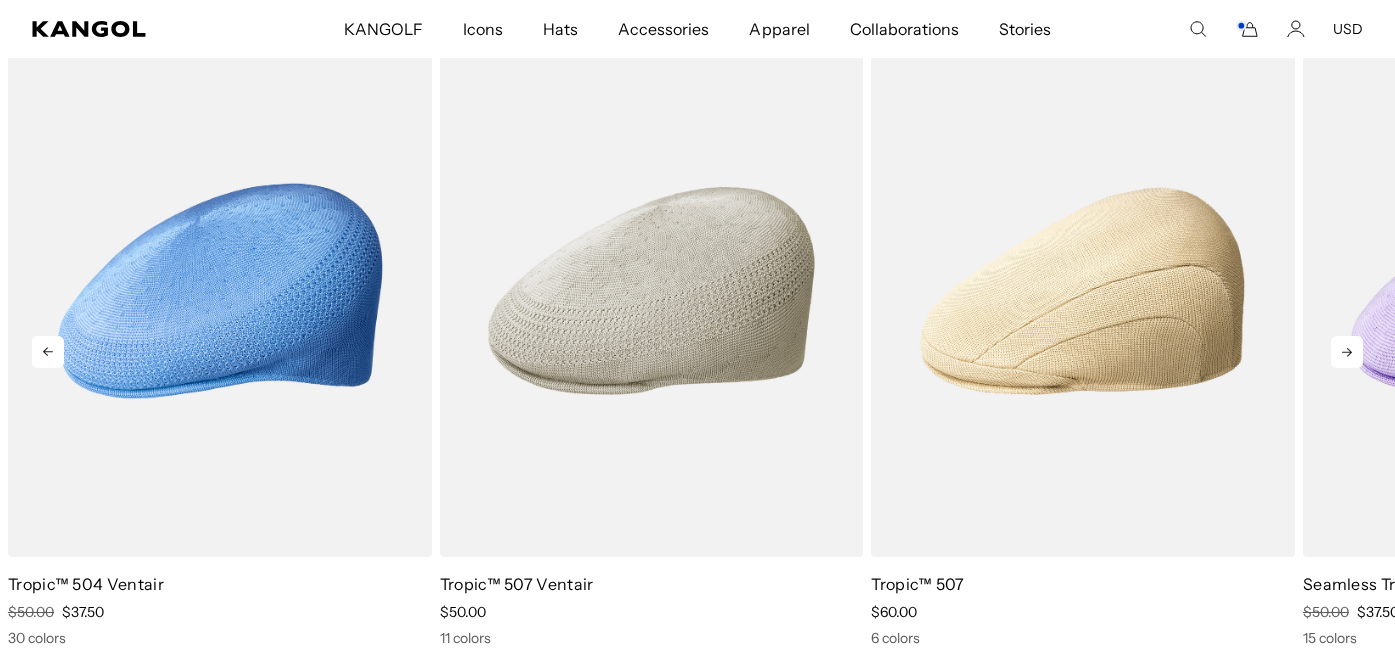 click 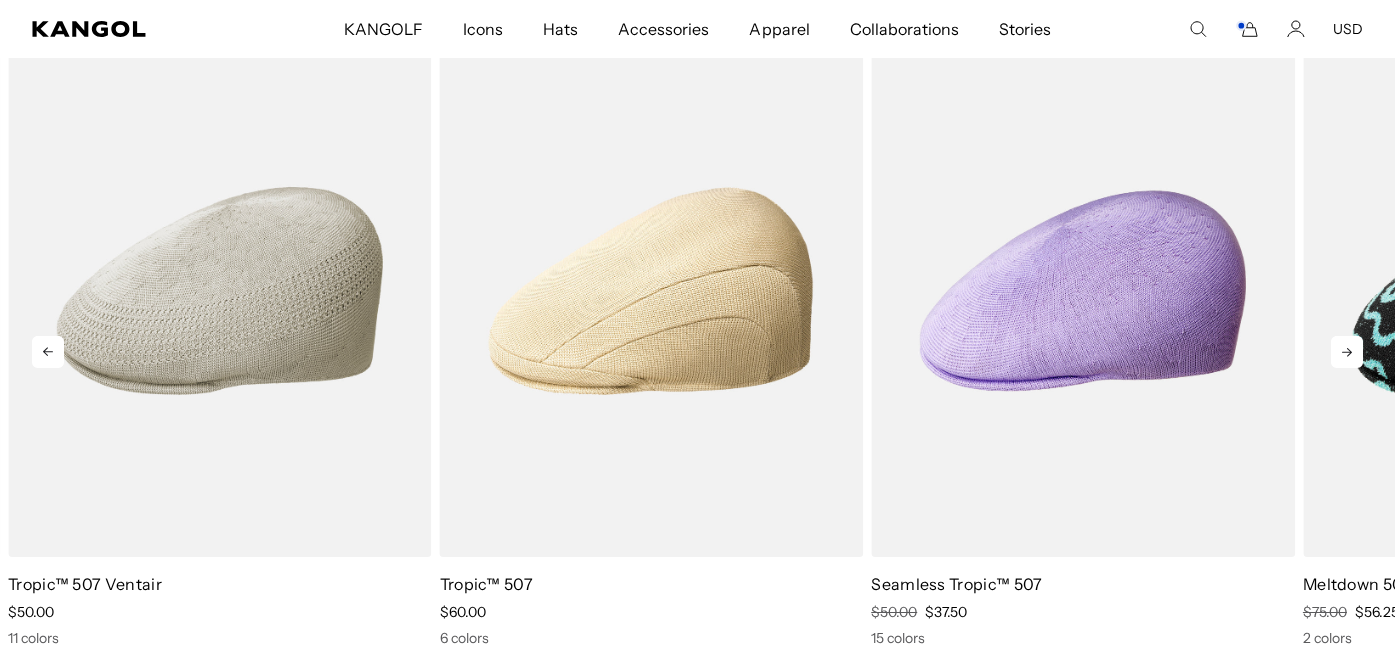 click 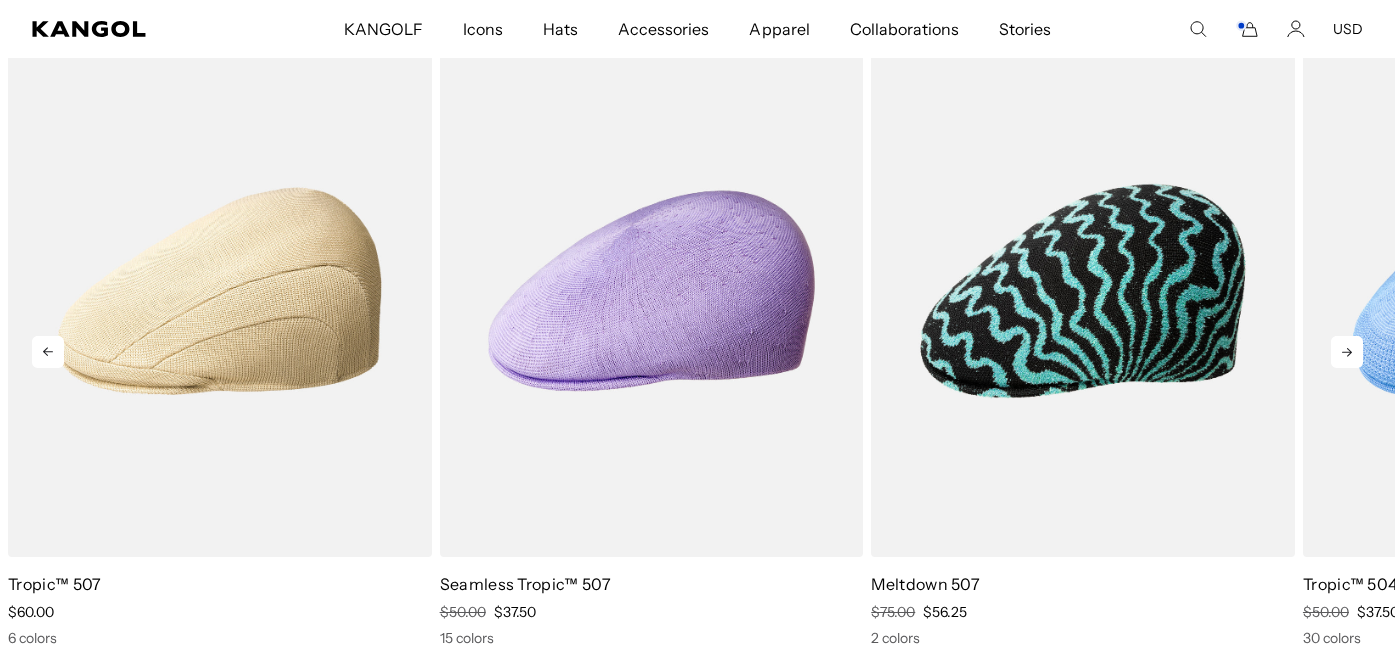 click 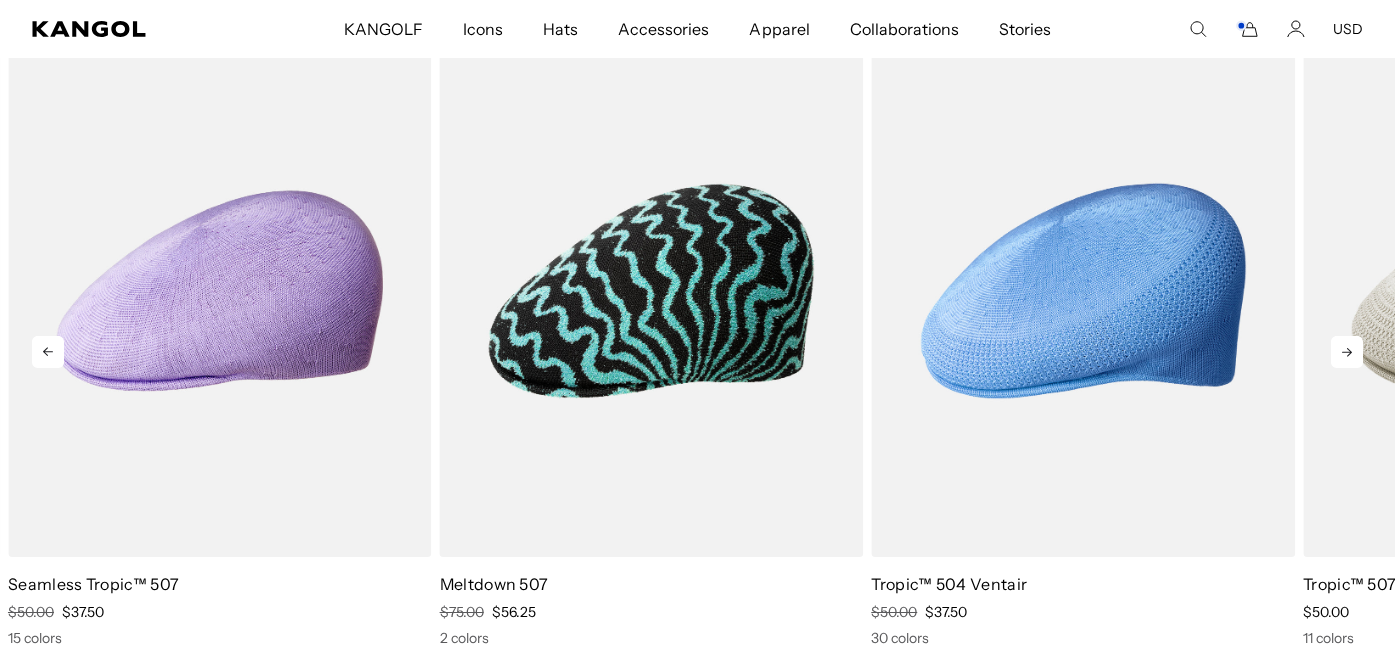 click 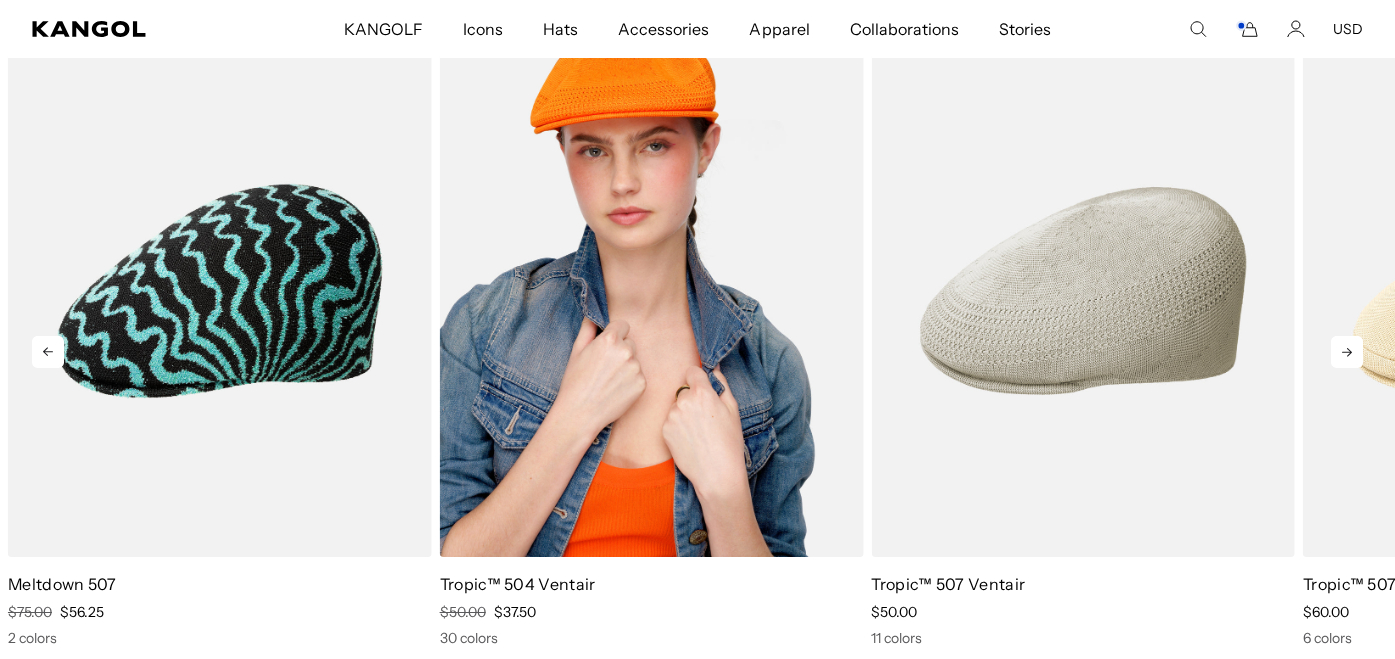 scroll, scrollTop: 0, scrollLeft: 0, axis: both 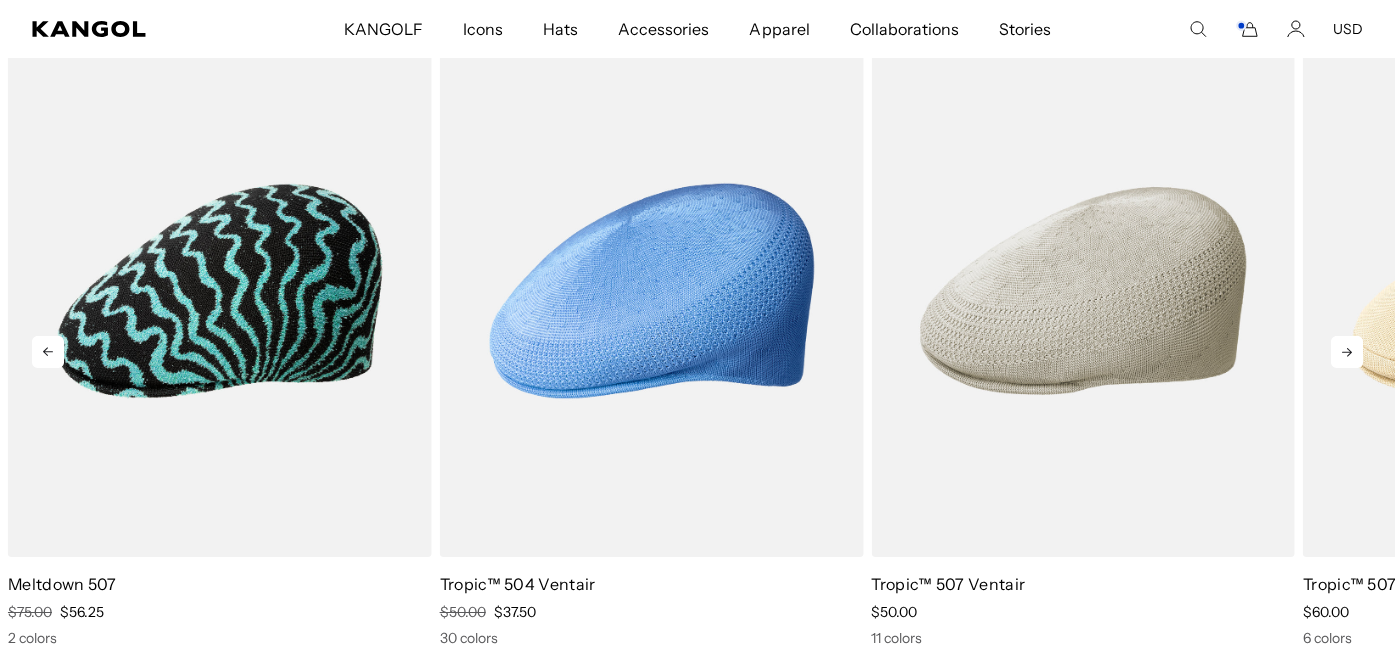 click 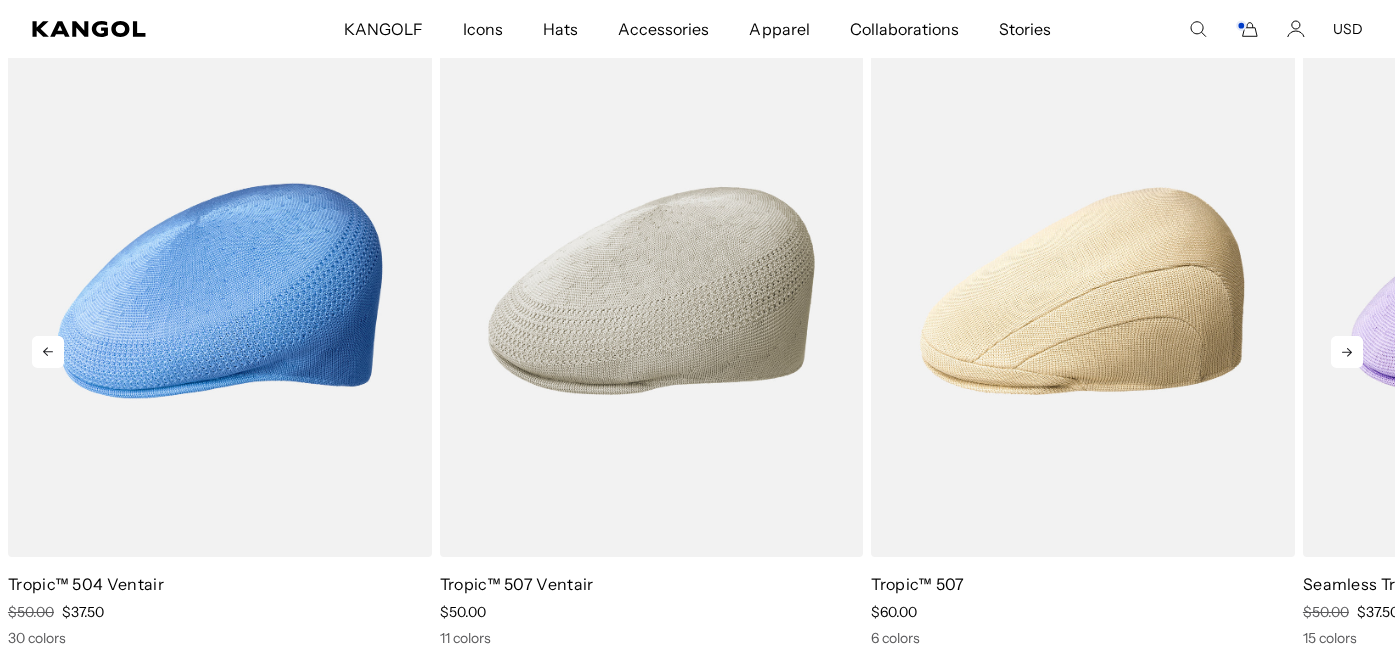 scroll, scrollTop: 0, scrollLeft: 412, axis: horizontal 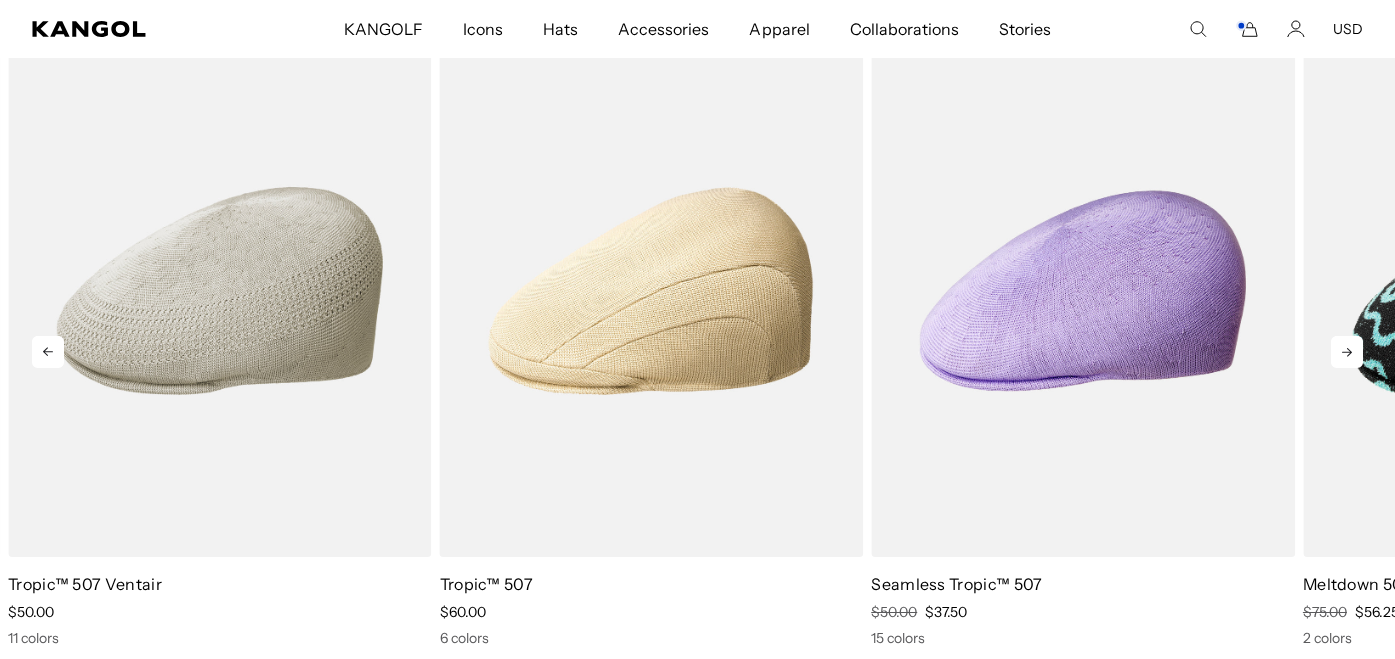 click 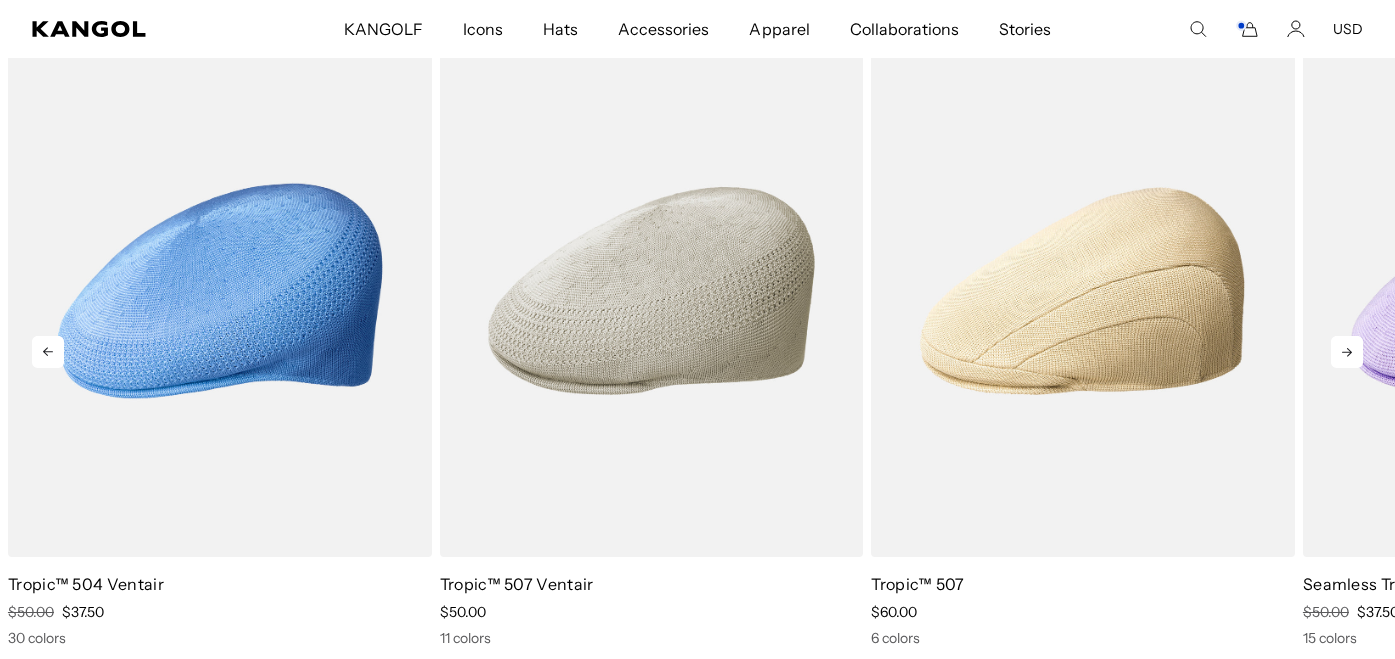 click 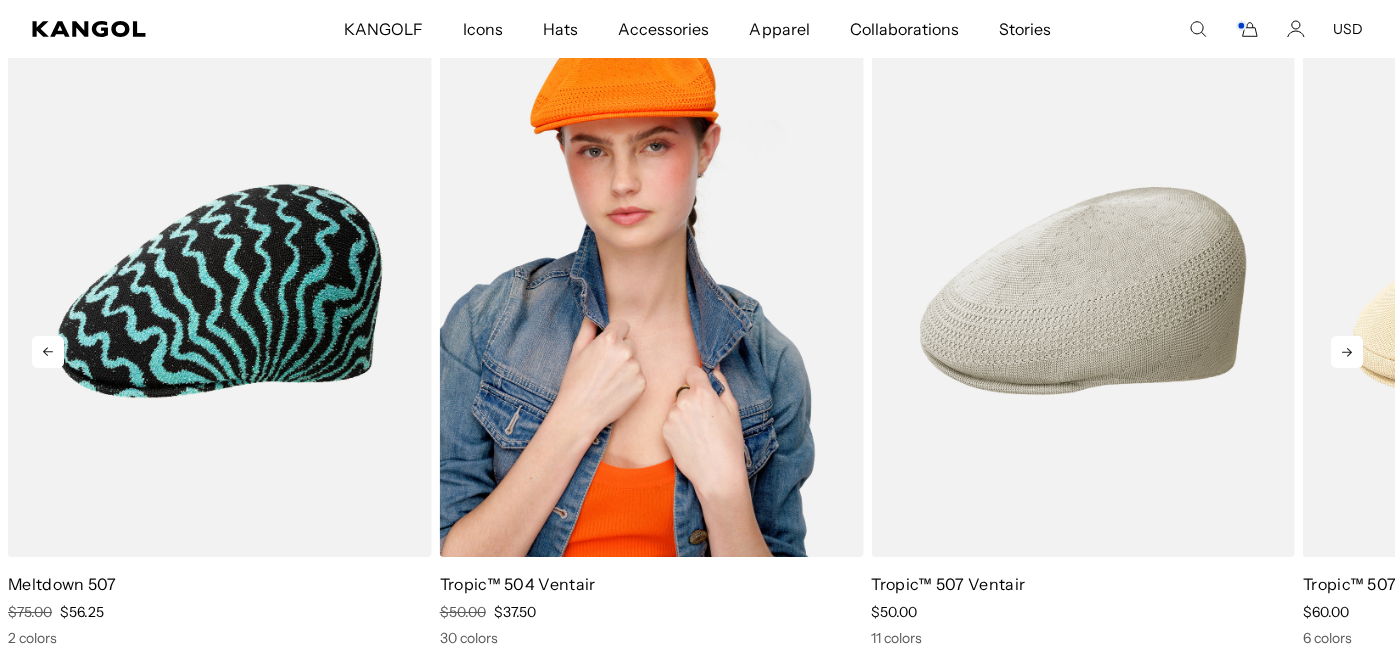 click at bounding box center (652, 291) 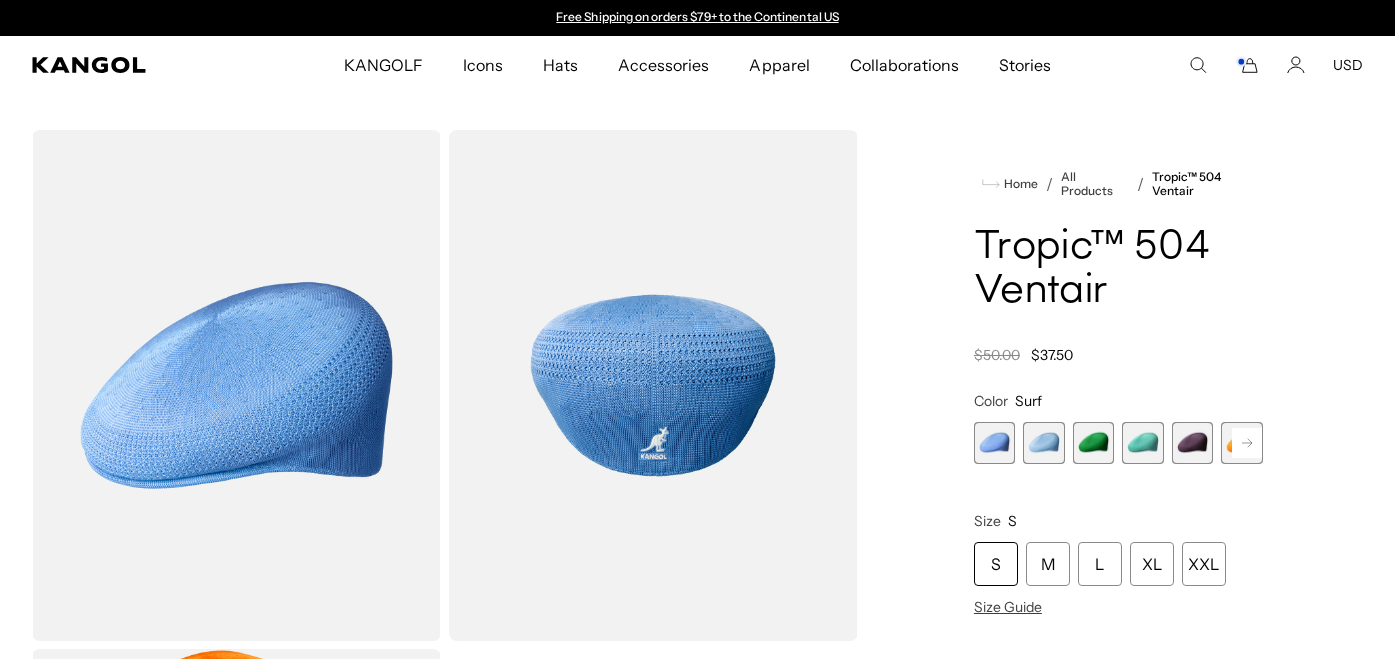 scroll, scrollTop: 0, scrollLeft: 0, axis: both 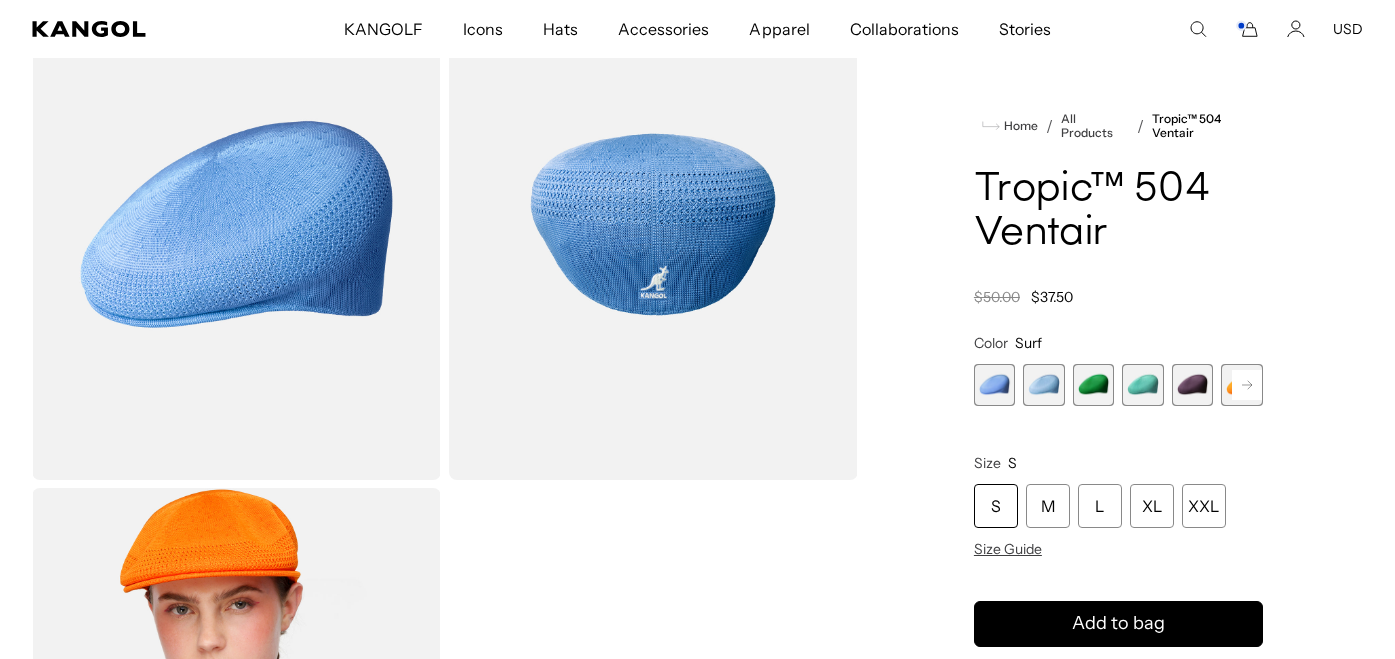 click at bounding box center [1044, 385] 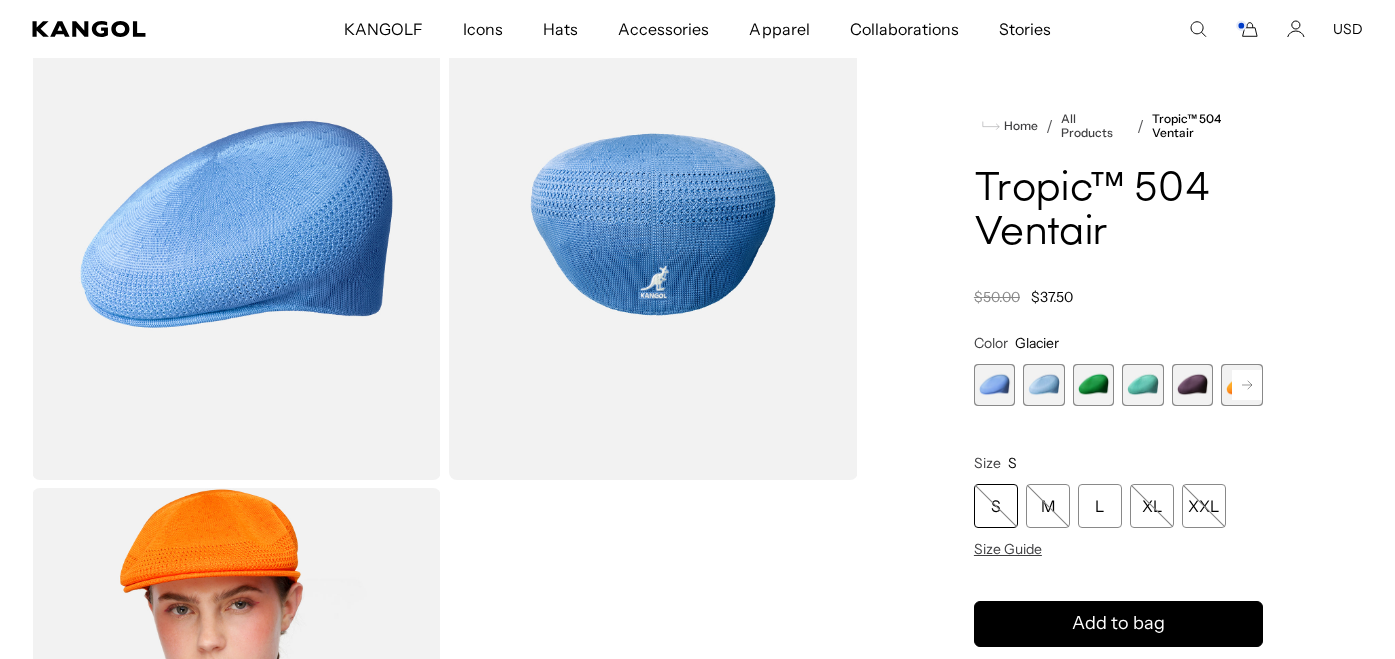 scroll, scrollTop: 0, scrollLeft: 0, axis: both 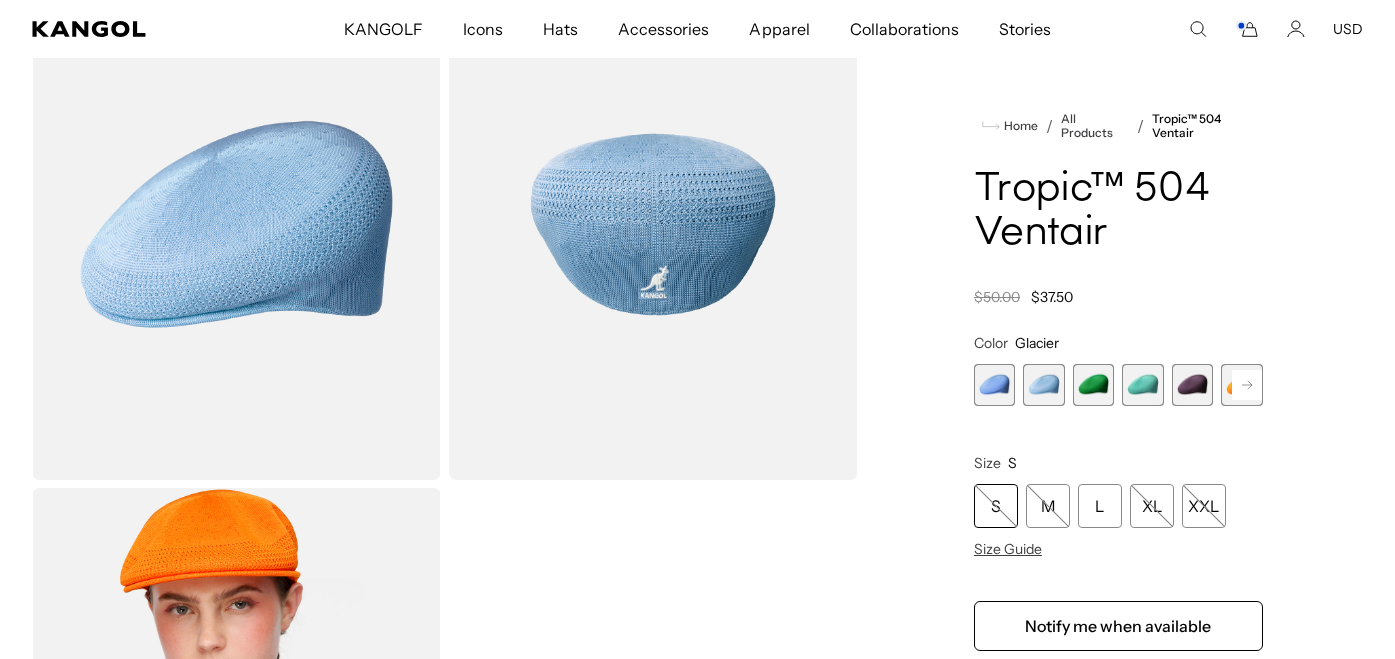 click at bounding box center (995, 385) 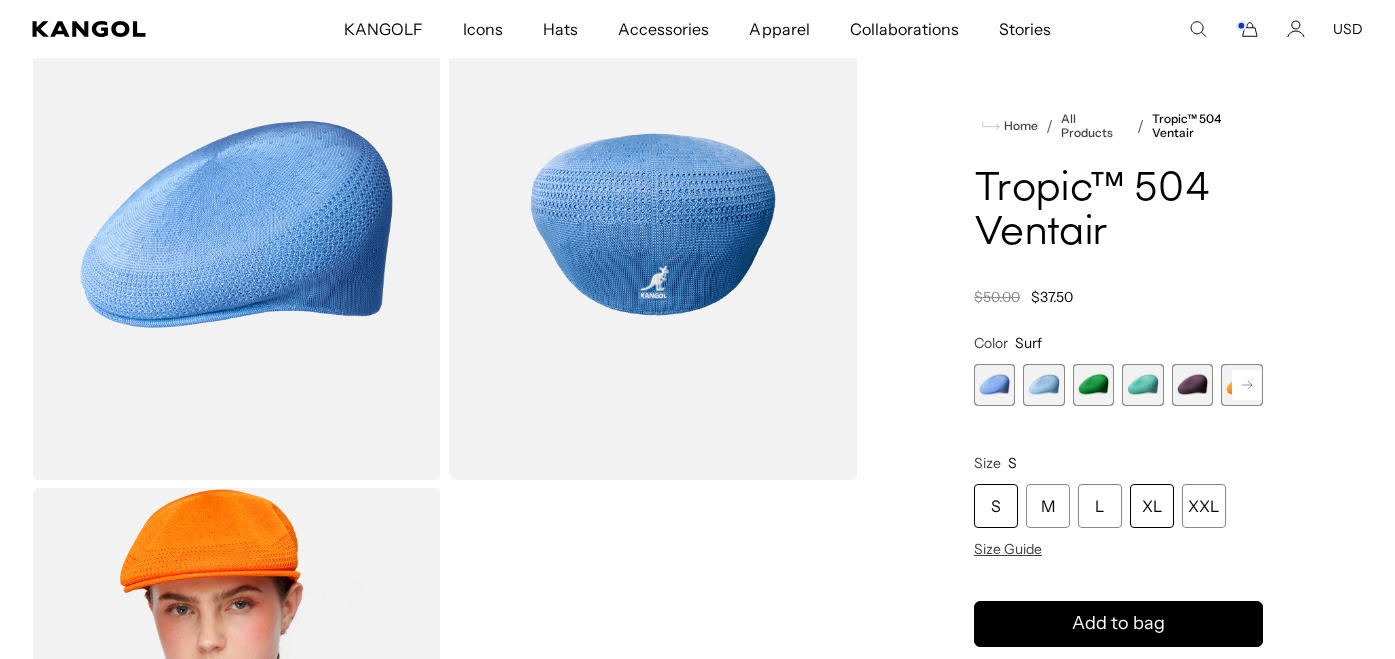 scroll, scrollTop: 0, scrollLeft: 412, axis: horizontal 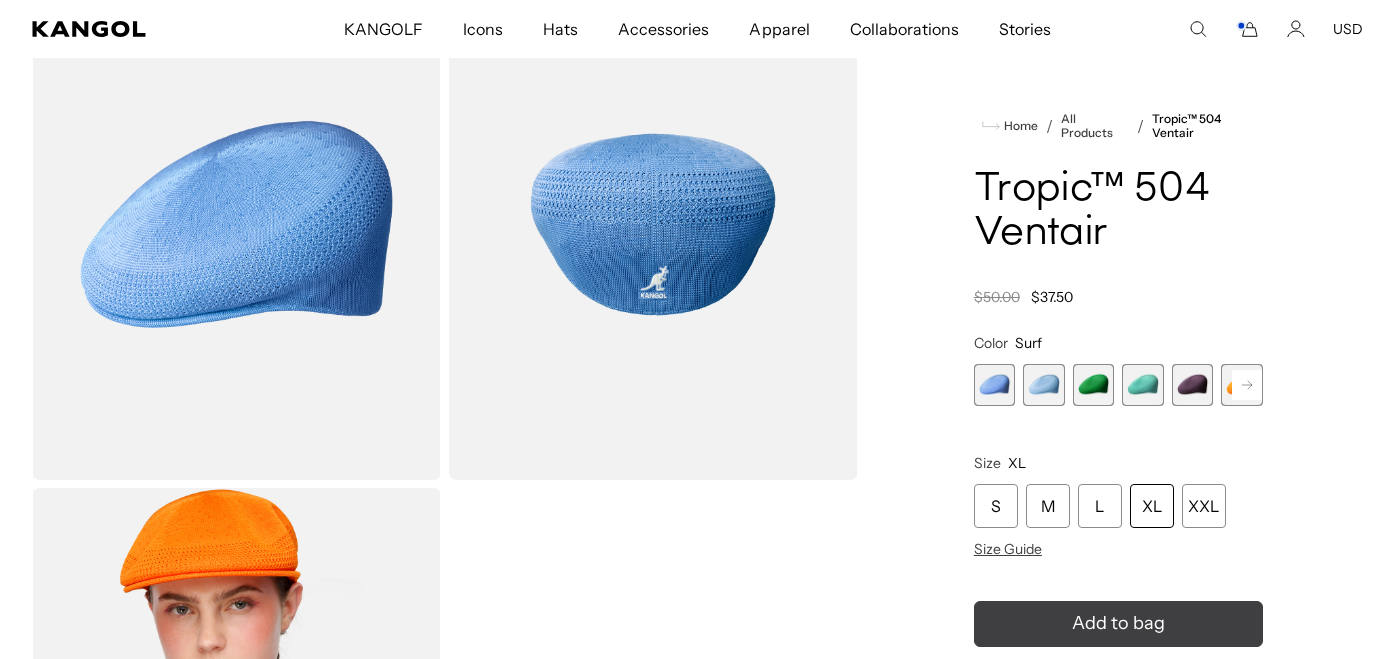 click on "Add to bag" at bounding box center (1118, 623) 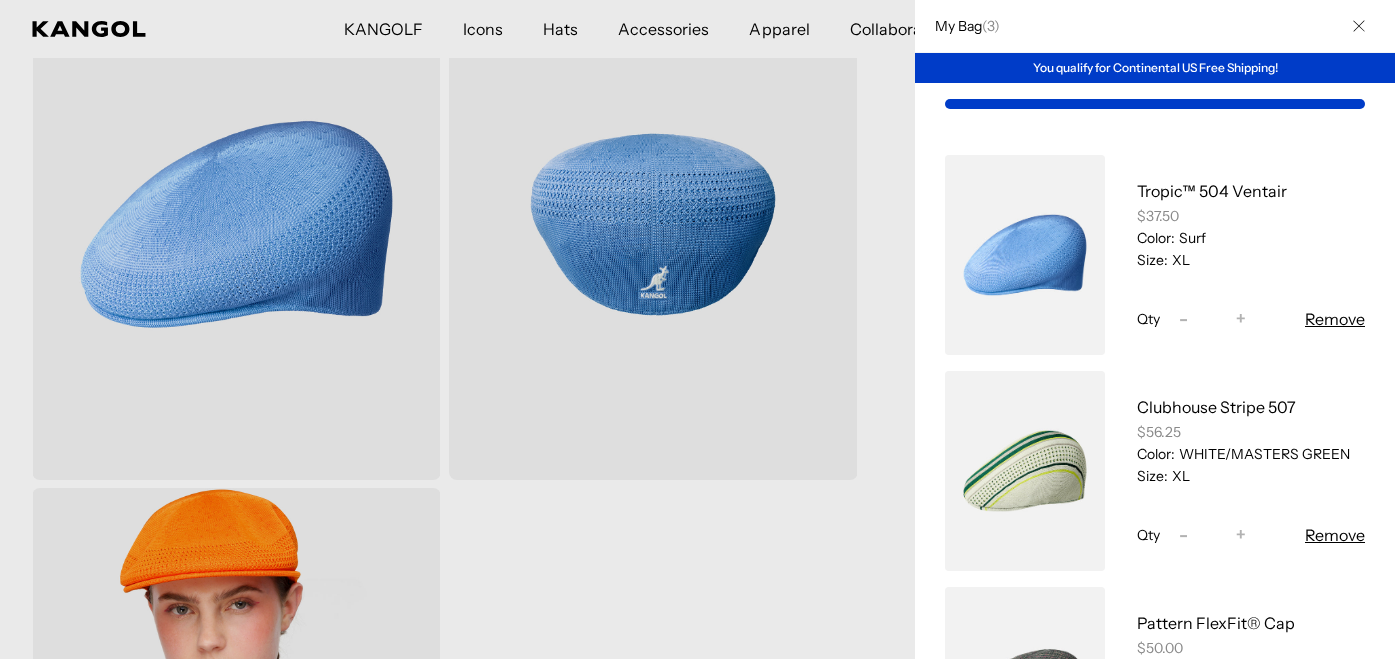 click at bounding box center [697, 329] 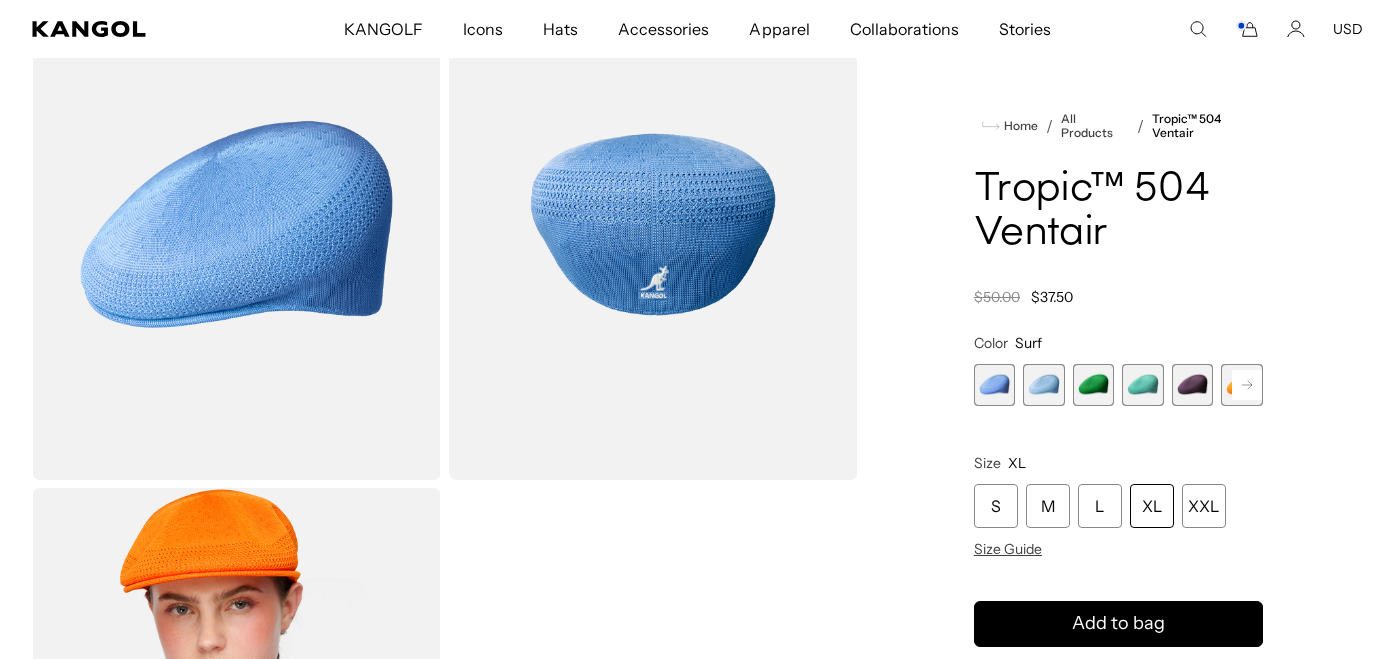 click at bounding box center (1044, 385) 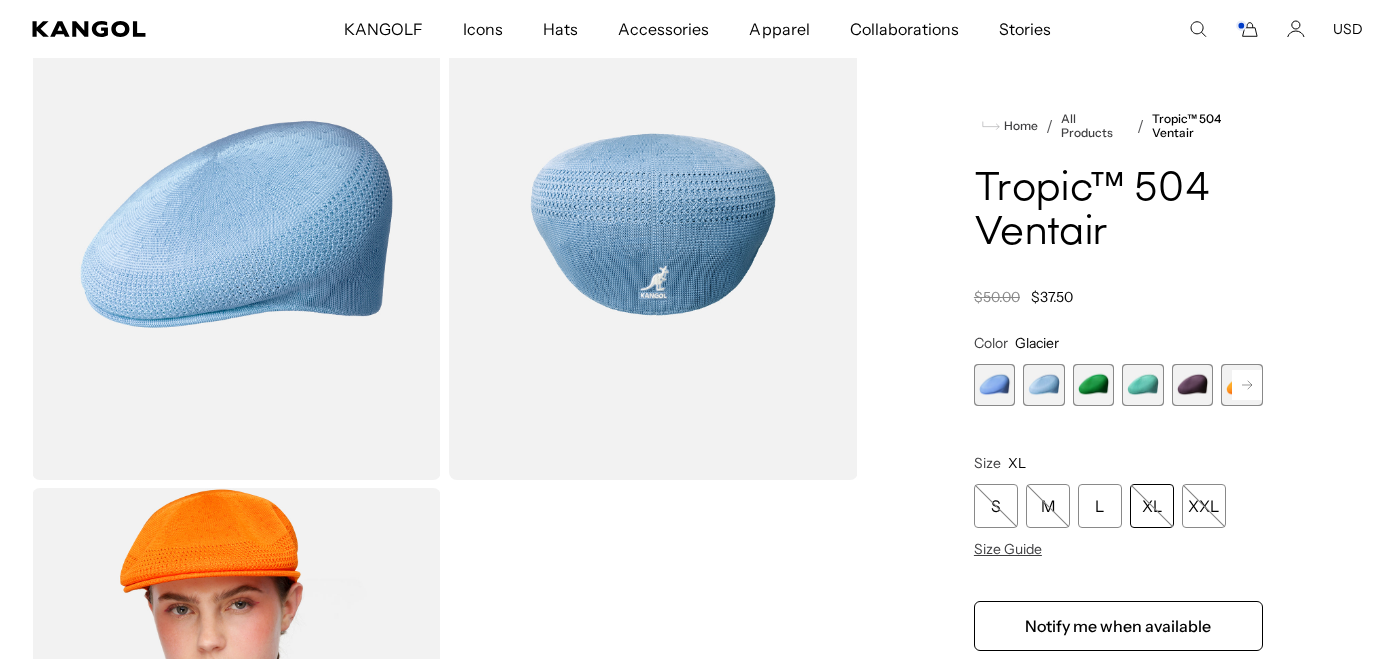 scroll, scrollTop: 0, scrollLeft: 412, axis: horizontal 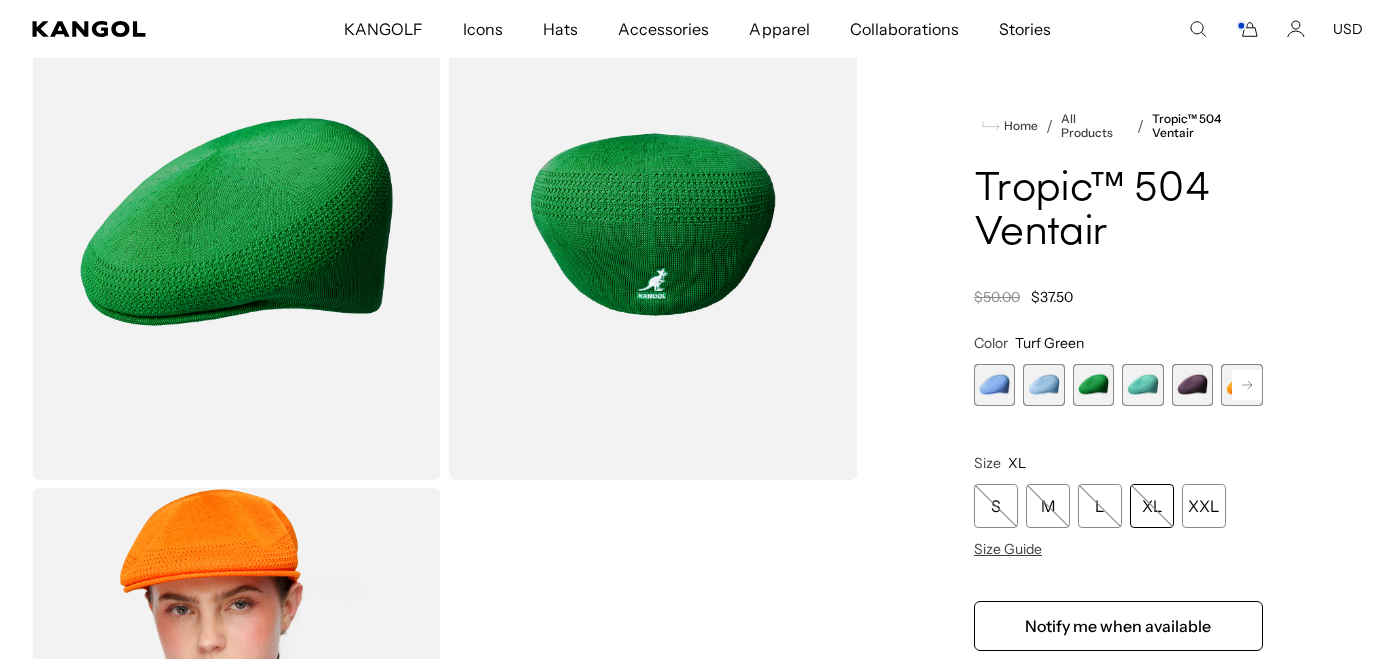 click at bounding box center [1143, 385] 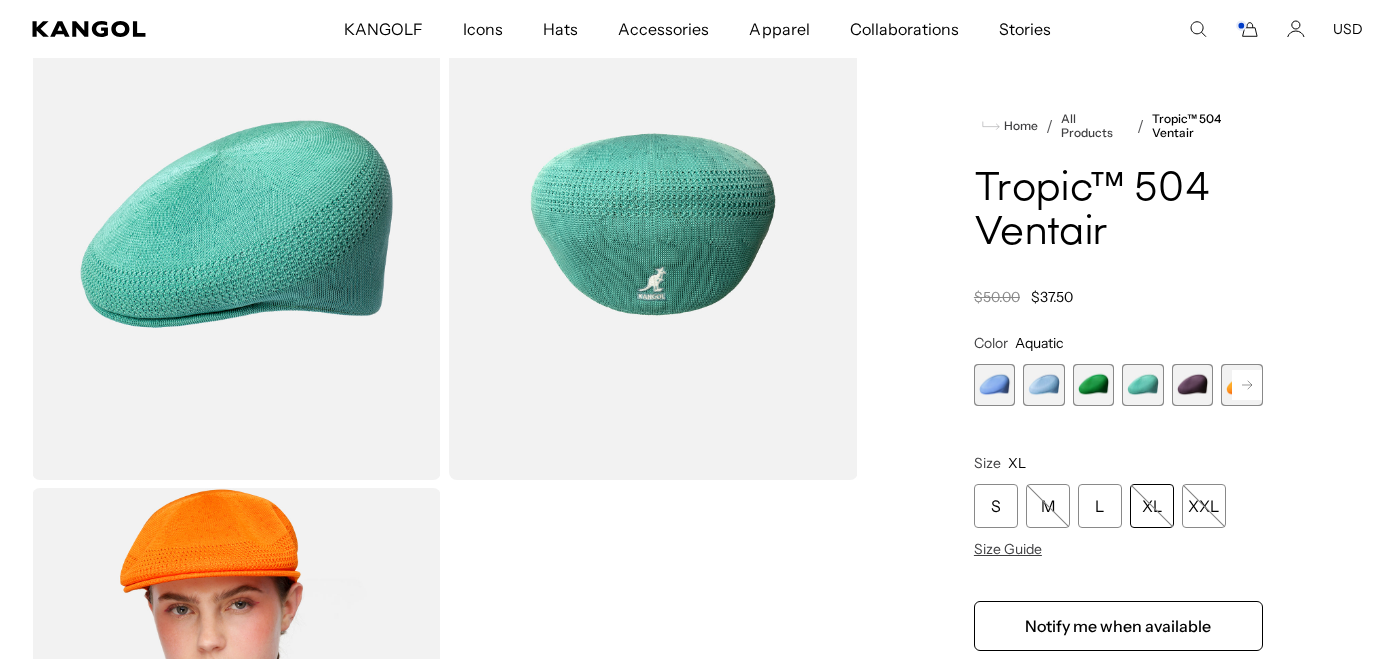 click at bounding box center [1094, 385] 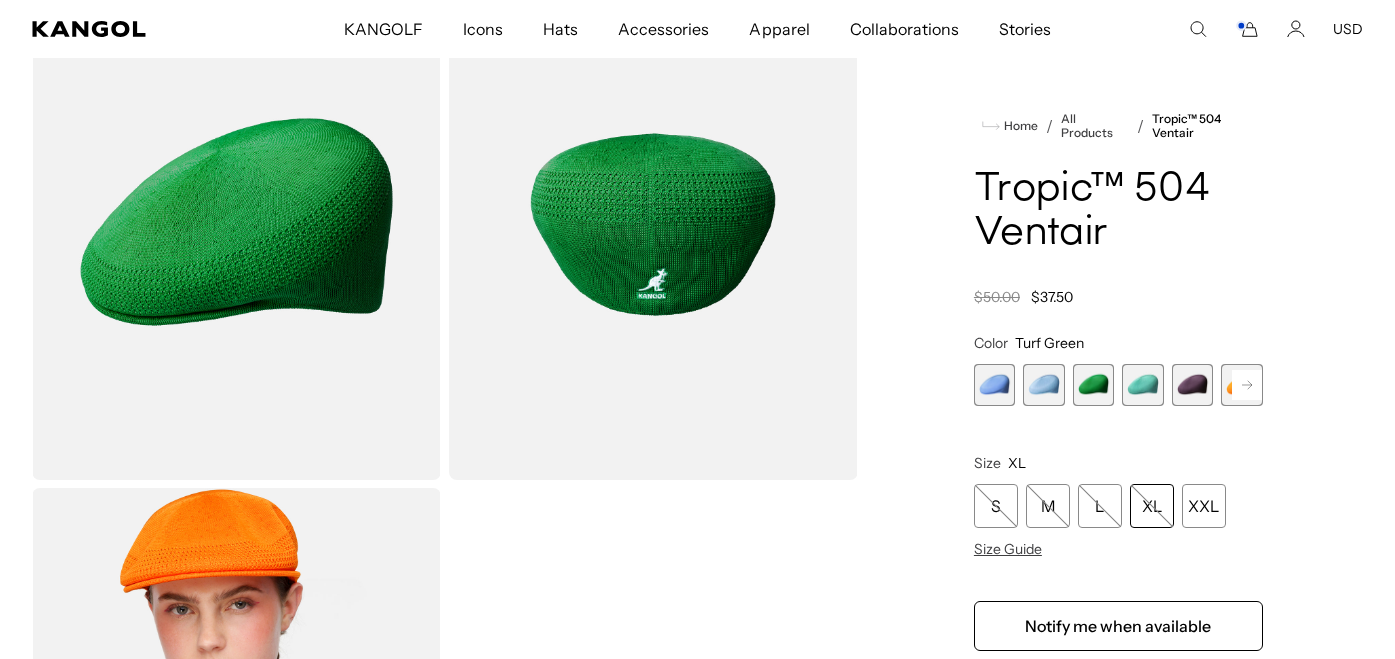 scroll, scrollTop: 0, scrollLeft: 412, axis: horizontal 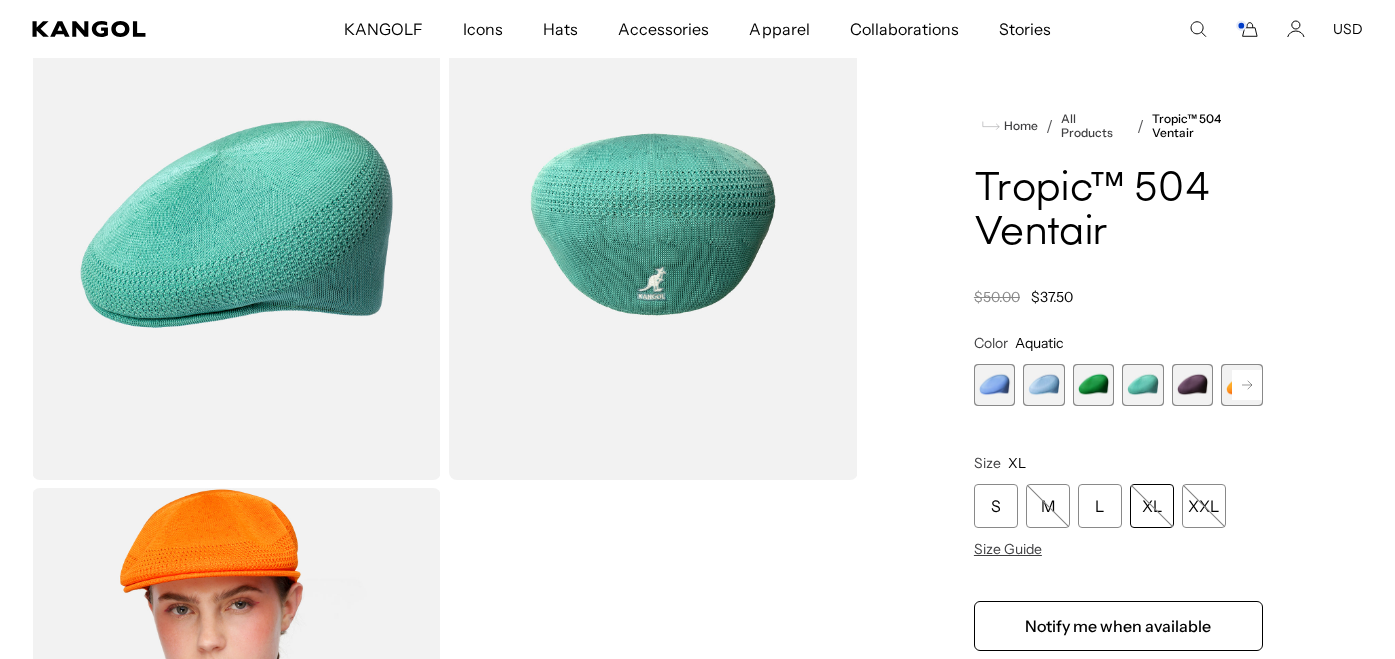 click at bounding box center [1193, 385] 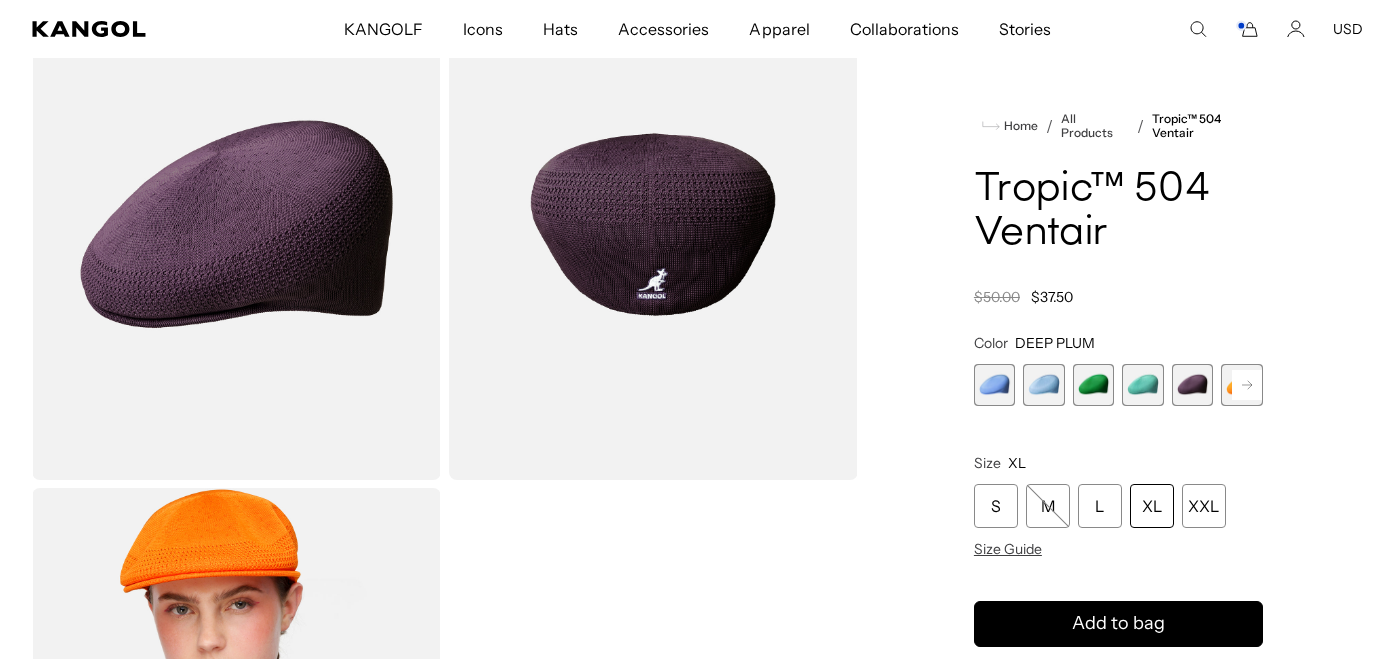 scroll, scrollTop: 0, scrollLeft: 0, axis: both 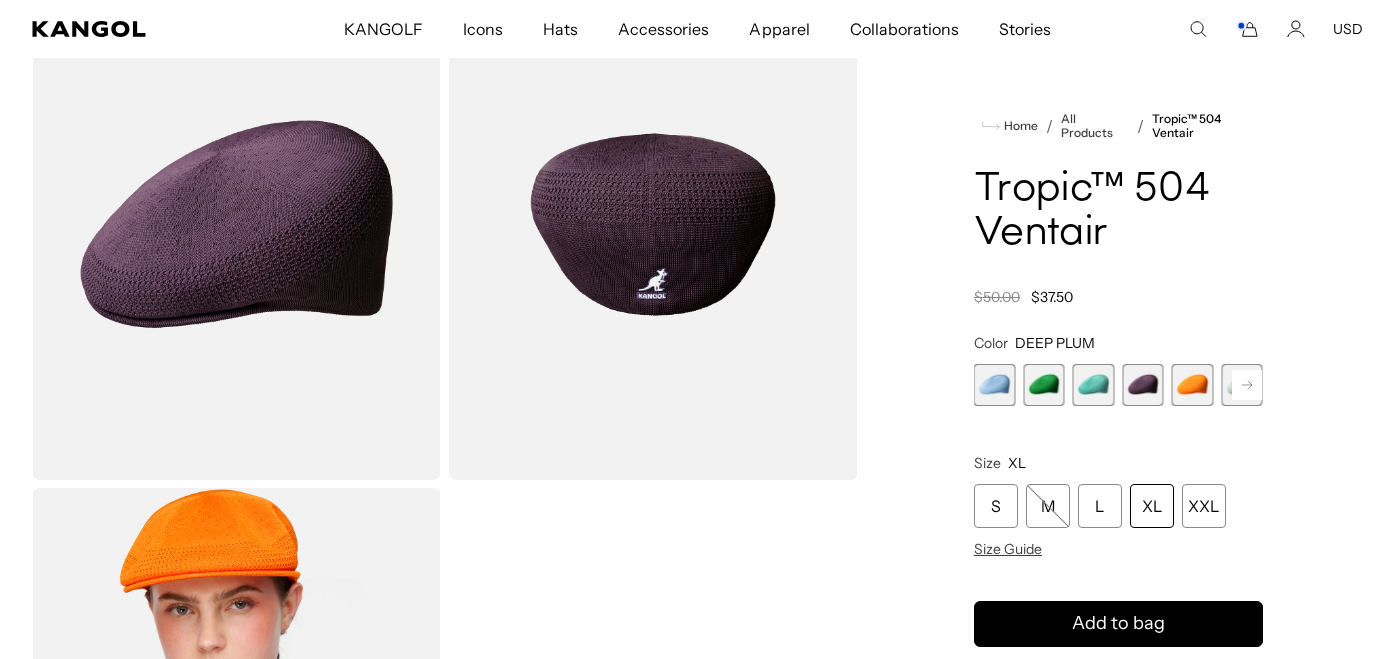 click 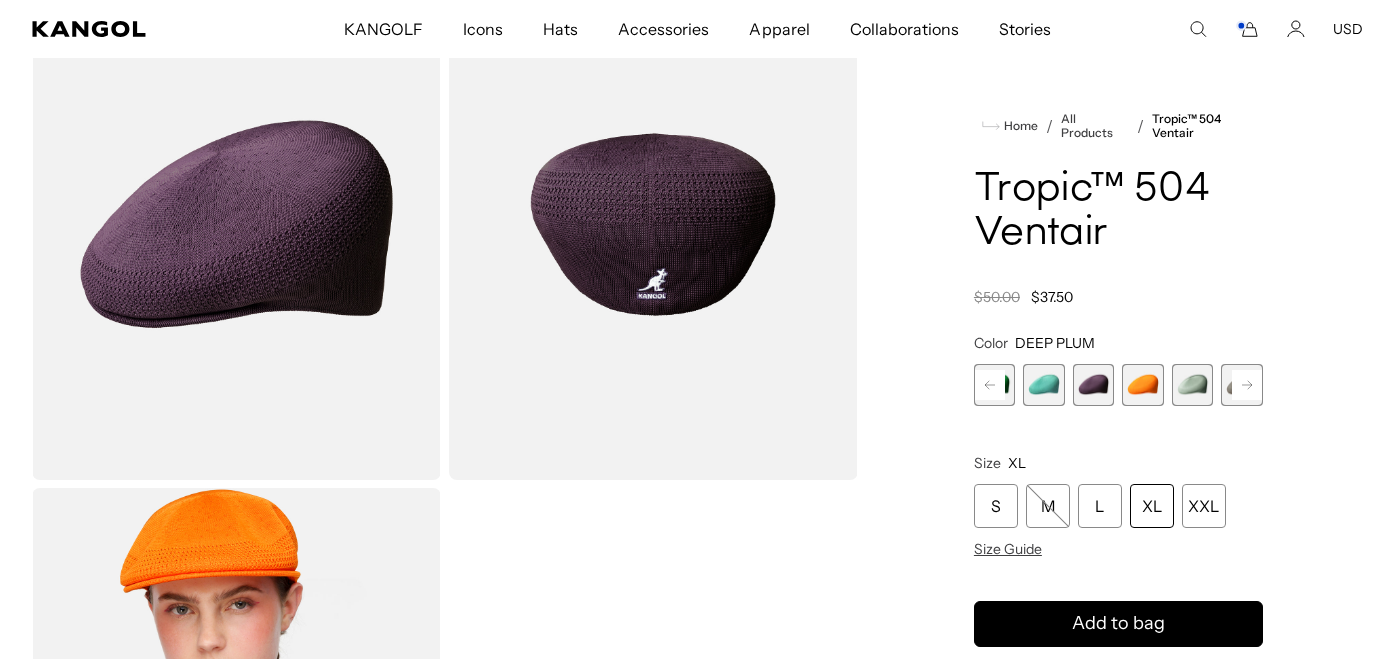 click 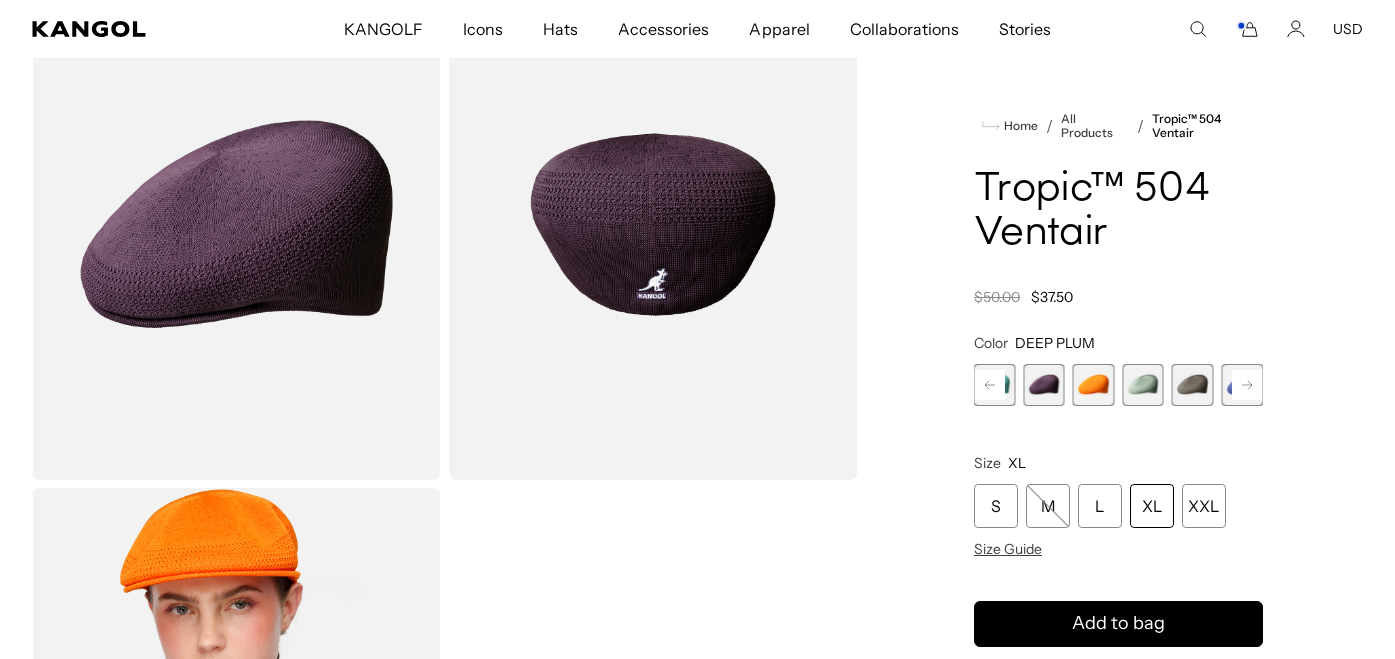 click 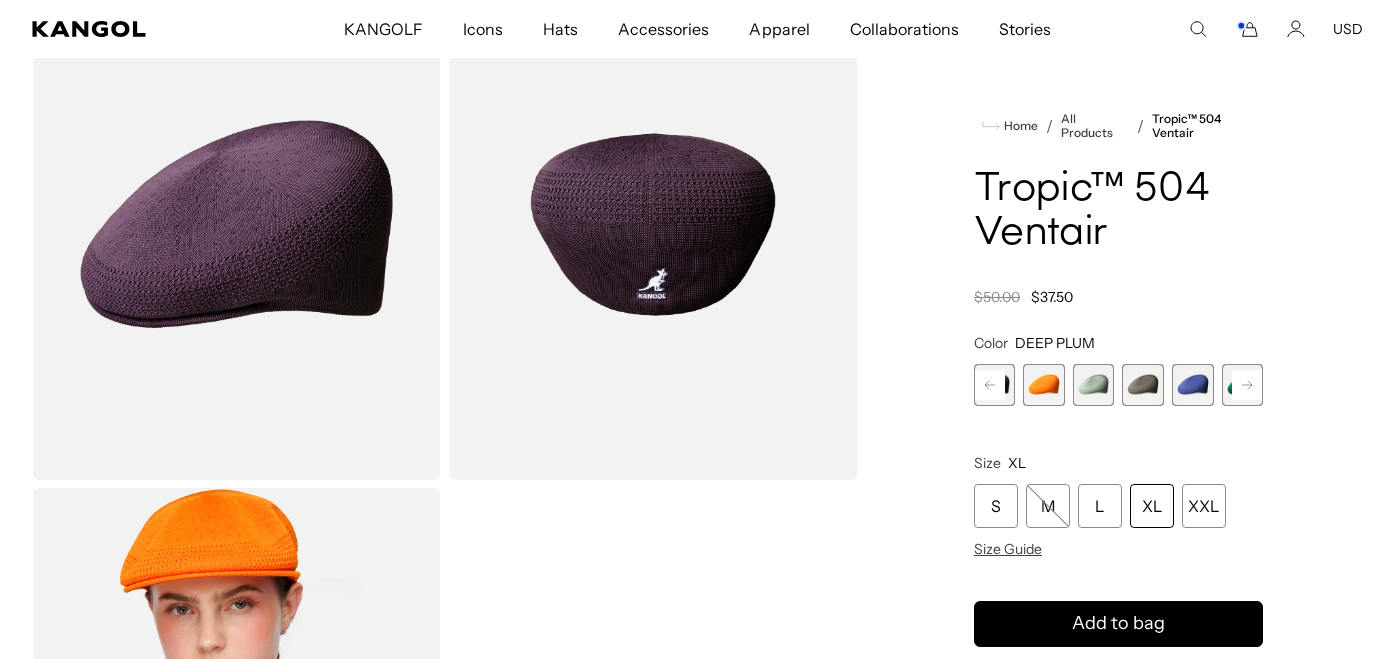 click 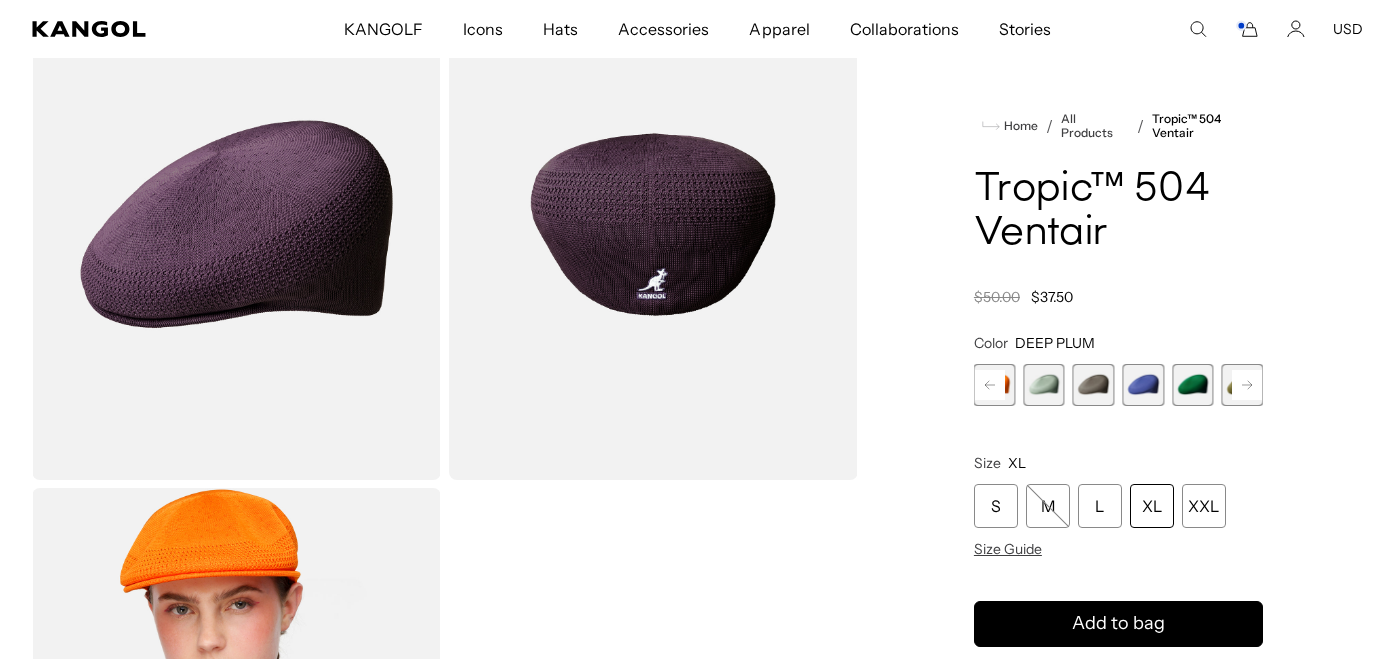 scroll, scrollTop: 0, scrollLeft: 412, axis: horizontal 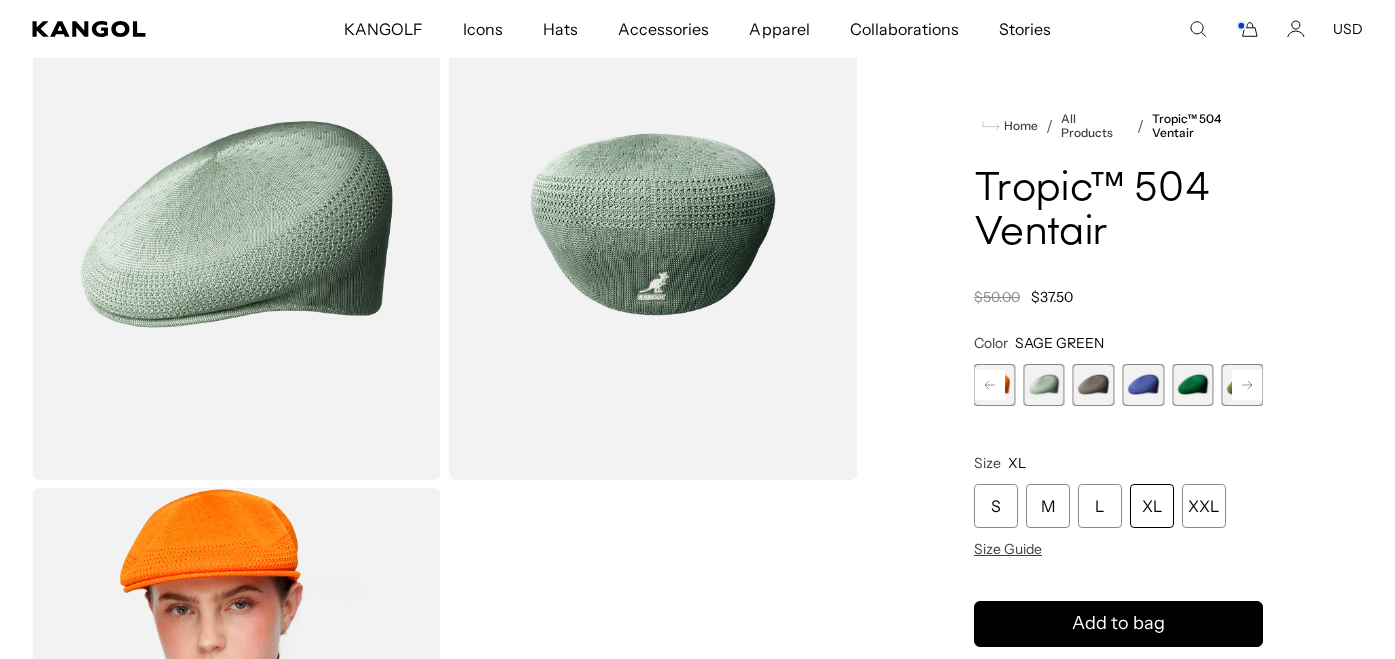 click at bounding box center [1094, 385] 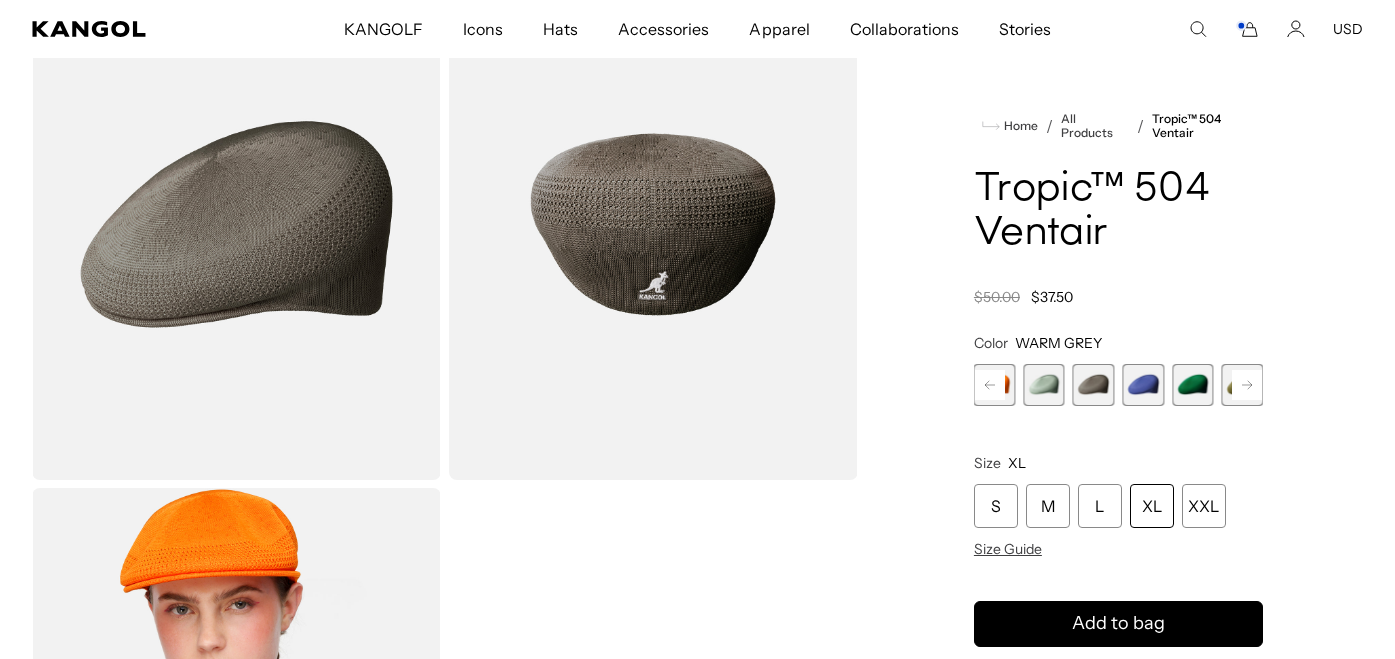 scroll, scrollTop: 0, scrollLeft: 0, axis: both 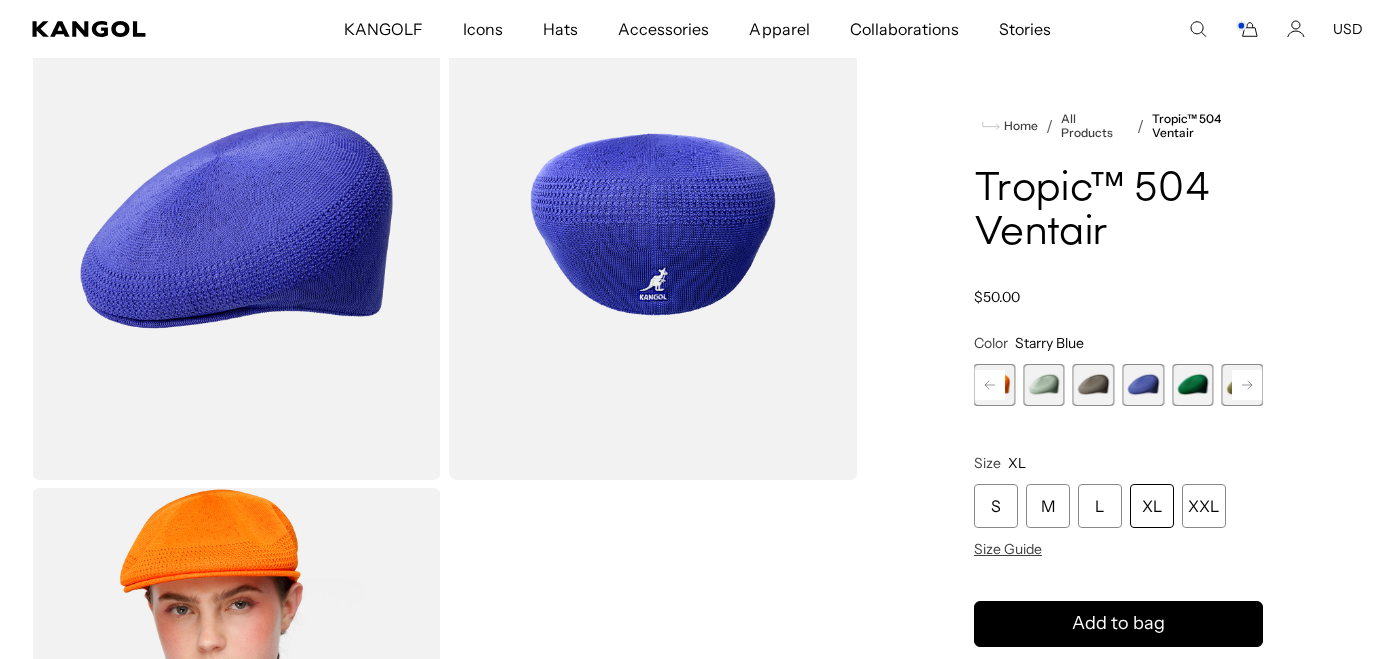 click at bounding box center (1193, 385) 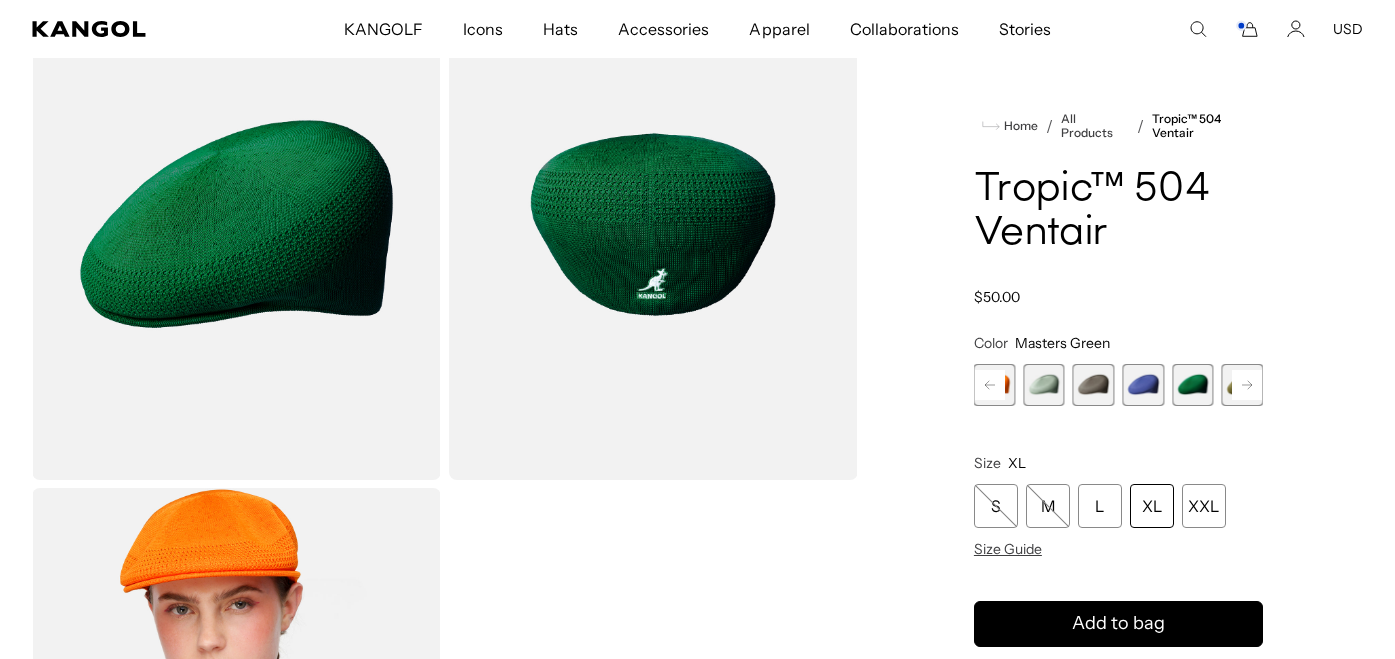 scroll, scrollTop: 0, scrollLeft: 0, axis: both 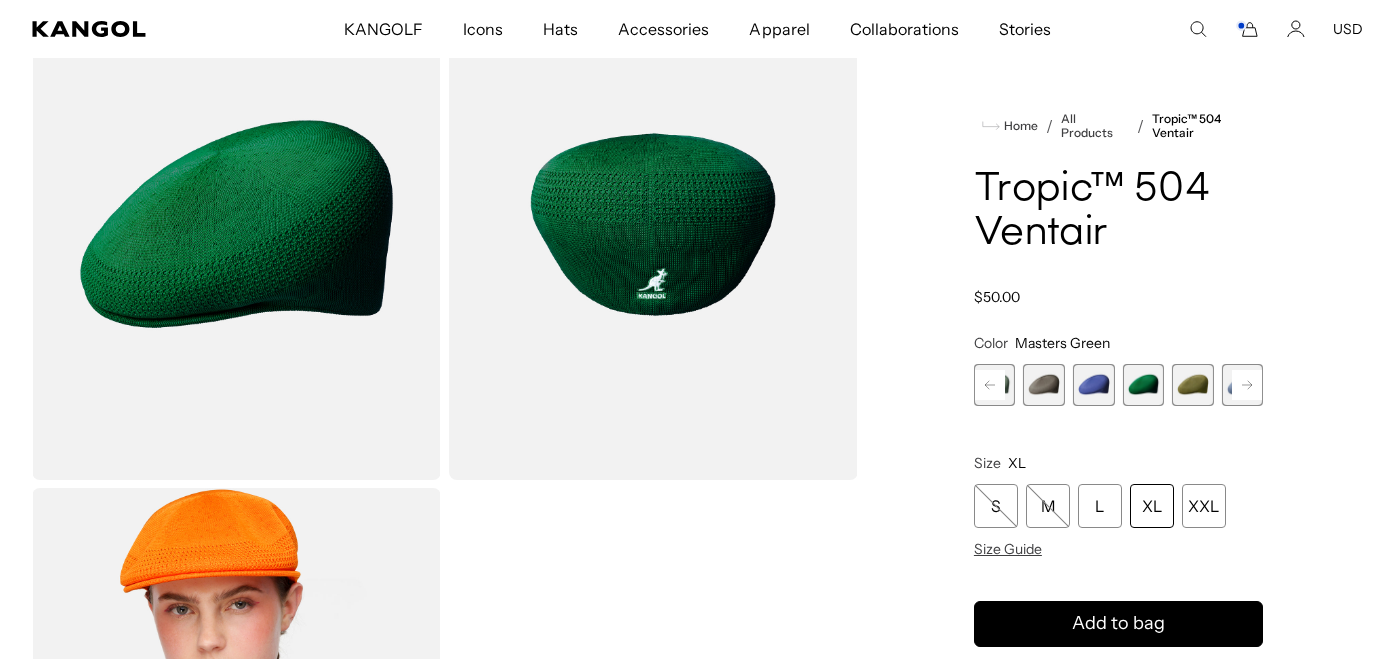 click 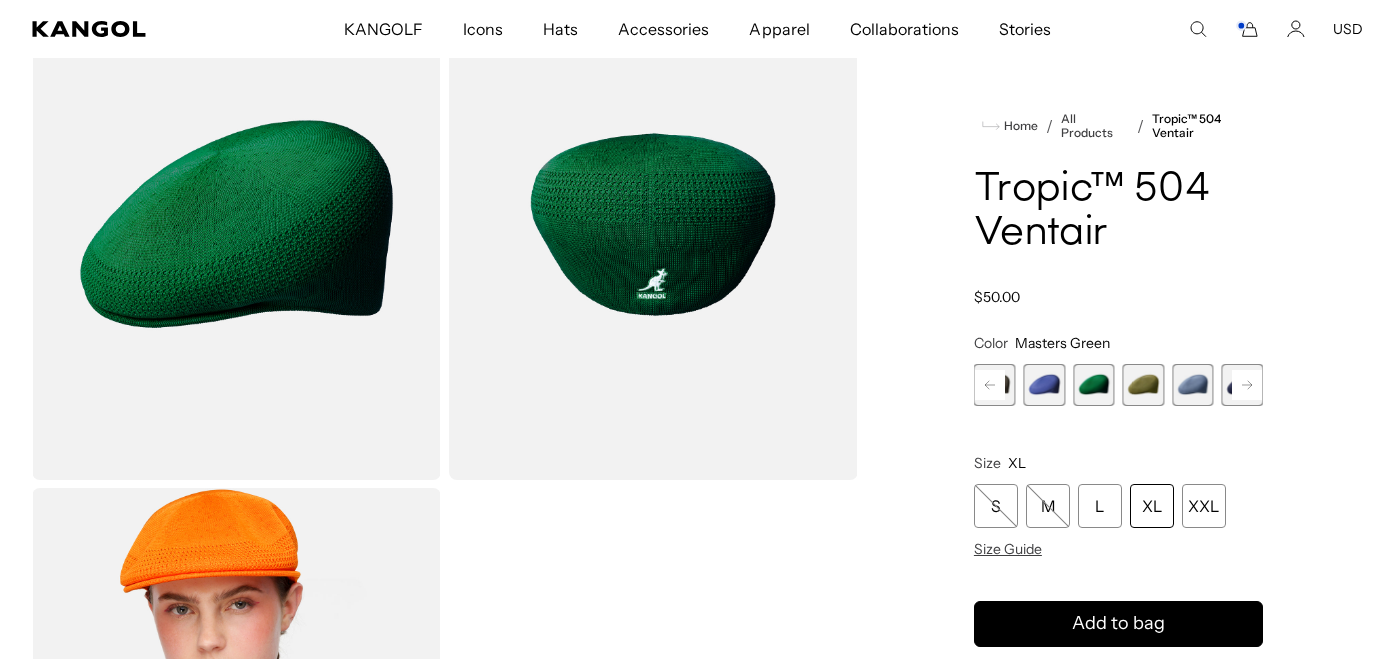 click at bounding box center (1143, 385) 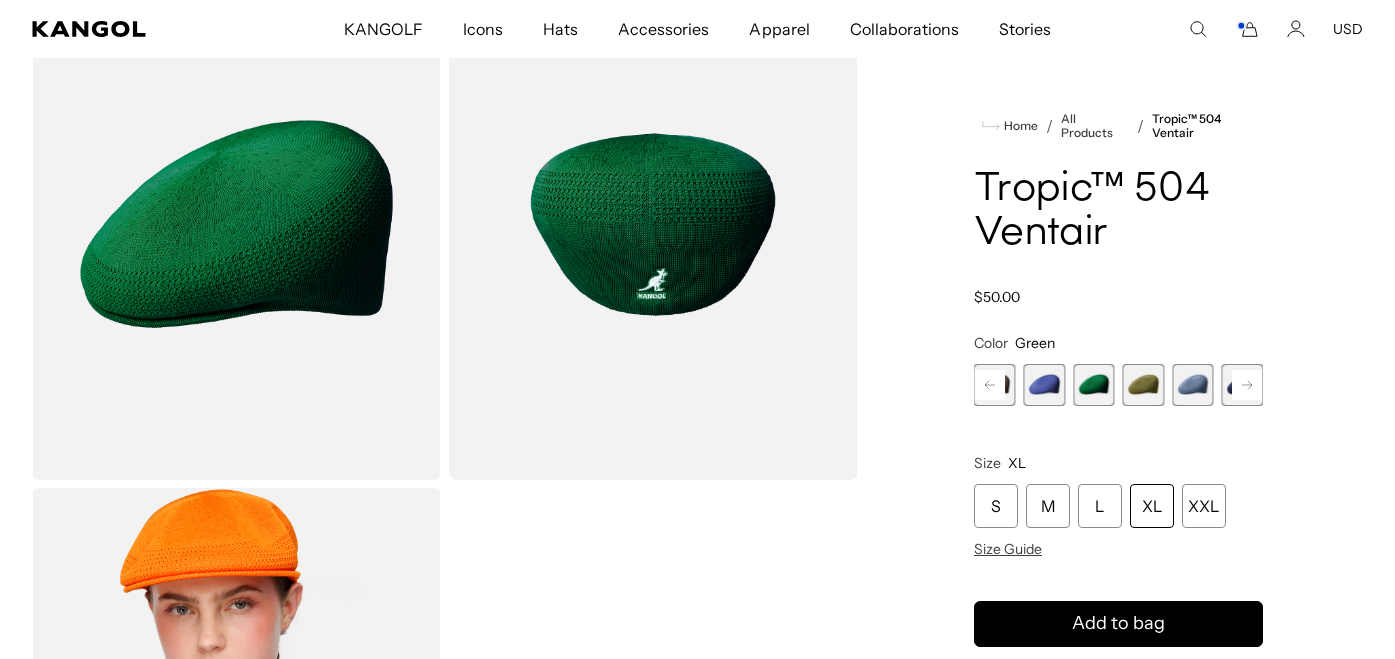 scroll, scrollTop: 0, scrollLeft: 412, axis: horizontal 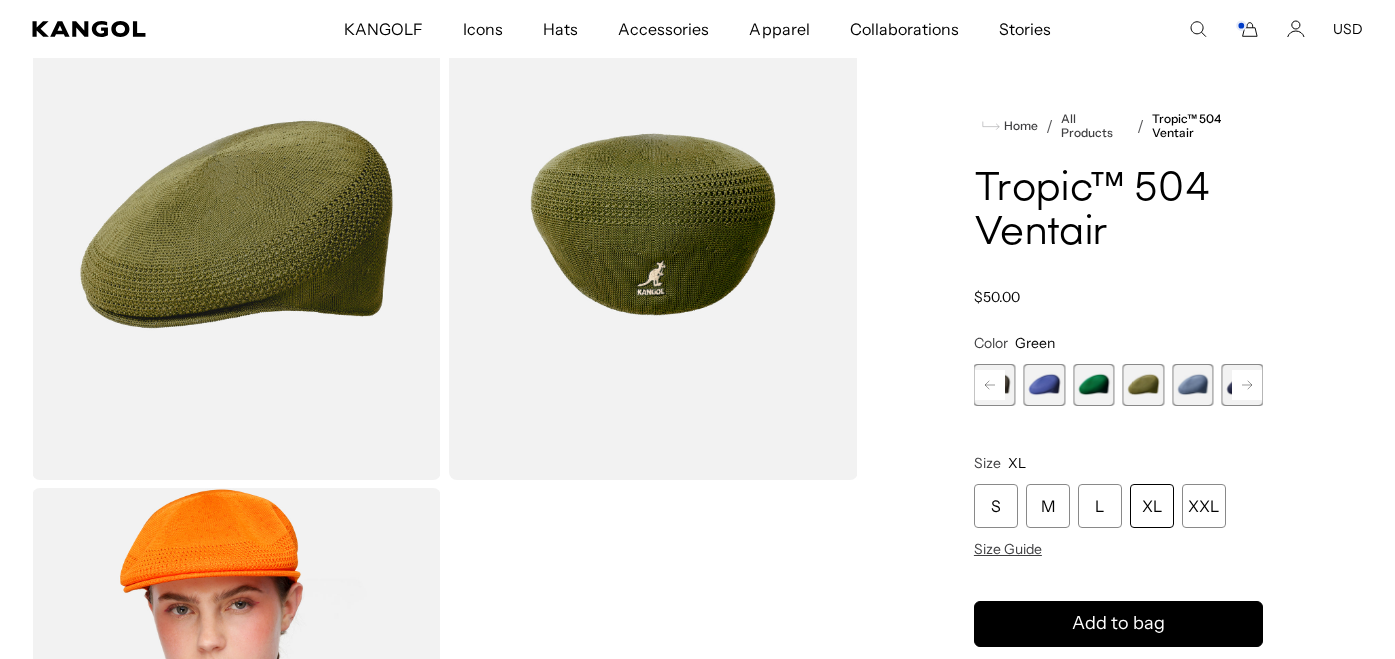 click at bounding box center [1094, 385] 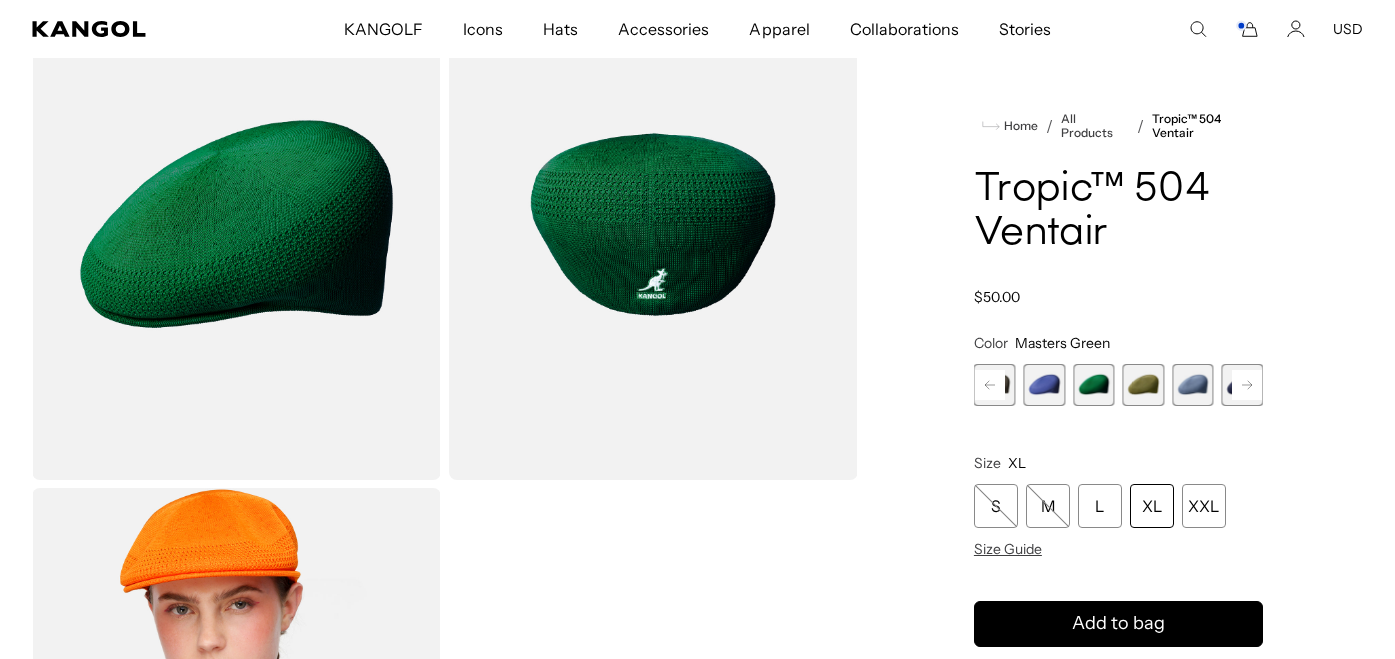 scroll, scrollTop: 0, scrollLeft: 0, axis: both 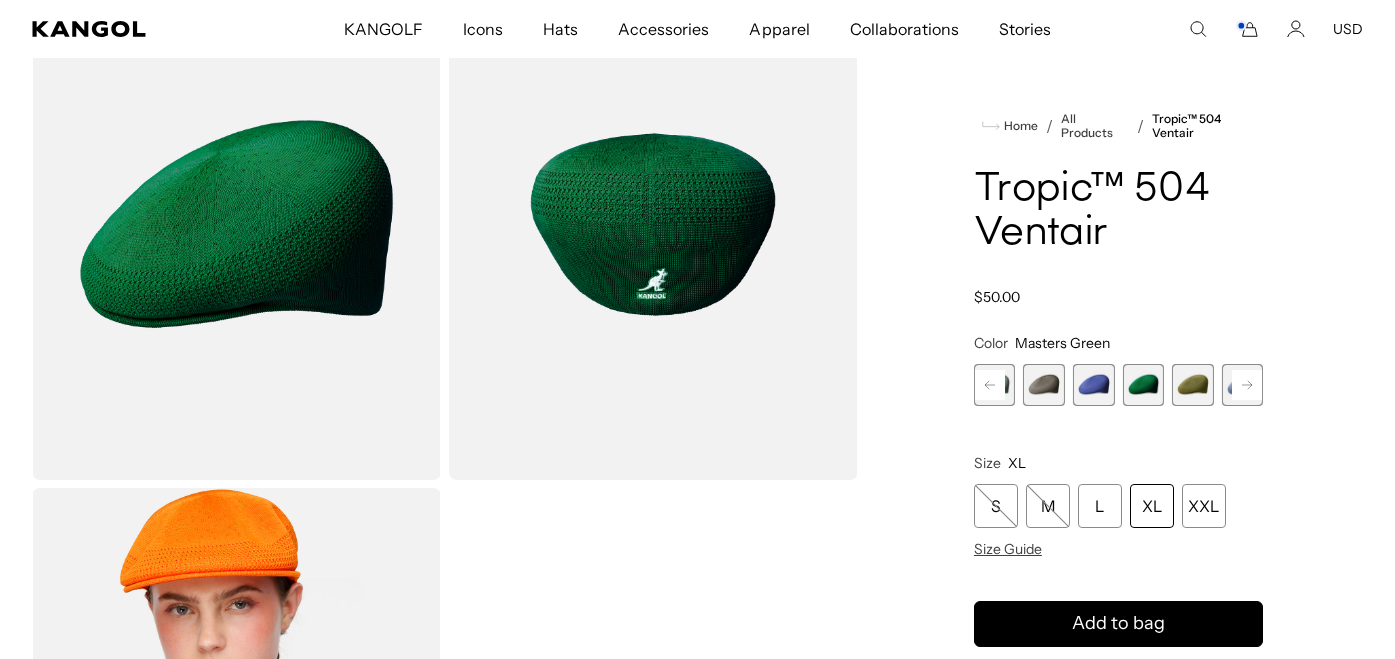 click at bounding box center [1094, 385] 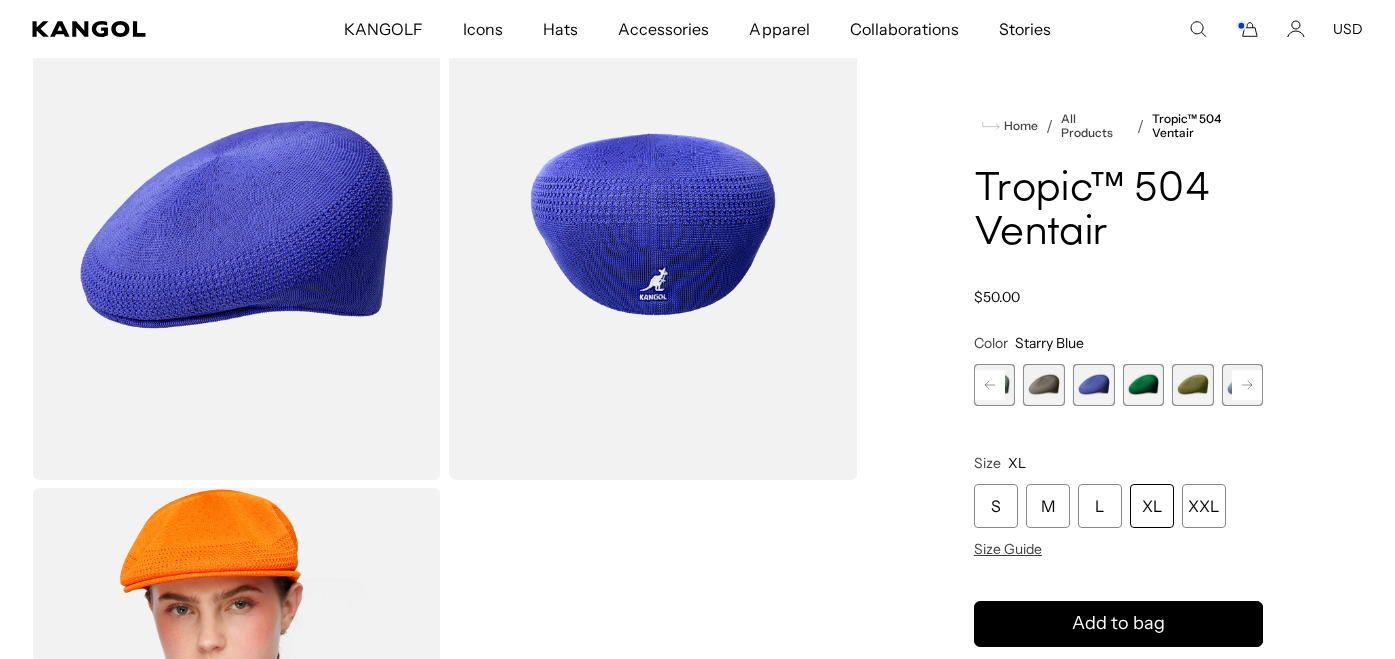 scroll, scrollTop: 0, scrollLeft: 412, axis: horizontal 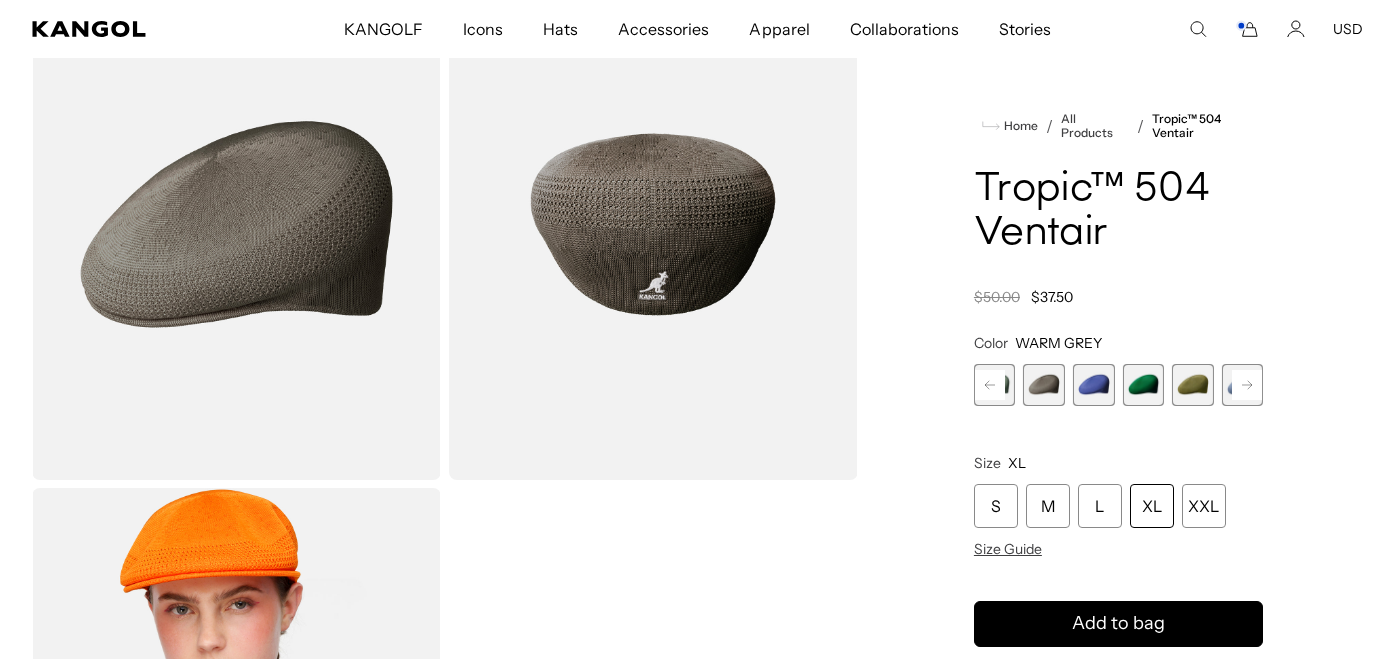 click 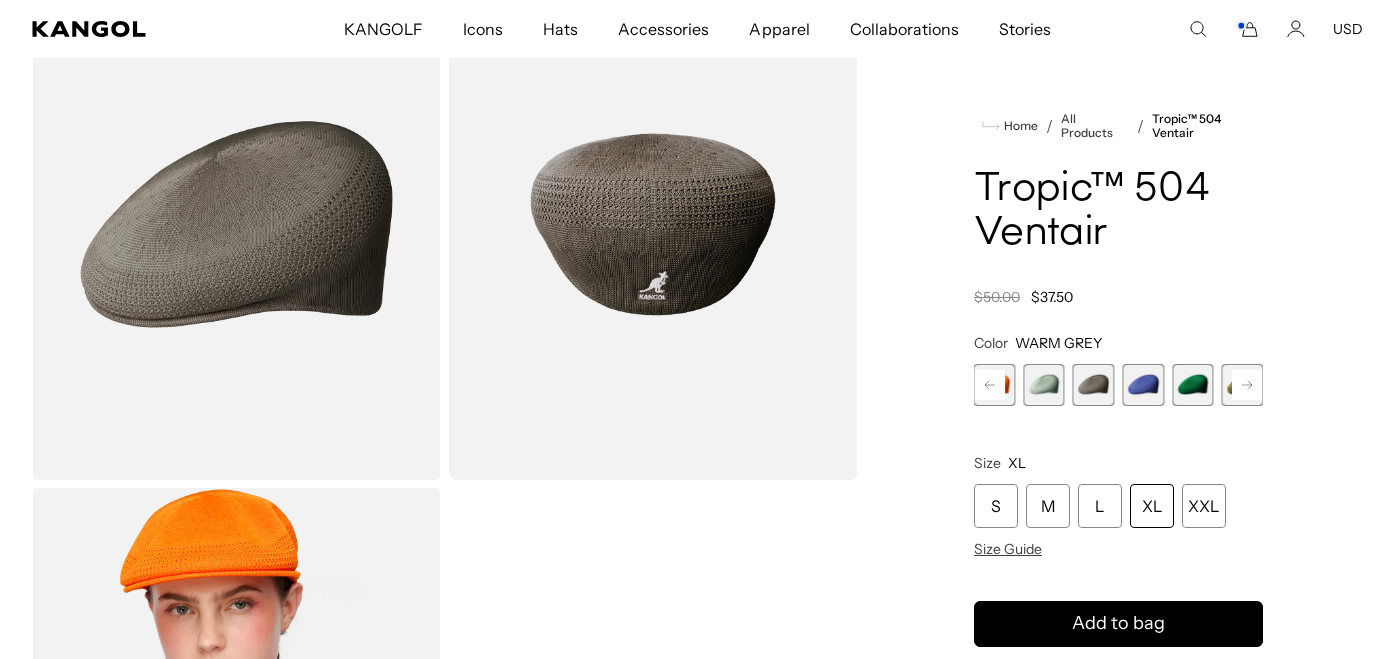 click at bounding box center [1044, 385] 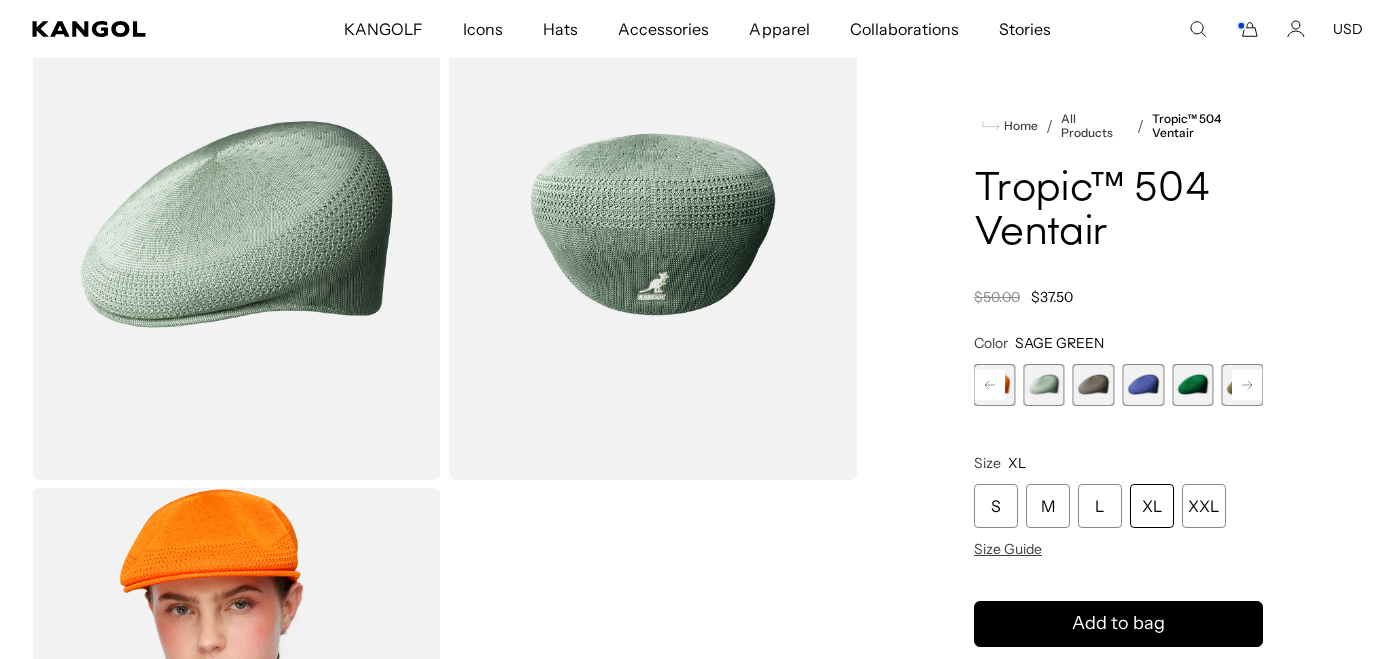 click 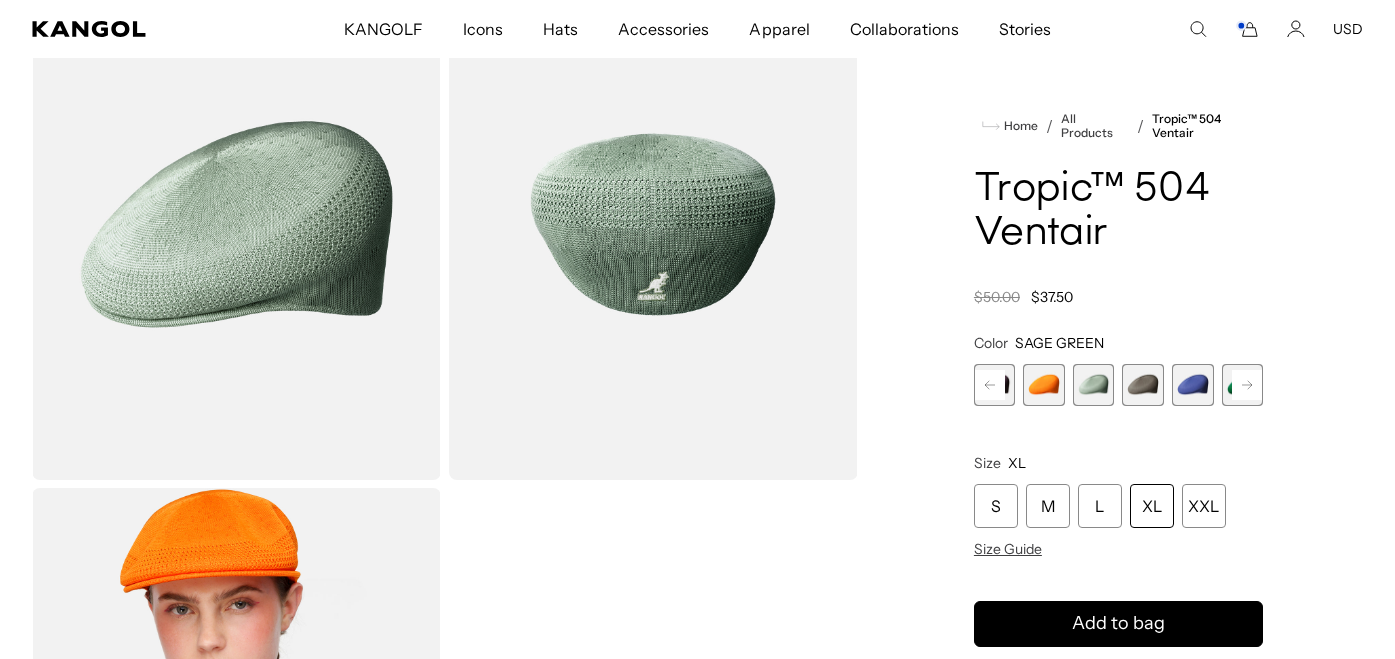 click at bounding box center [1044, 385] 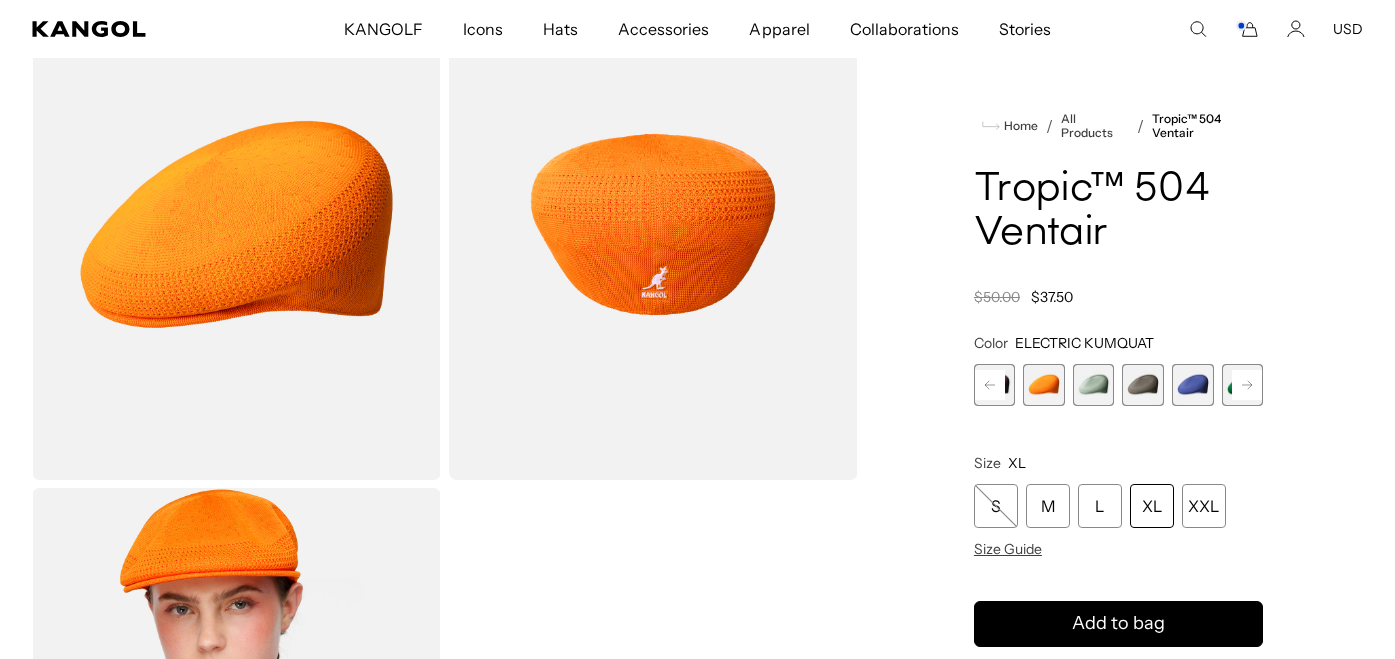 click 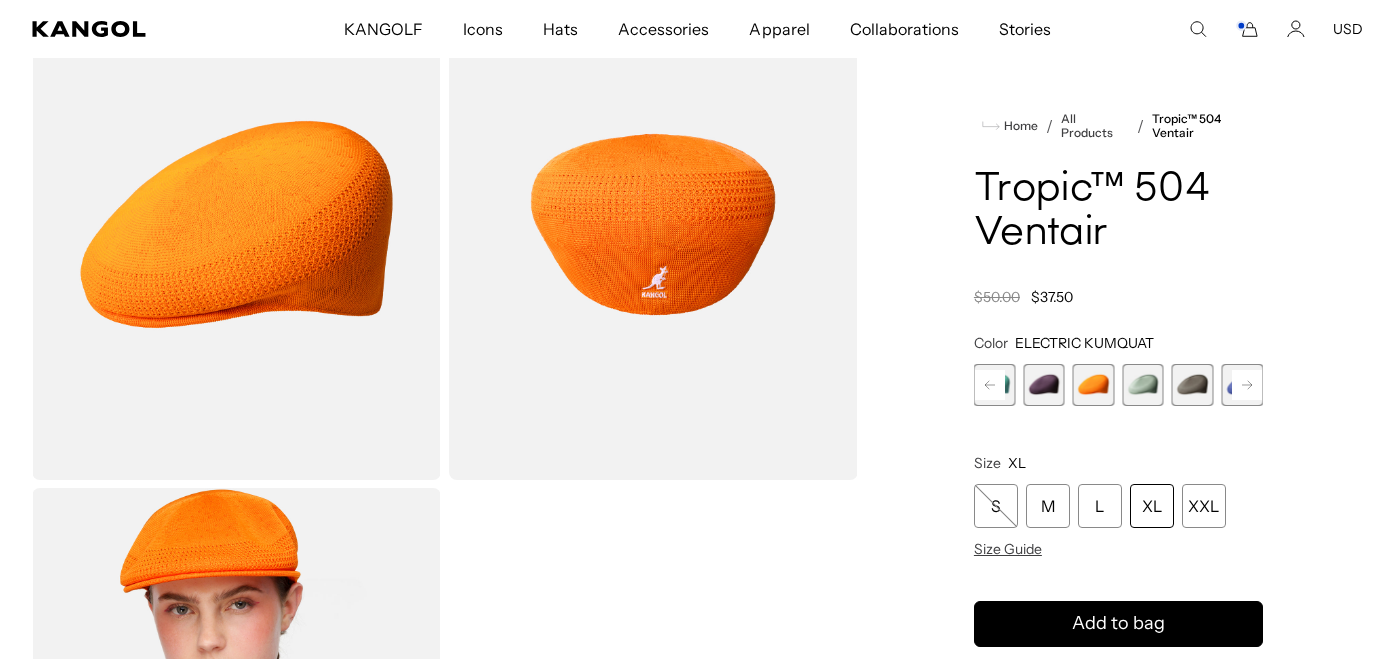 scroll, scrollTop: 0, scrollLeft: 0, axis: both 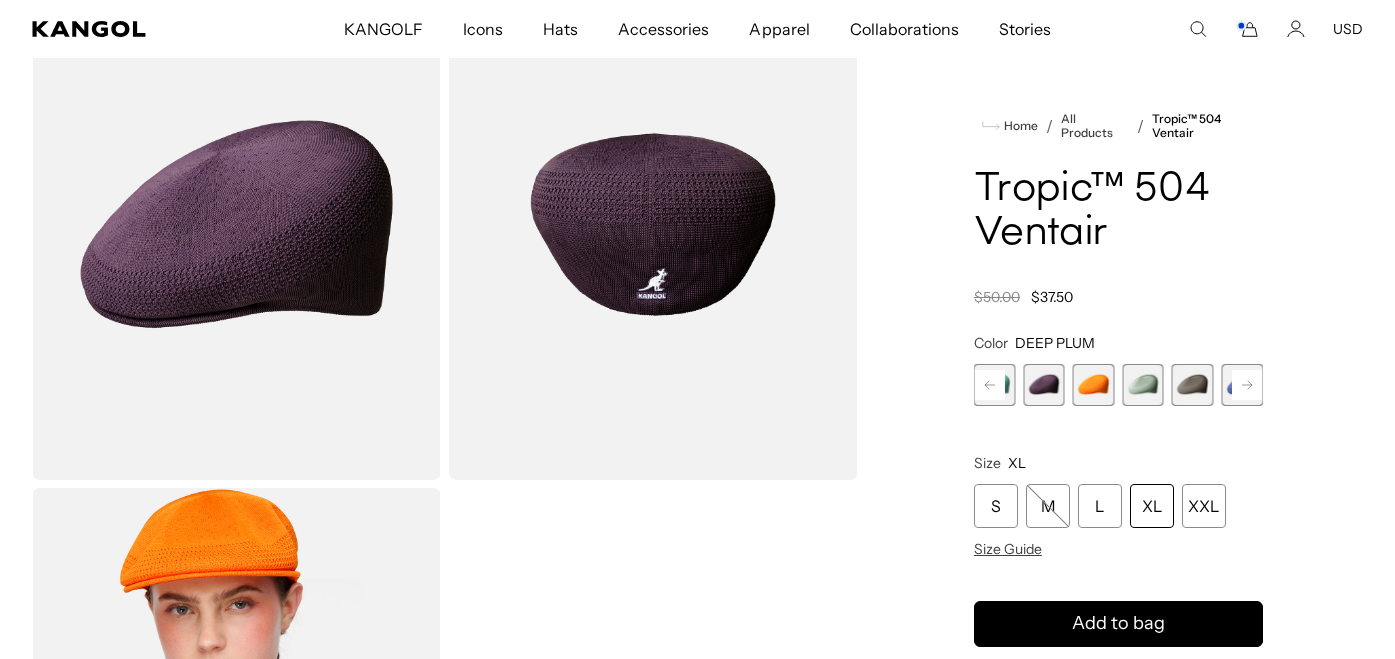 click 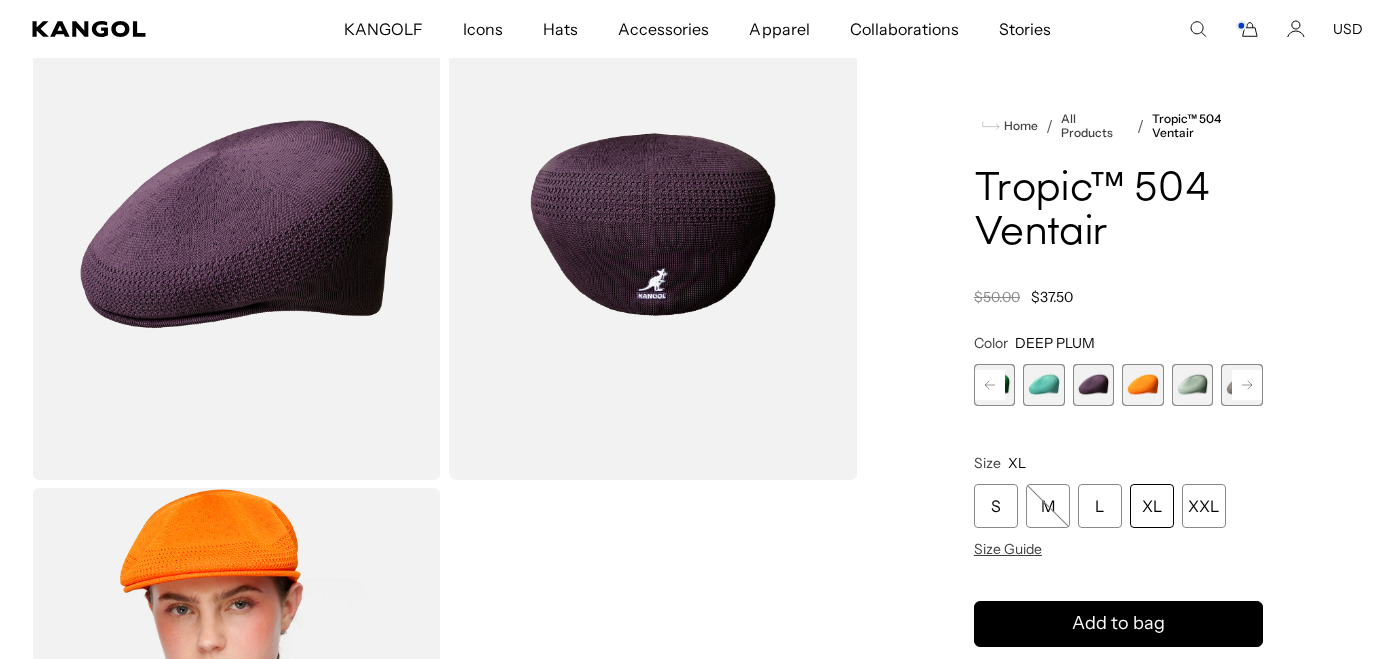 click at bounding box center [1044, 385] 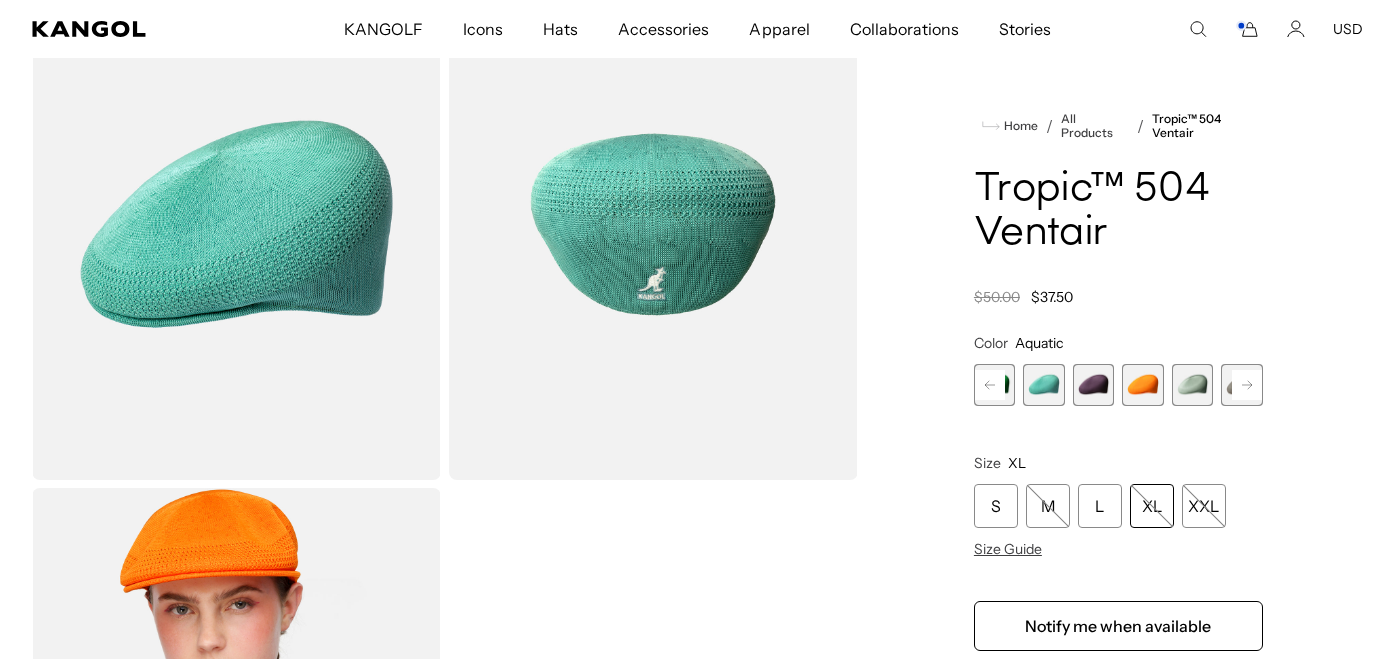 click 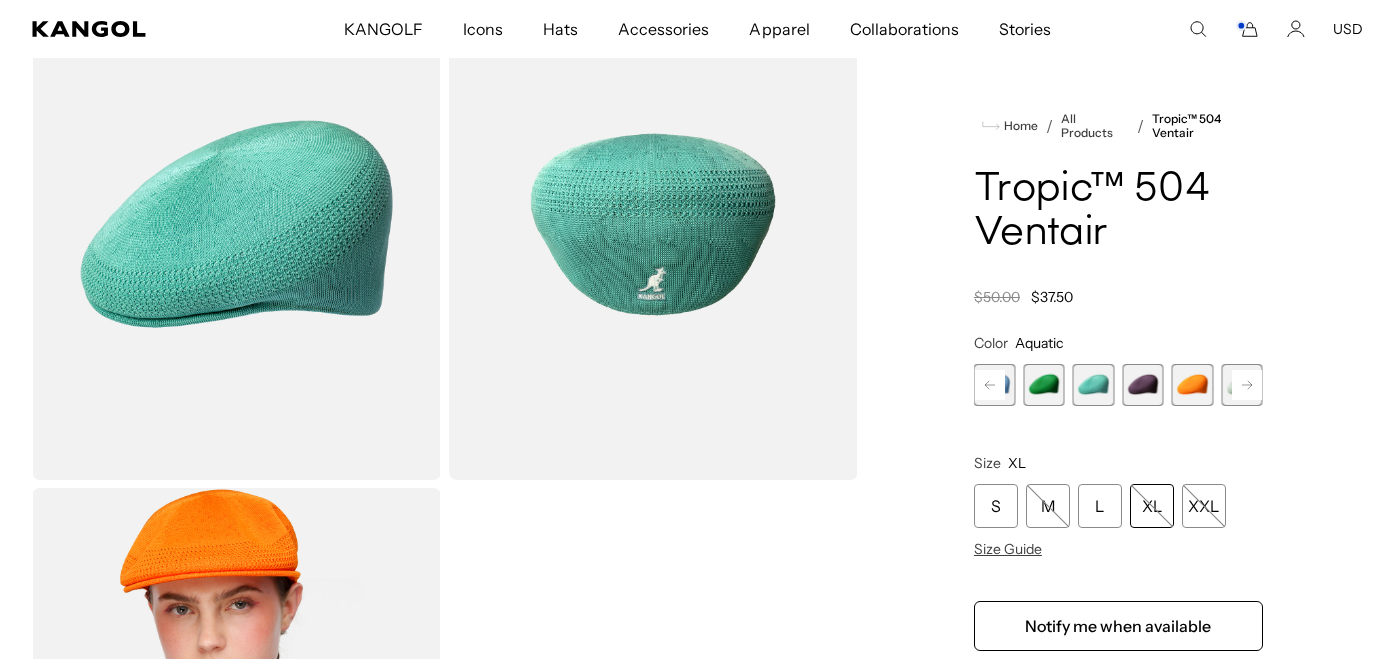 click at bounding box center [1044, 385] 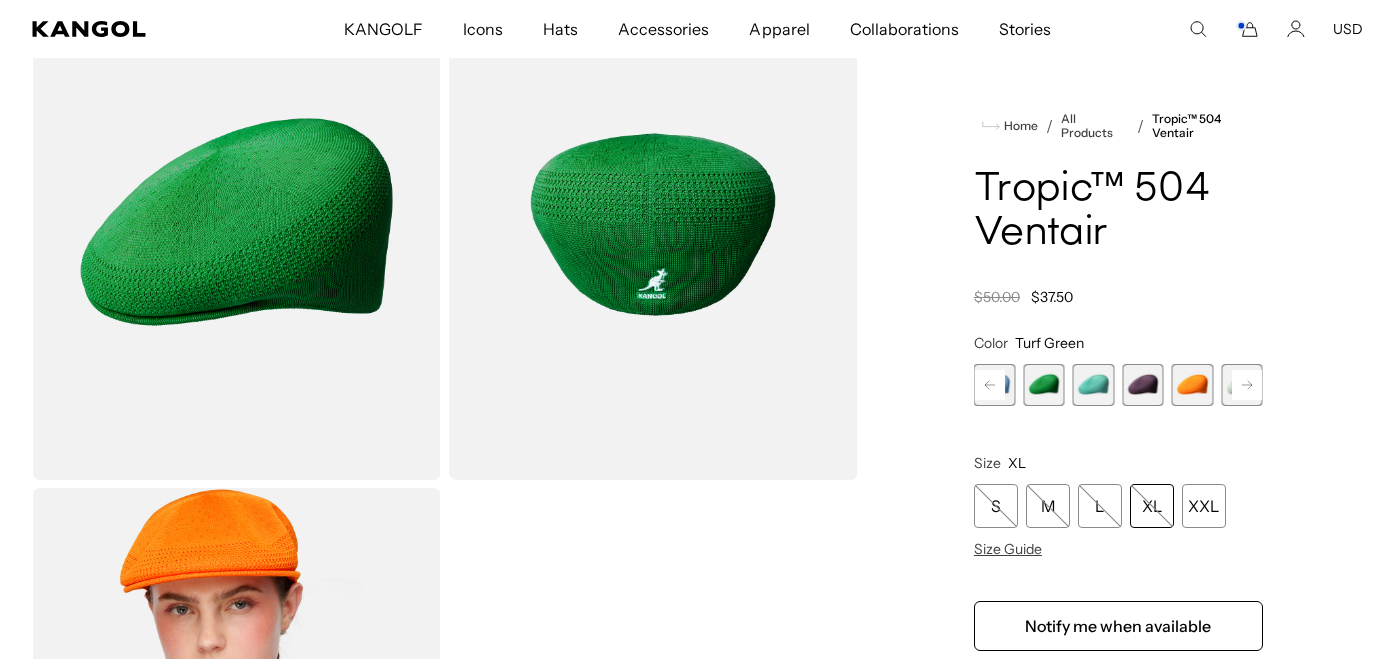 click 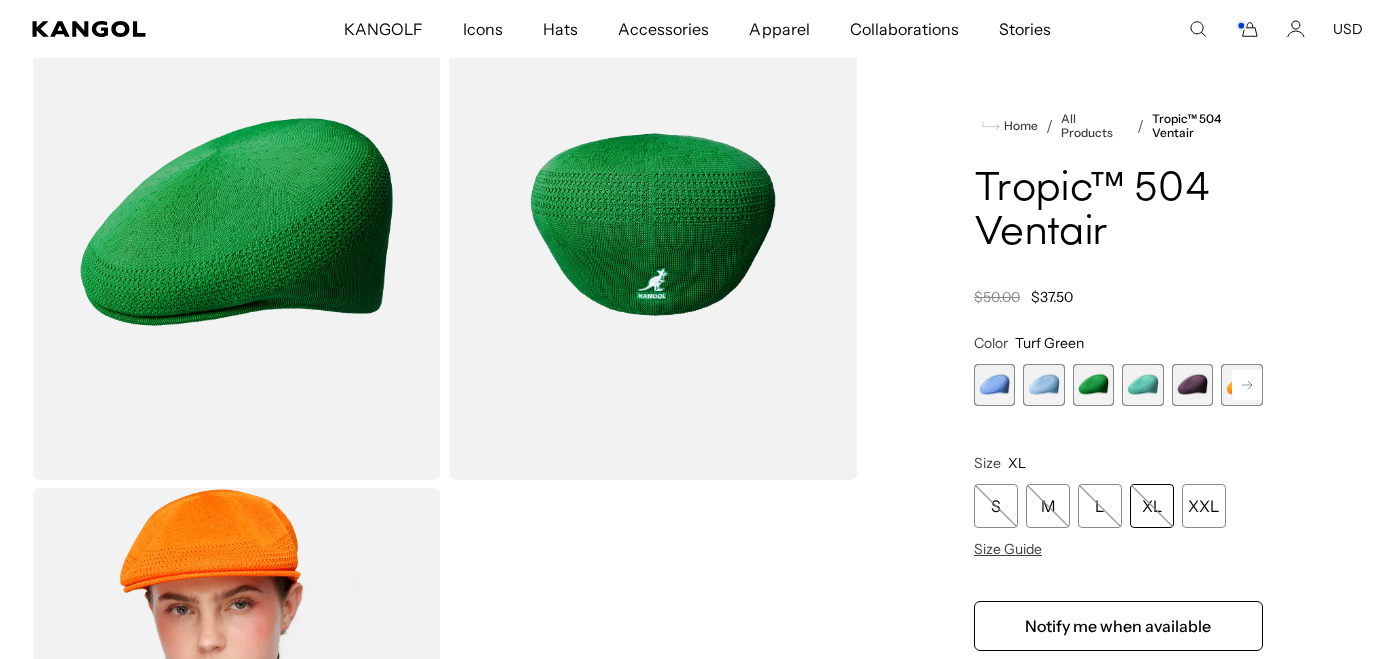 scroll, scrollTop: 0, scrollLeft: 0, axis: both 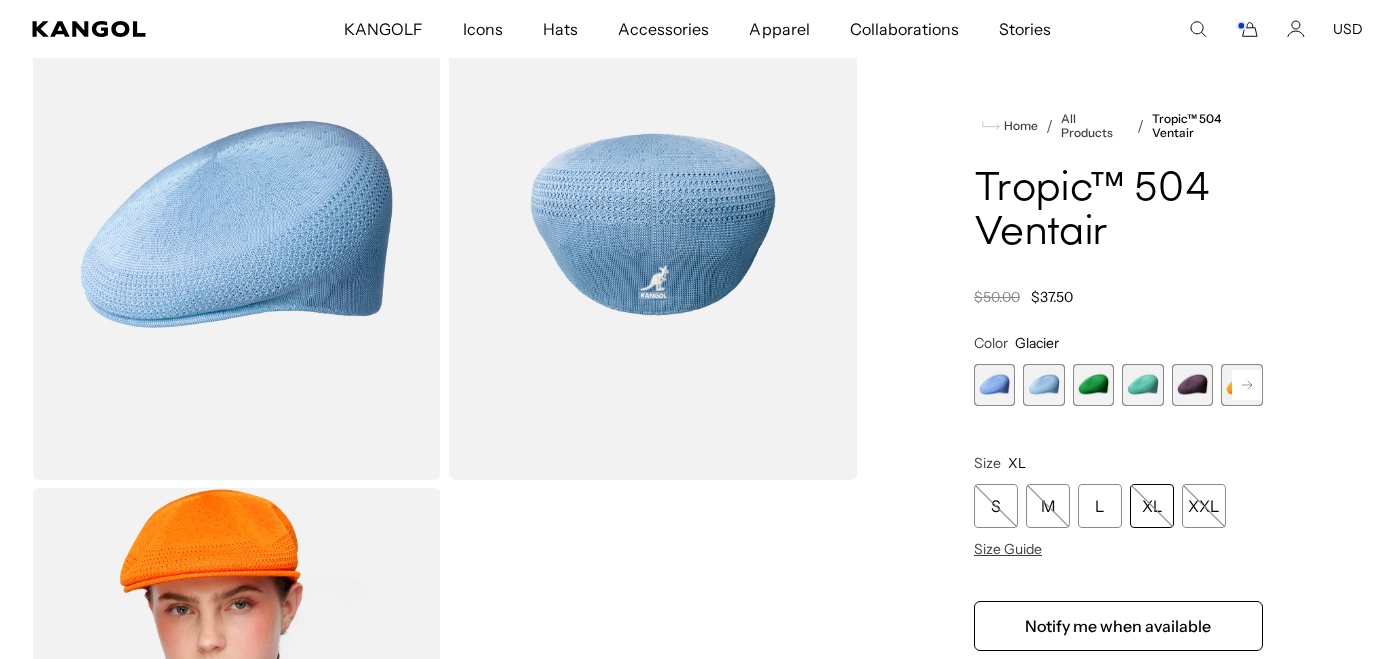 click at bounding box center [995, 385] 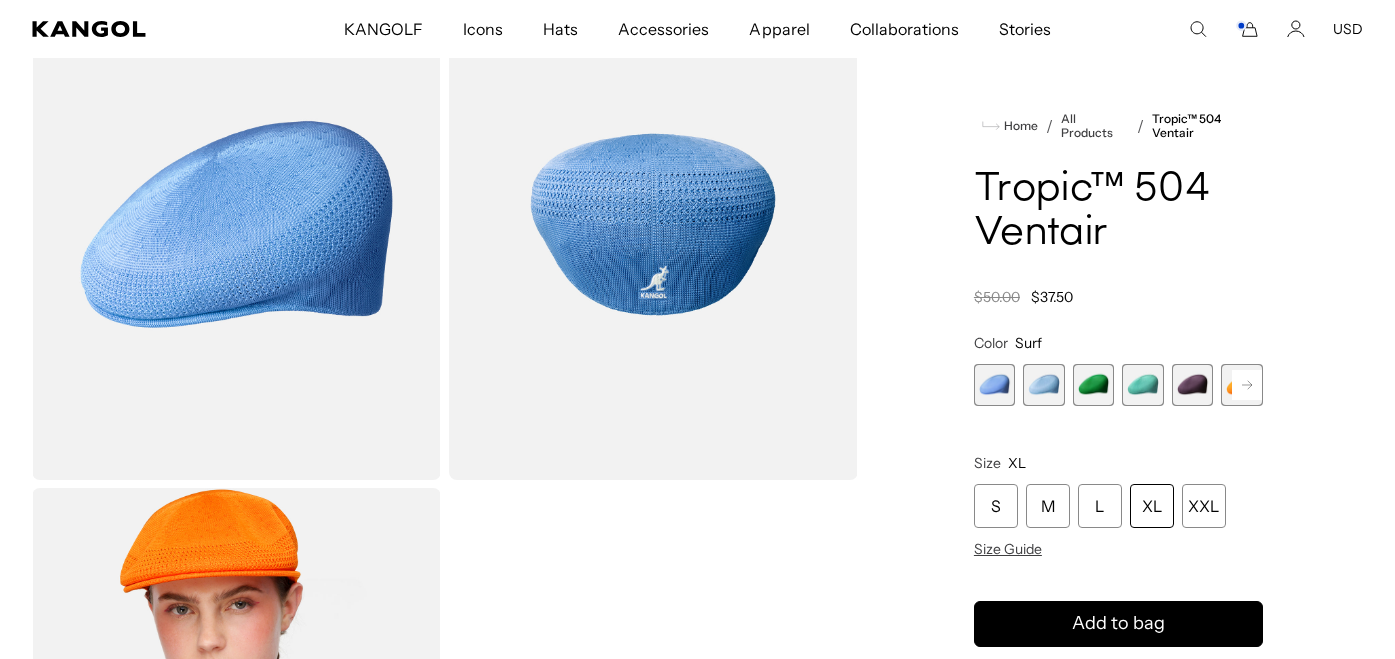 scroll, scrollTop: 0, scrollLeft: 412, axis: horizontal 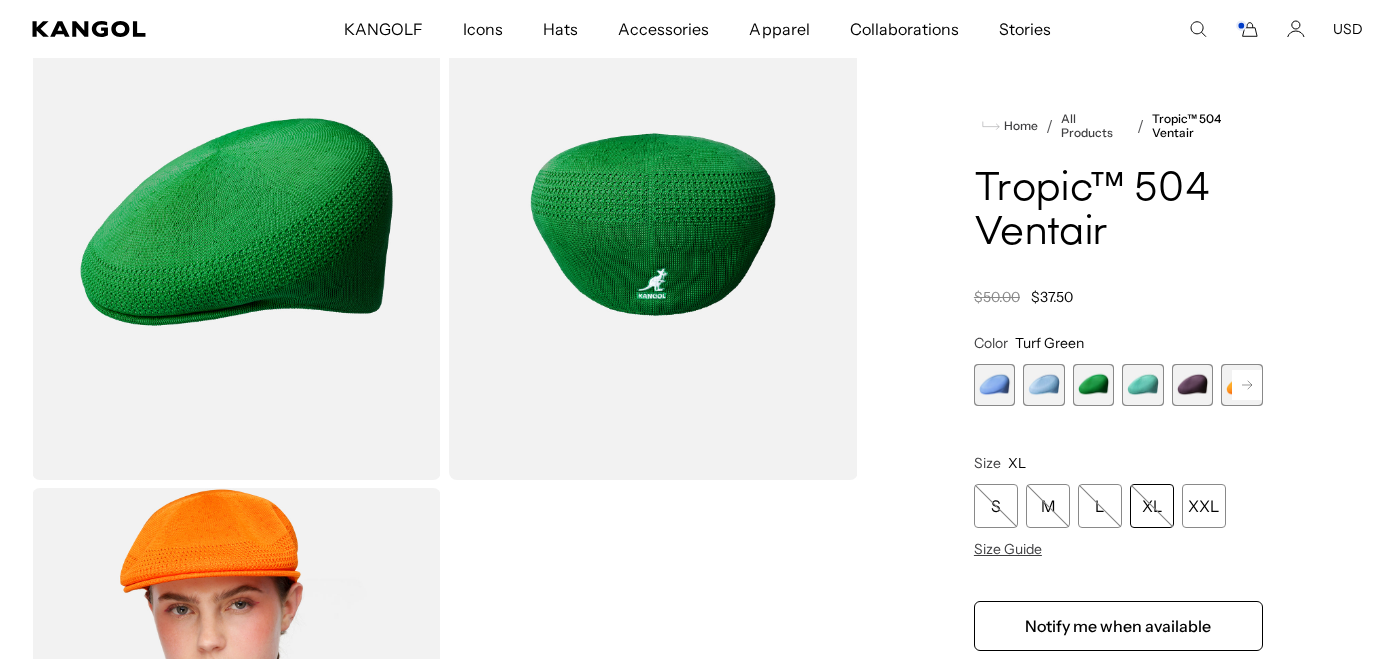 click at bounding box center [1094, 385] 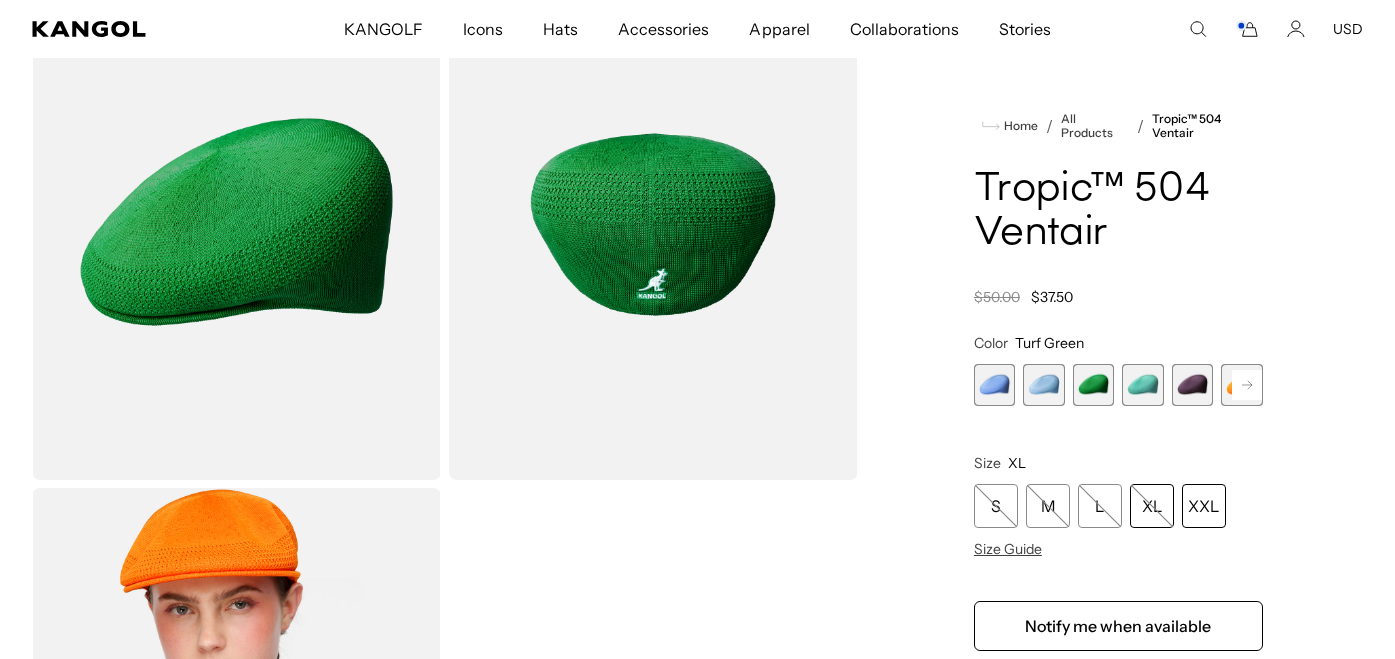 scroll, scrollTop: 0, scrollLeft: 412, axis: horizontal 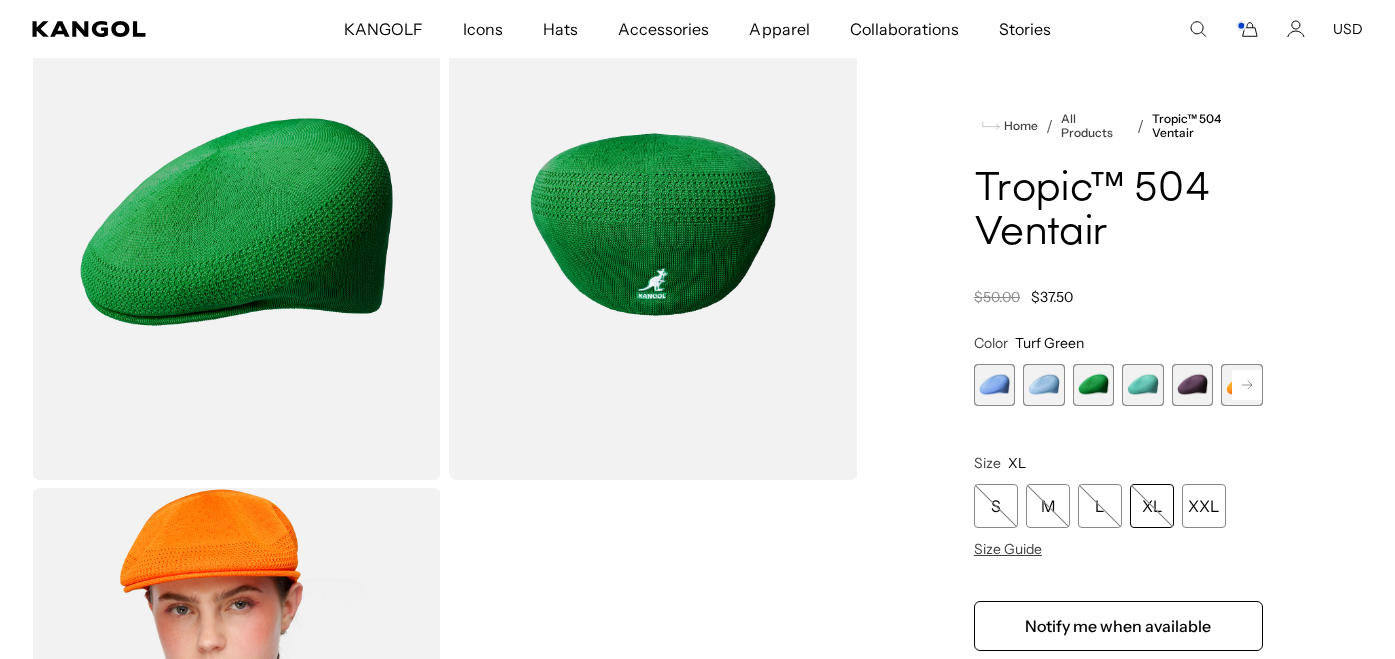 click at bounding box center [1044, 385] 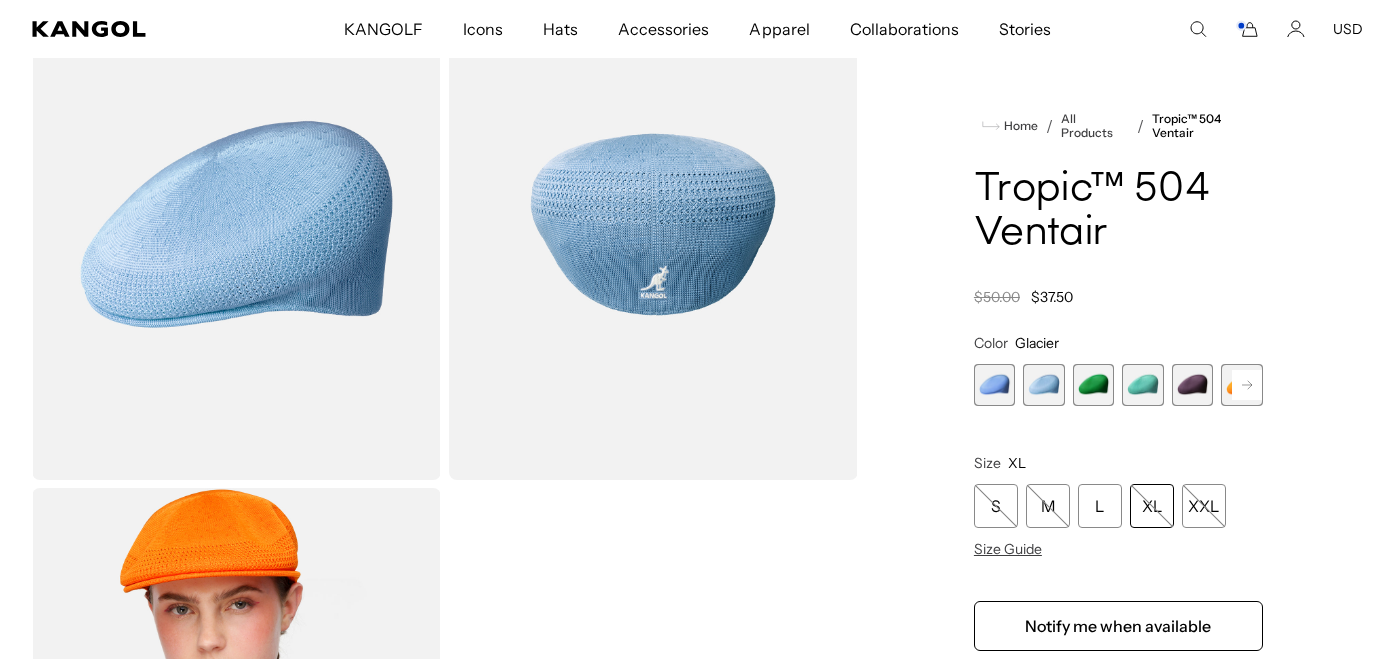 click at bounding box center [1143, 385] 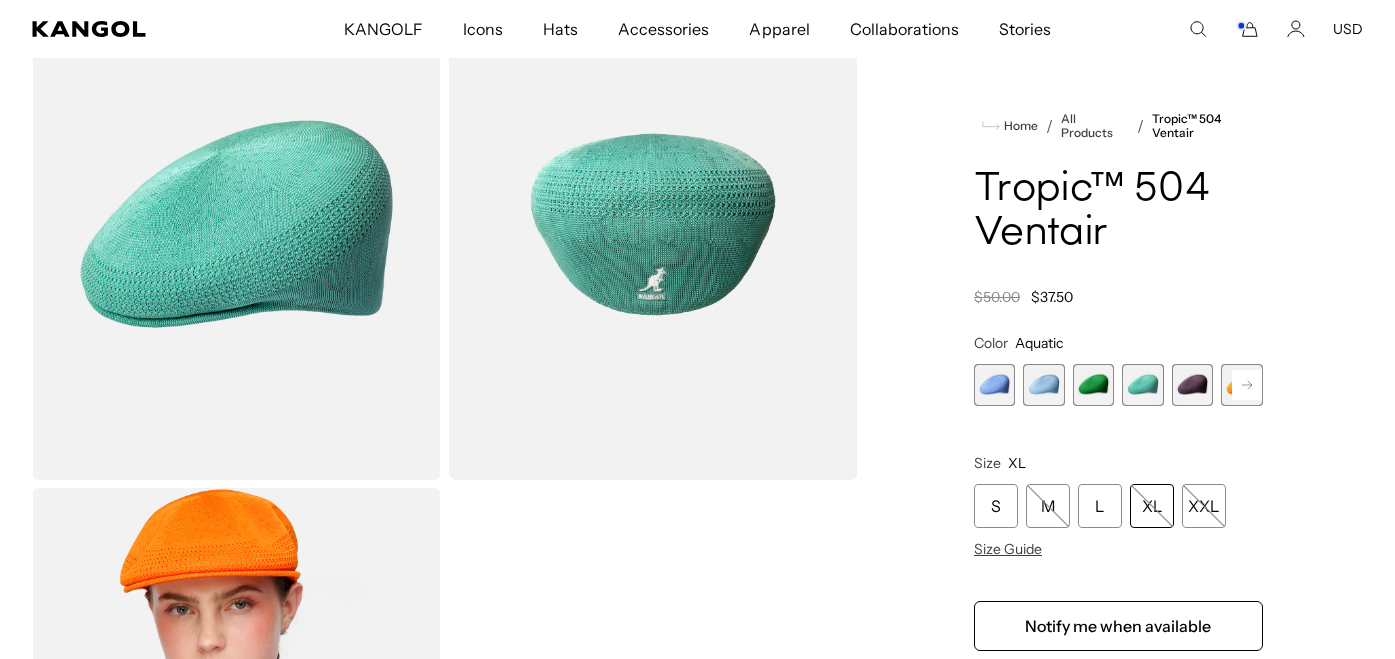 scroll, scrollTop: 0, scrollLeft: 0, axis: both 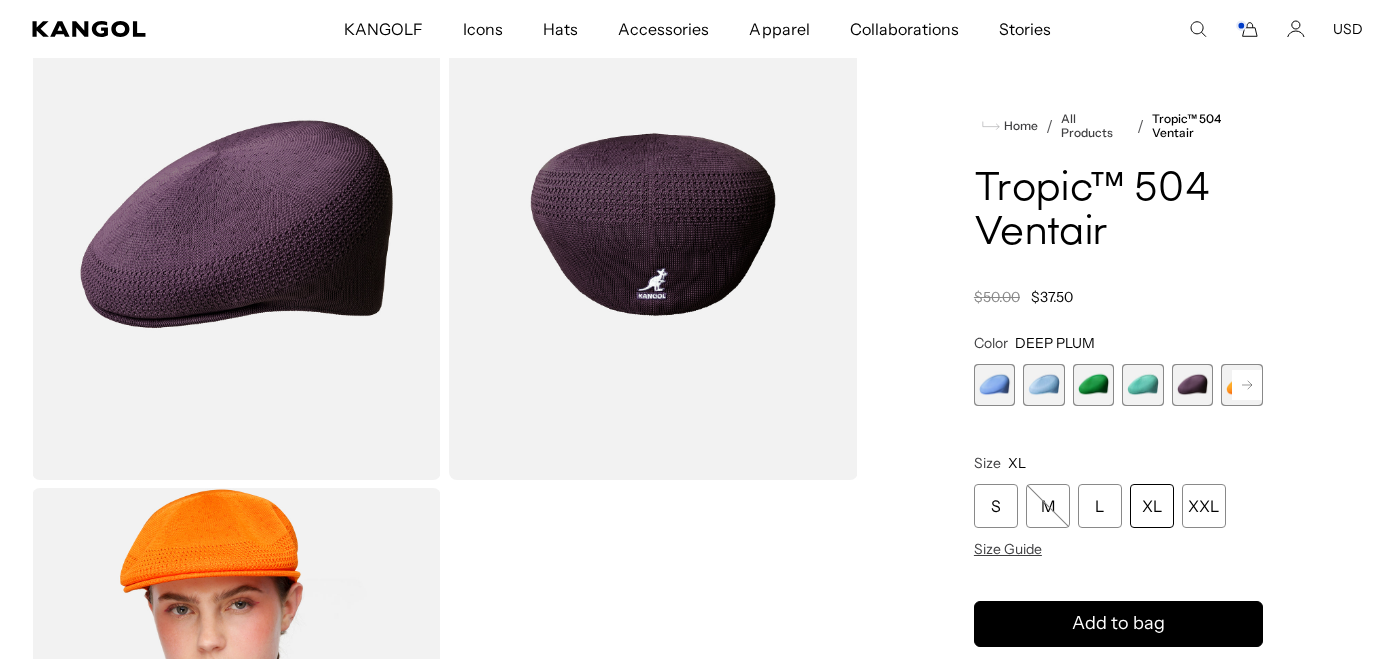 click 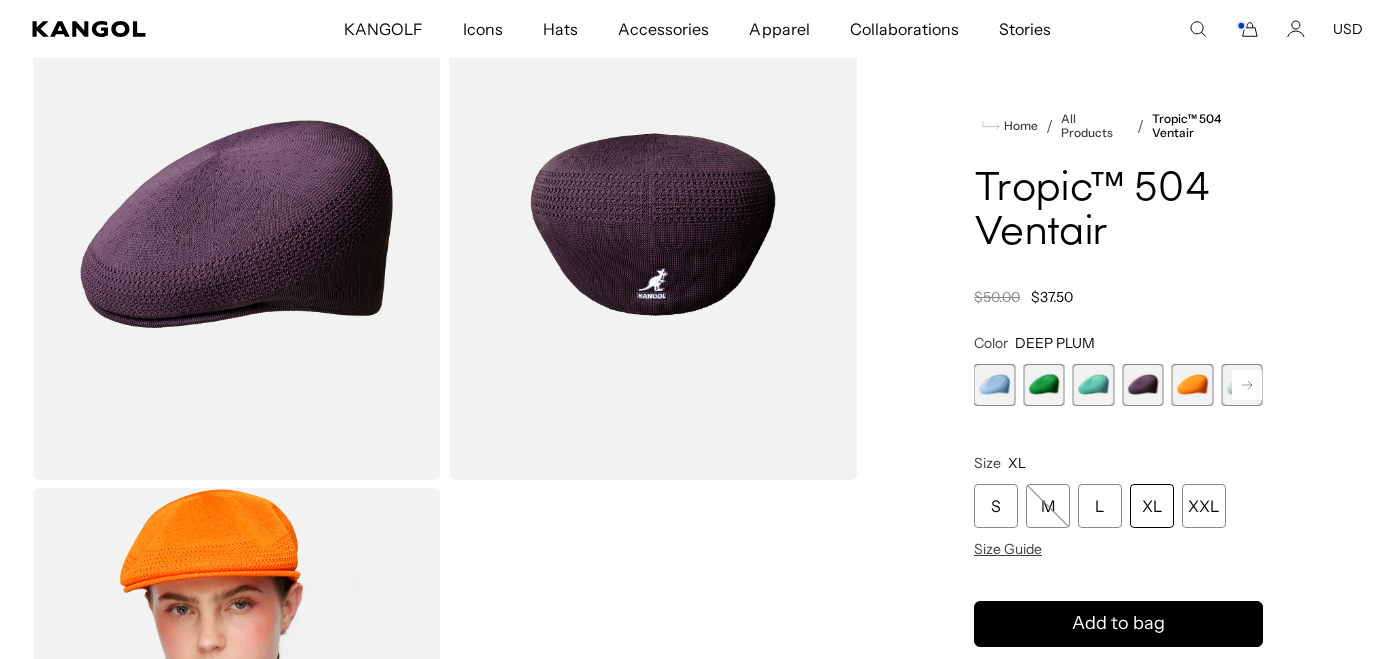 click 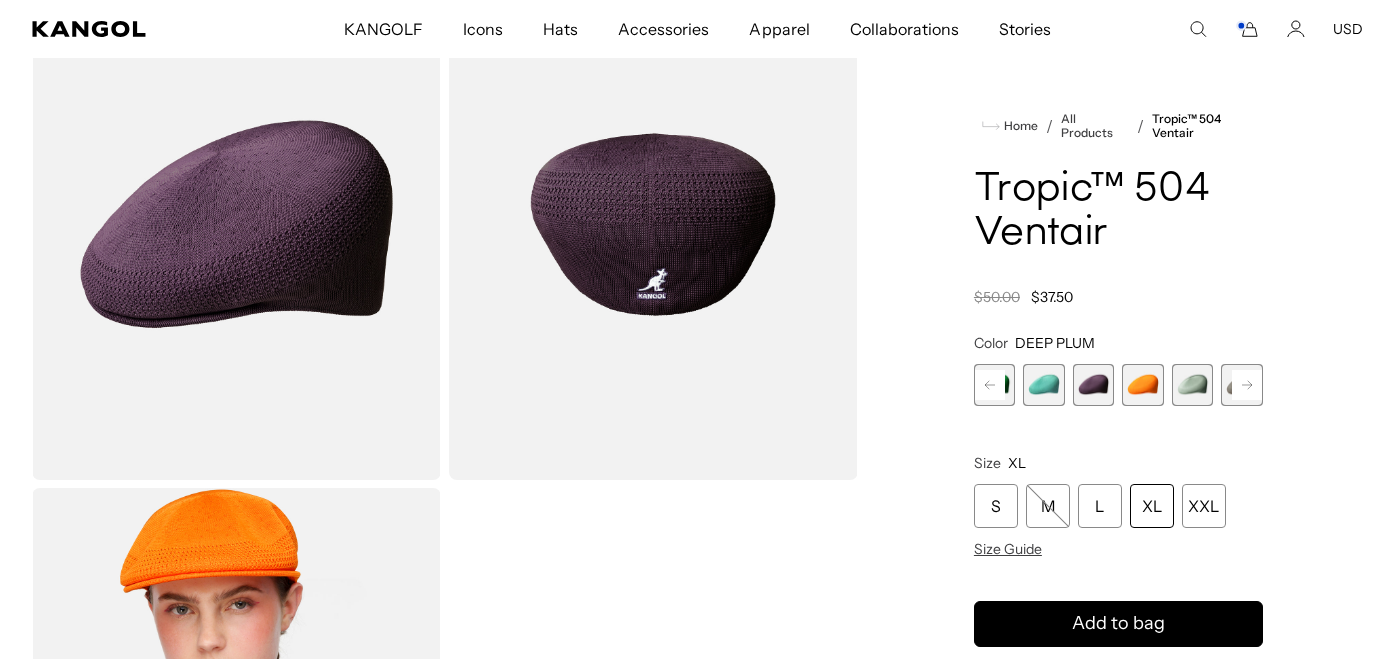 scroll, scrollTop: 0, scrollLeft: 412, axis: horizontal 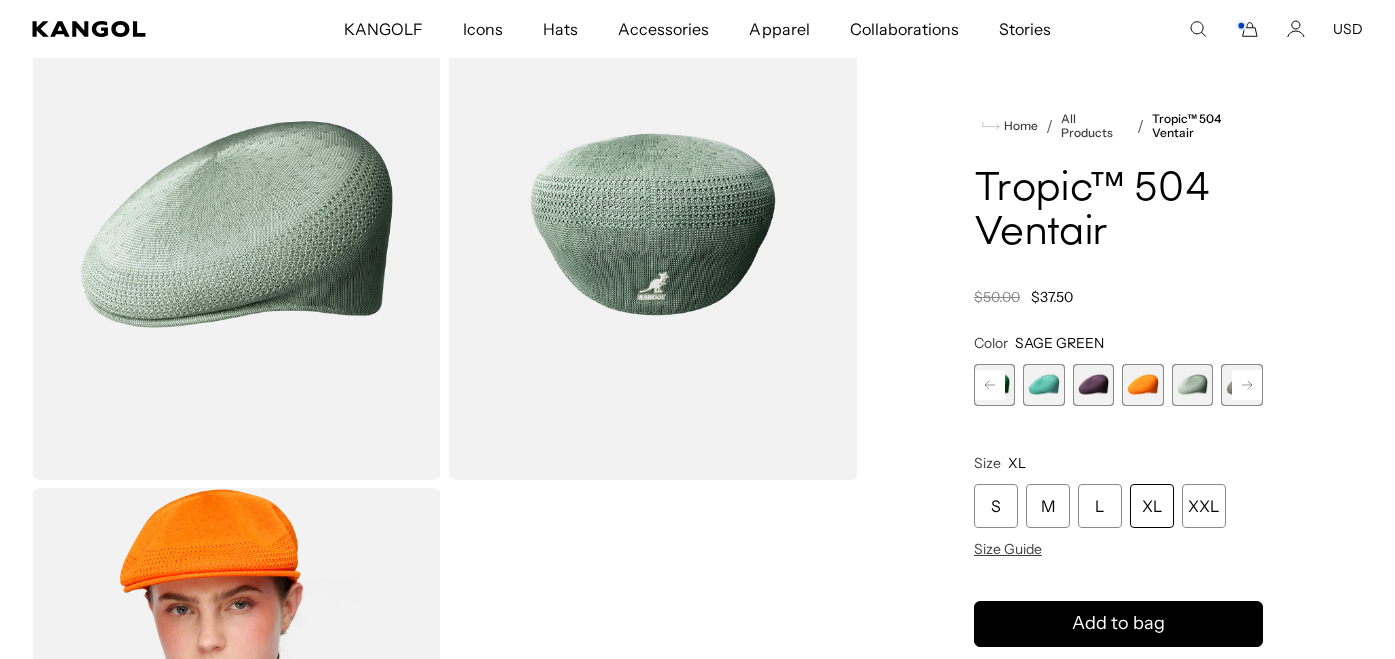 click on "XL" at bounding box center [1152, 506] 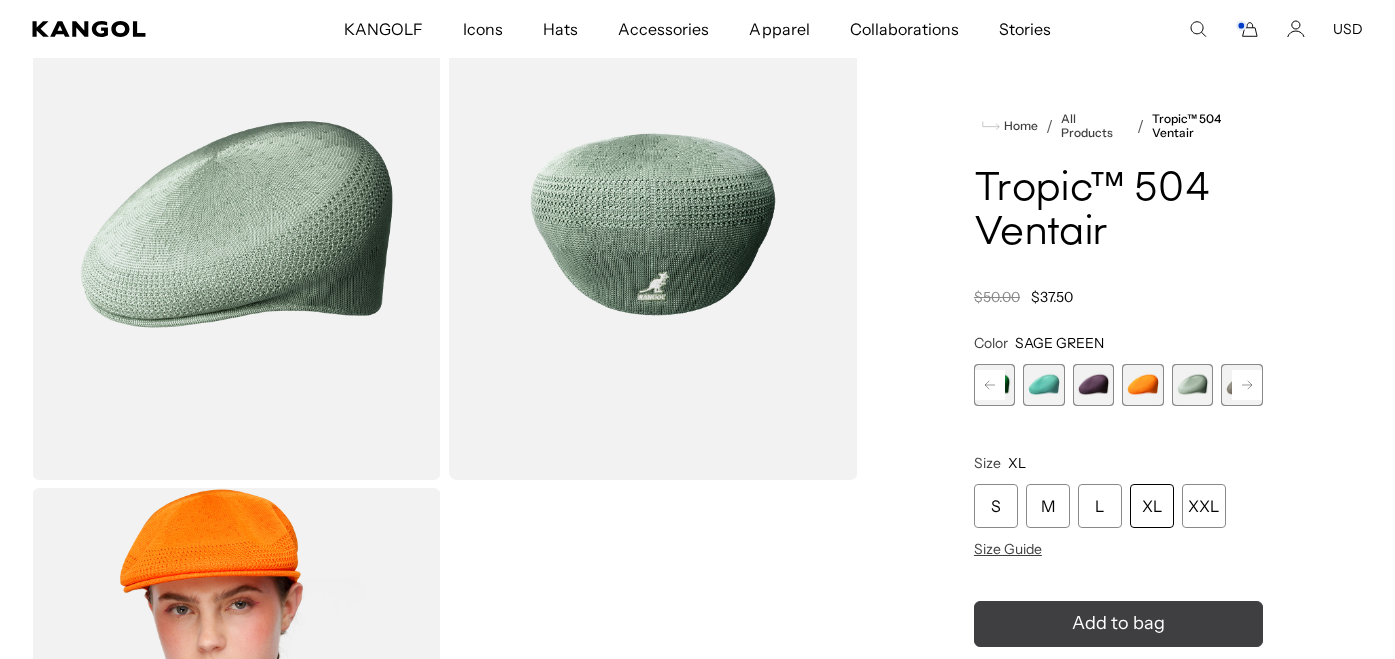 click on "Add to bag" at bounding box center [1118, 623] 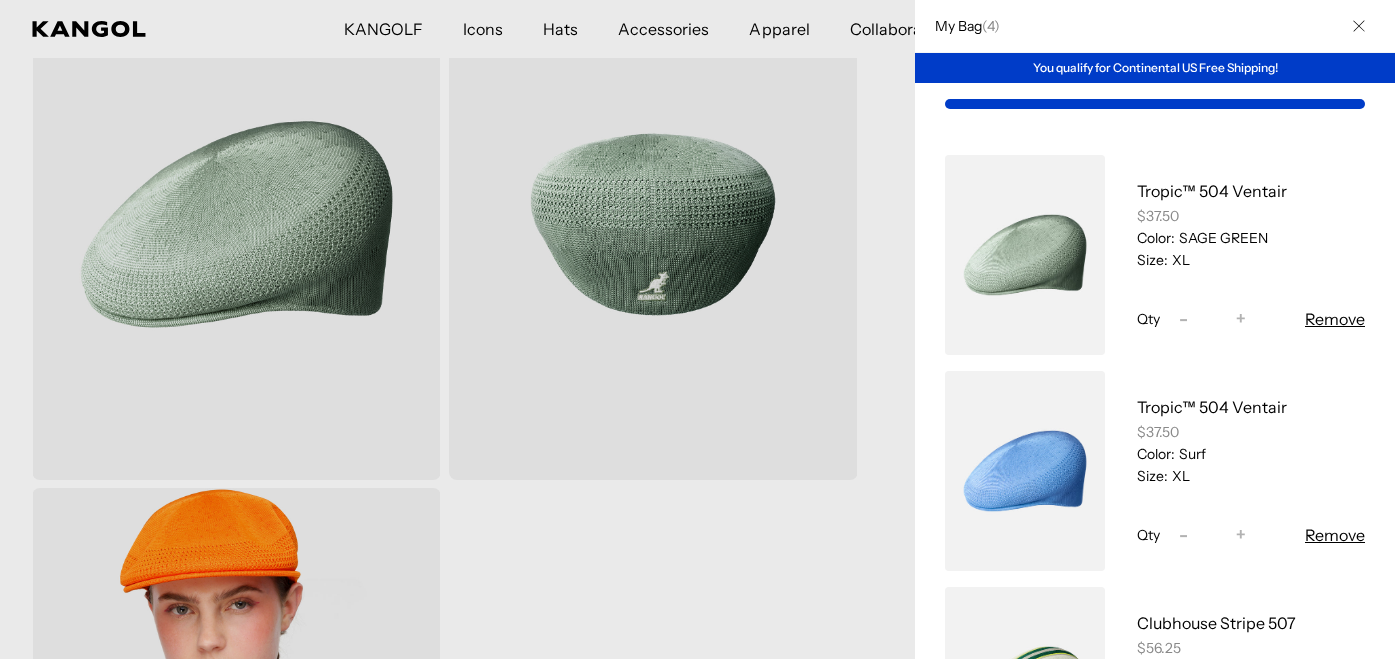 scroll, scrollTop: 0, scrollLeft: 0, axis: both 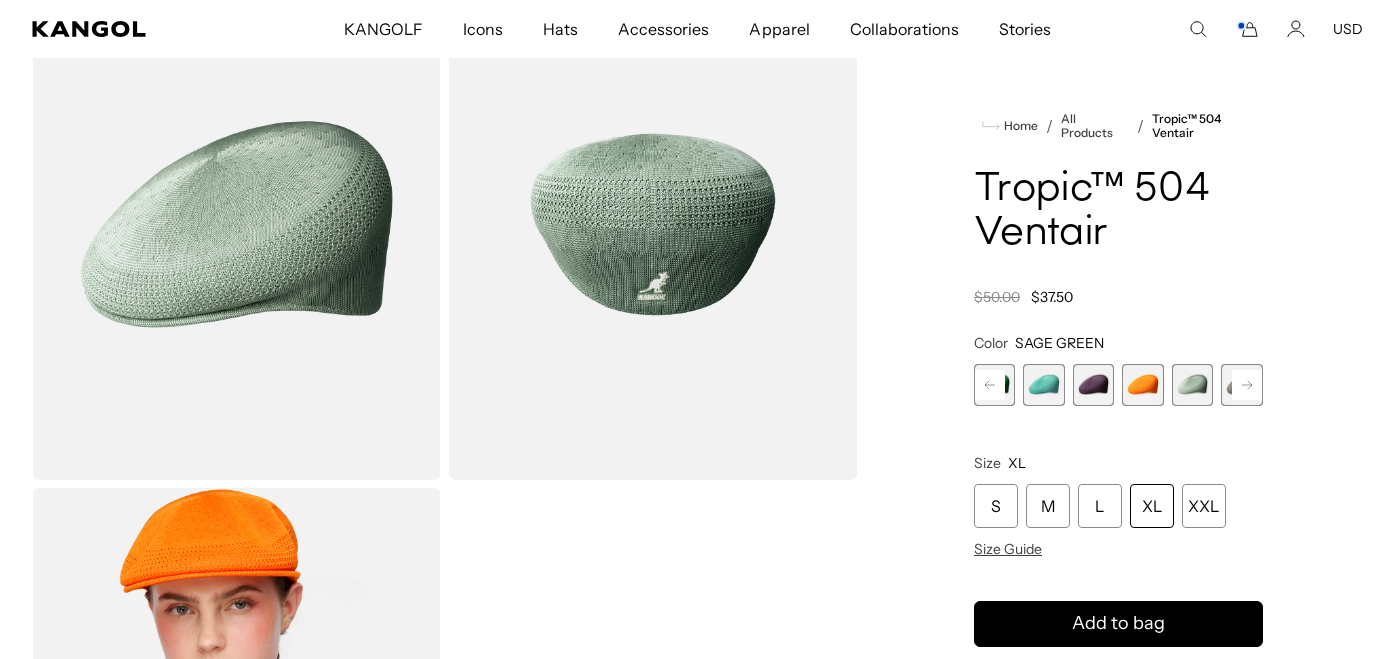 click 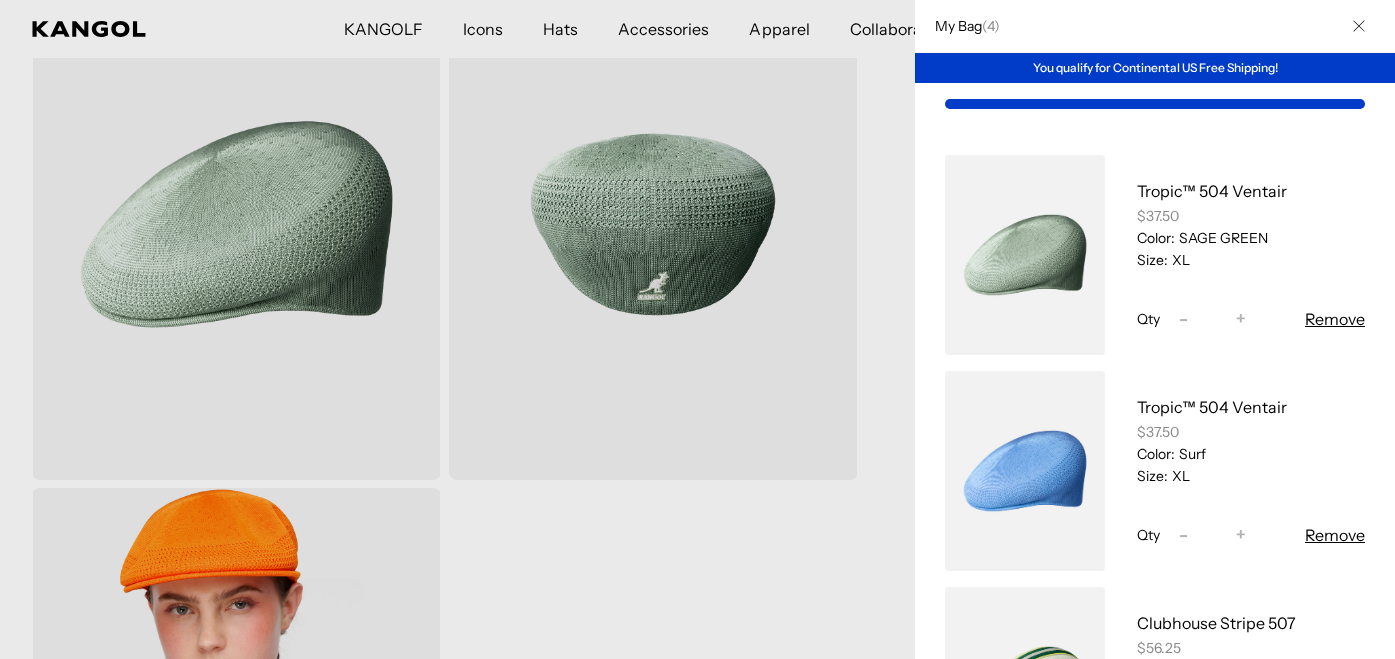 scroll, scrollTop: 0, scrollLeft: 412, axis: horizontal 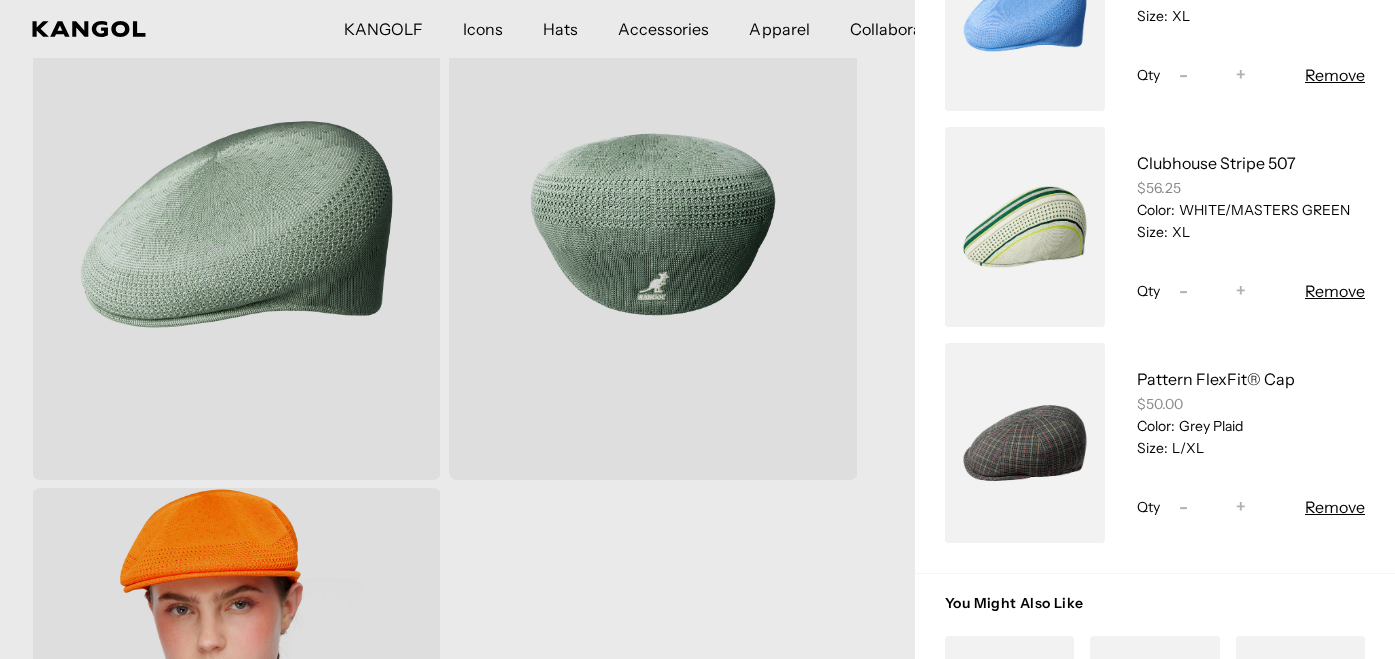 click on "Remove" at bounding box center [1335, 507] 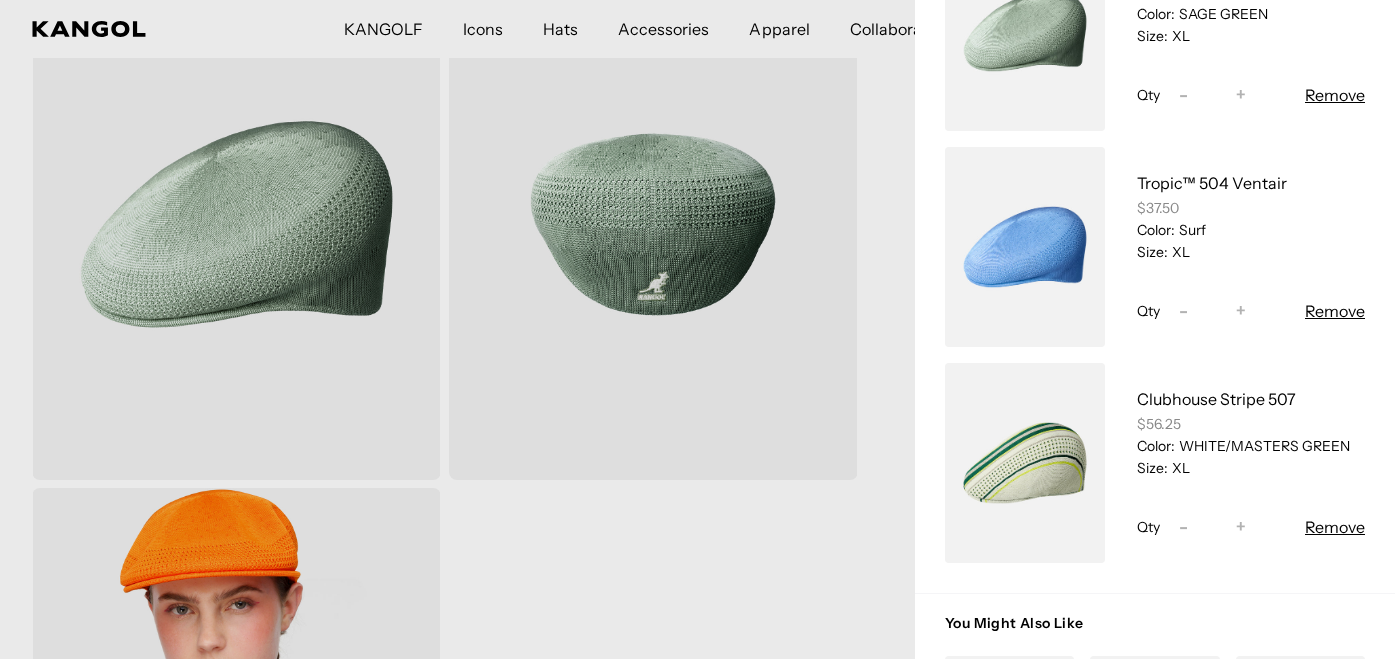scroll, scrollTop: 225, scrollLeft: 0, axis: vertical 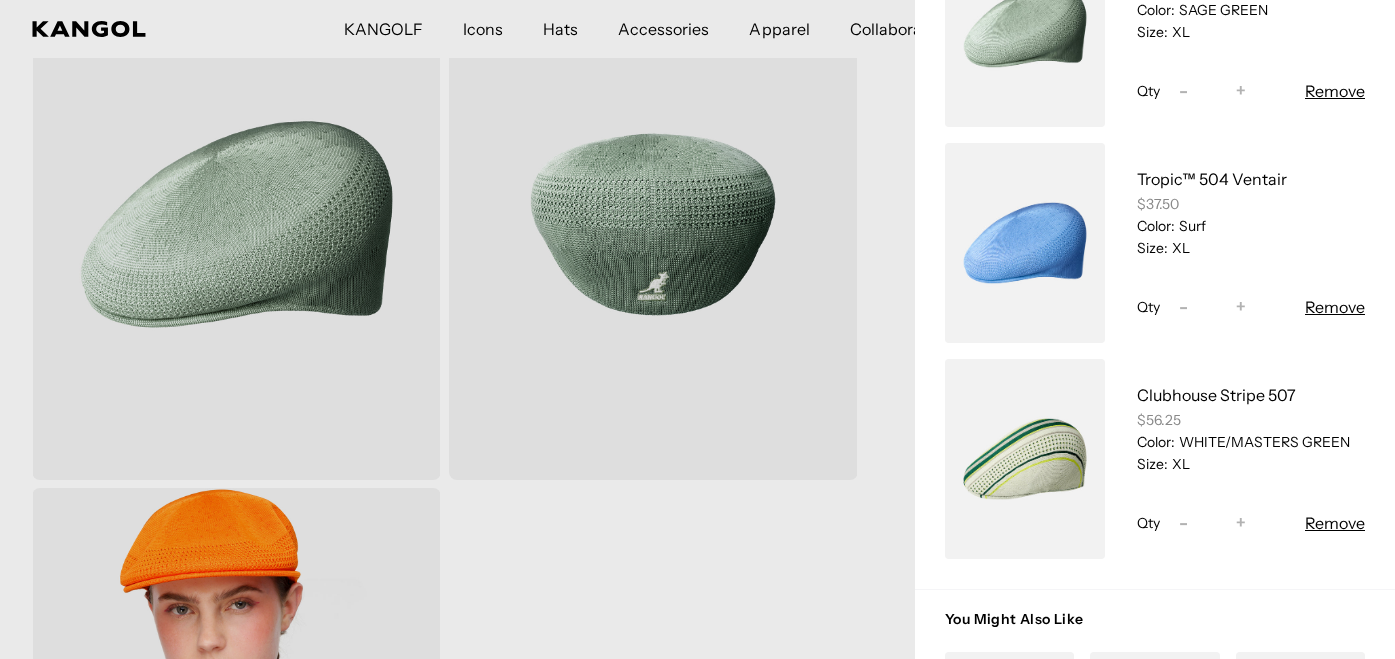 click on "Remove" at bounding box center (1335, 523) 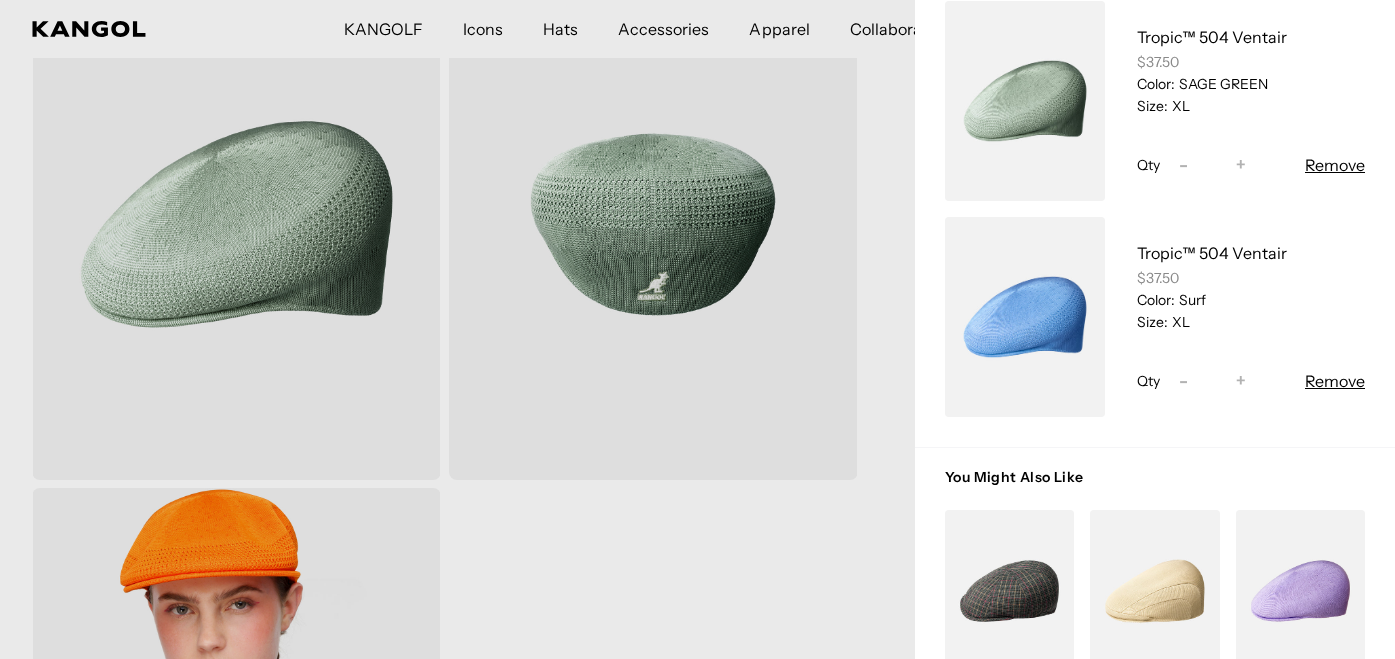 scroll, scrollTop: 441, scrollLeft: 0, axis: vertical 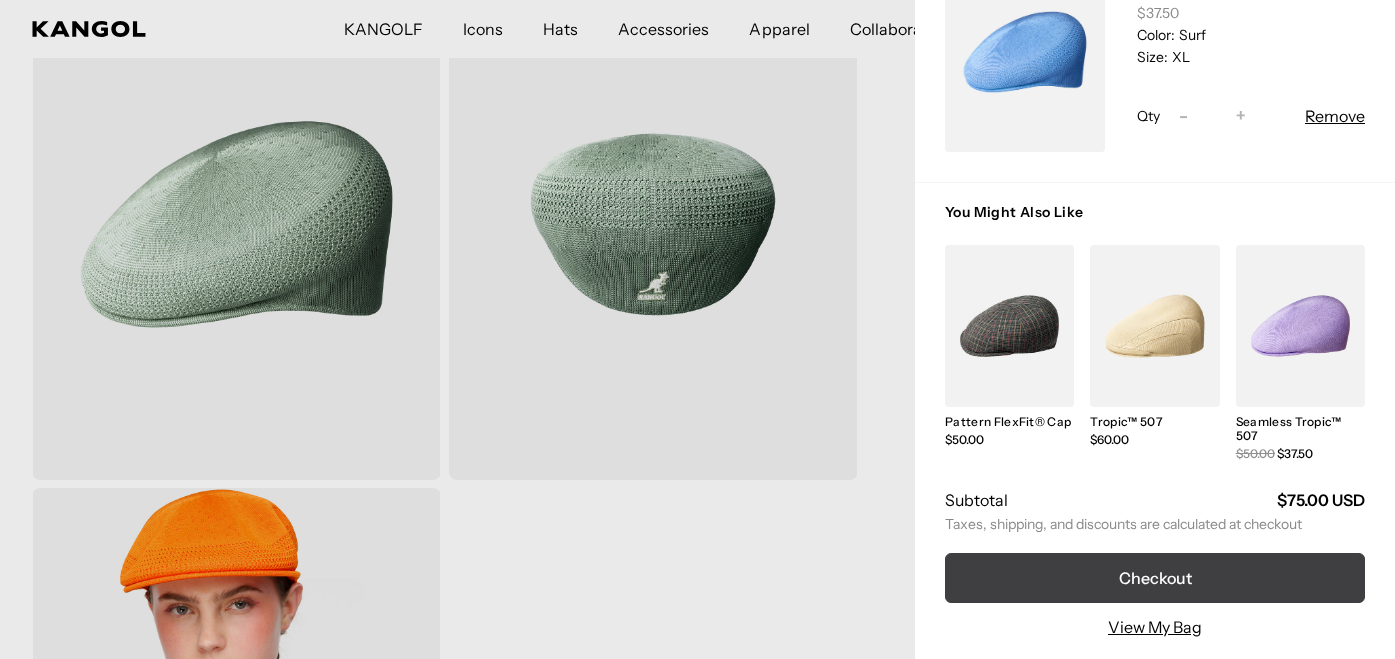 click on "Checkout" at bounding box center [1155, 578] 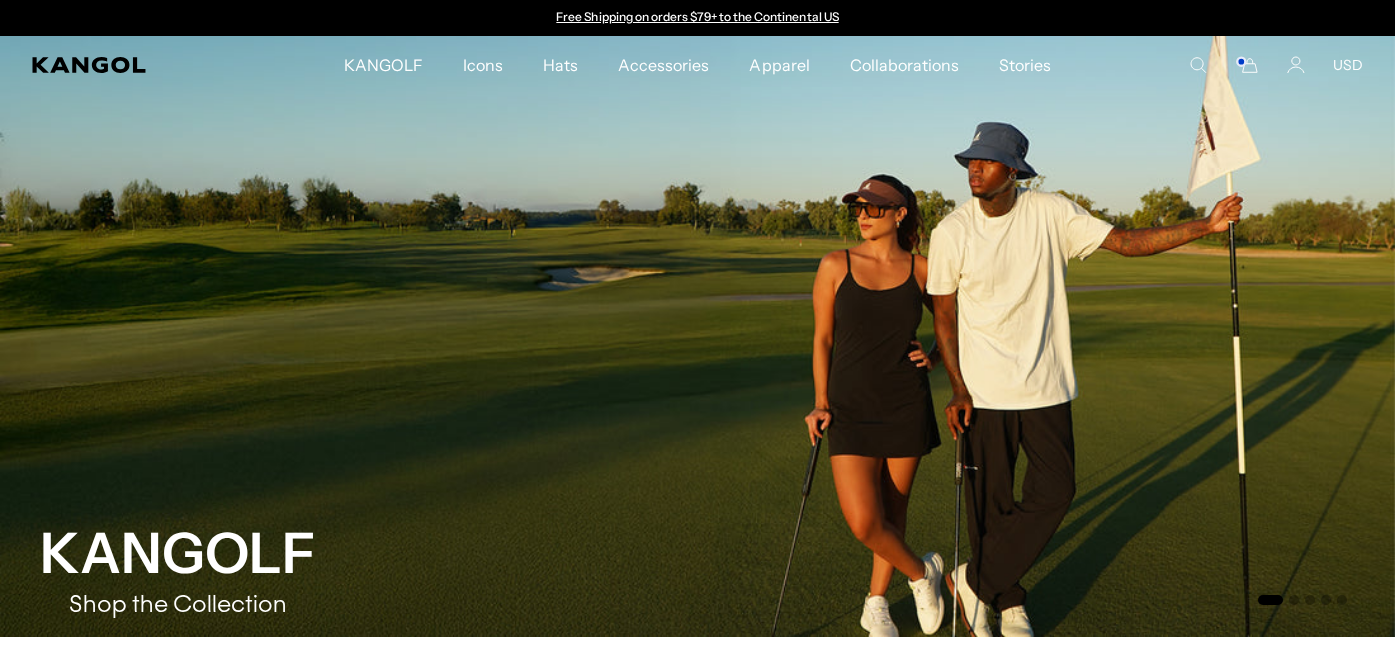 scroll, scrollTop: 0, scrollLeft: 0, axis: both 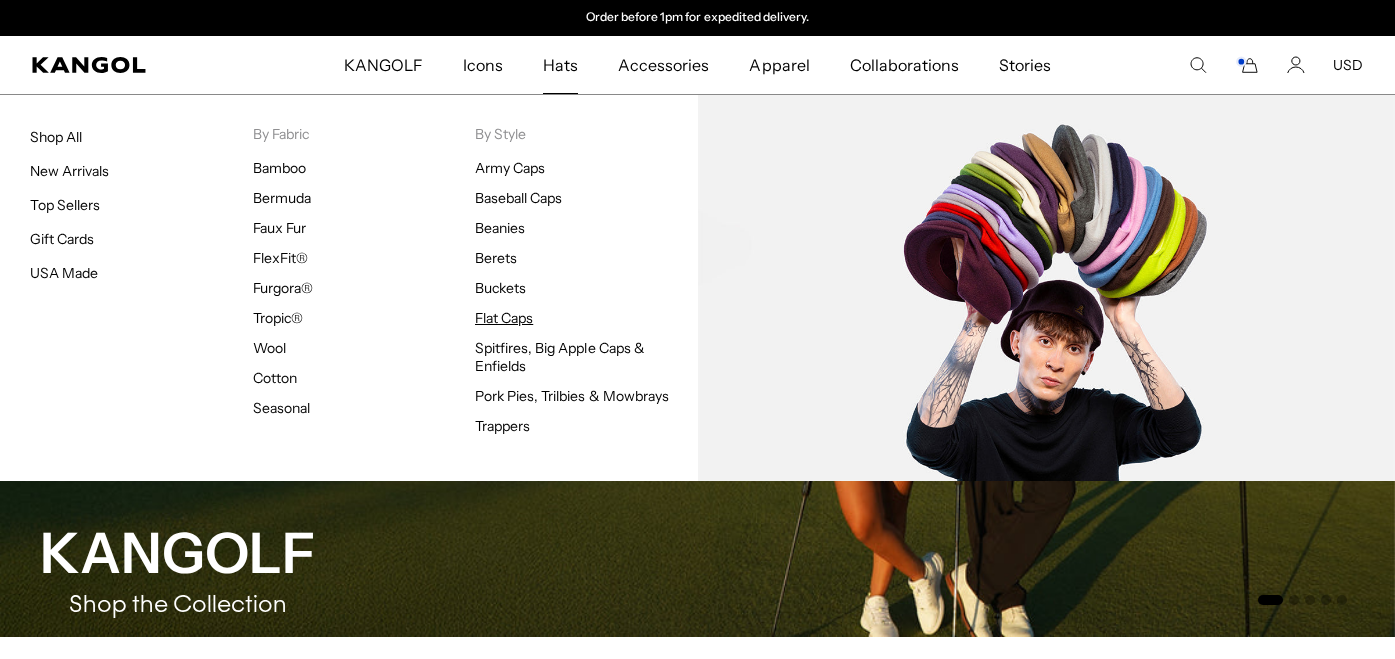 click on "Flat Caps" at bounding box center [504, 318] 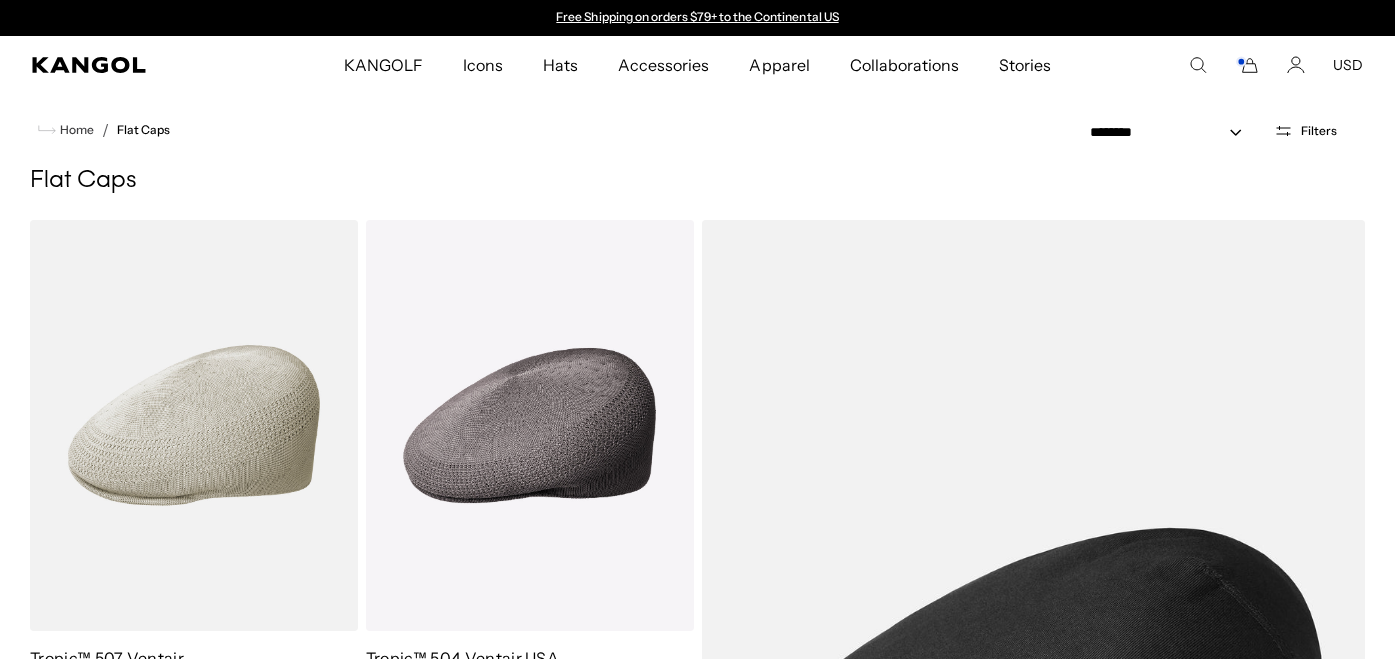 scroll, scrollTop: 0, scrollLeft: 0, axis: both 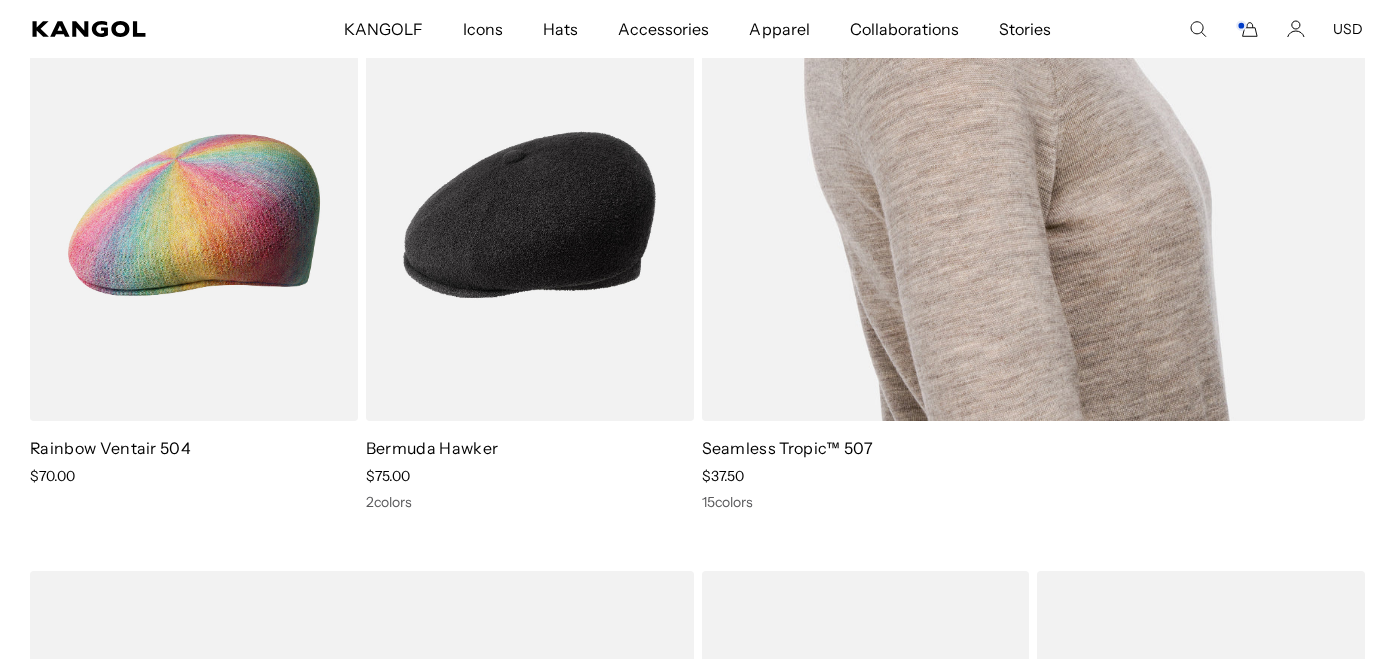 click at bounding box center [1034, -51] 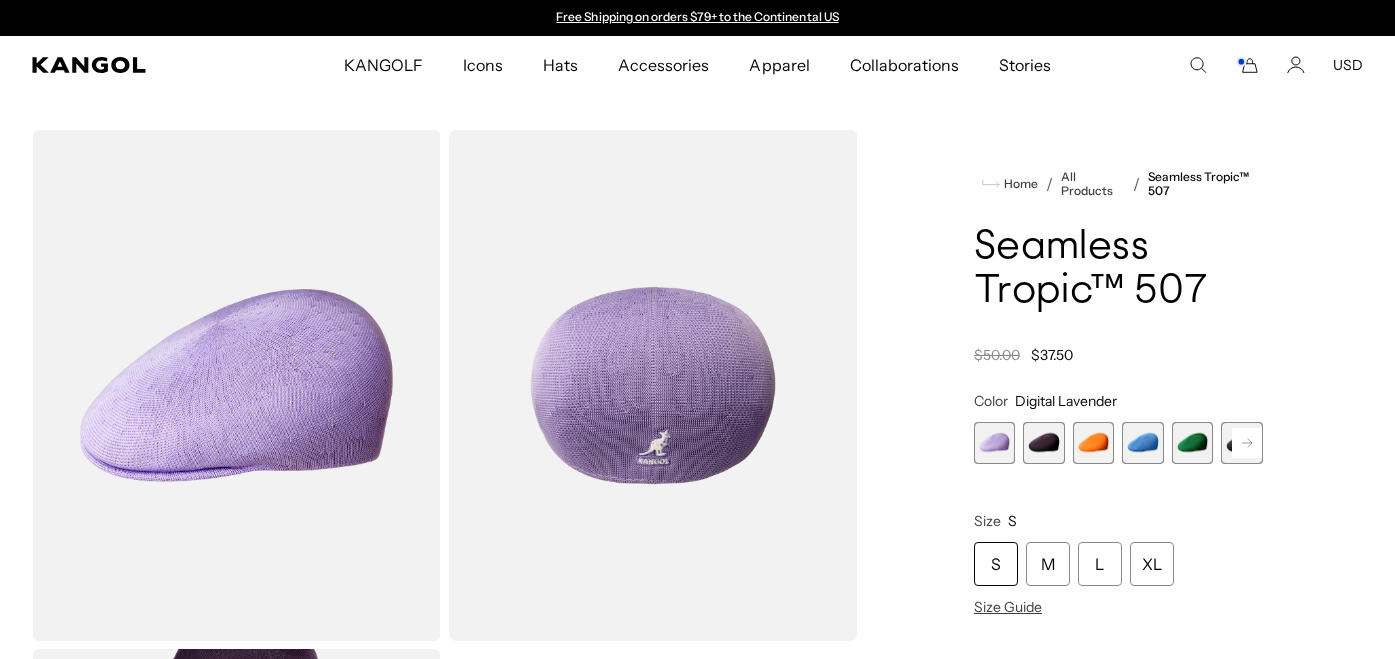 scroll, scrollTop: 0, scrollLeft: 0, axis: both 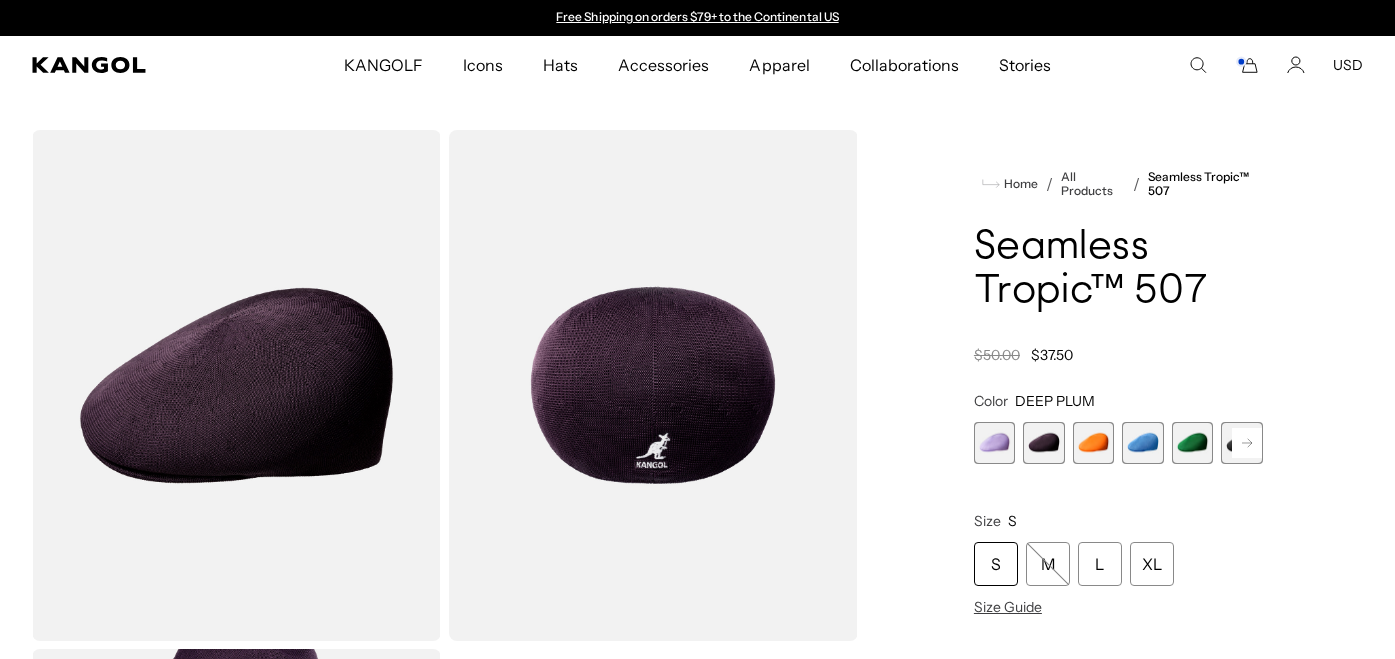 click at bounding box center (1094, 443) 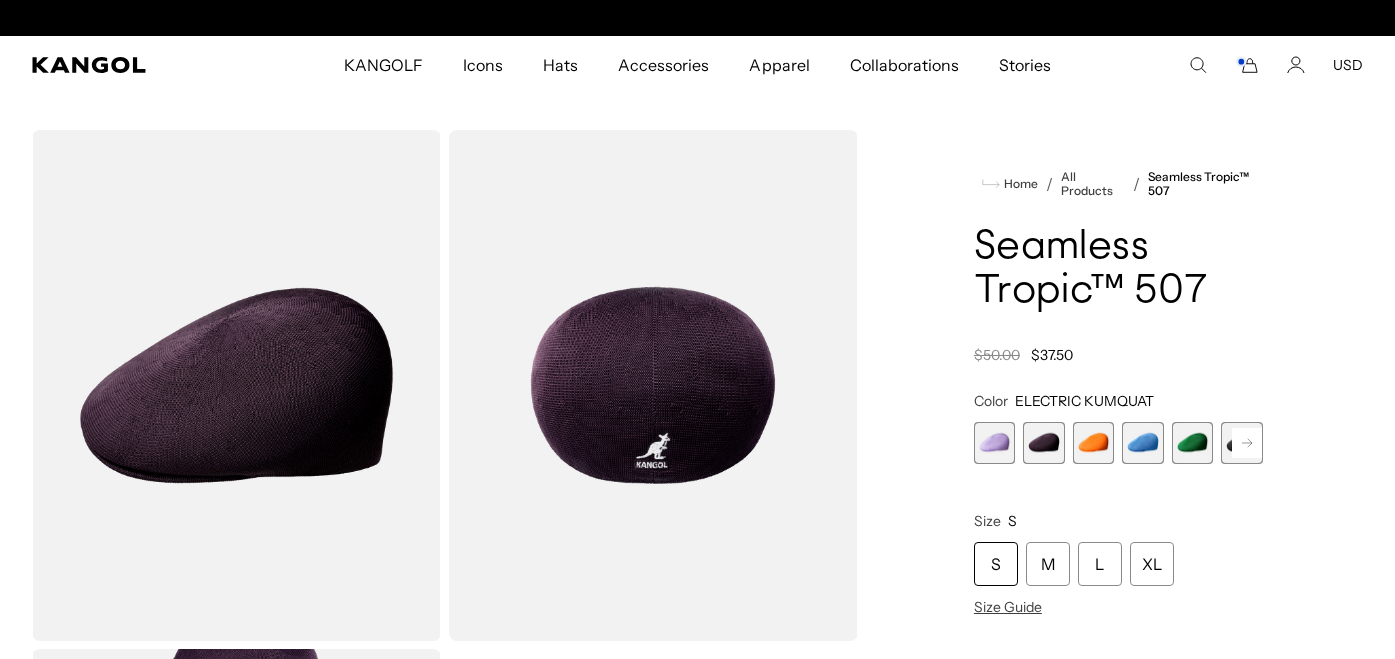 scroll, scrollTop: 0, scrollLeft: 412, axis: horizontal 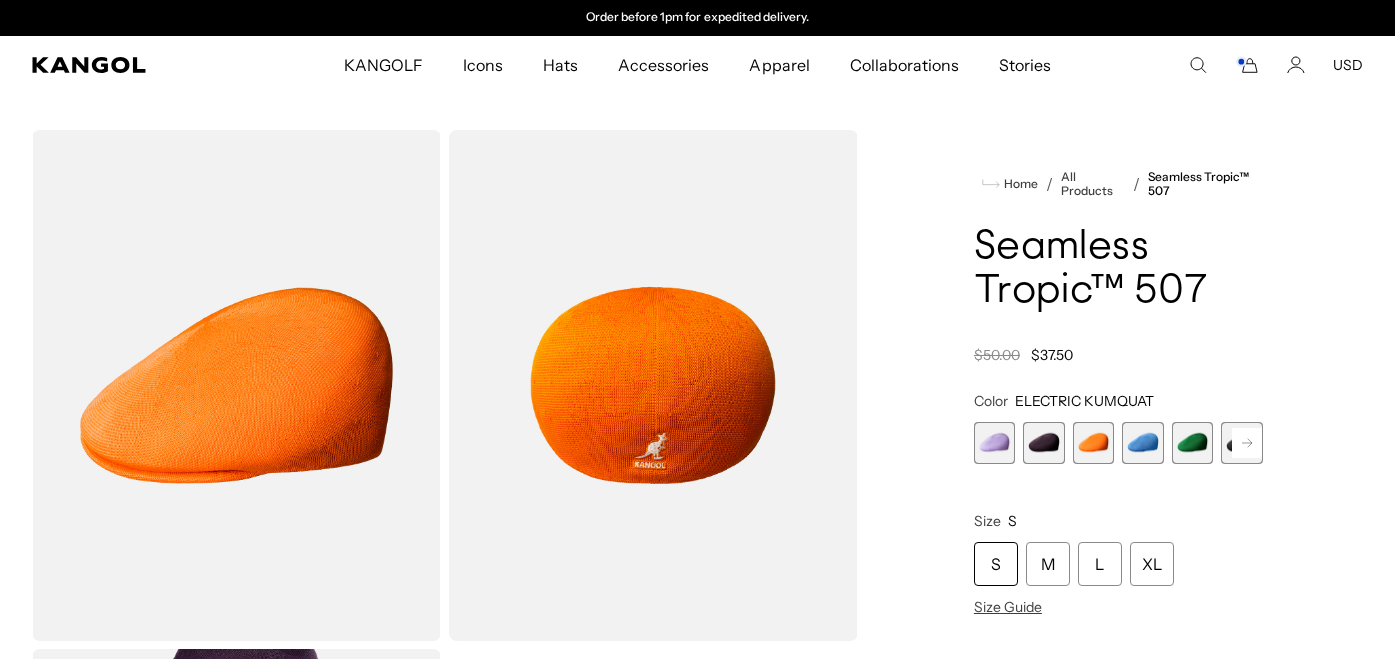 click at bounding box center [1143, 443] 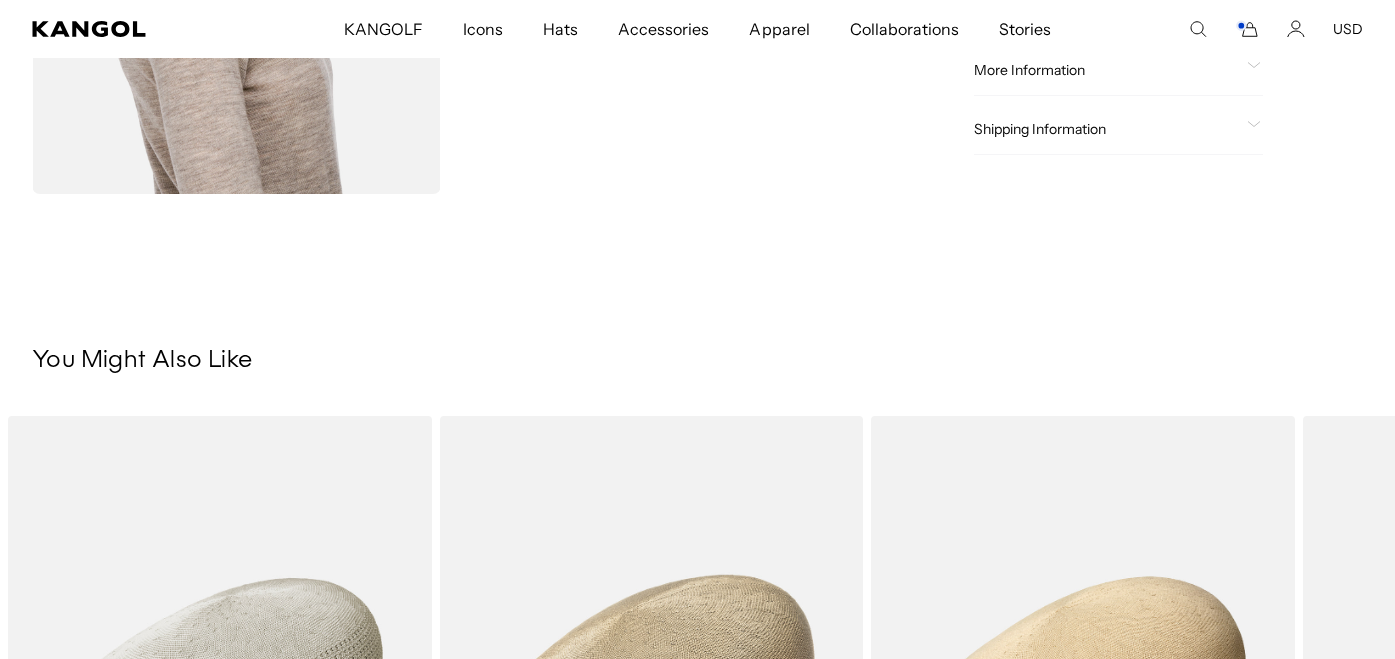 scroll, scrollTop: 1051, scrollLeft: 0, axis: vertical 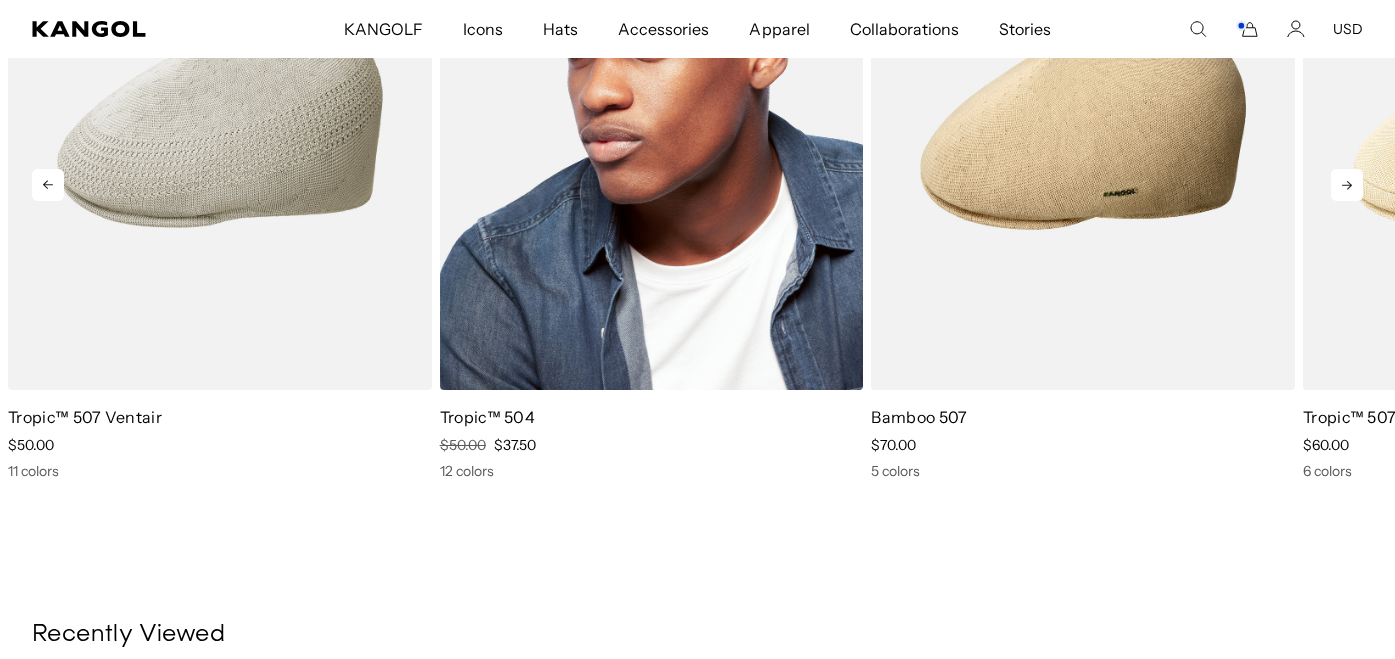 click at bounding box center (652, 124) 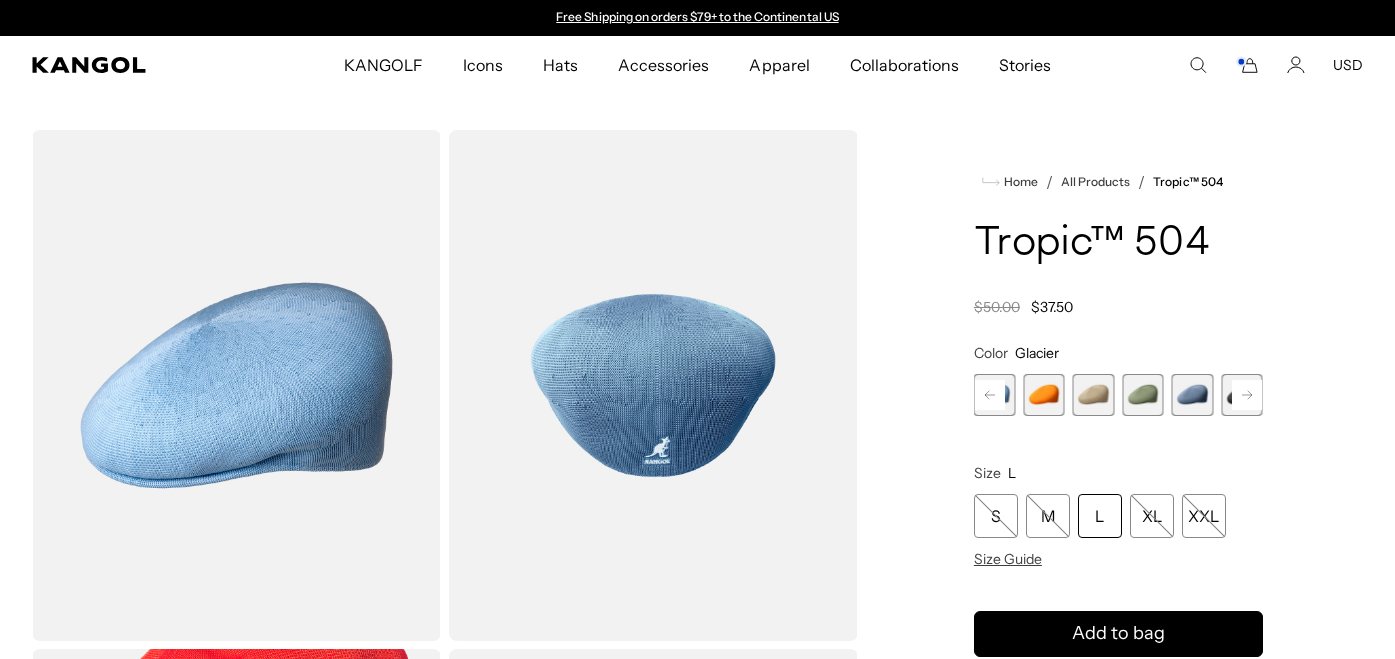 scroll, scrollTop: 0, scrollLeft: 0, axis: both 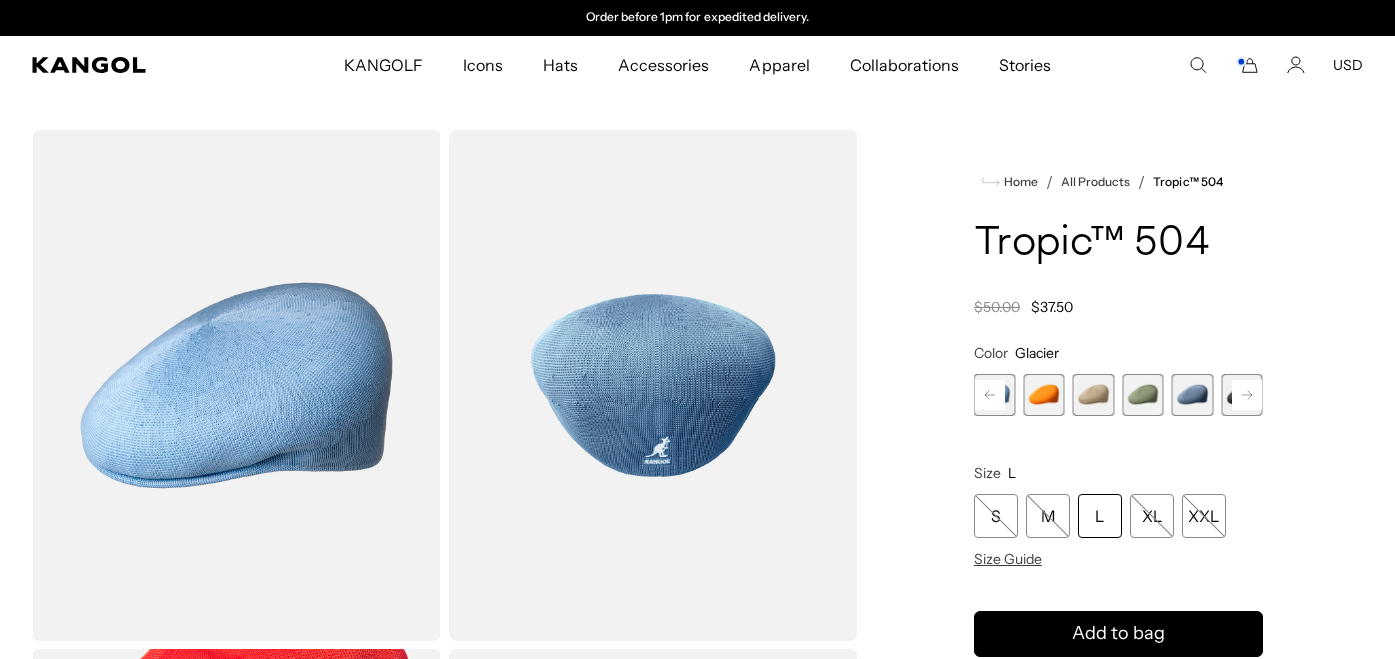 click at bounding box center (1044, 395) 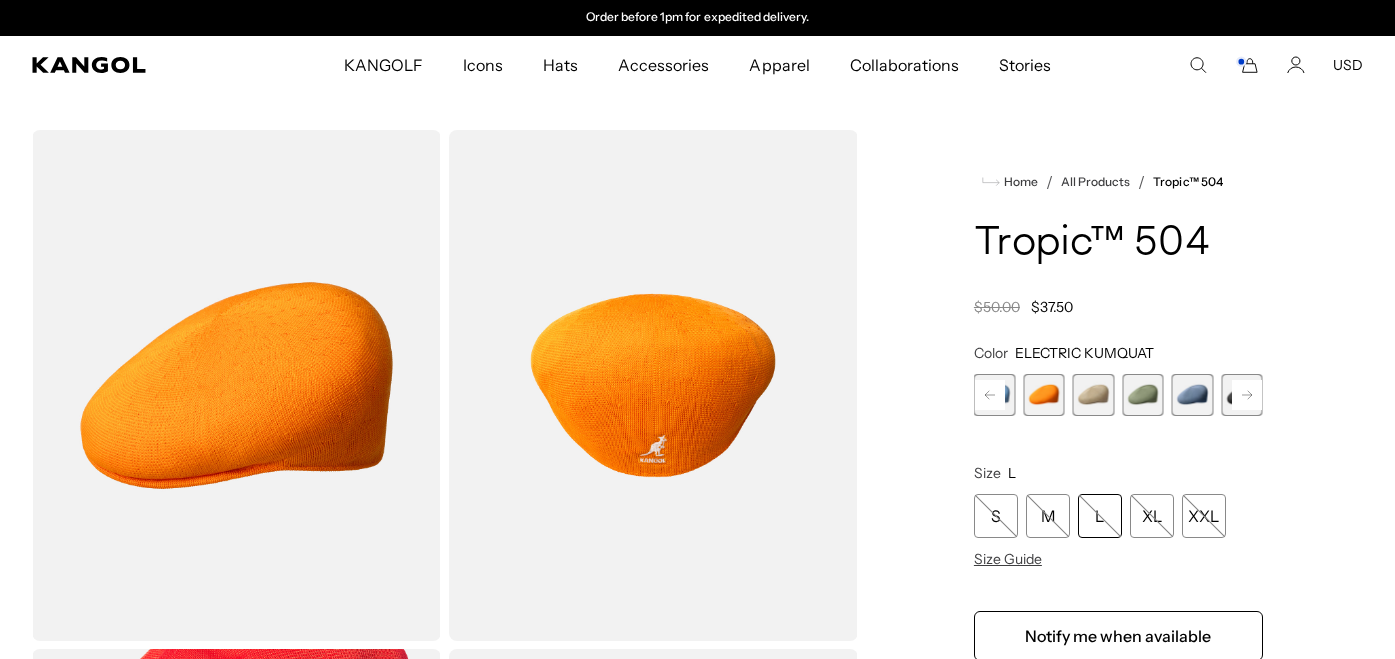 click 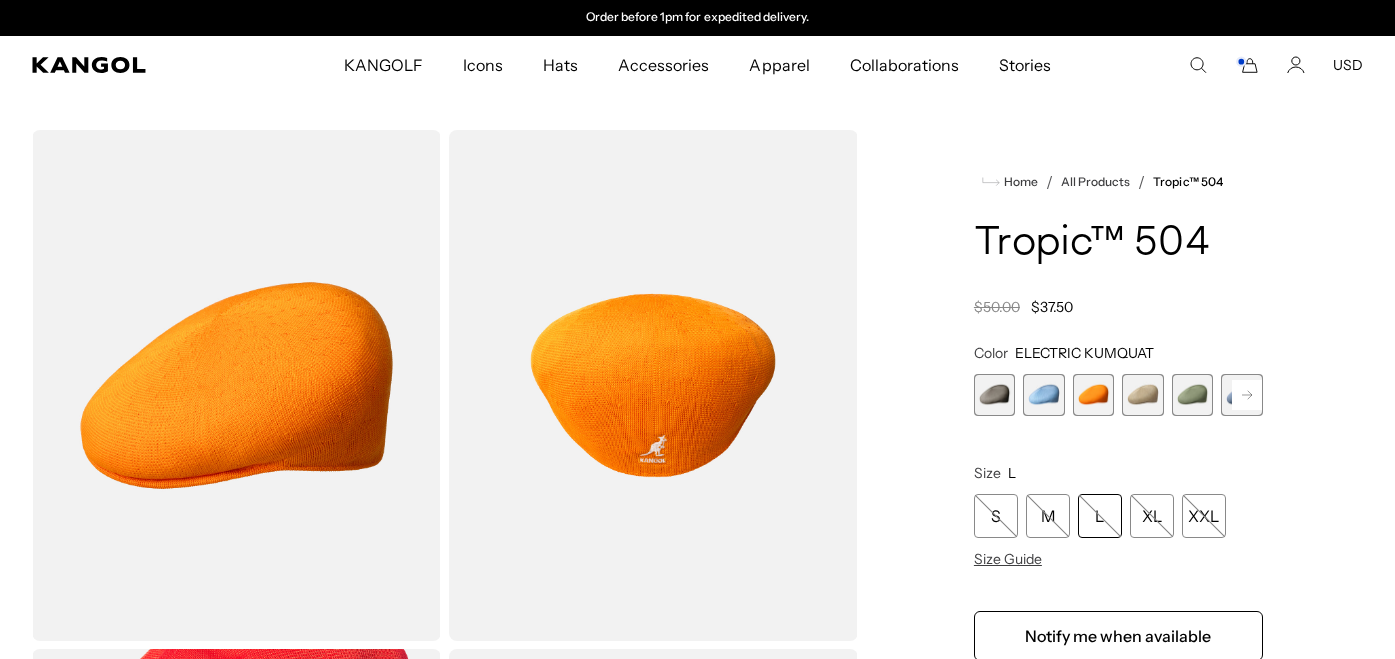 click at bounding box center (1044, 395) 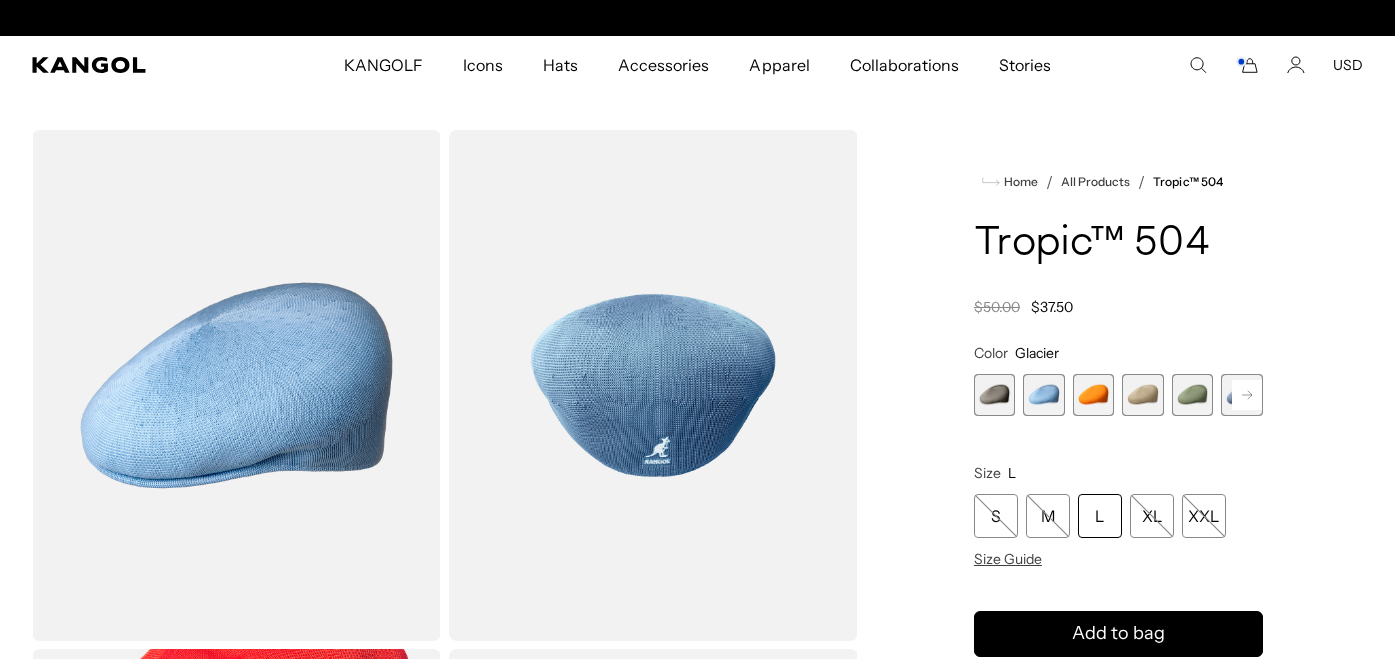 scroll, scrollTop: 0, scrollLeft: 0, axis: both 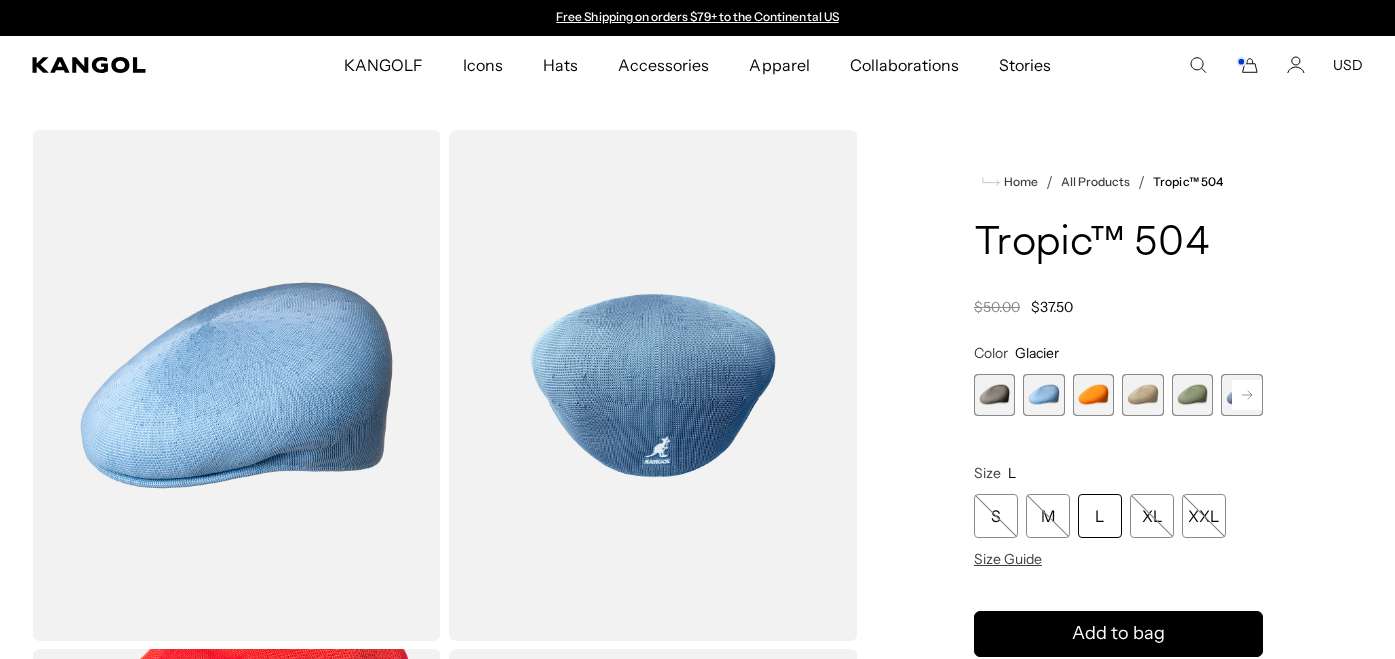 click at bounding box center (1094, 395) 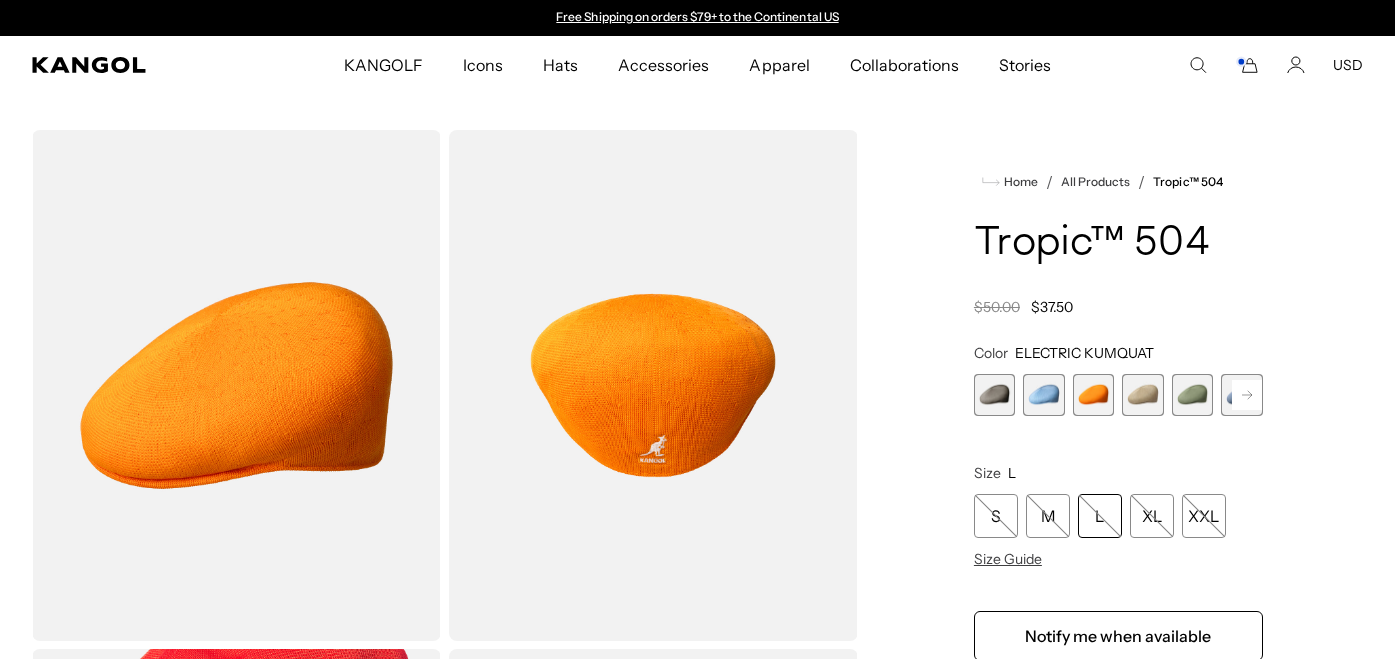click at bounding box center [1143, 395] 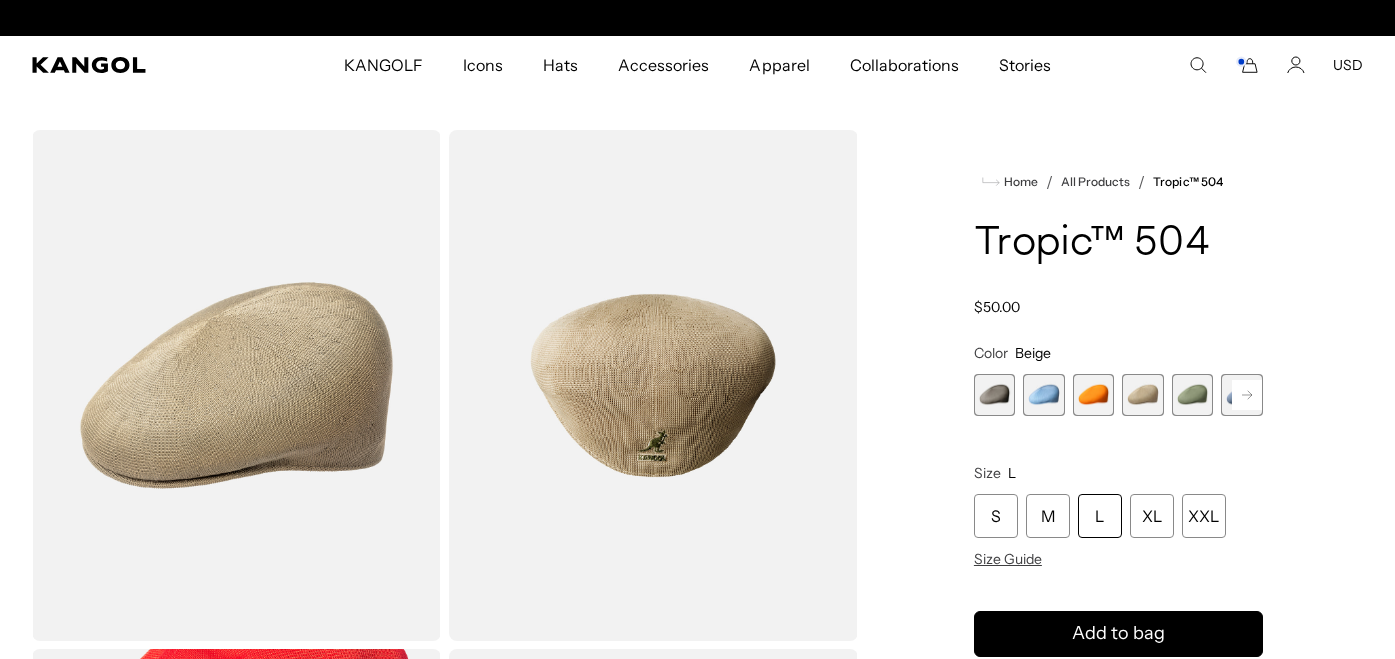 scroll, scrollTop: 0, scrollLeft: 412, axis: horizontal 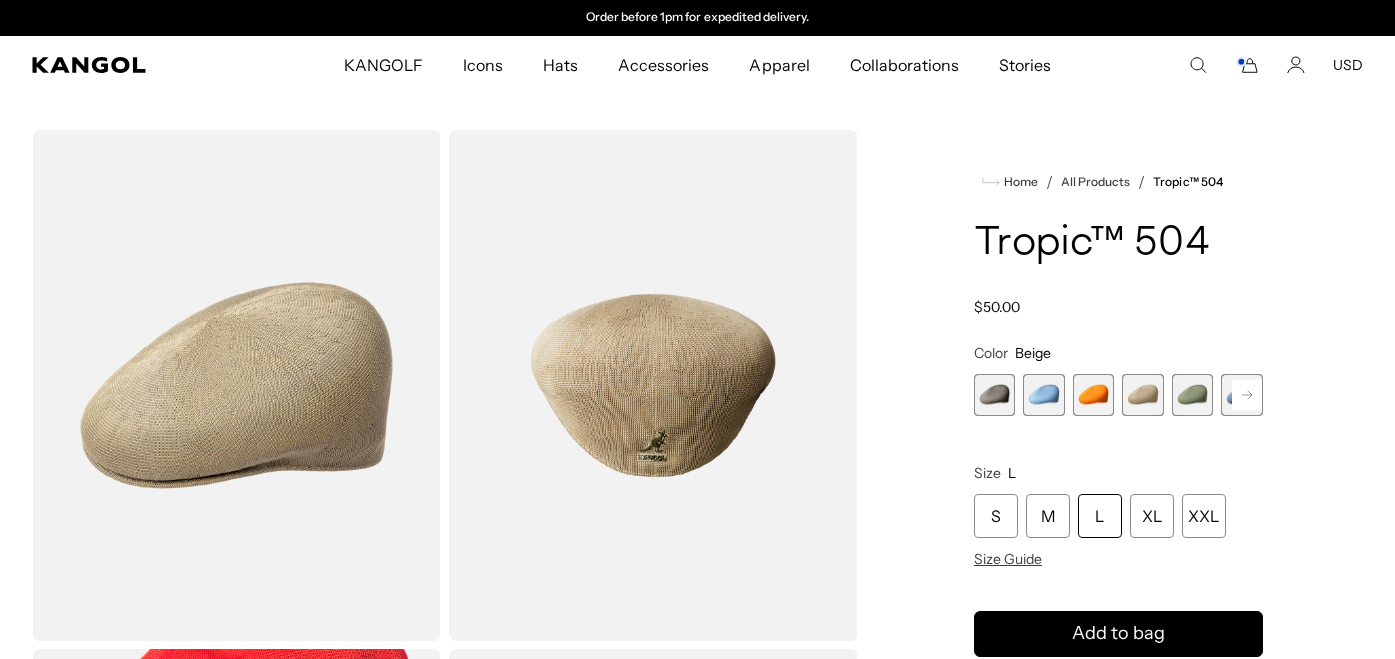 click at bounding box center [1094, 395] 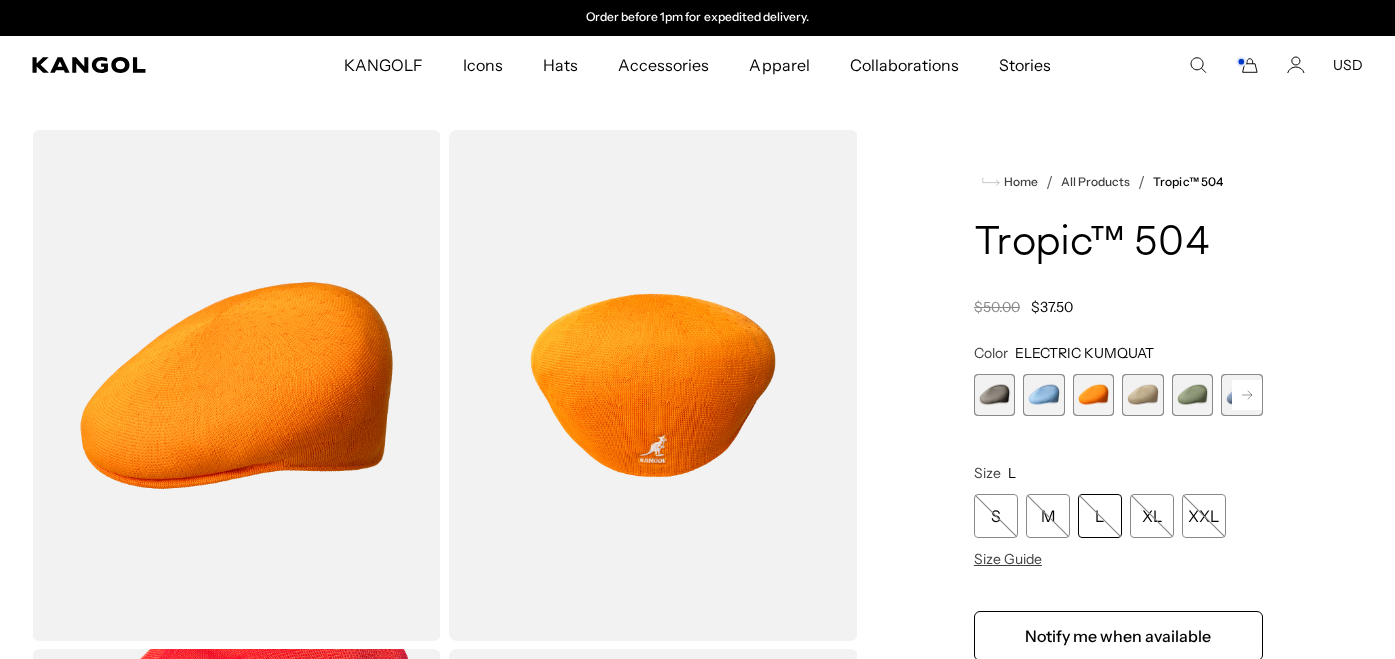 click at bounding box center (1044, 395) 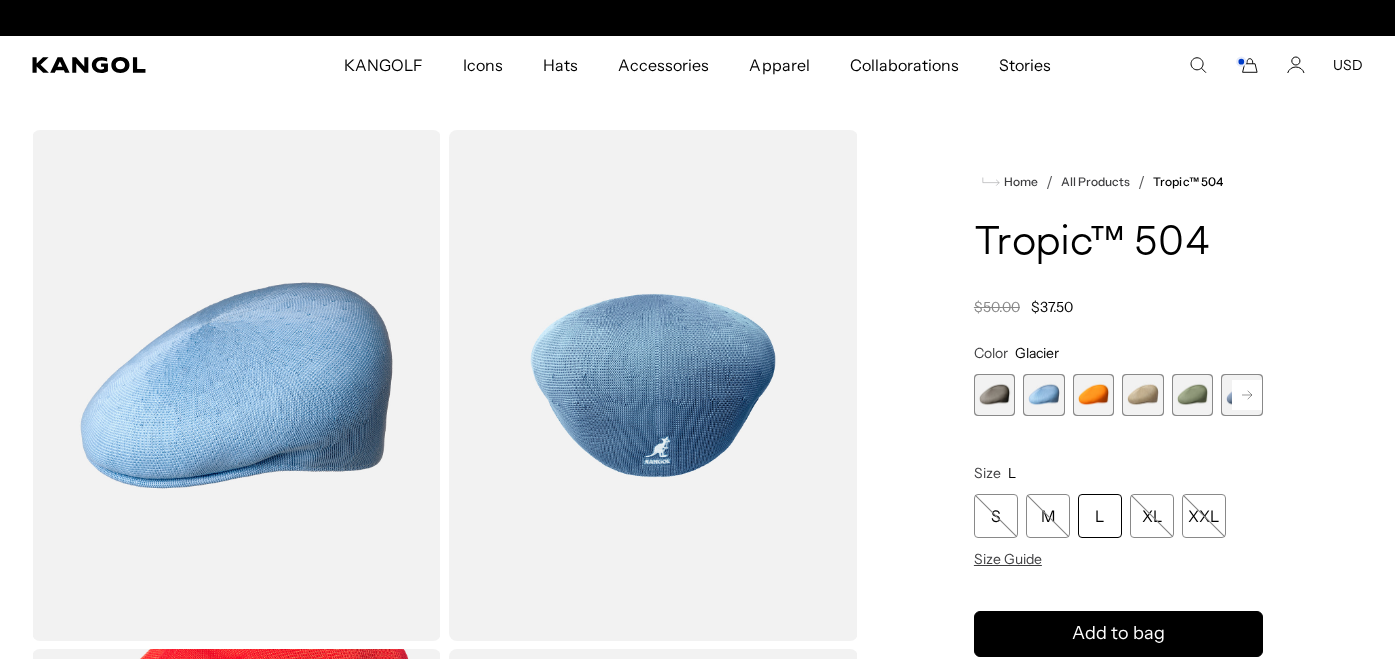scroll, scrollTop: 0, scrollLeft: 0, axis: both 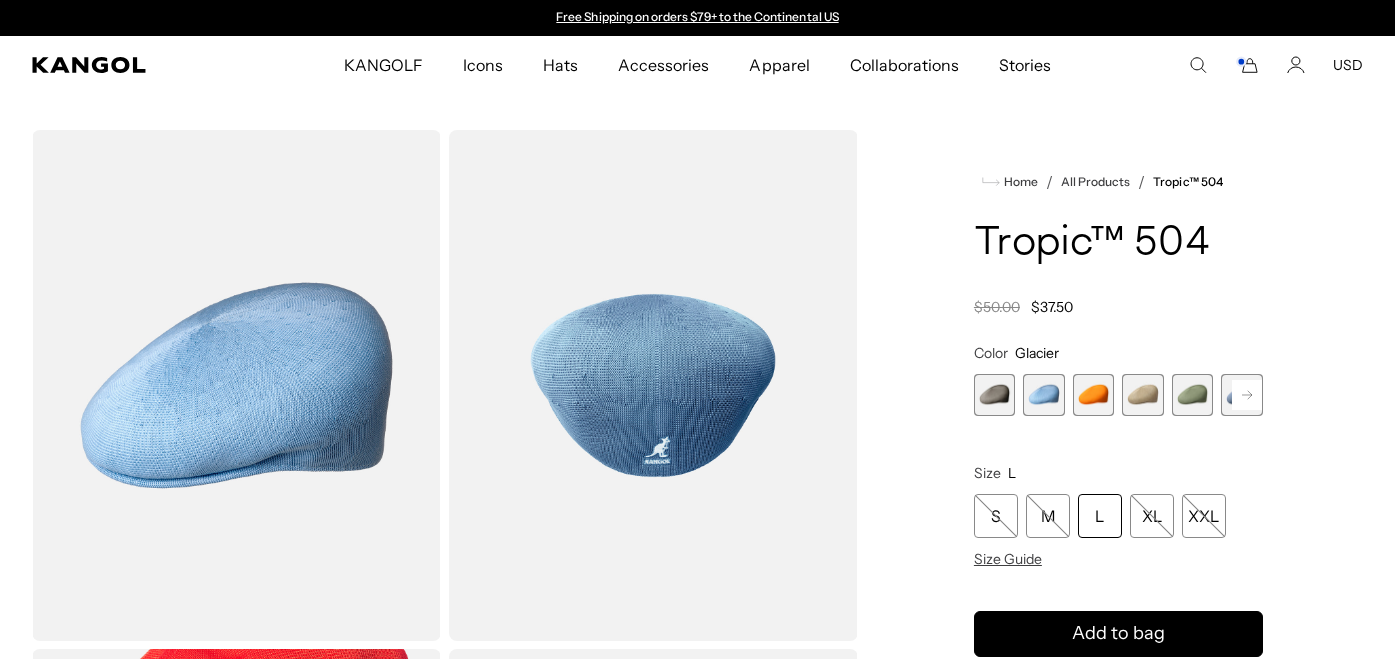 click at bounding box center [995, 395] 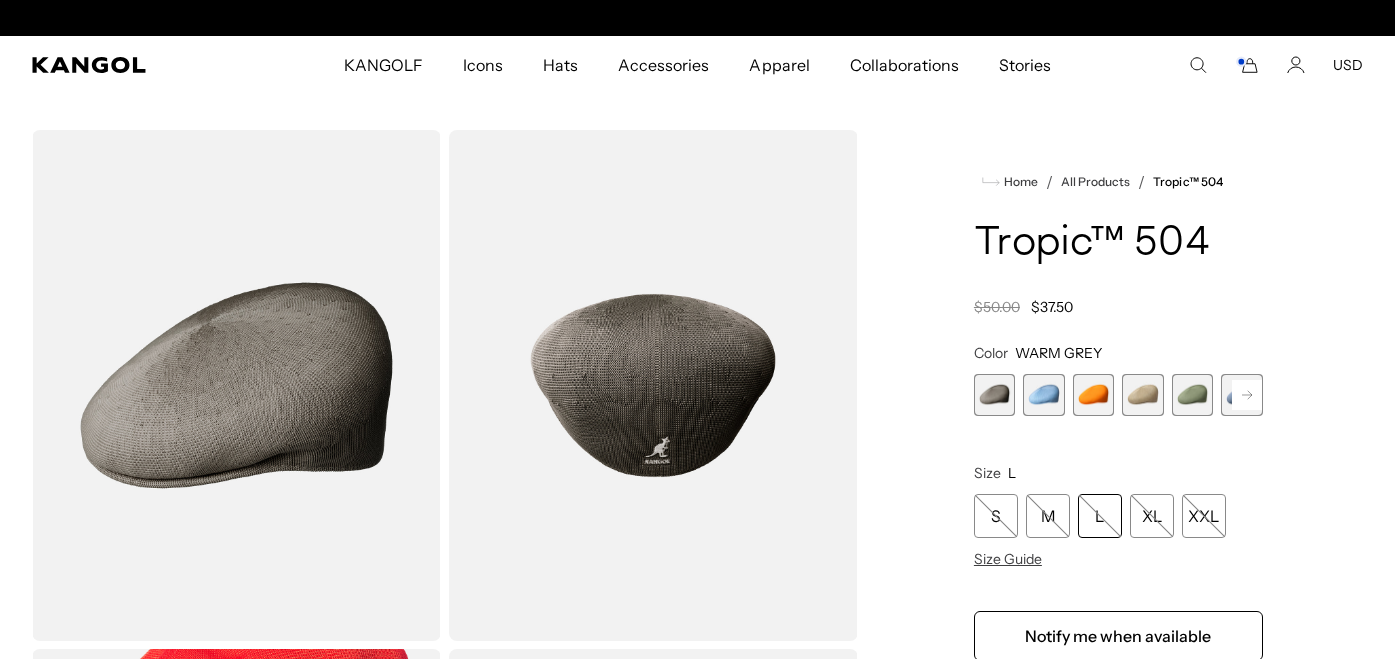 scroll, scrollTop: 0, scrollLeft: 0, axis: both 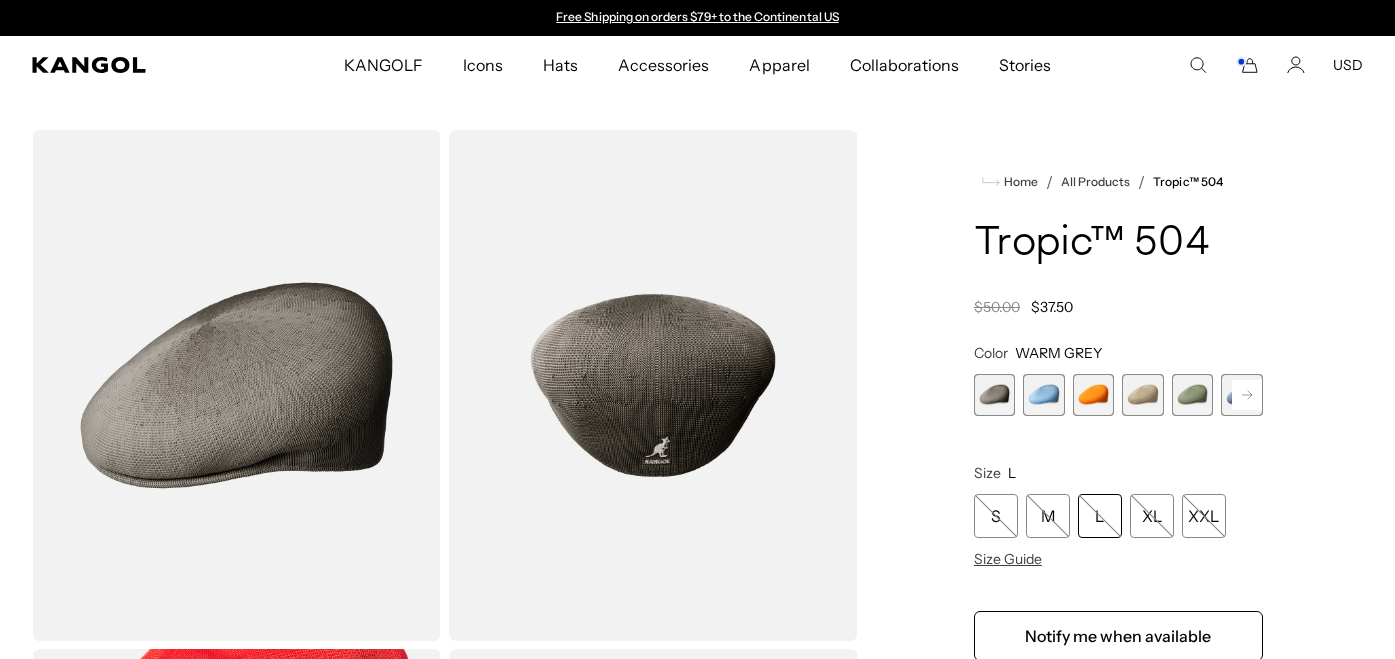 click 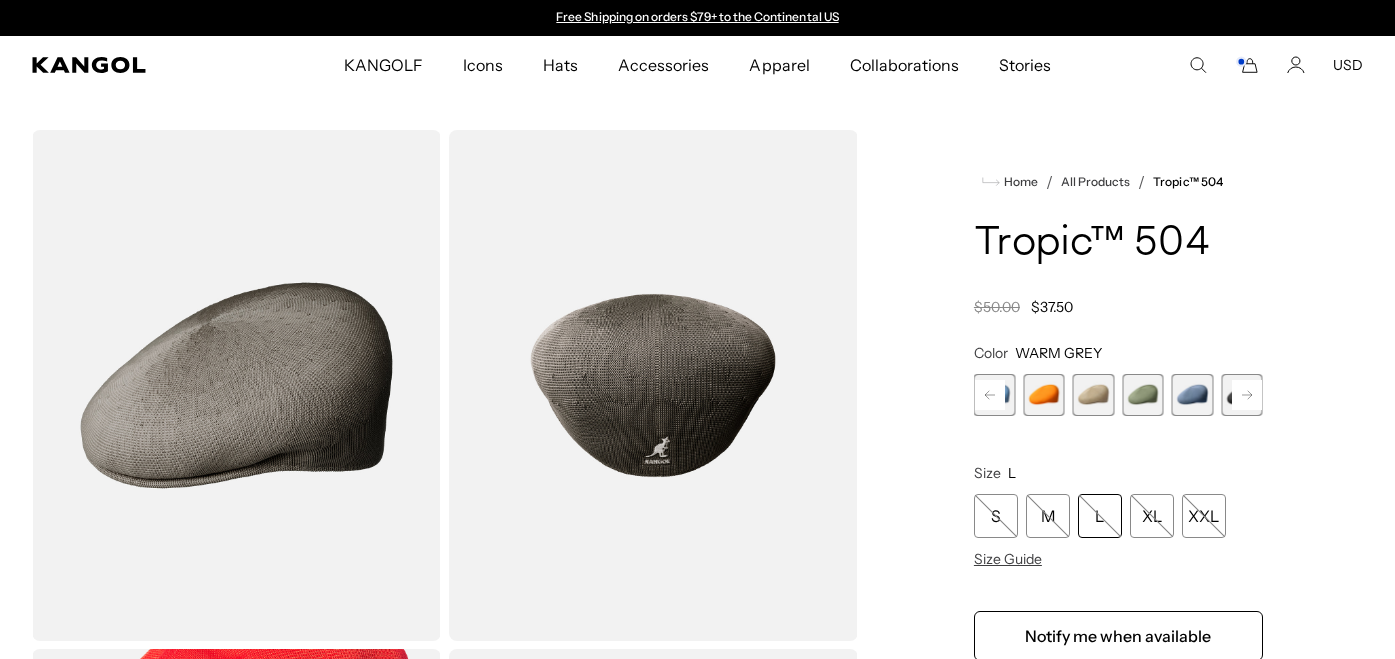 click at bounding box center [1193, 395] 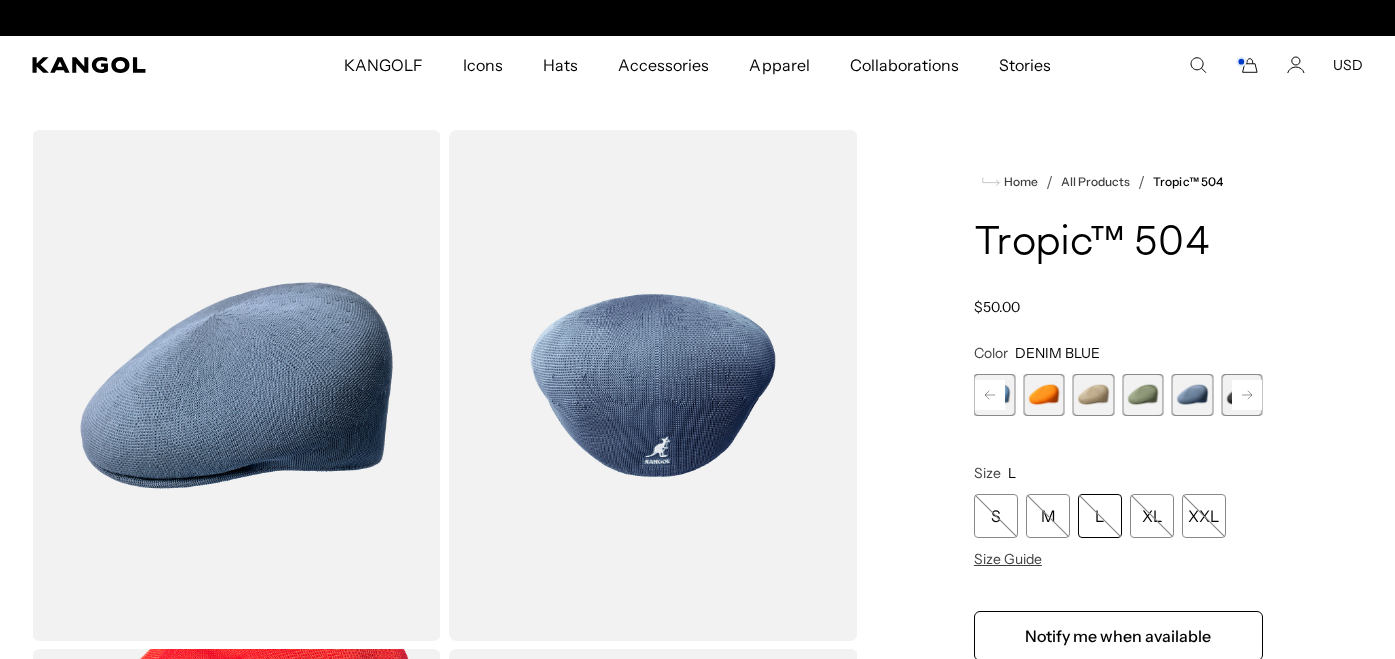 click at bounding box center (1143, 395) 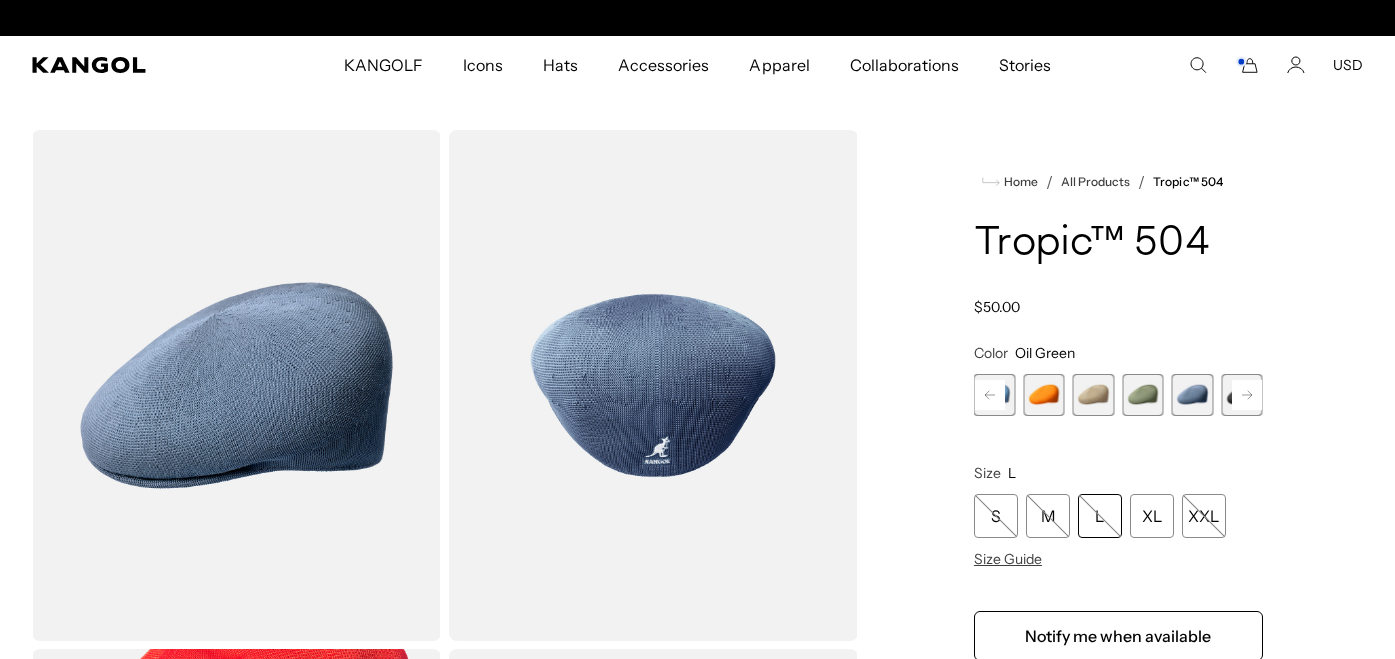 scroll, scrollTop: 0, scrollLeft: 412, axis: horizontal 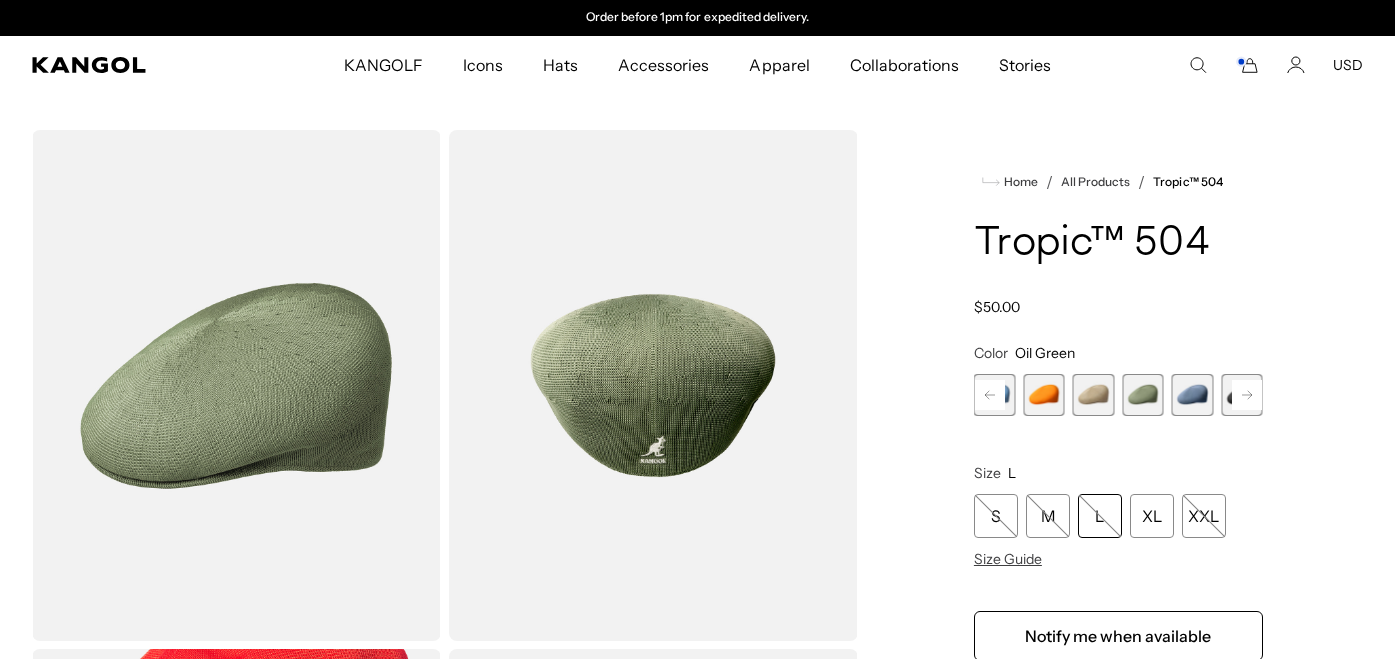 click at bounding box center [1094, 395] 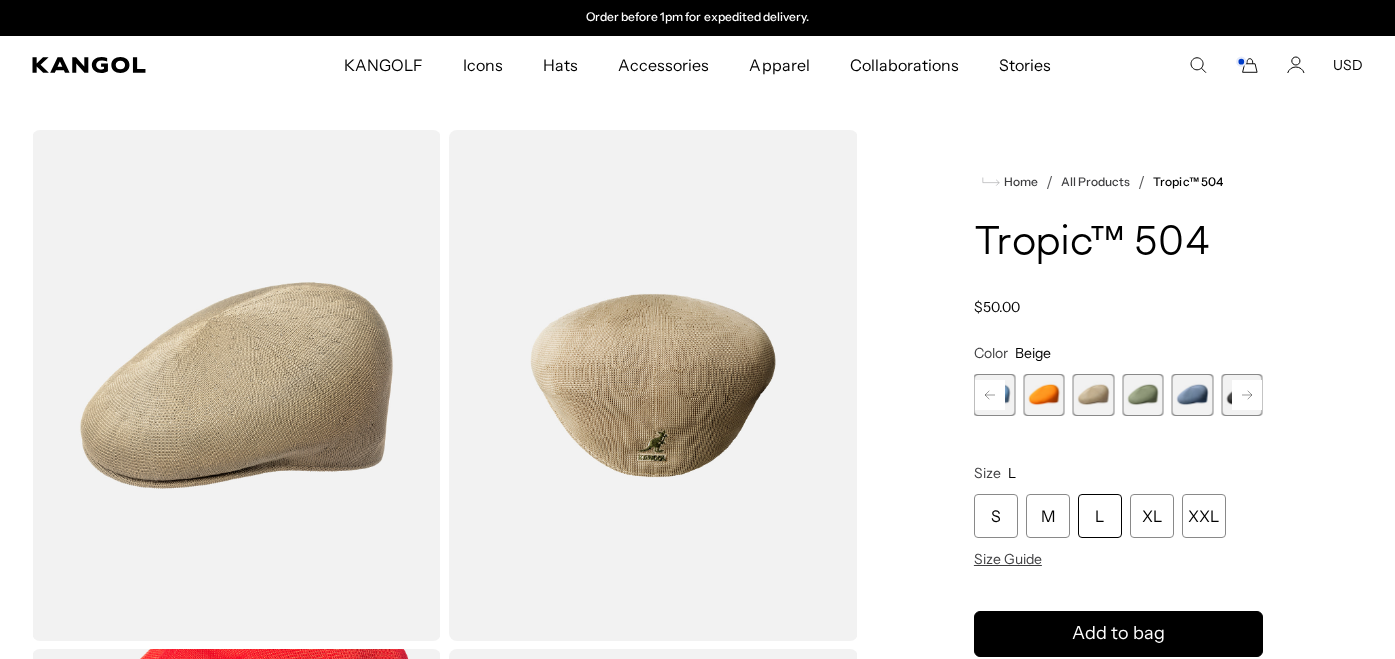 click at bounding box center [1044, 395] 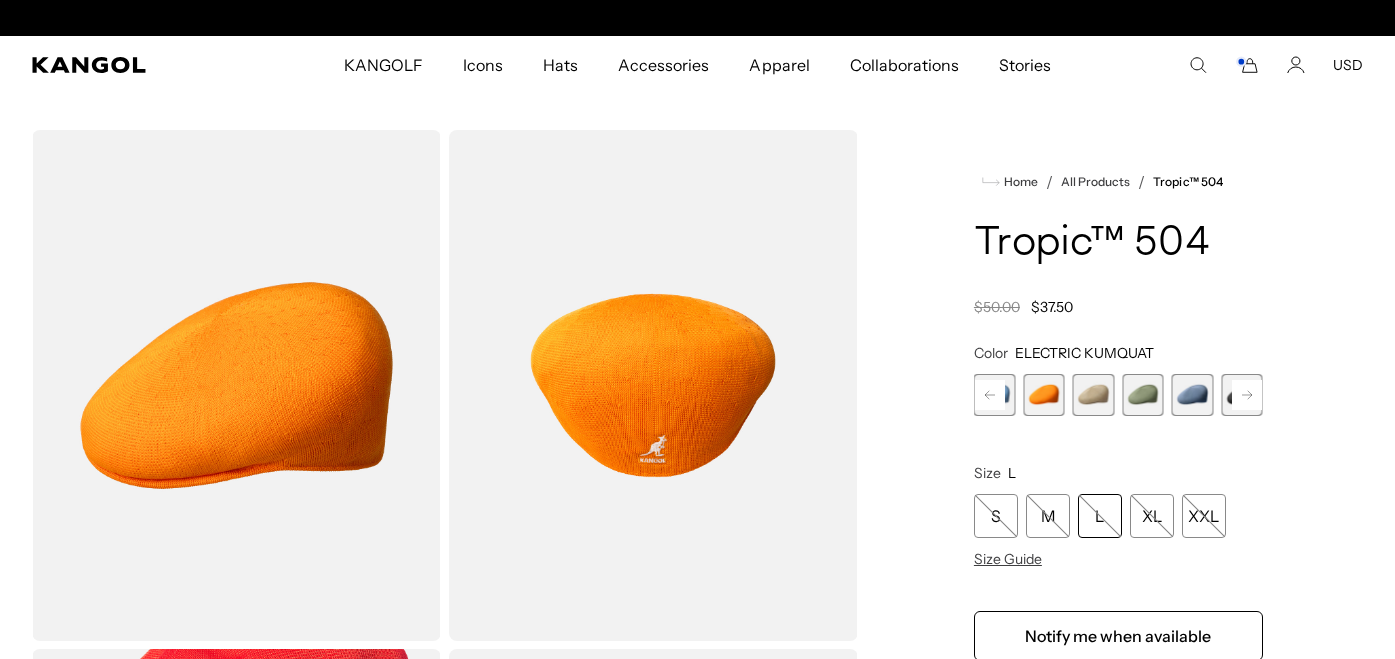 scroll, scrollTop: 0, scrollLeft: 0, axis: both 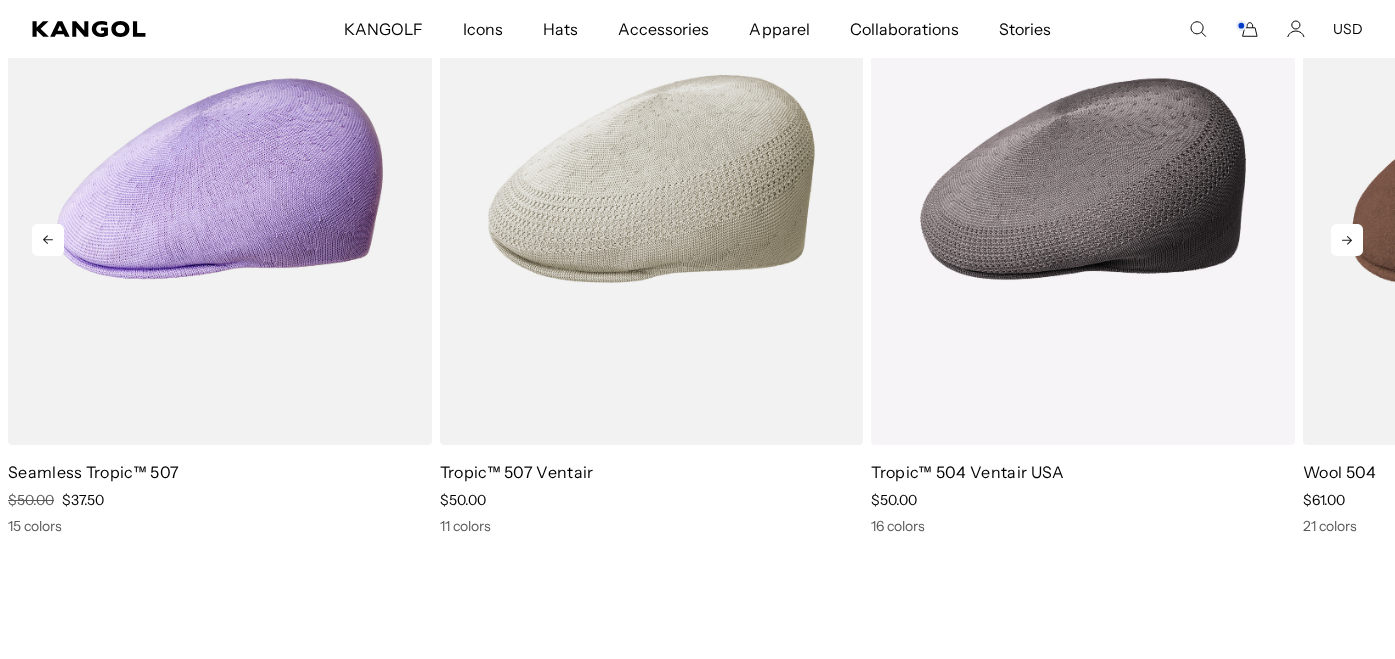 click 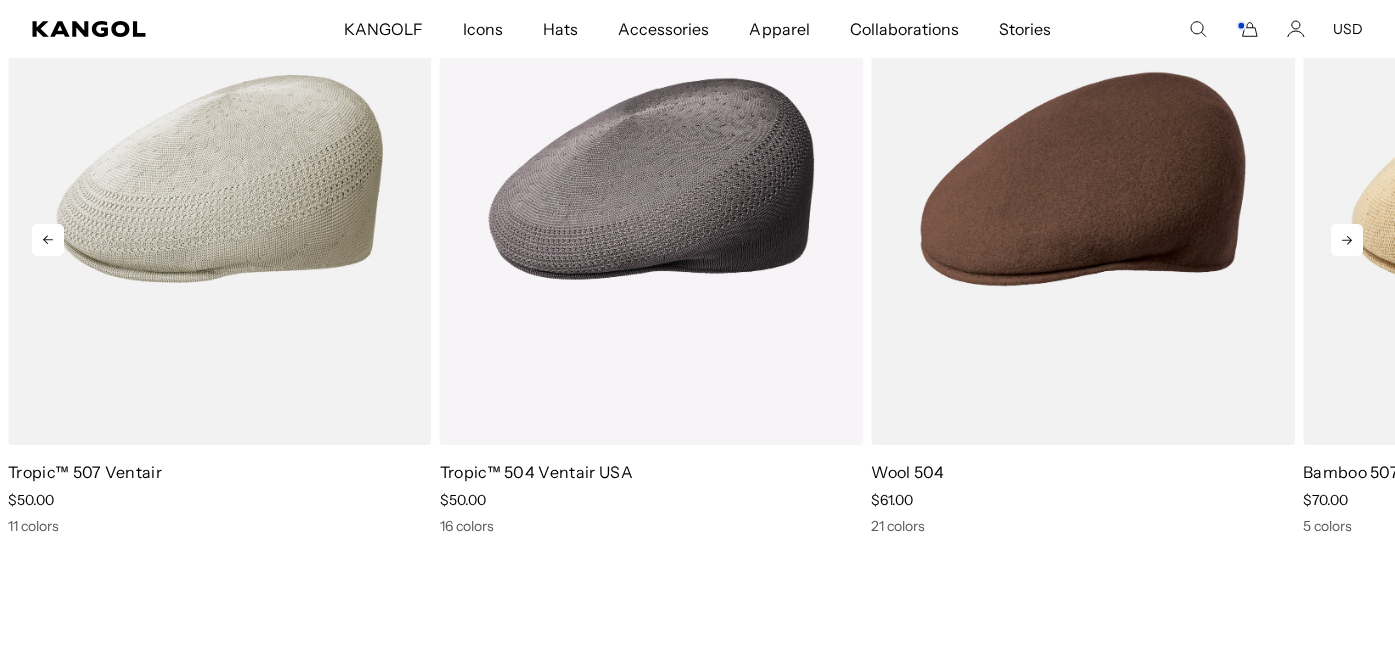 click 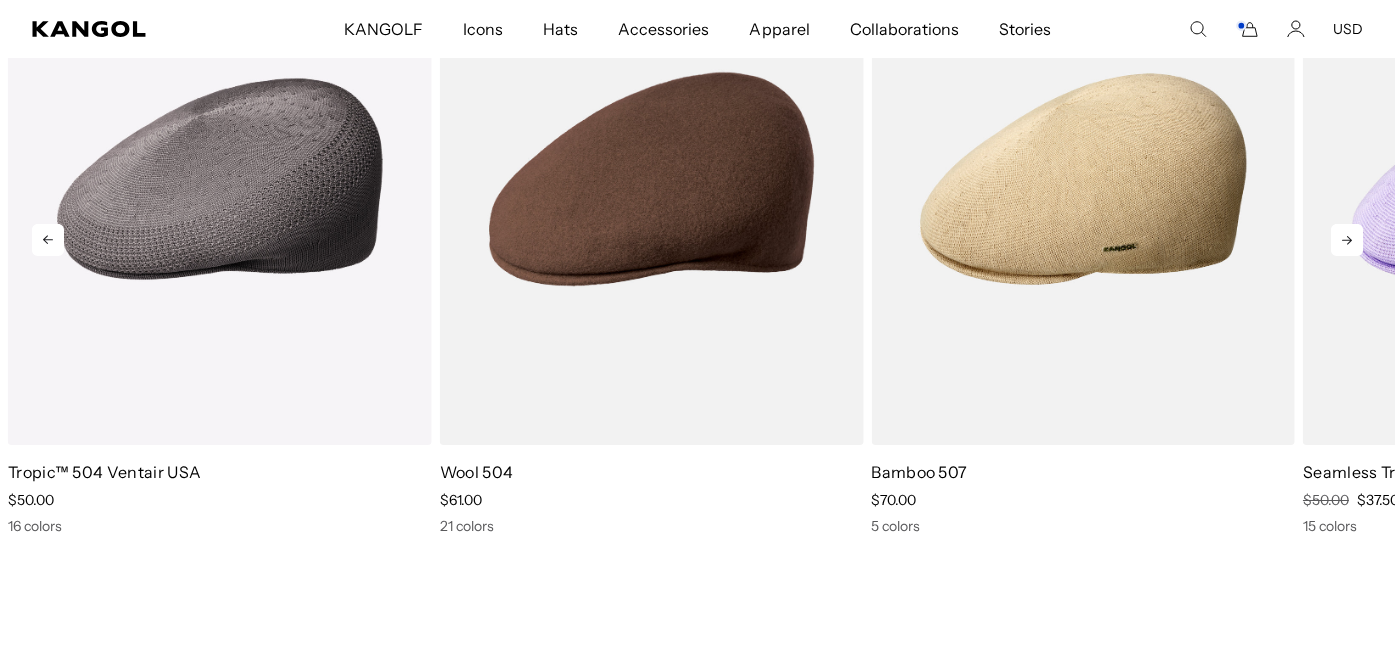 click 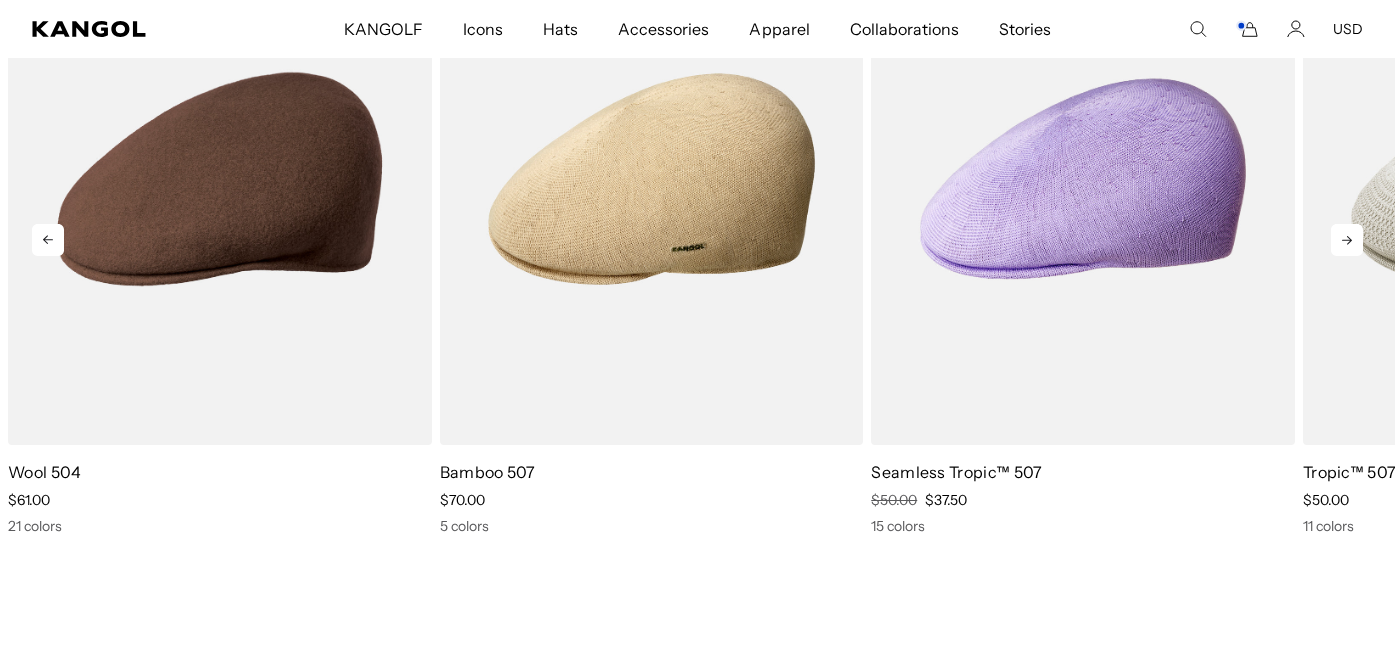 click 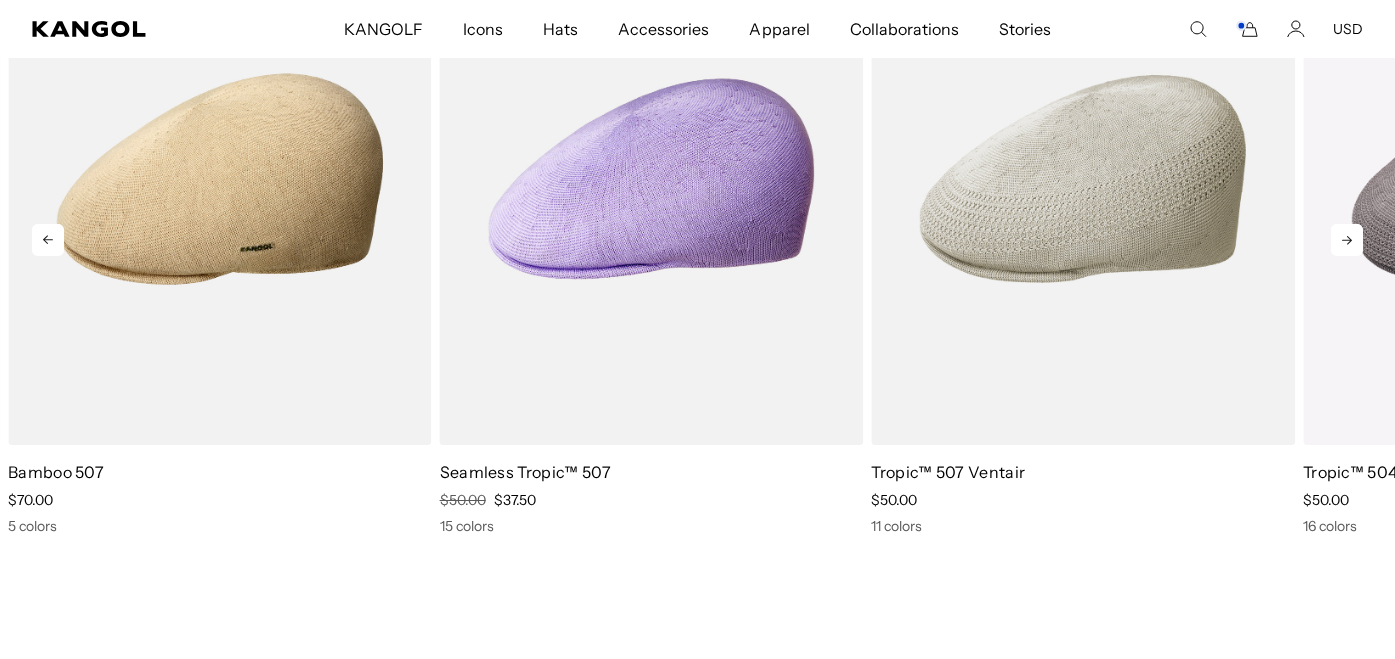 scroll, scrollTop: 0, scrollLeft: 412, axis: horizontal 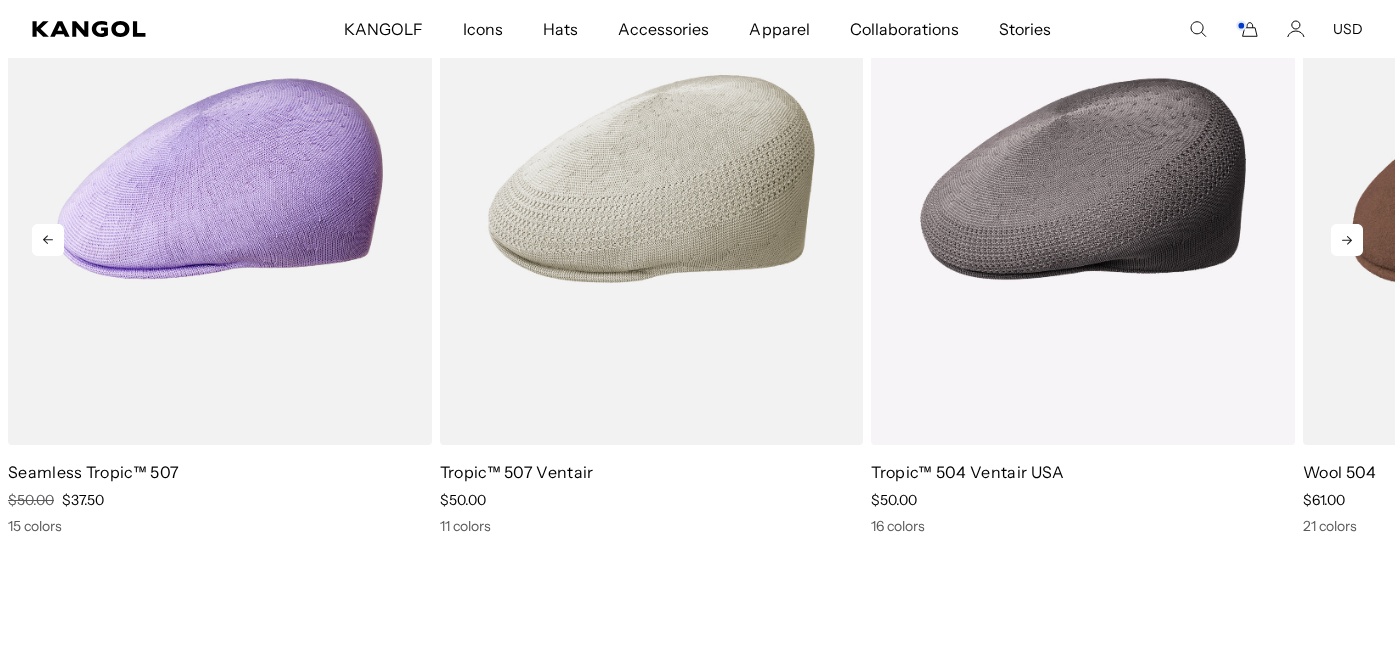 click 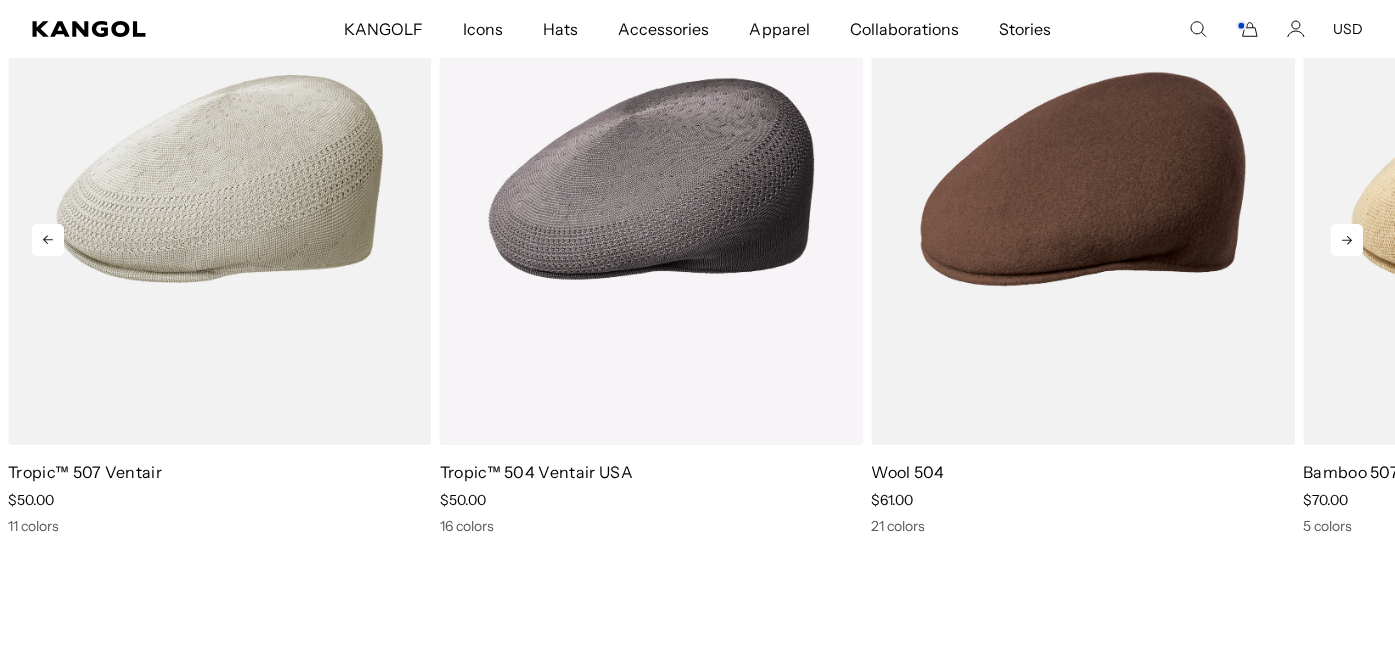 click 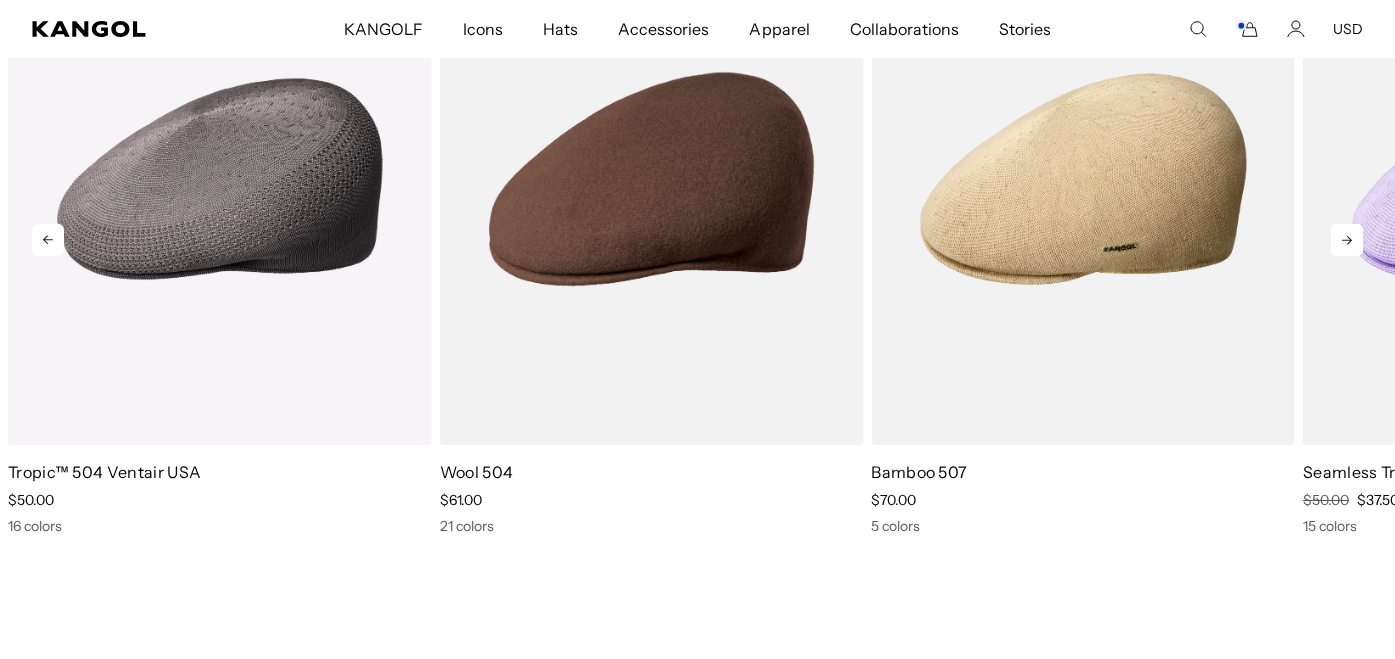 click 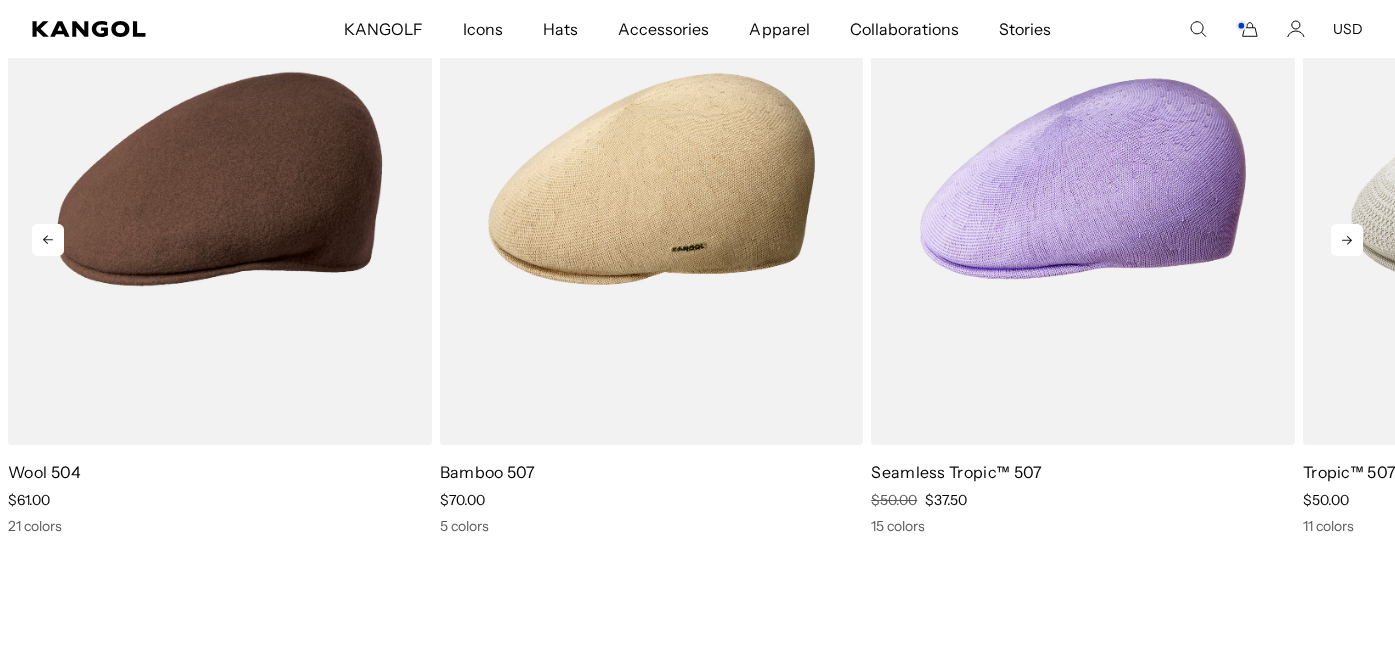 scroll, scrollTop: 0, scrollLeft: 0, axis: both 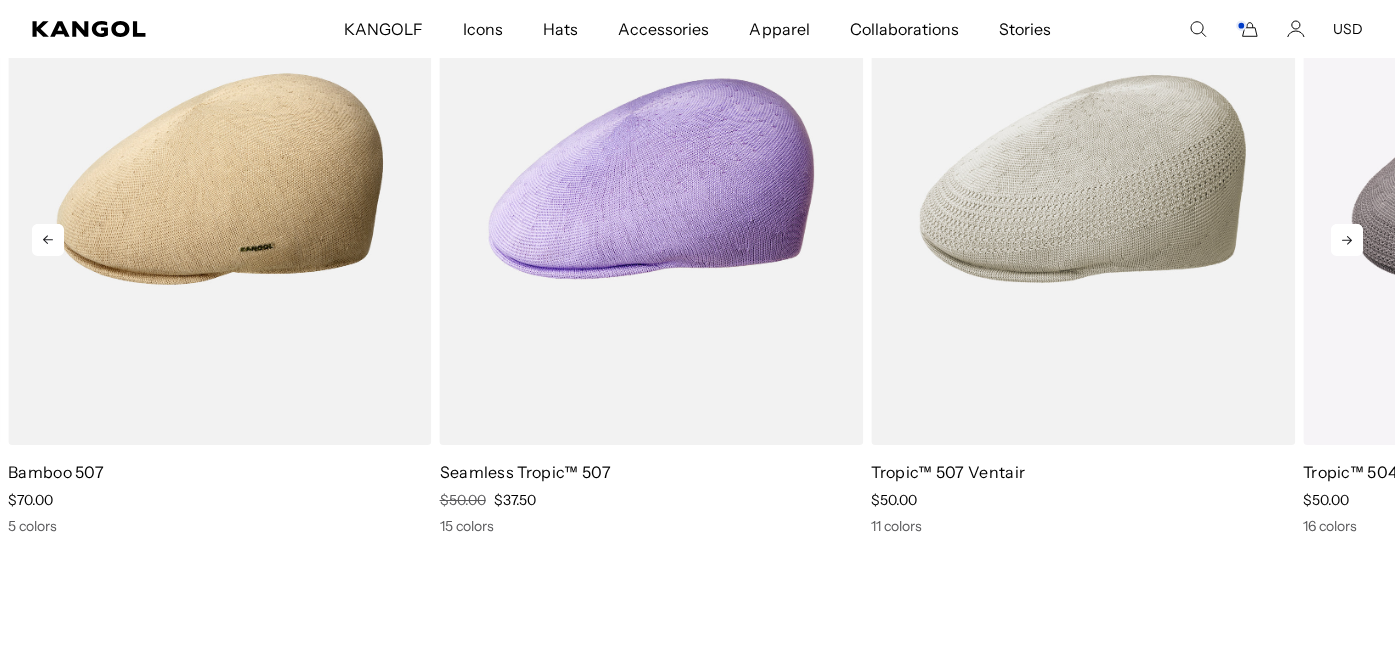 click 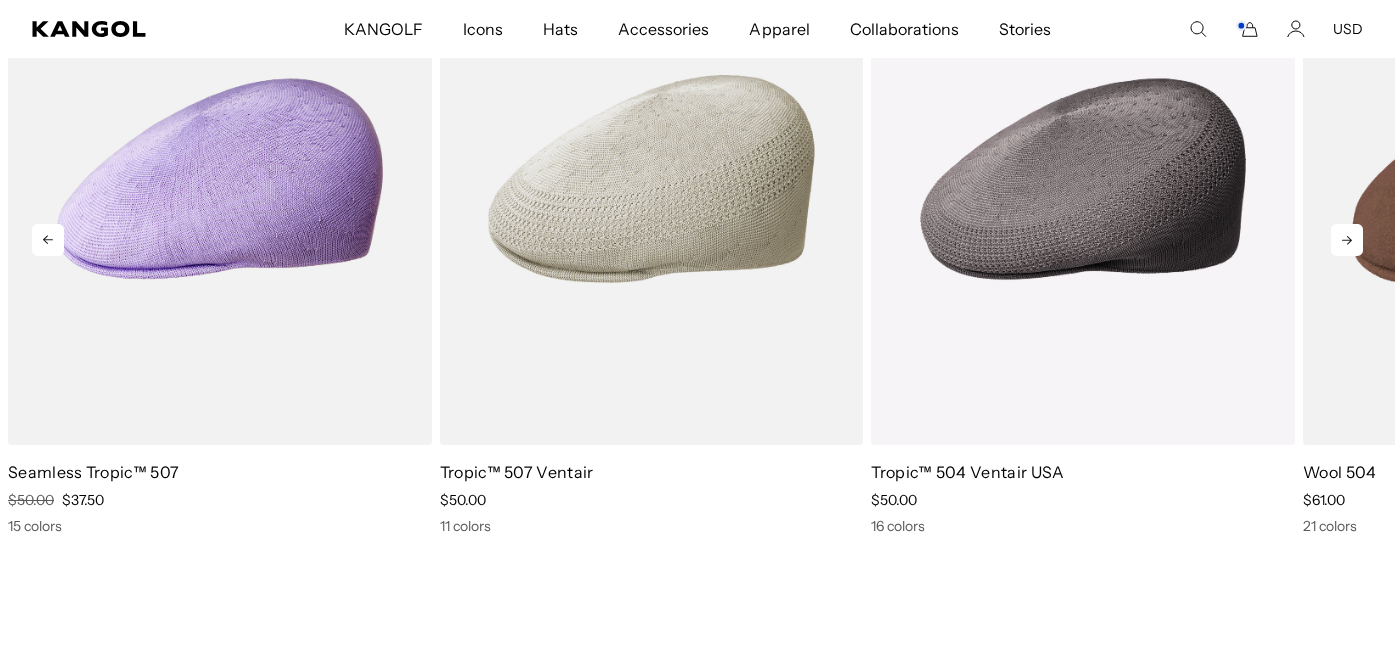 click 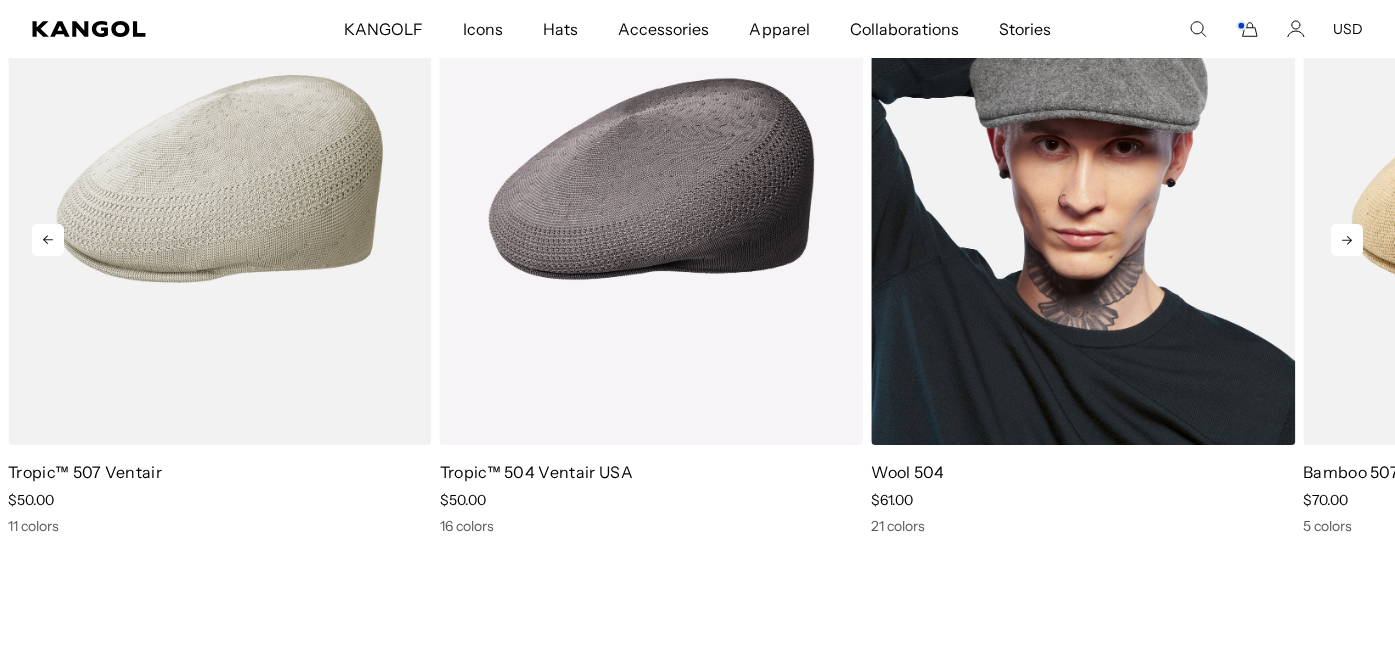 scroll, scrollTop: 0, scrollLeft: 412, axis: horizontal 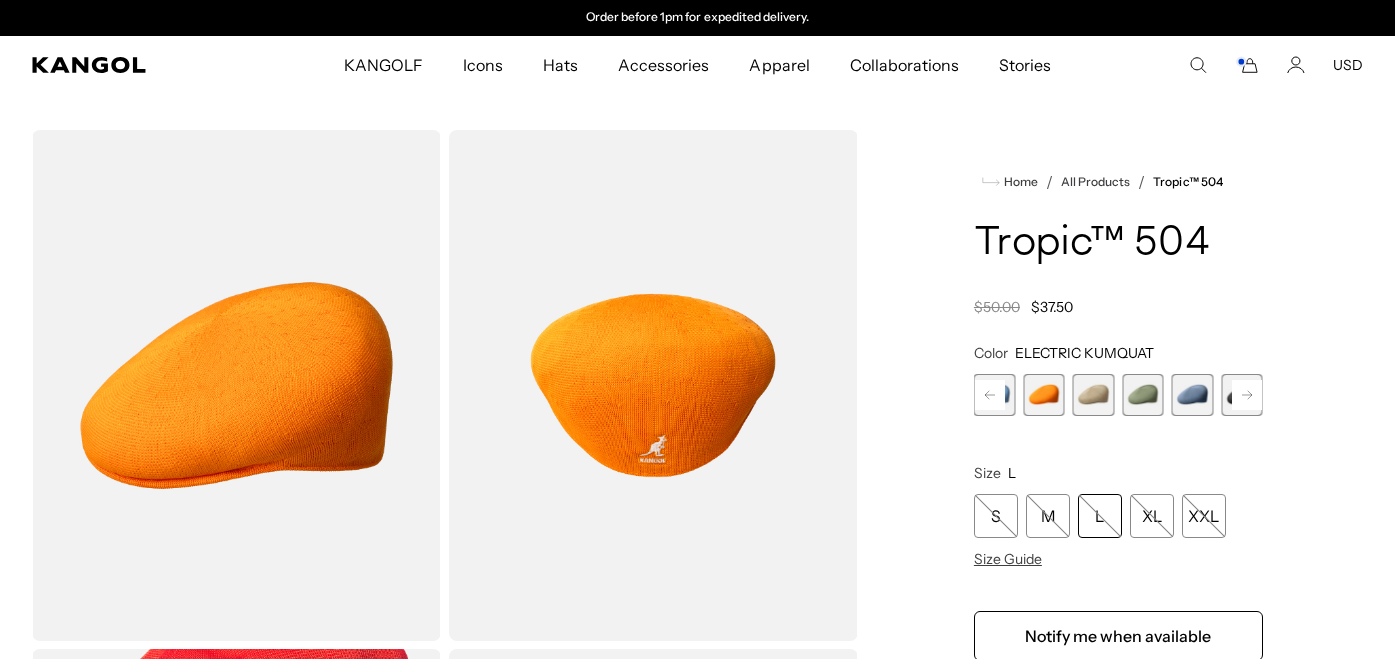 click 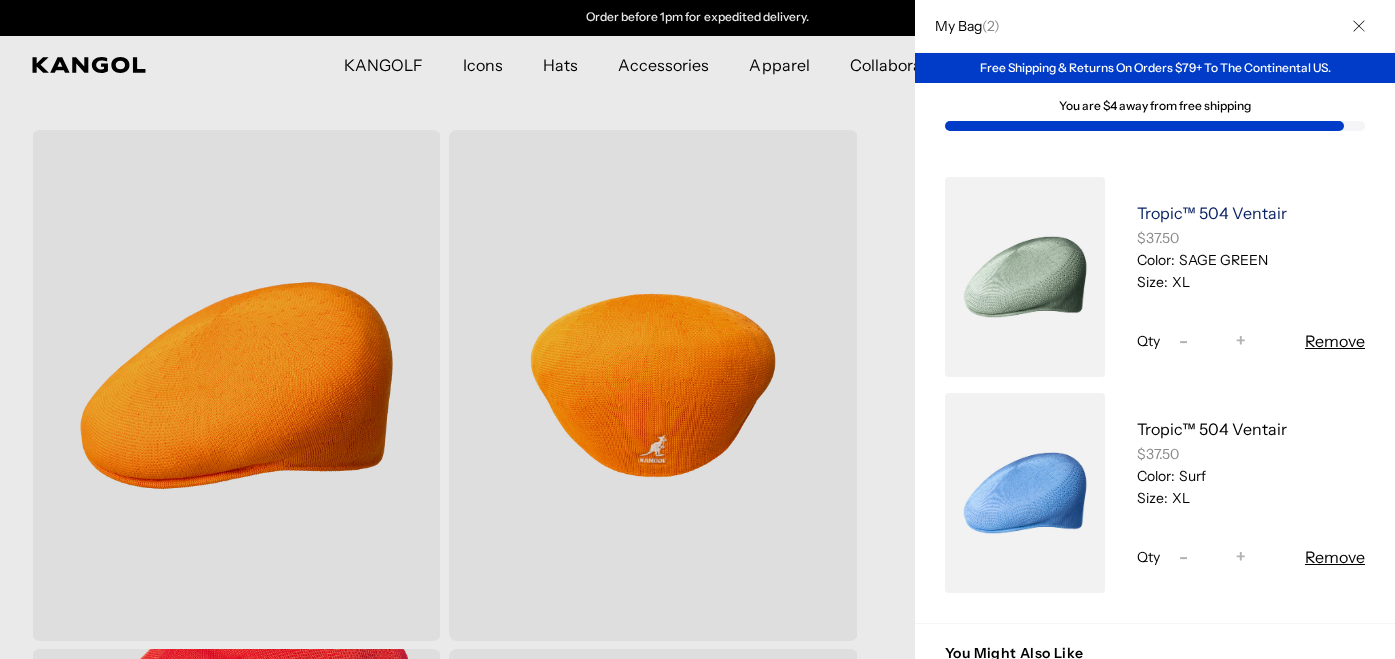 click on "Tropic™ 504 Ventair" at bounding box center (1212, 213) 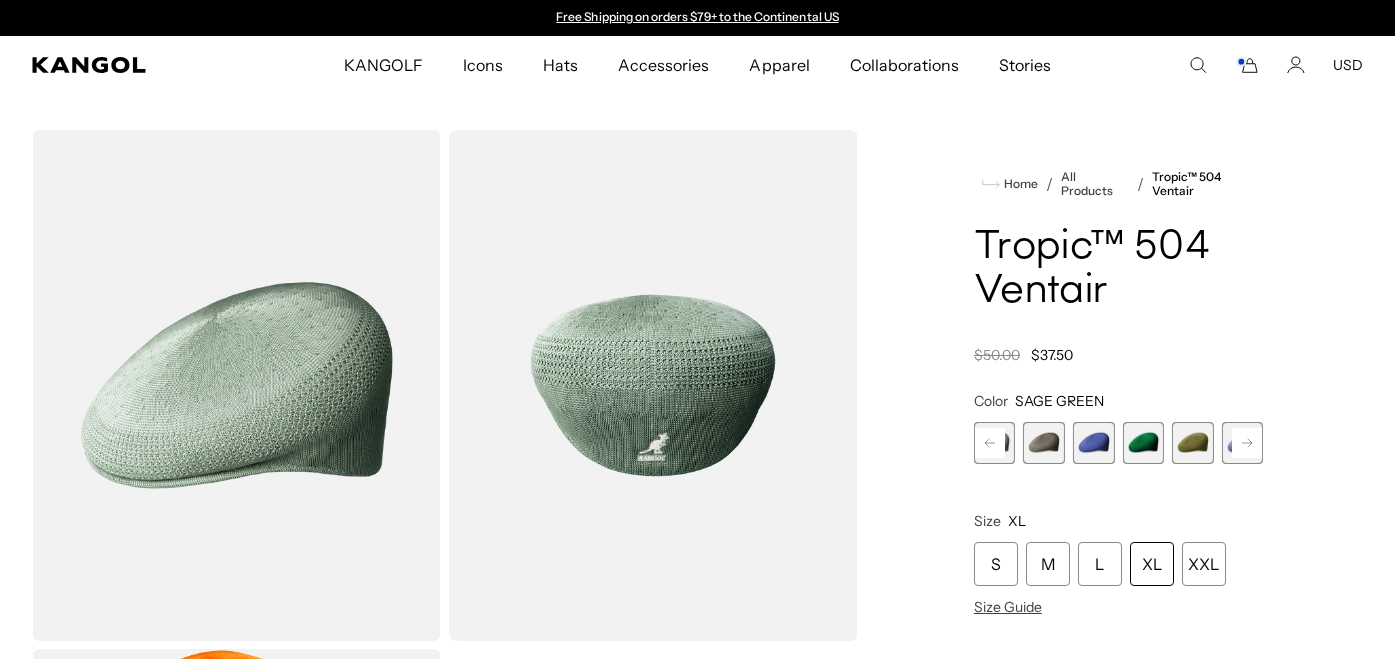 scroll, scrollTop: 0, scrollLeft: 0, axis: both 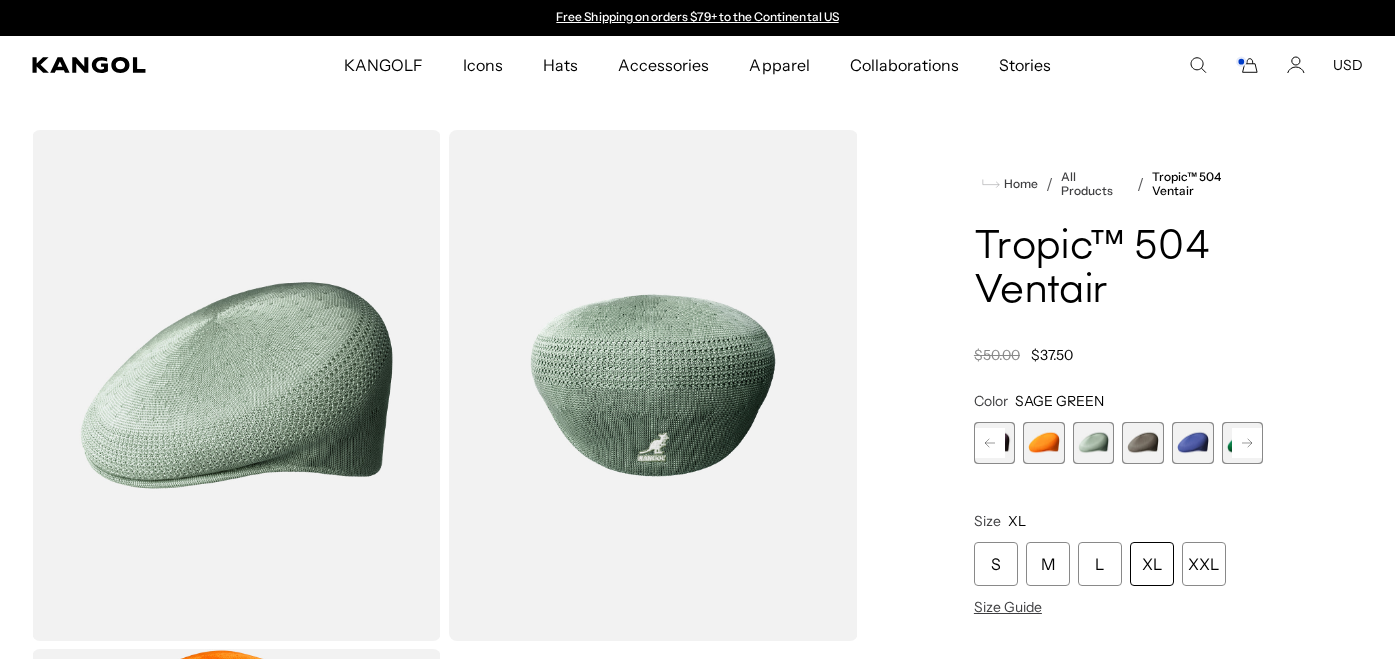 click 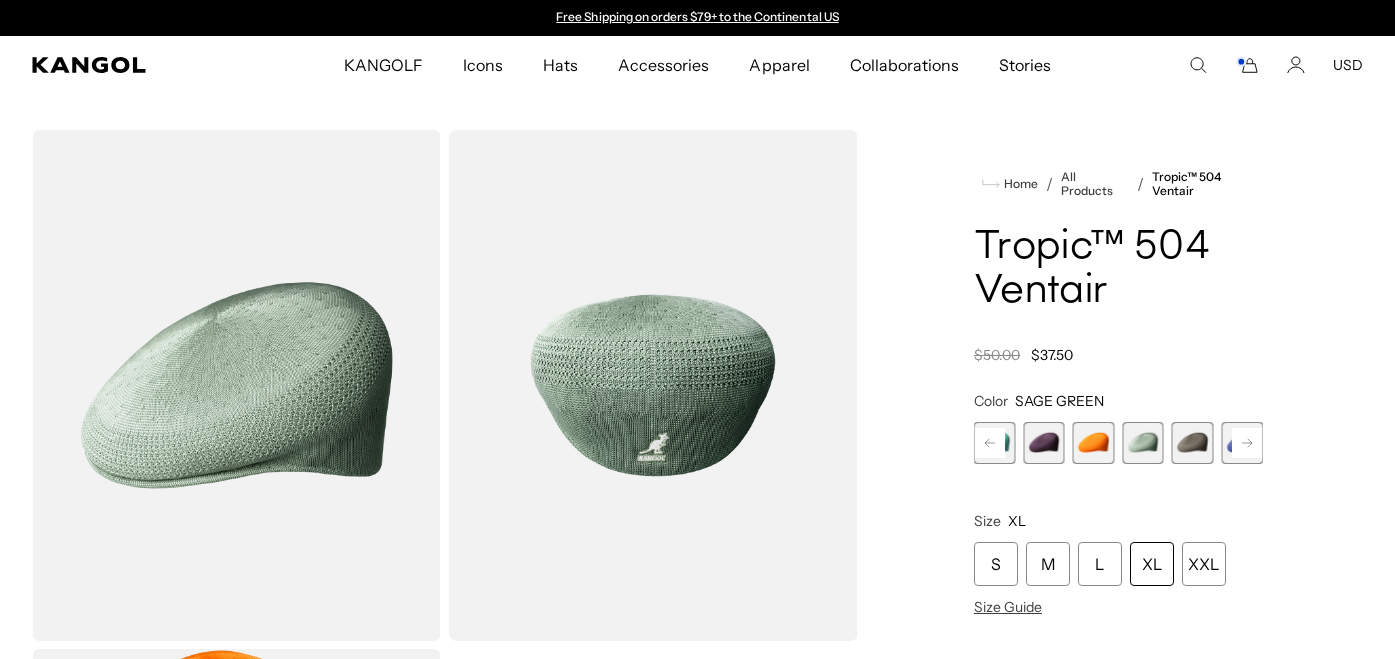 click 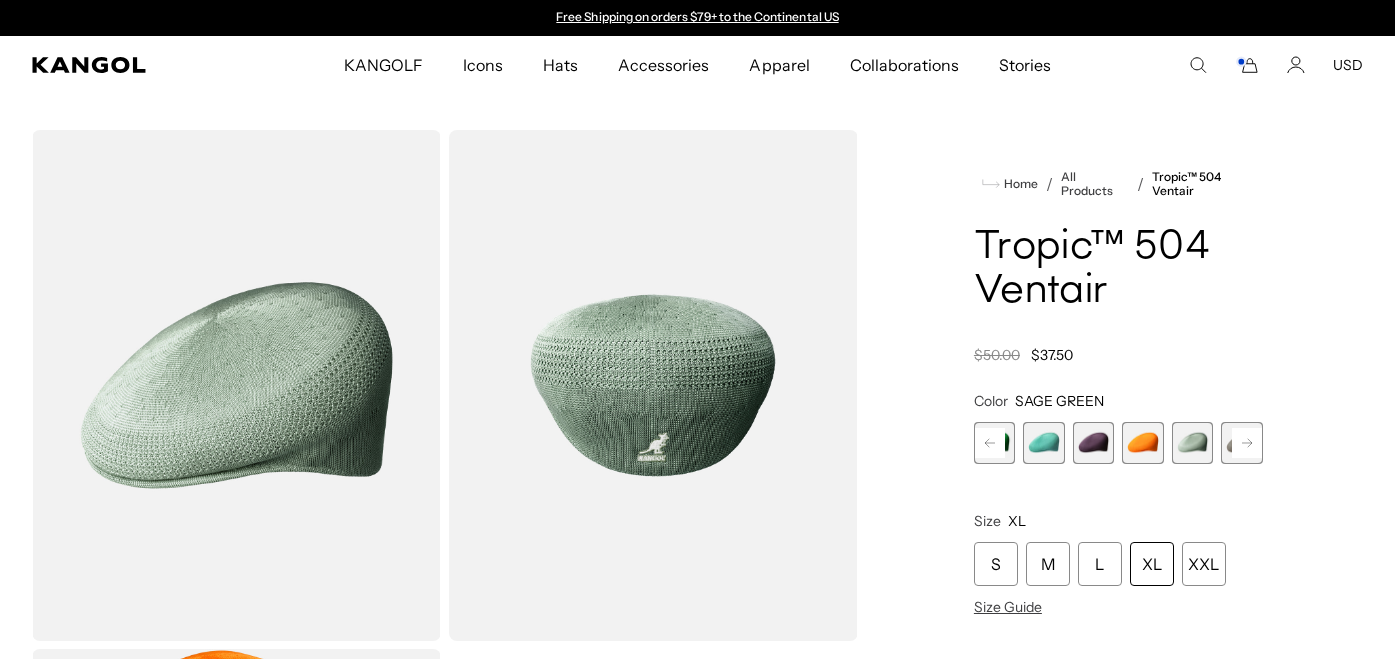 click 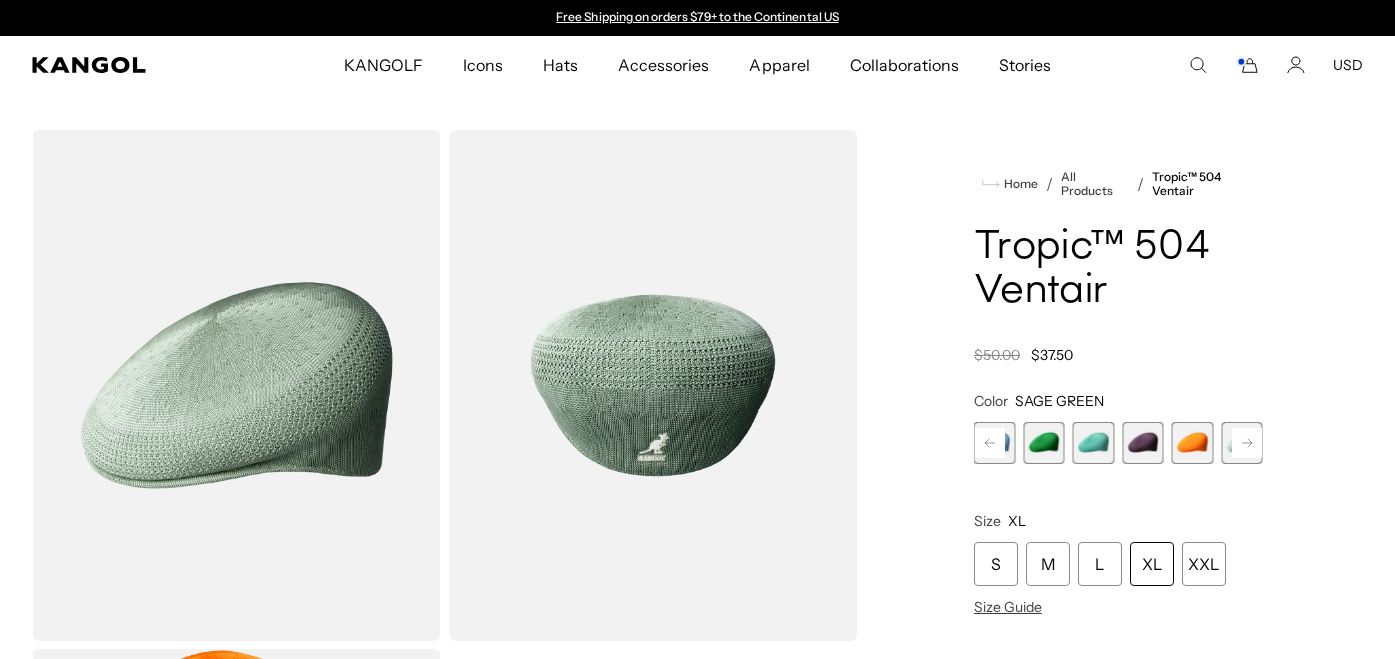 click 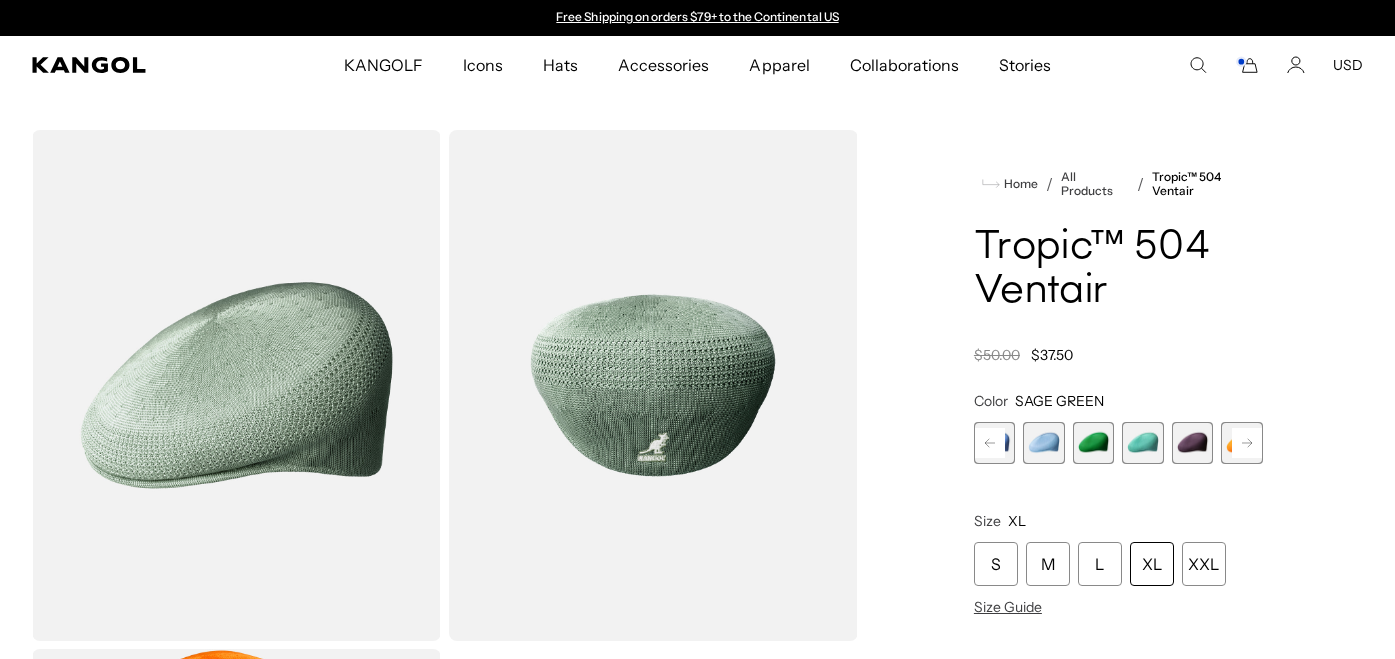 click 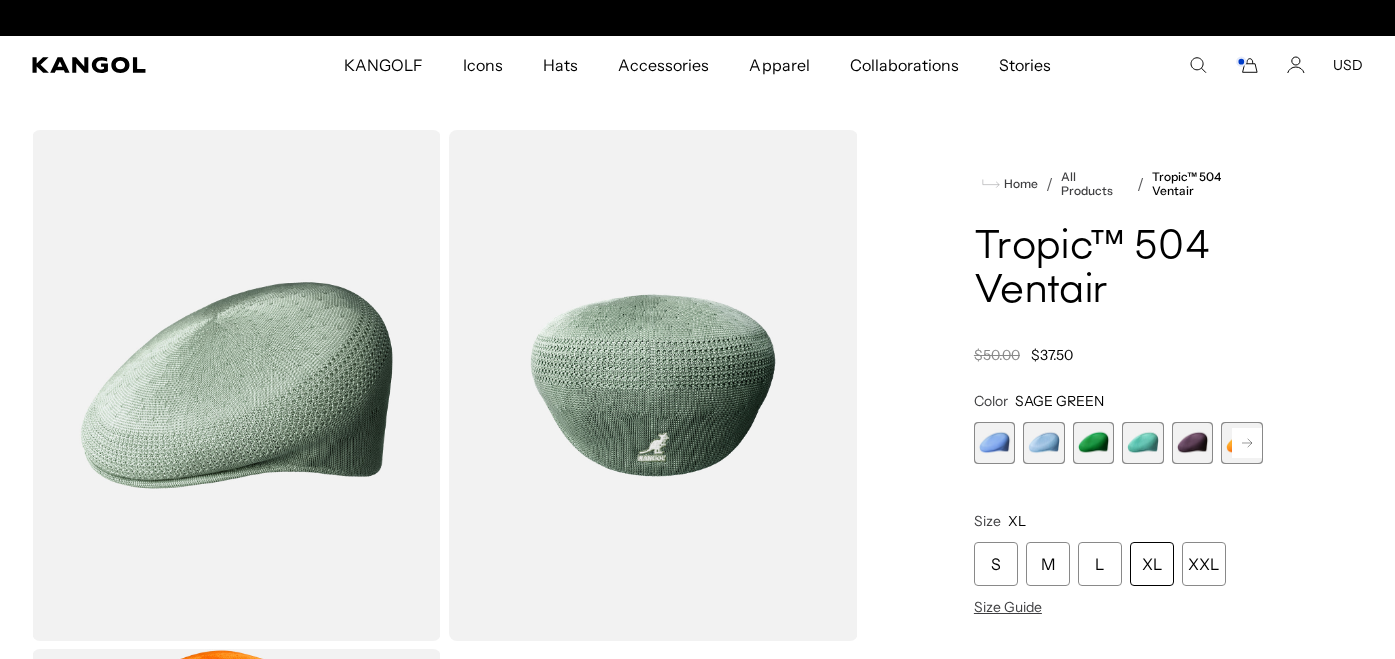 scroll, scrollTop: 0, scrollLeft: 412, axis: horizontal 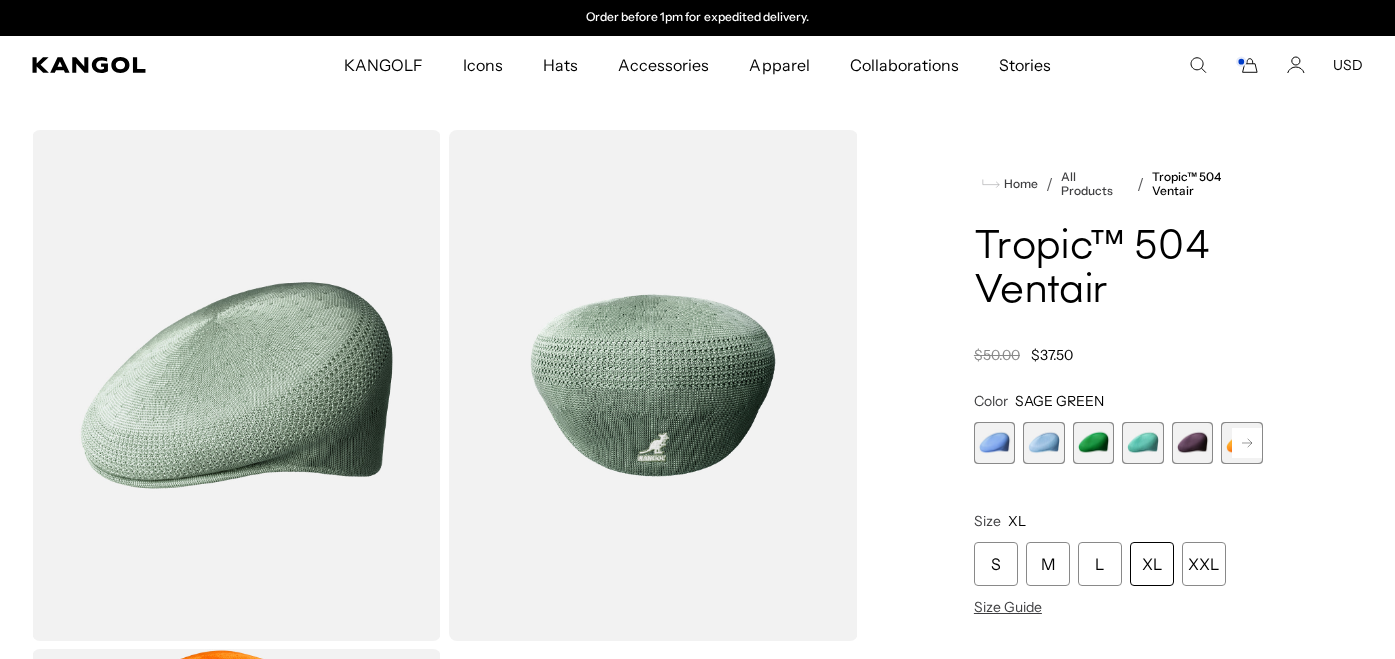 click at bounding box center (995, 443) 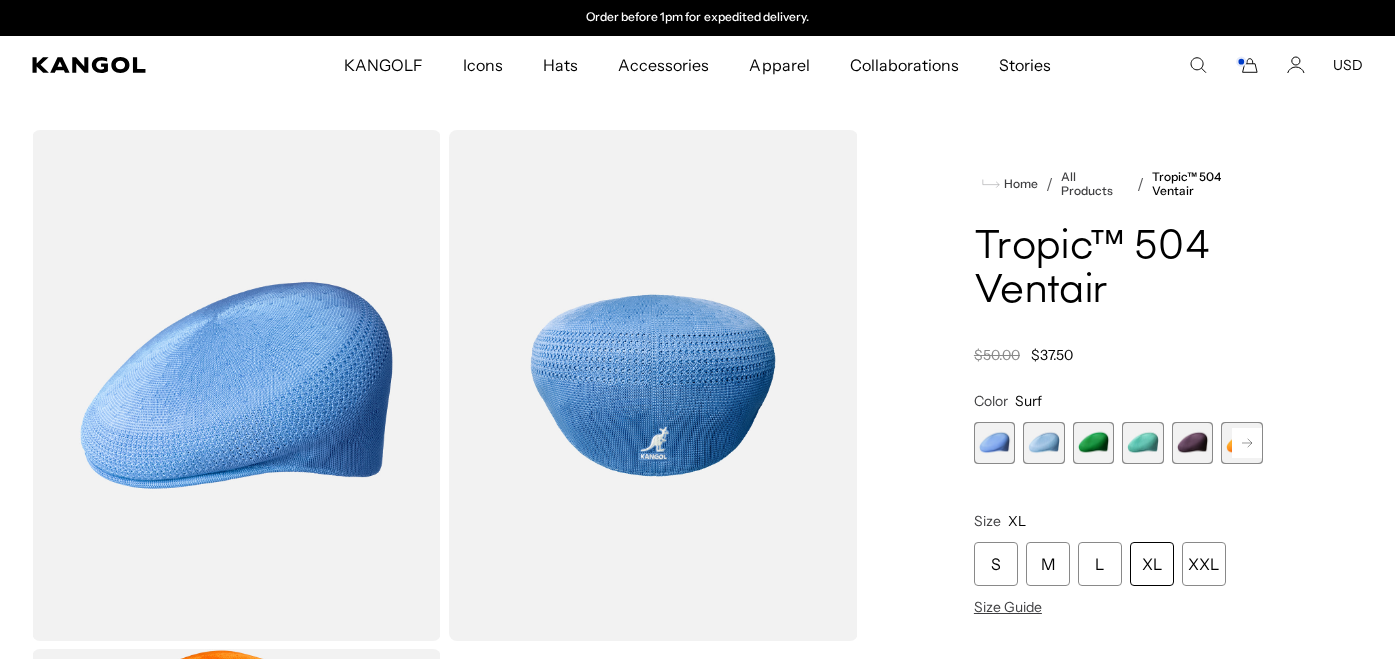 click at bounding box center [1044, 443] 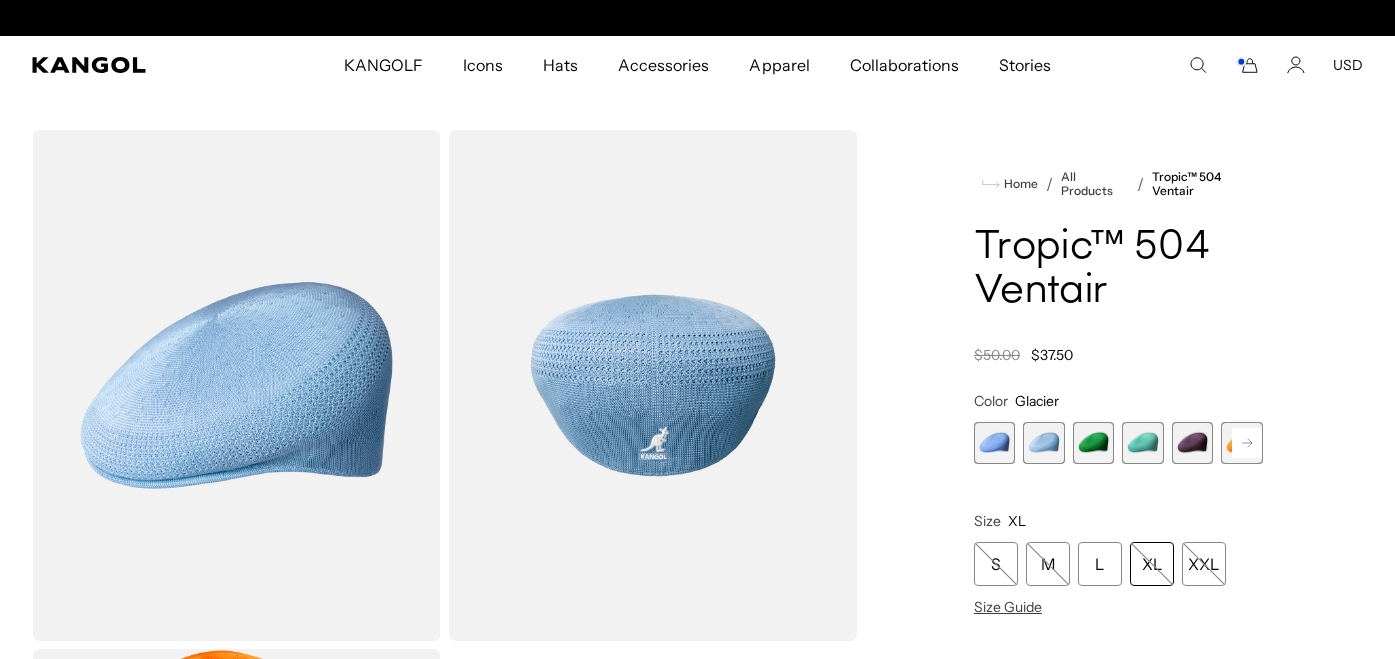 click at bounding box center [1094, 443] 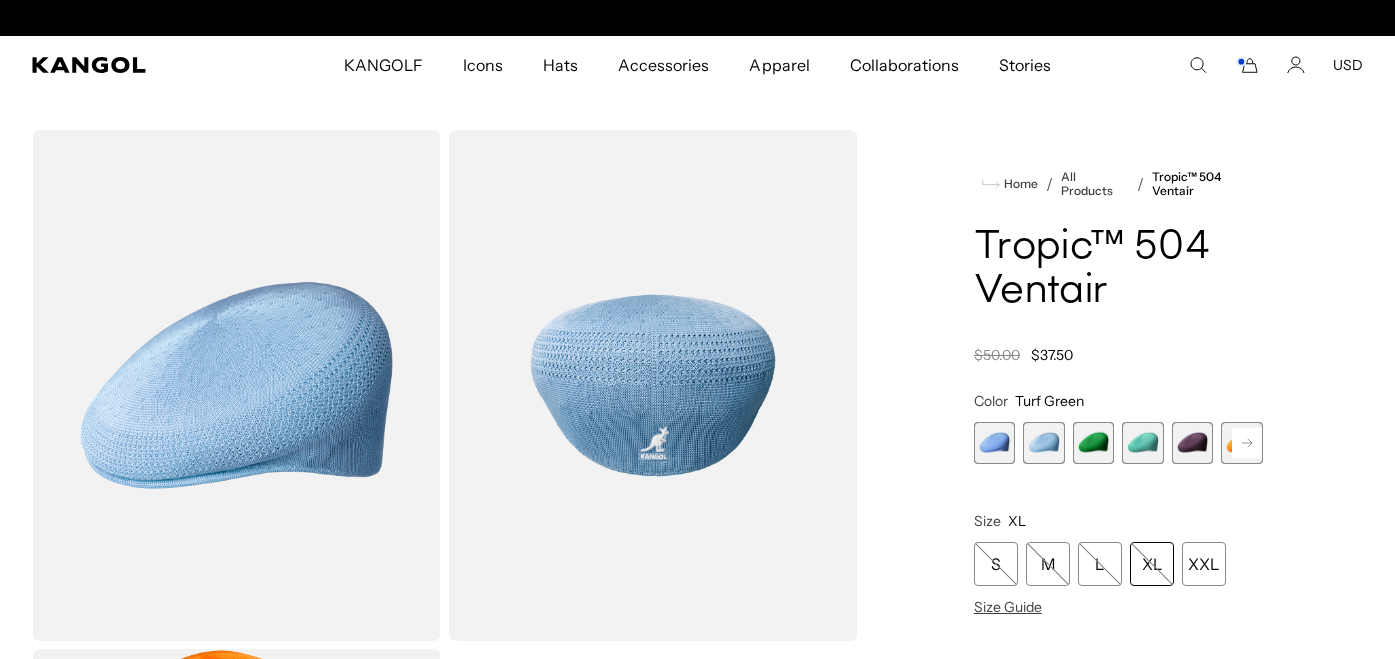 scroll, scrollTop: 0, scrollLeft: 0, axis: both 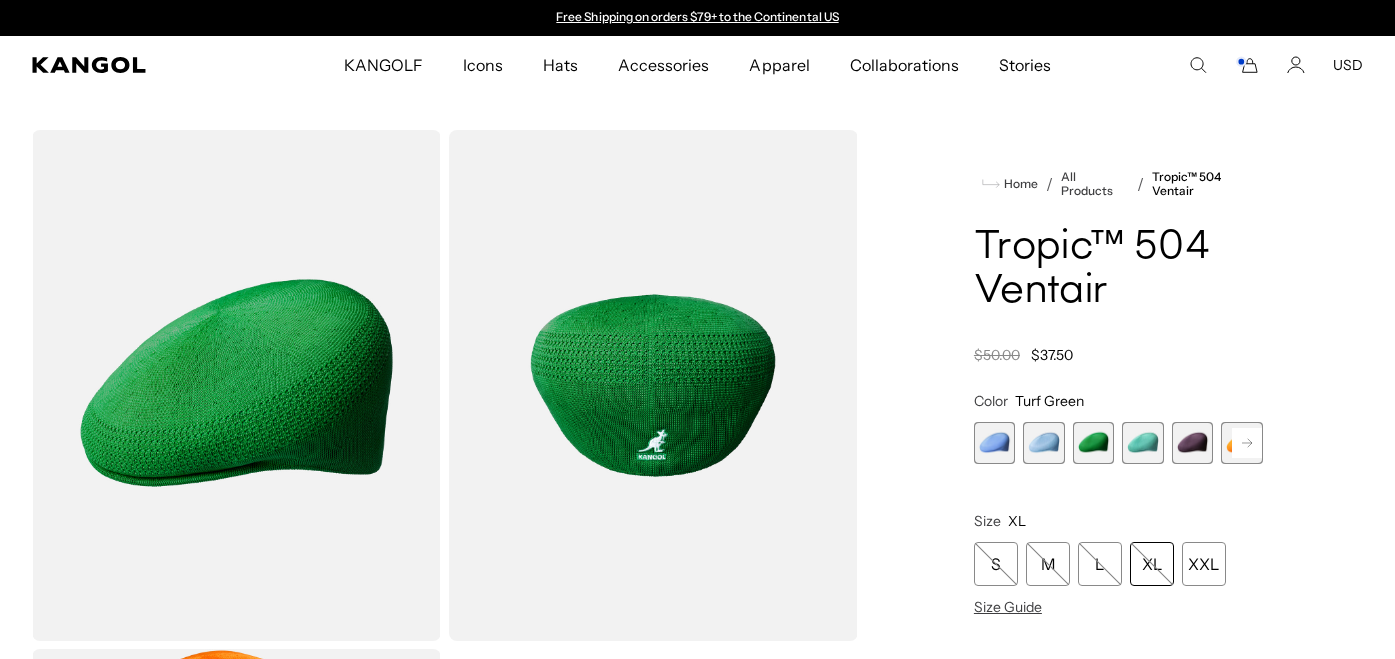 click at bounding box center (1143, 443) 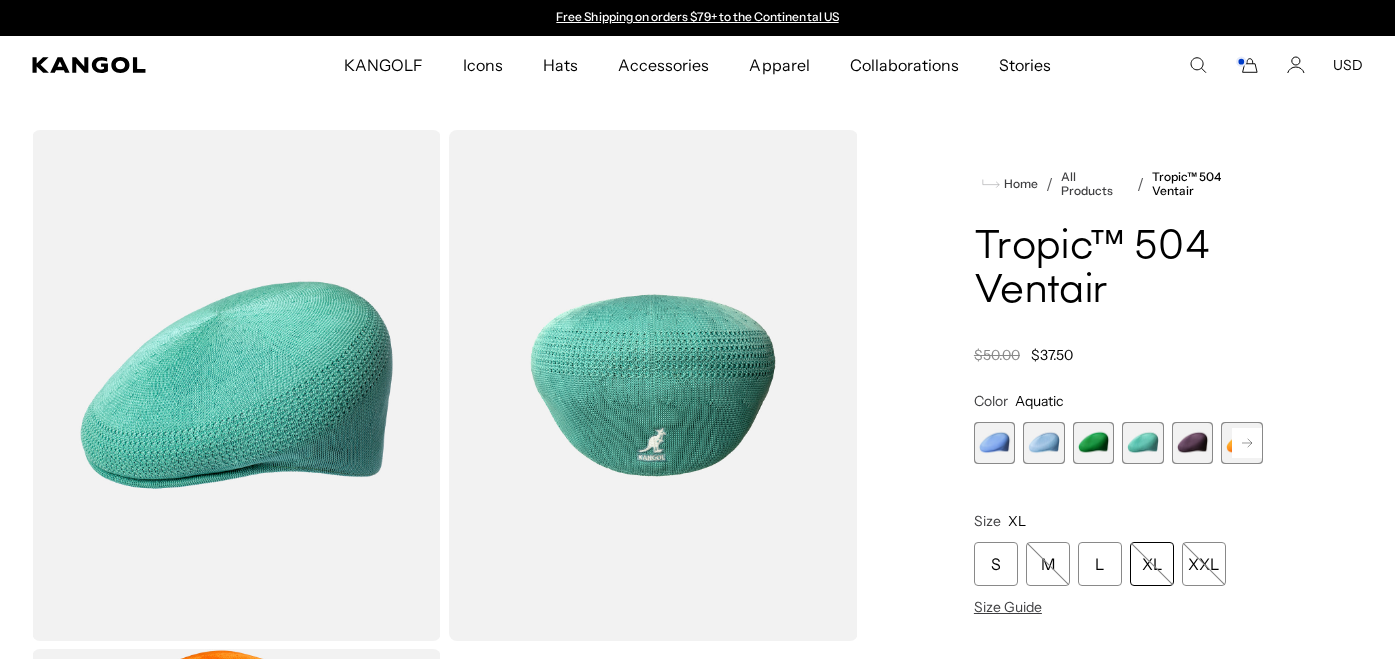 click at bounding box center [1193, 443] 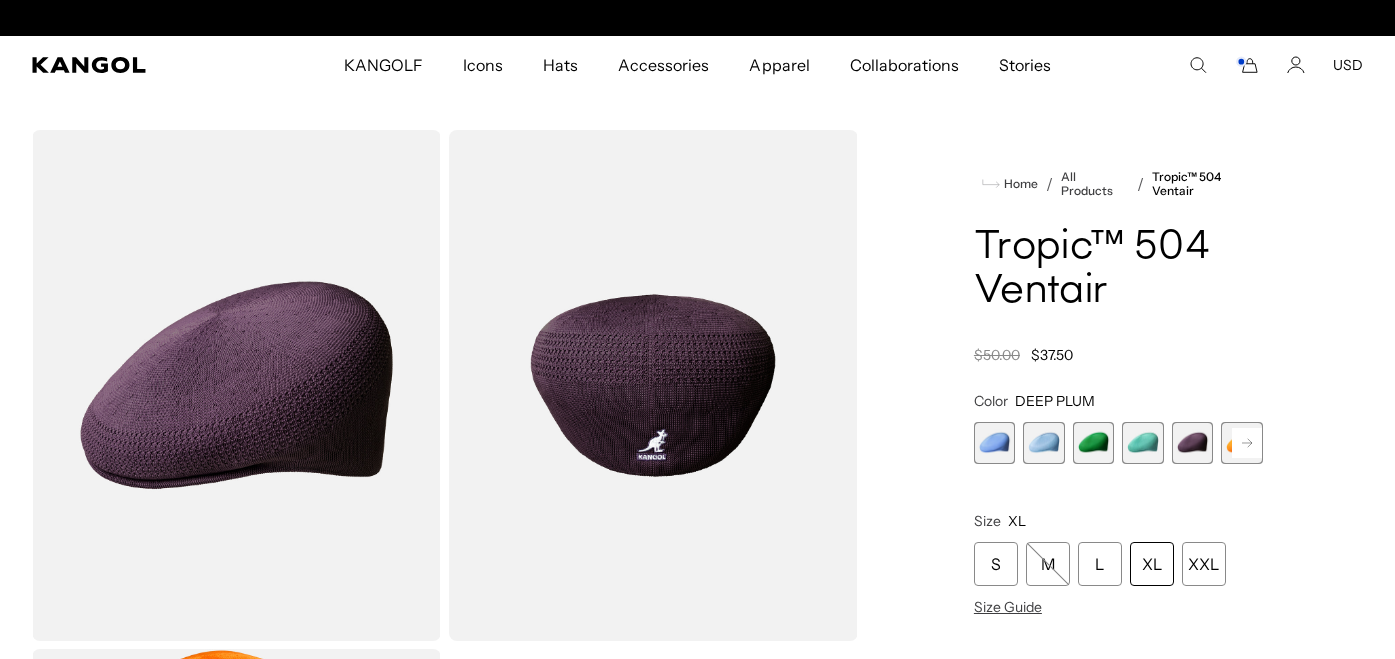 scroll, scrollTop: 0, scrollLeft: 412, axis: horizontal 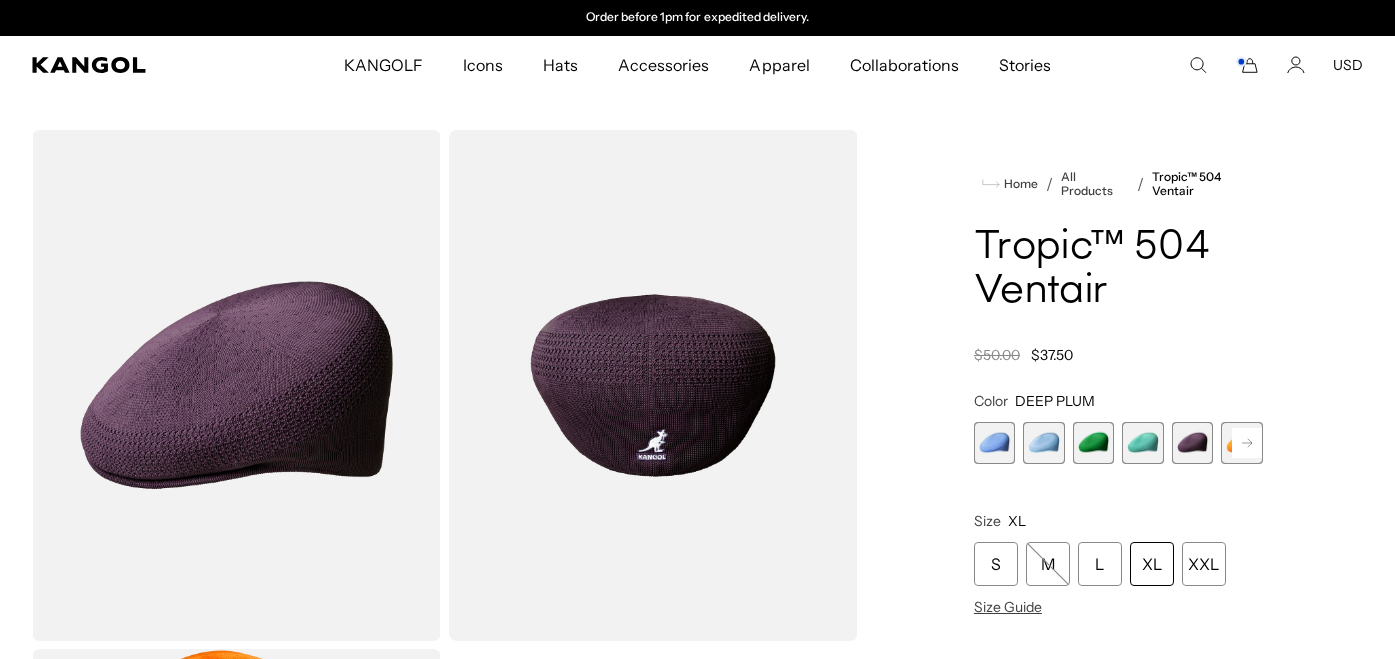 click on "XL" at bounding box center (1152, 564) 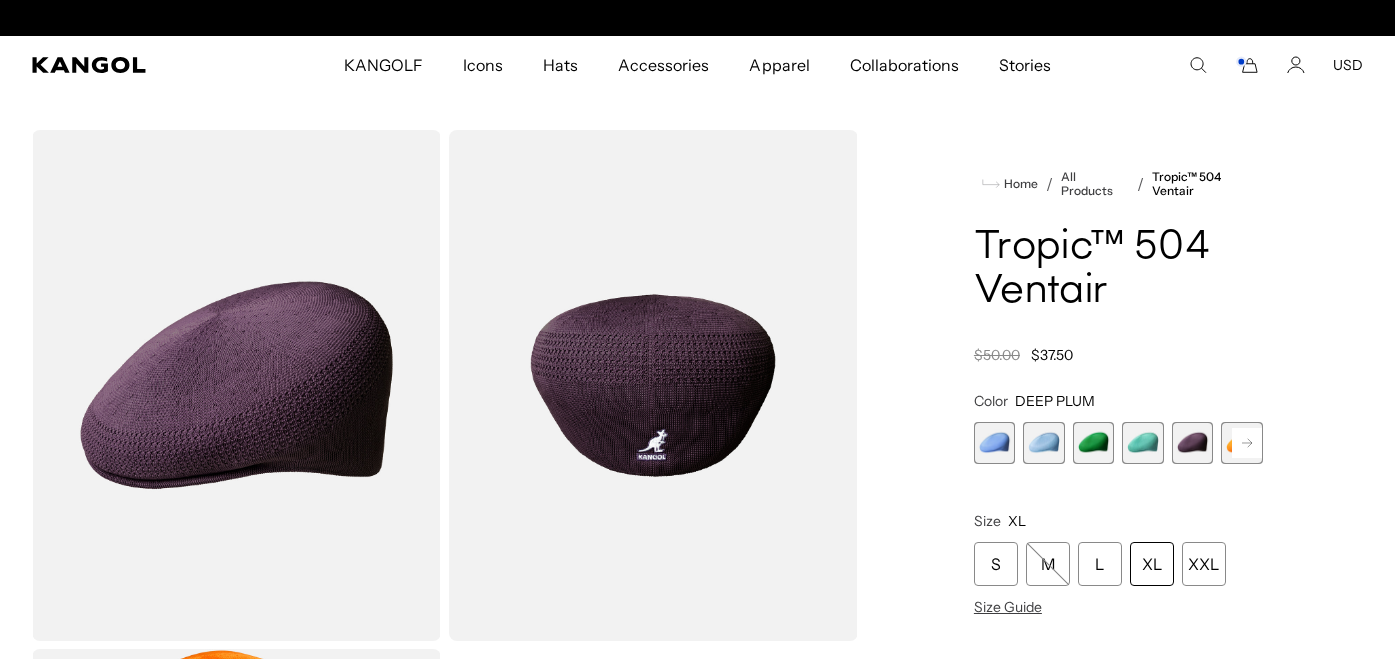 scroll, scrollTop: 0, scrollLeft: 0, axis: both 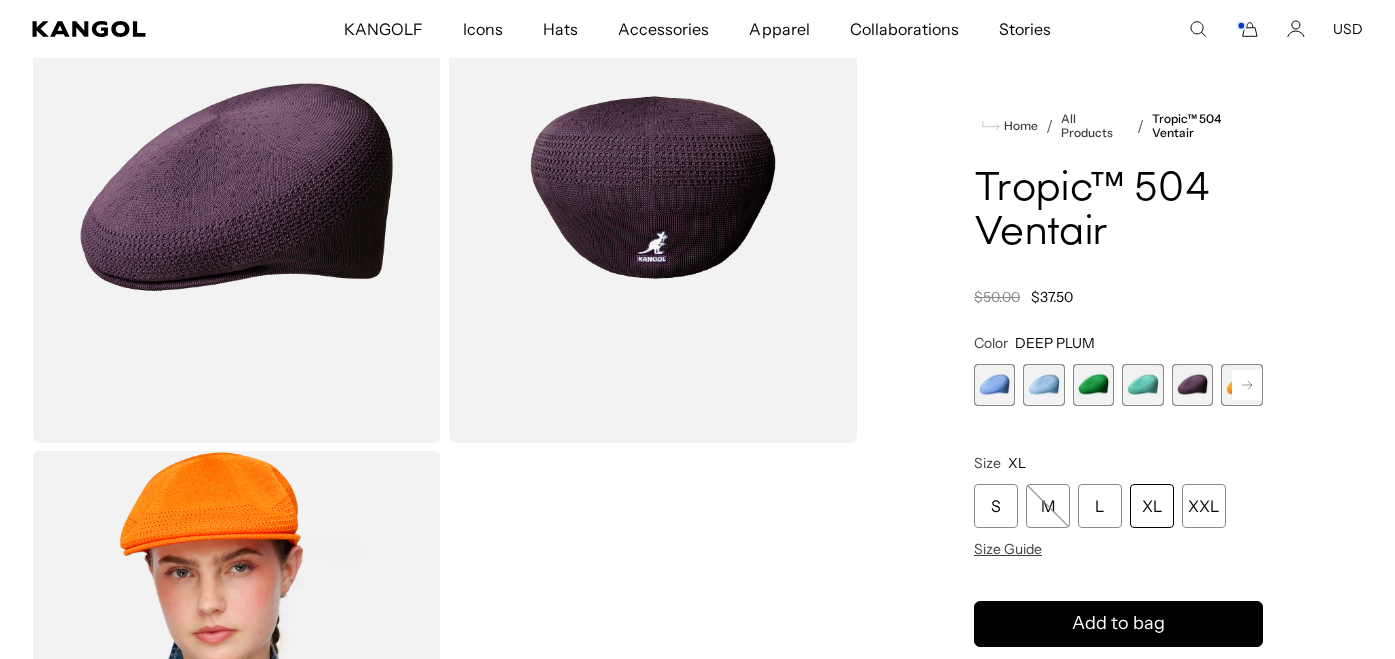 click 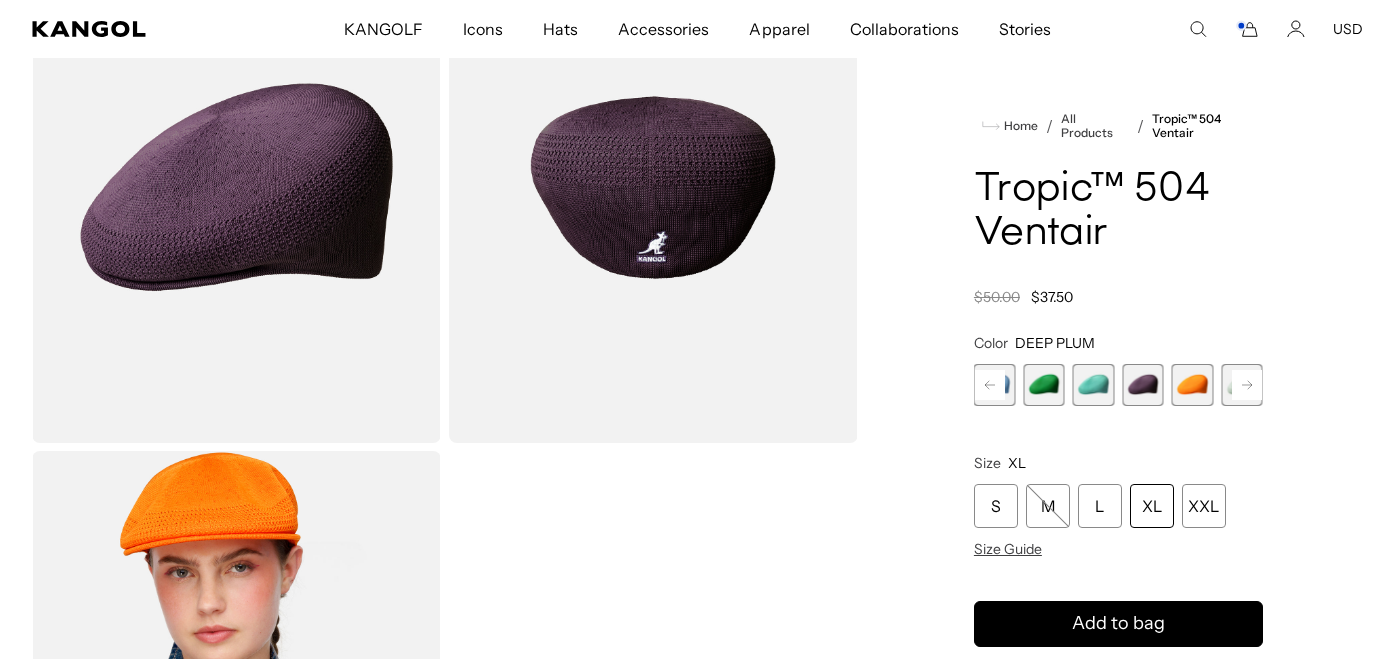 click at bounding box center [1193, 385] 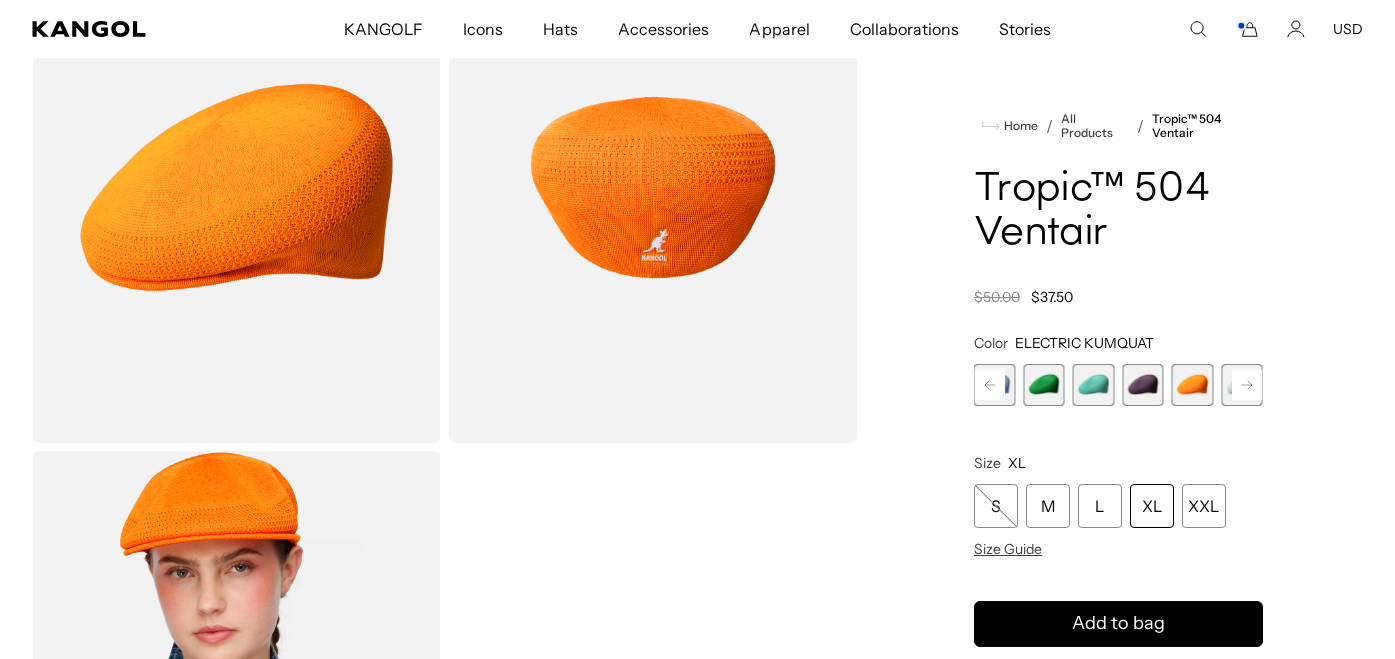 click at bounding box center [1193, 385] 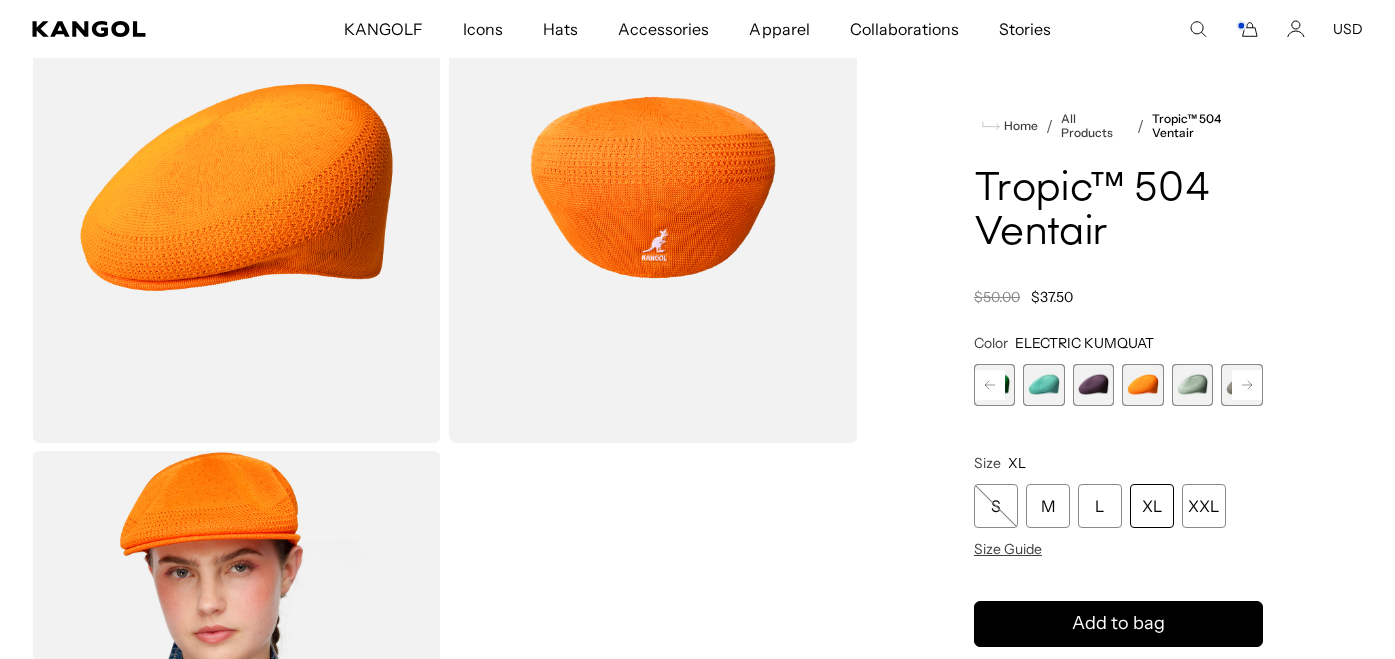 click at bounding box center (1193, 385) 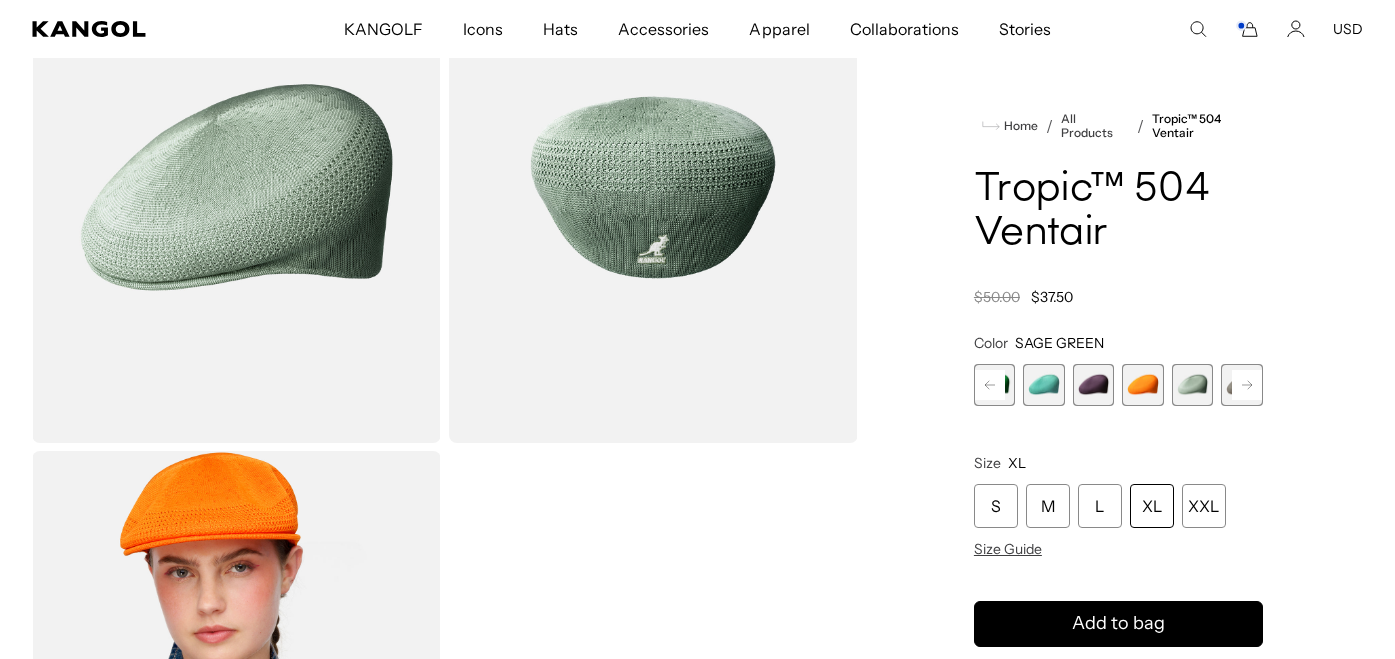 click 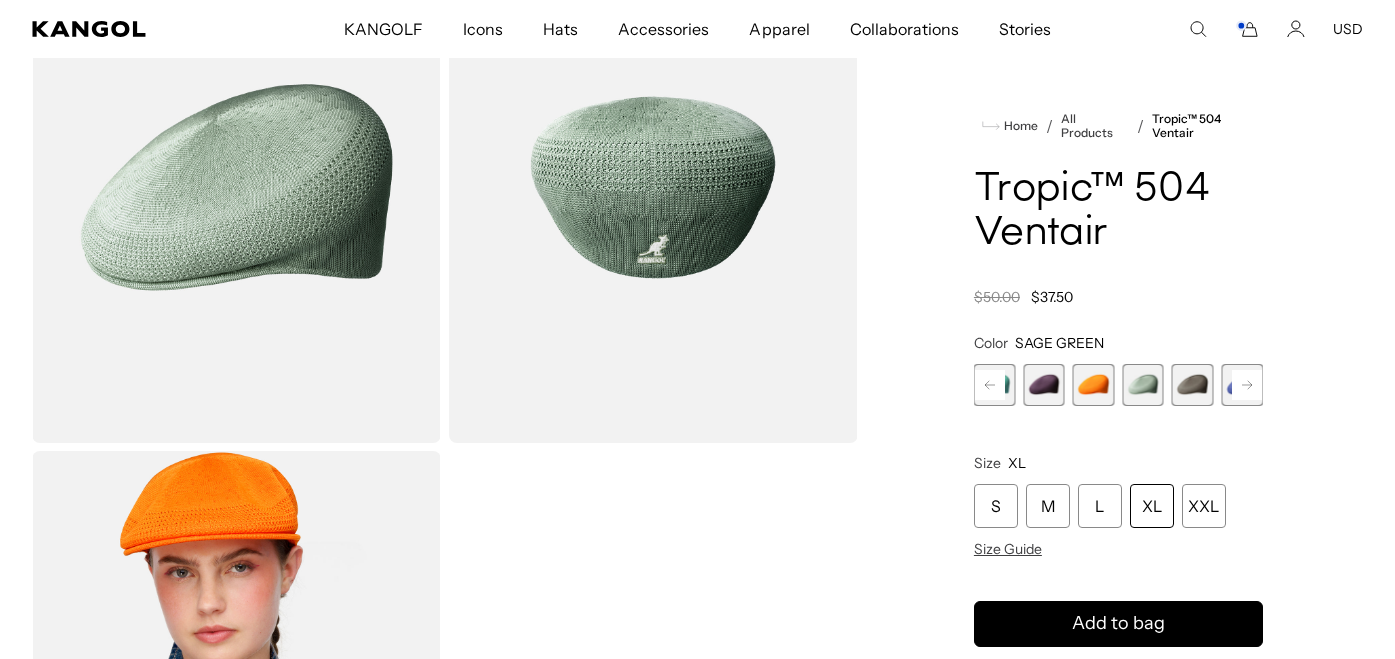 scroll, scrollTop: 0, scrollLeft: 412, axis: horizontal 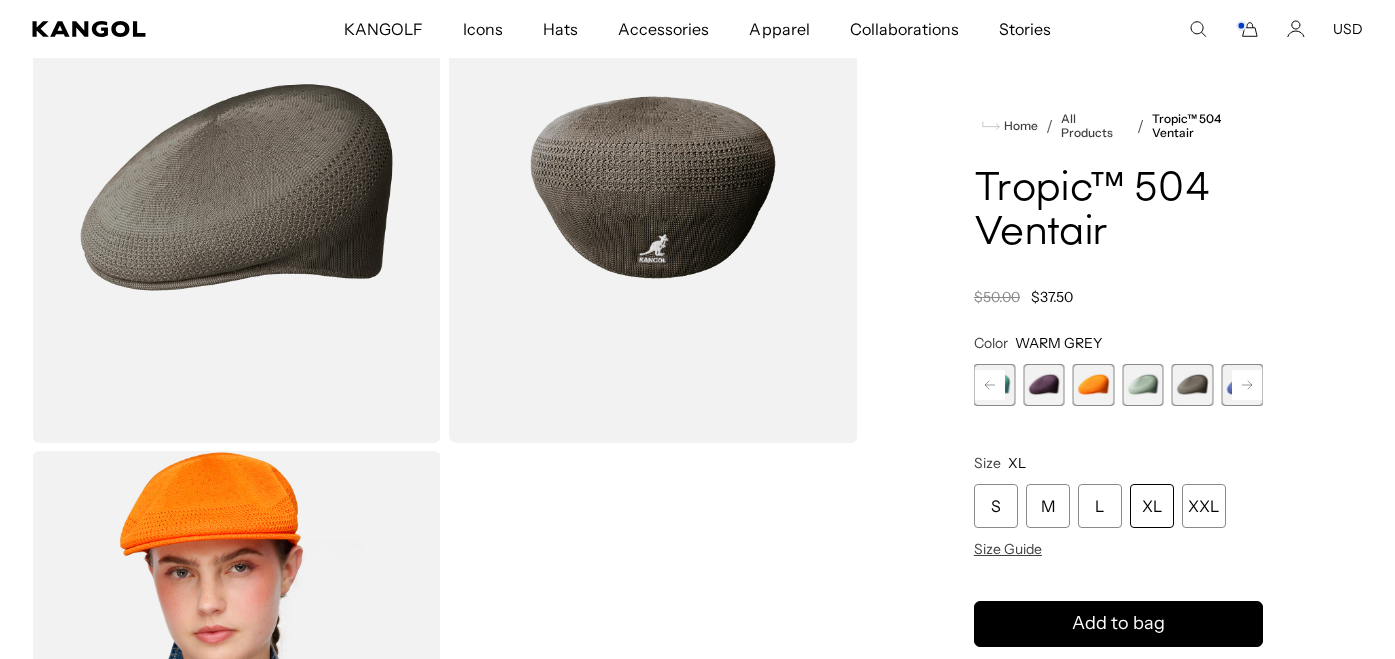 click 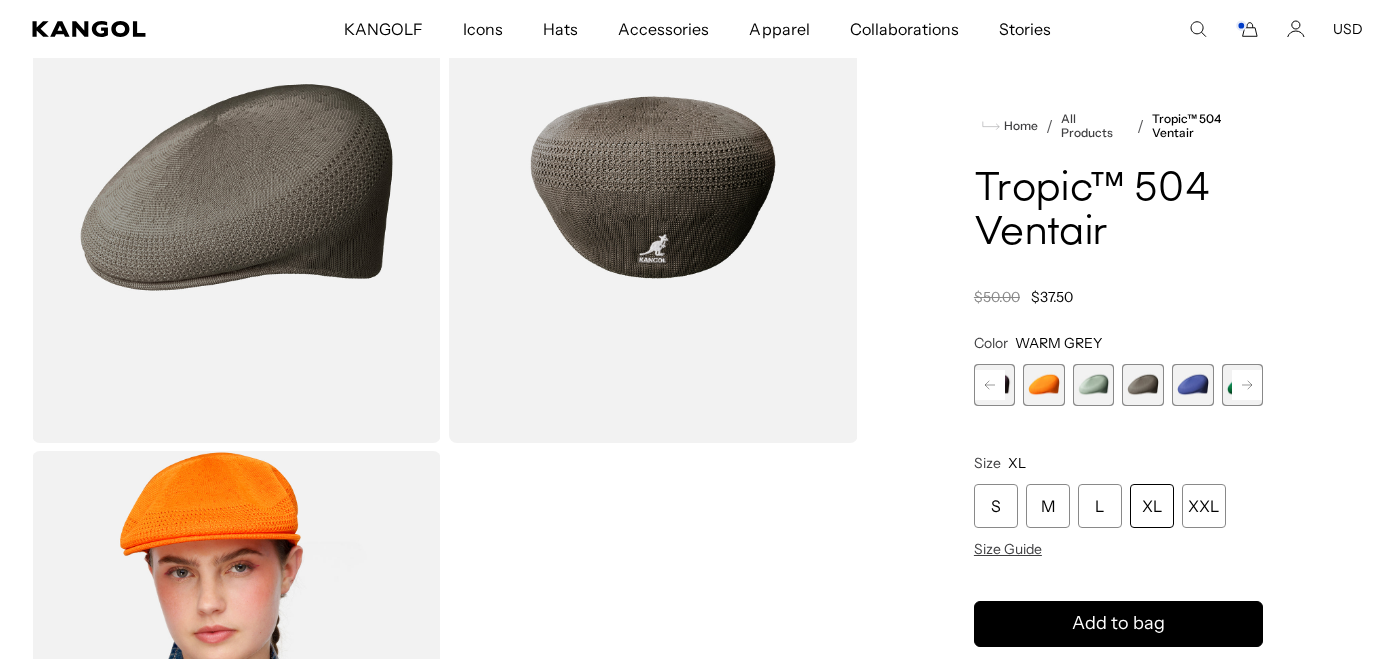click at bounding box center [1193, 385] 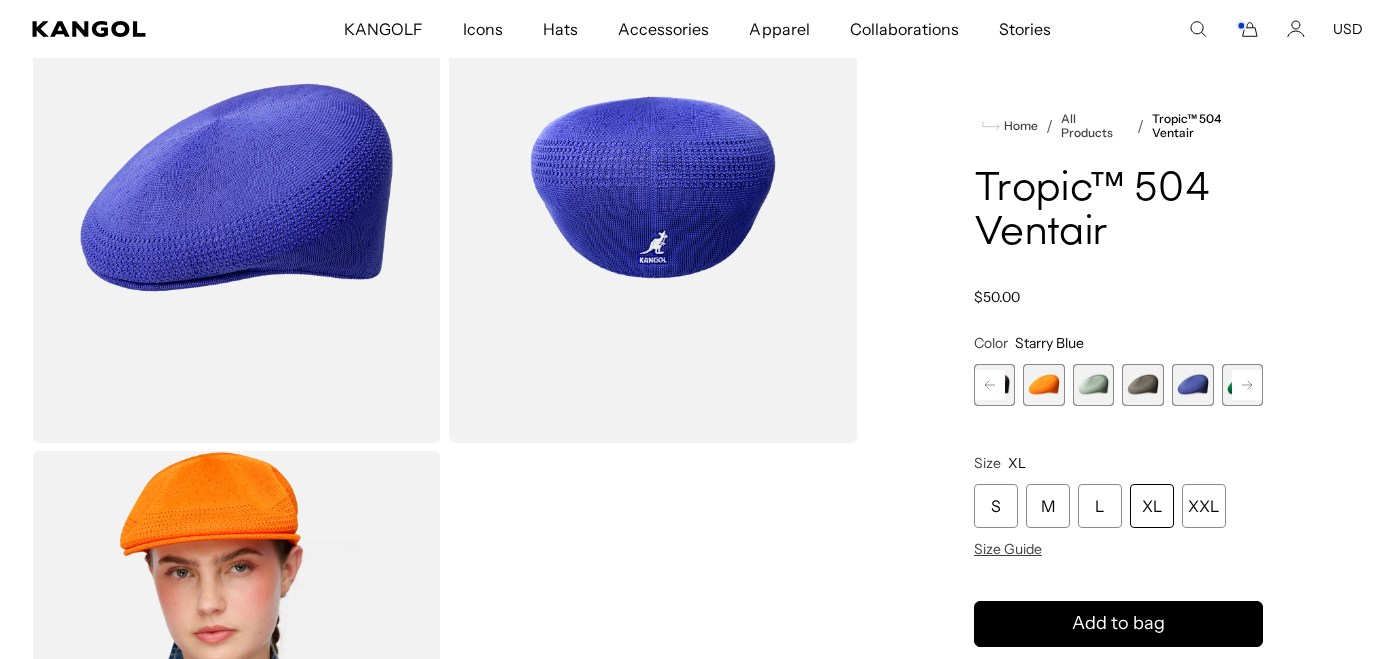 scroll, scrollTop: 0, scrollLeft: 412, axis: horizontal 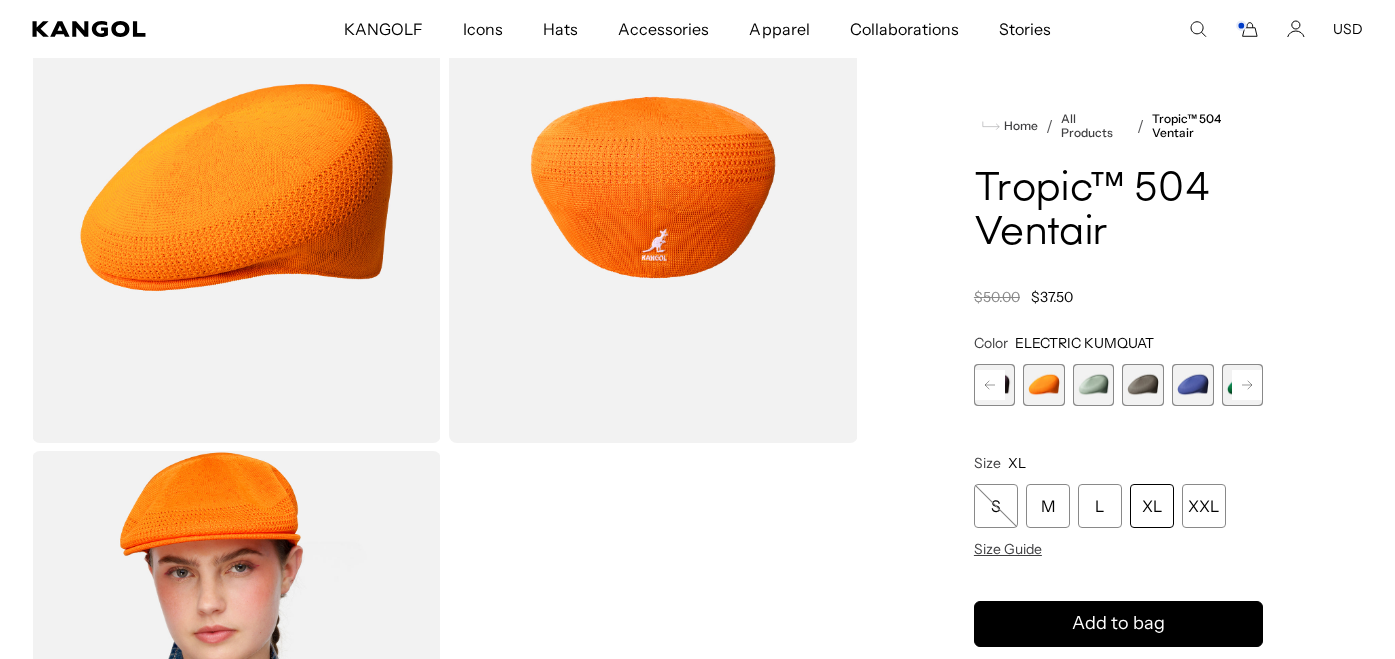click 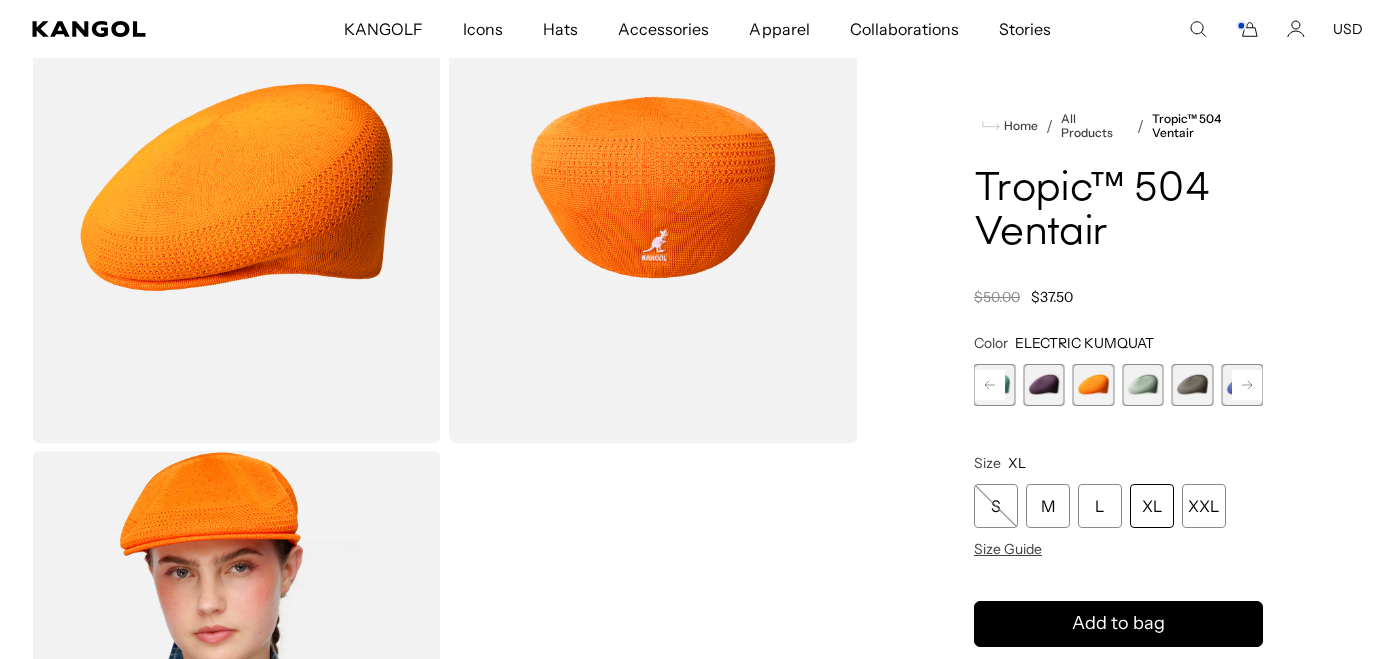 click 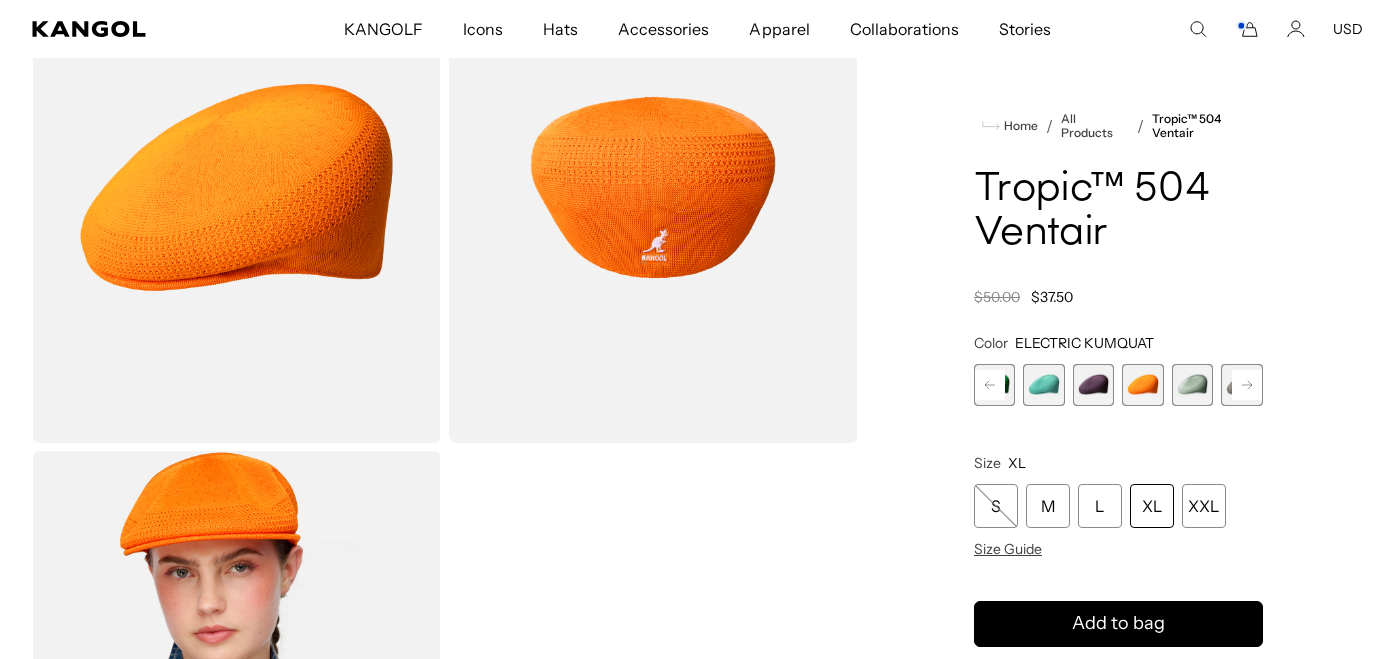scroll, scrollTop: 0, scrollLeft: 0, axis: both 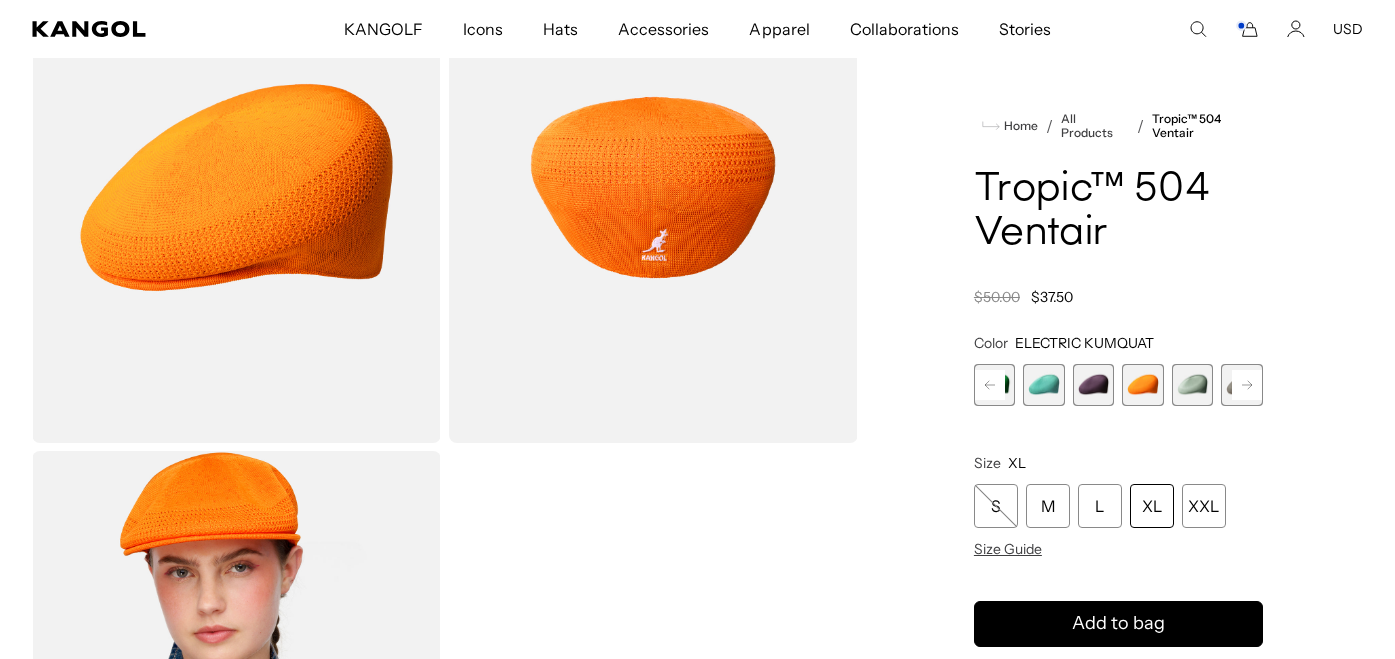 click at bounding box center [1094, 385] 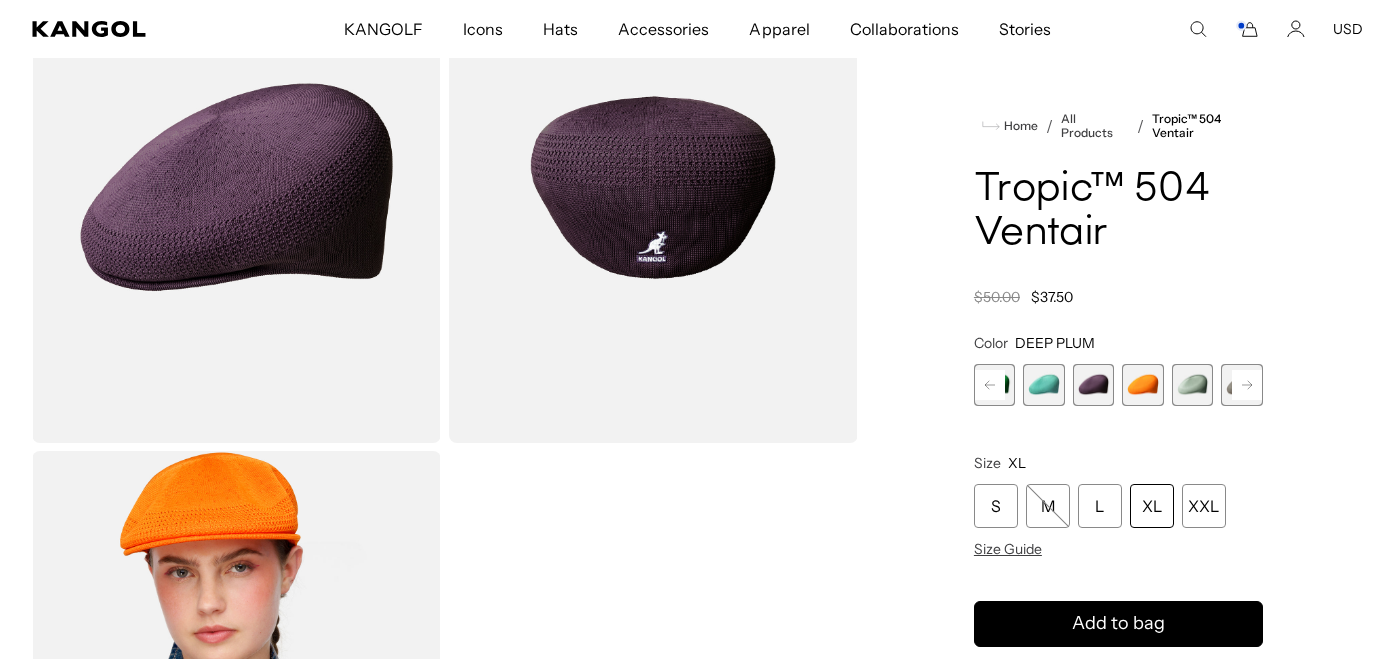 click at bounding box center (1044, 385) 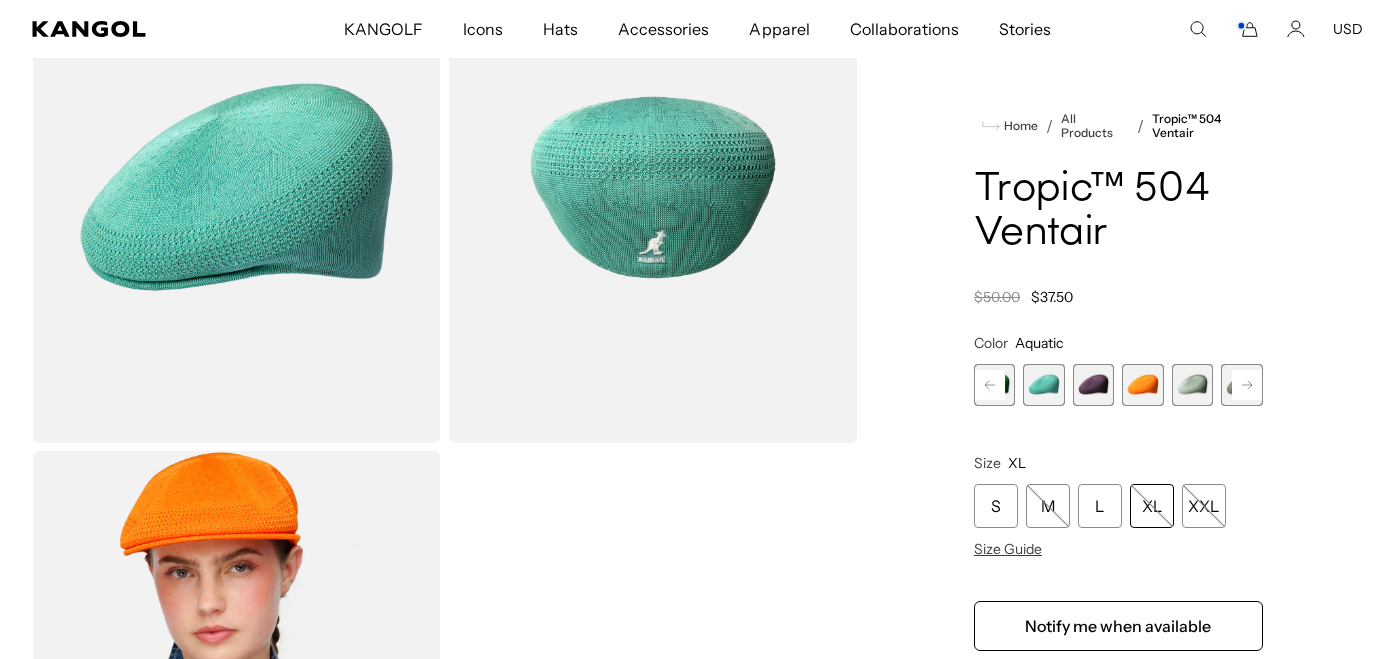 click at bounding box center [1094, 385] 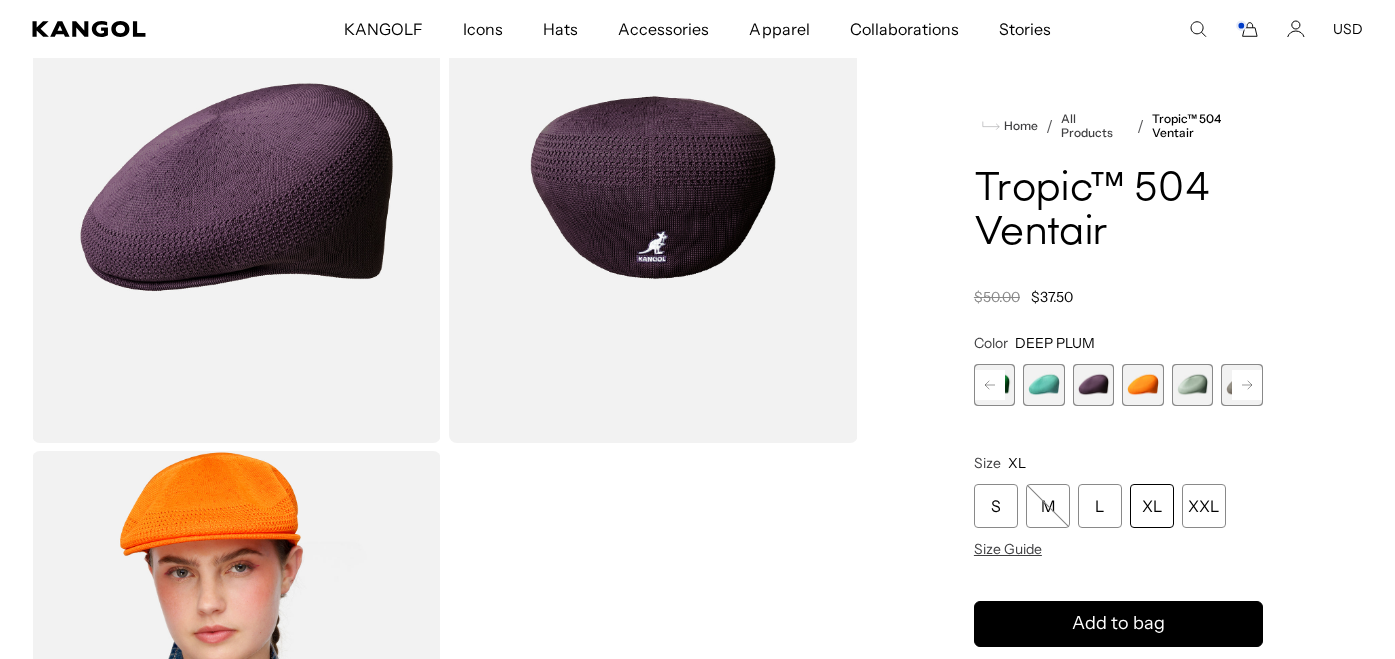 scroll, scrollTop: 0, scrollLeft: 0, axis: both 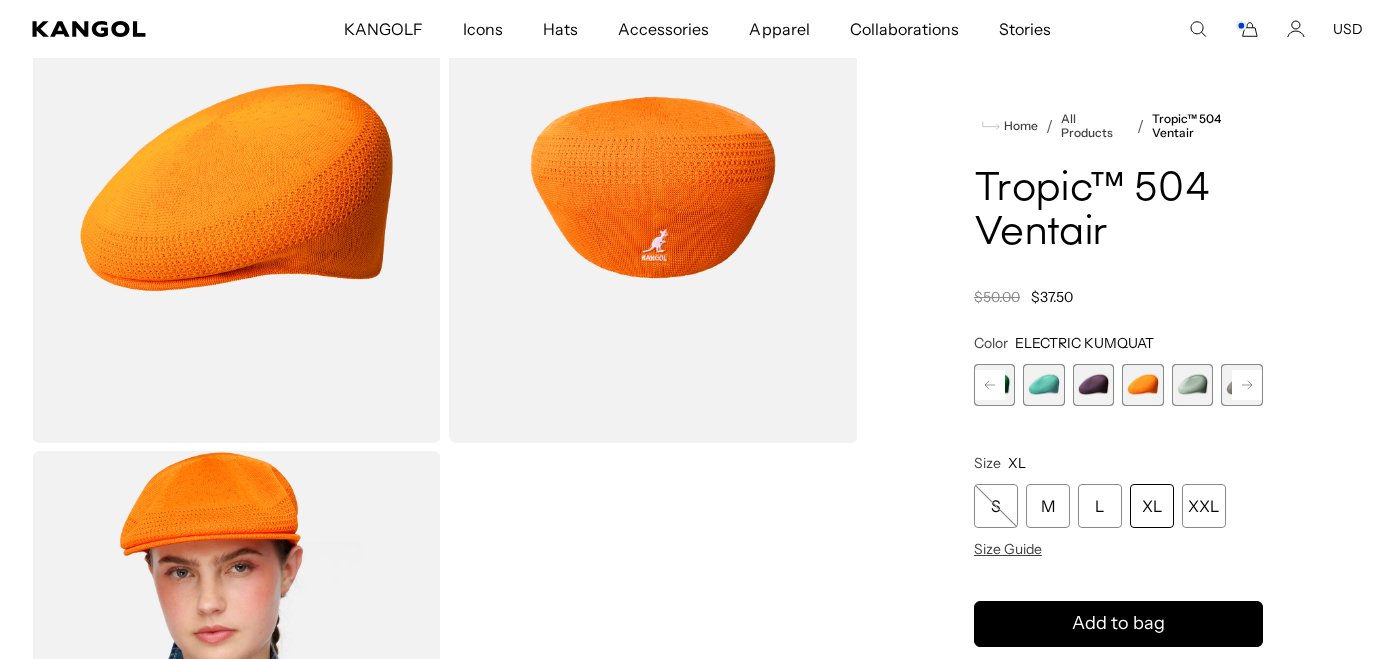 click at bounding box center (1094, 385) 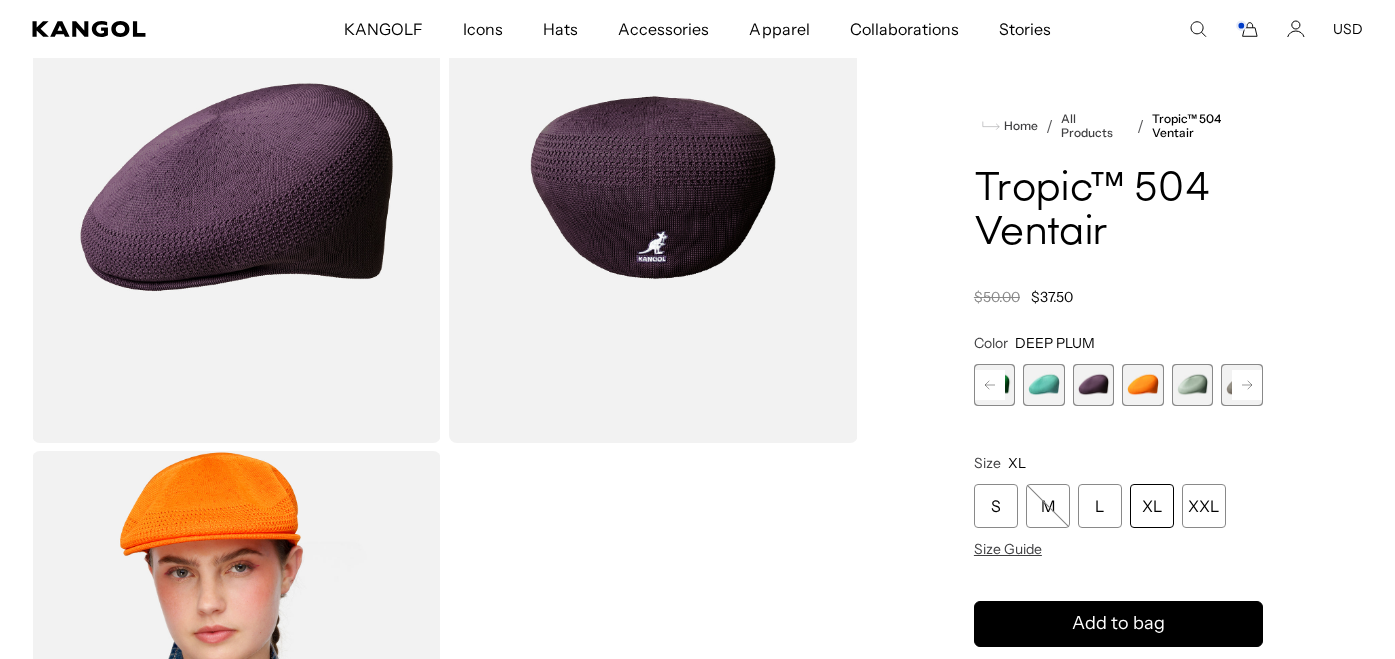 click on "XL" at bounding box center [1152, 506] 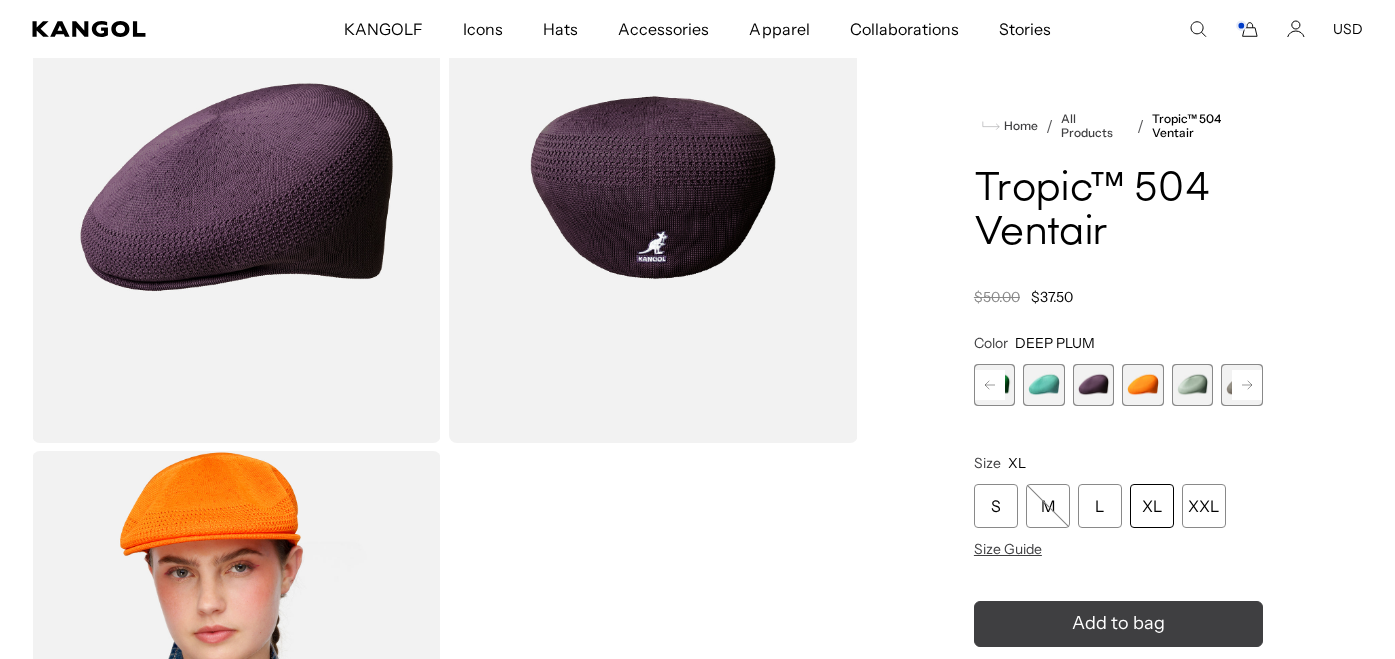 click on "Add to bag" at bounding box center (1118, 623) 